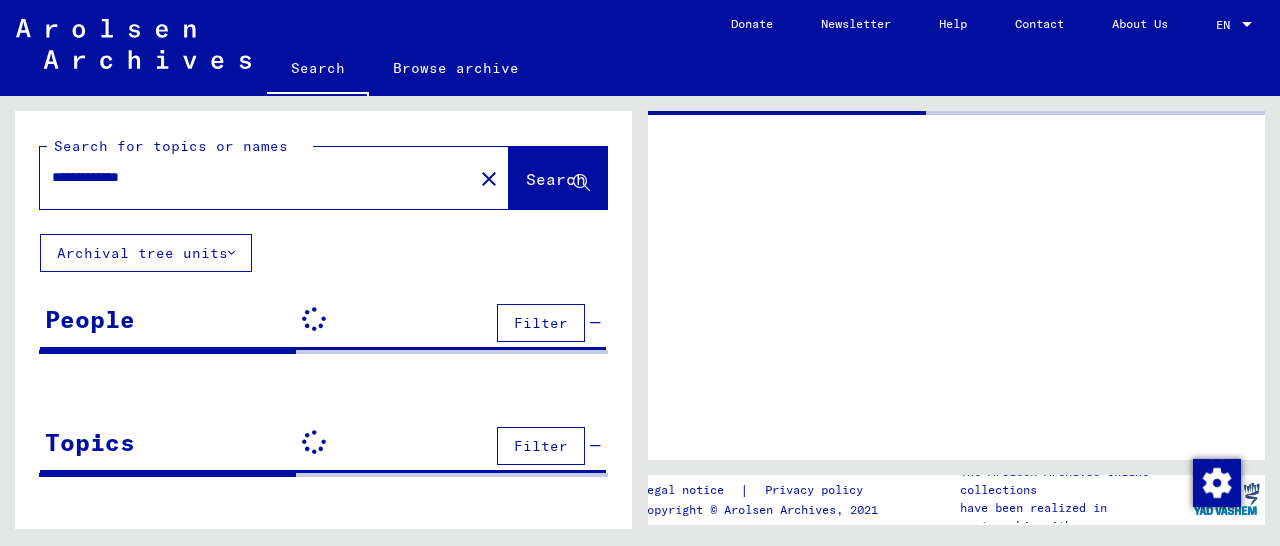 scroll, scrollTop: 0, scrollLeft: 0, axis: both 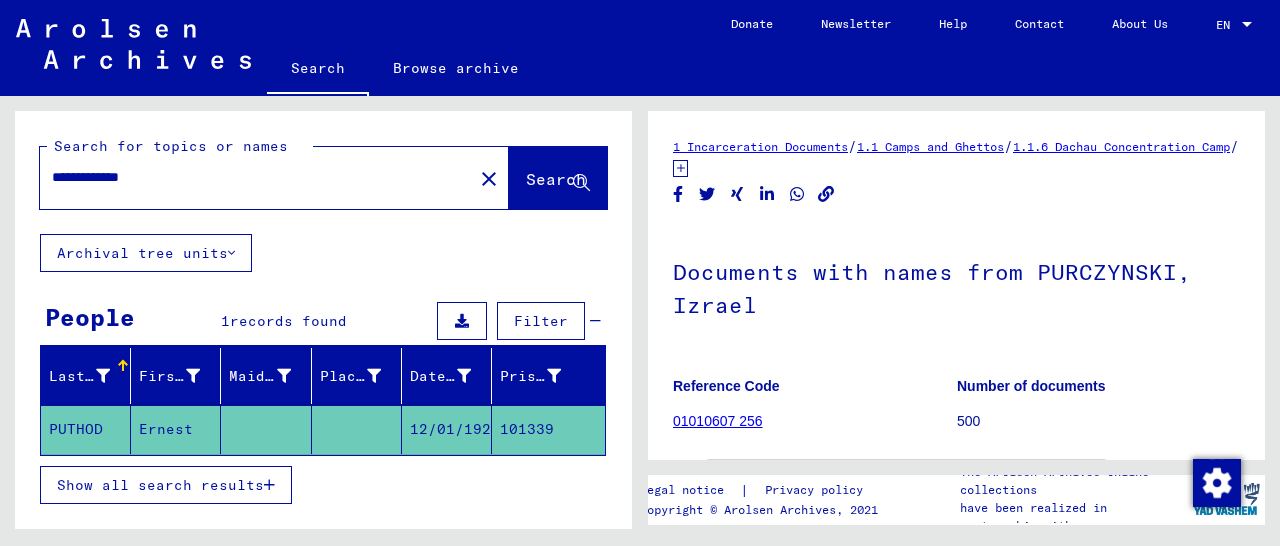 drag, startPoint x: 192, startPoint y: 178, endPoint x: 0, endPoint y: 185, distance: 192.12756 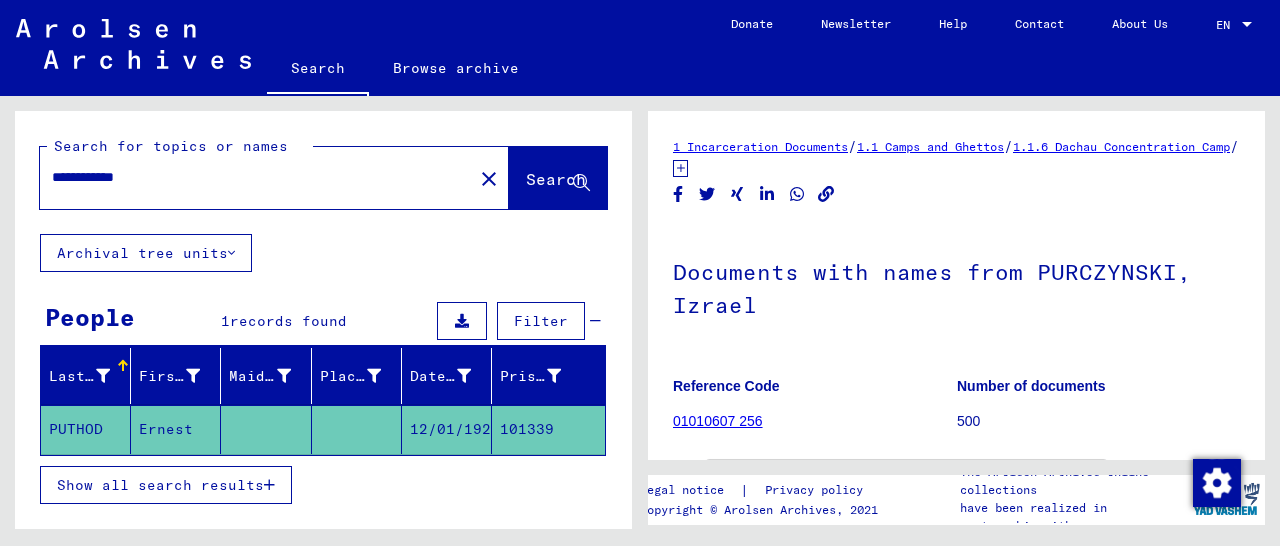 click on "Search" 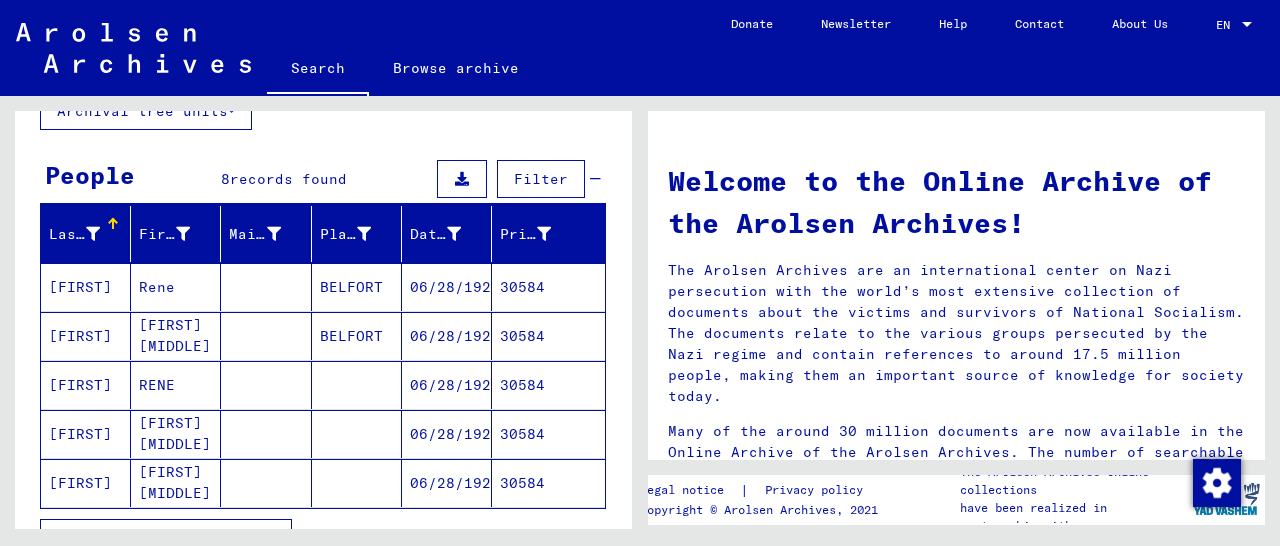 scroll, scrollTop: 208, scrollLeft: 0, axis: vertical 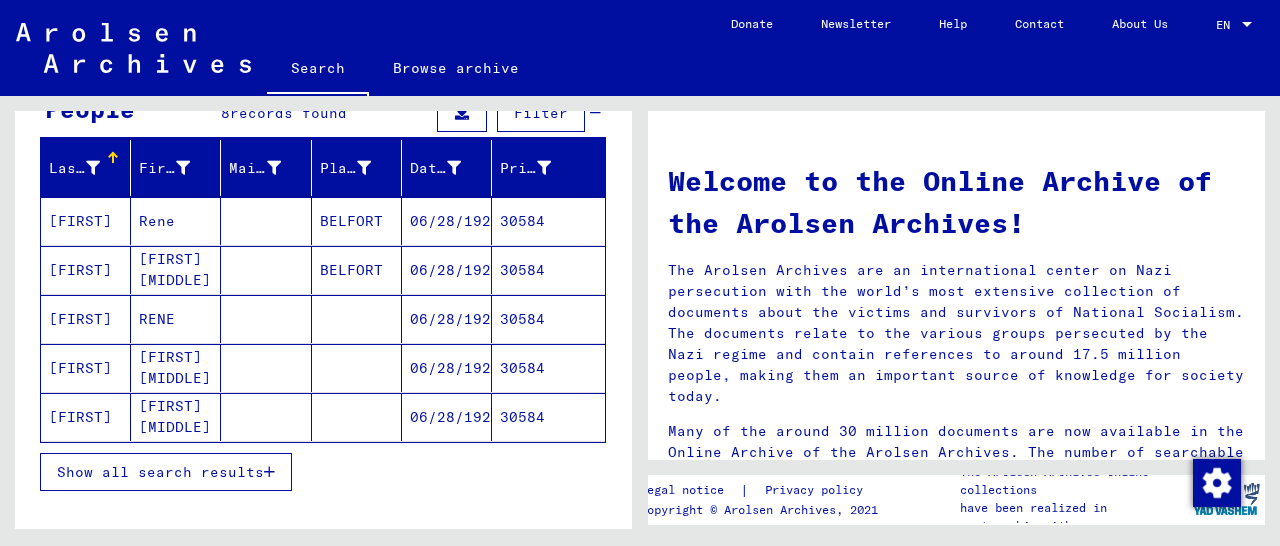 click on "30584" at bounding box center (548, 270) 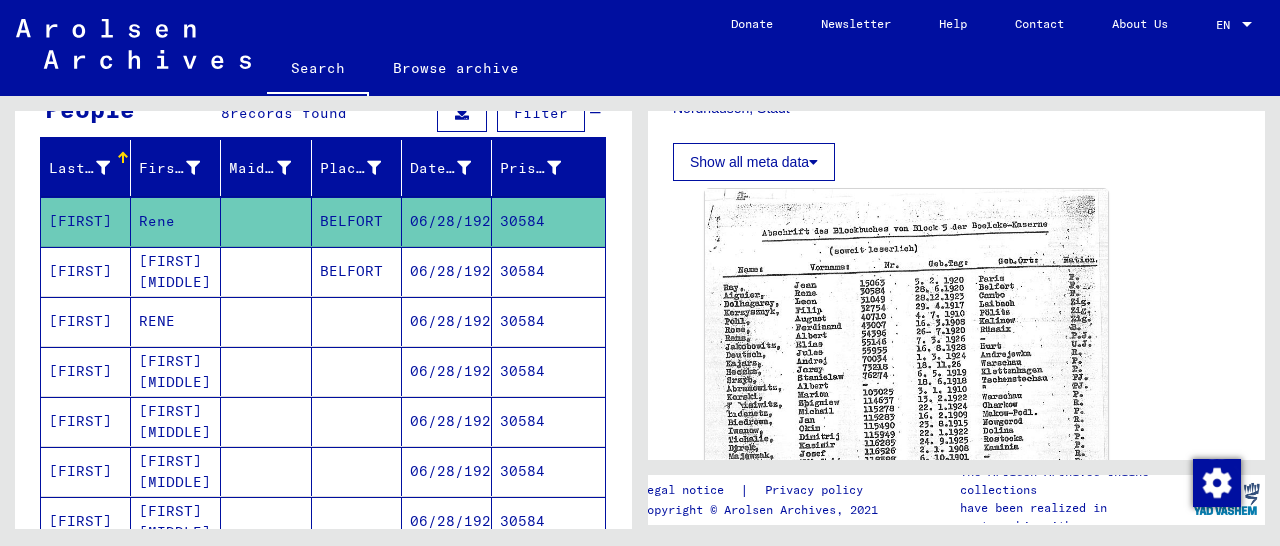 scroll, scrollTop: 624, scrollLeft: 0, axis: vertical 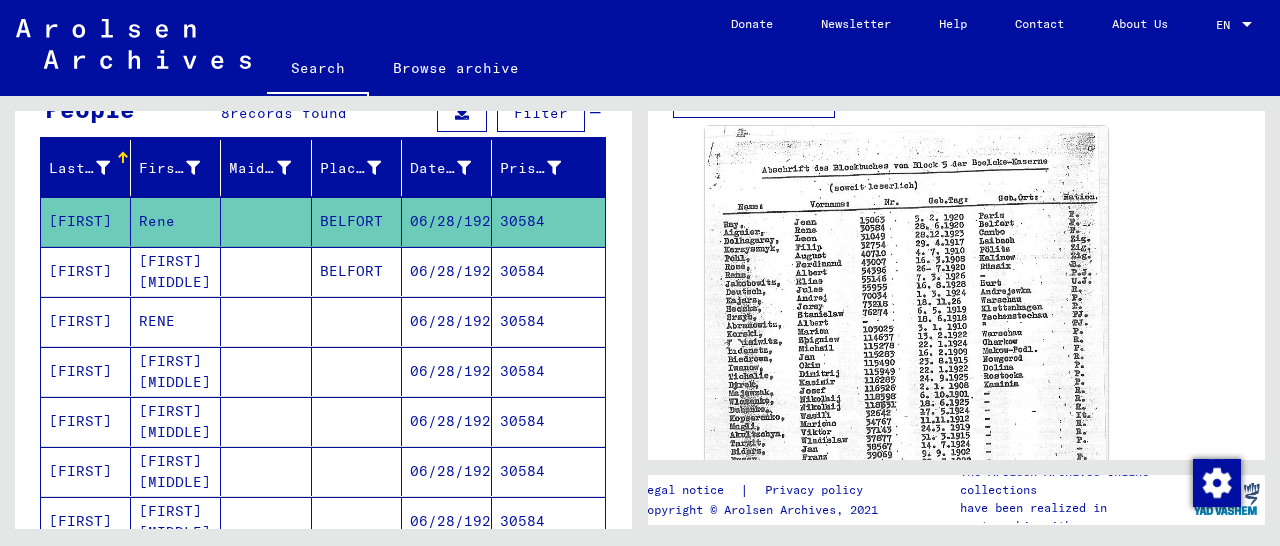 click on "30584" at bounding box center [548, 321] 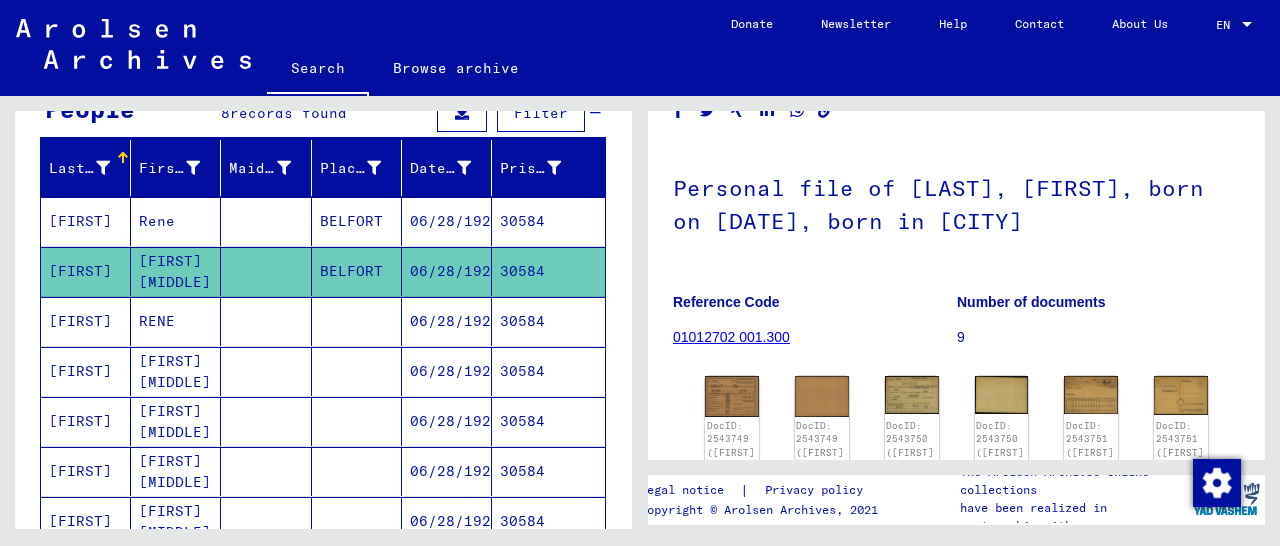 scroll, scrollTop: 312, scrollLeft: 0, axis: vertical 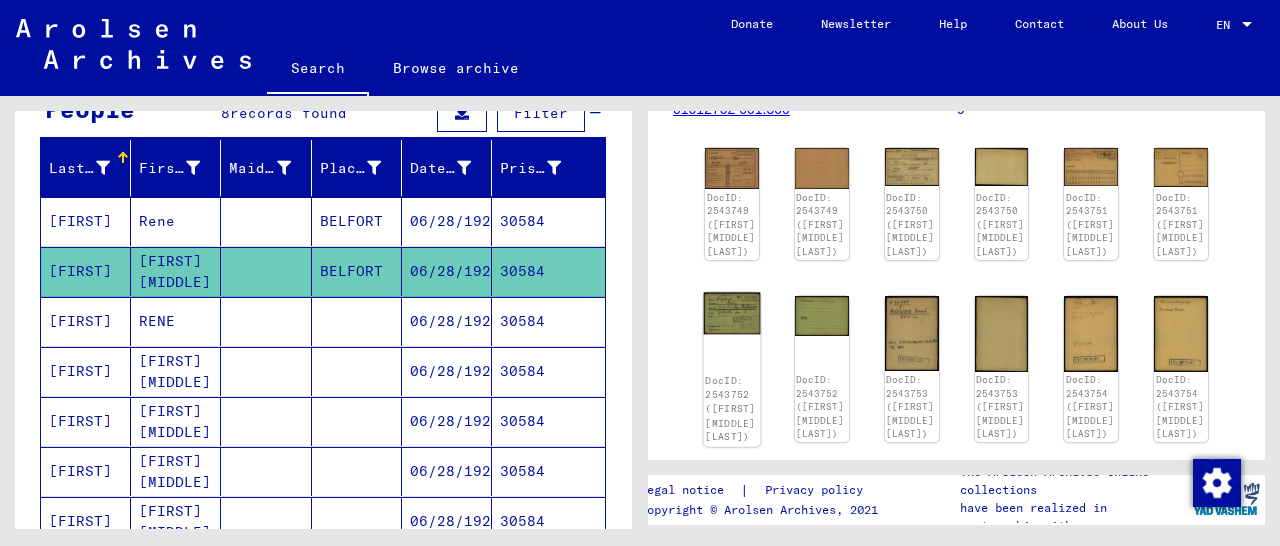 click 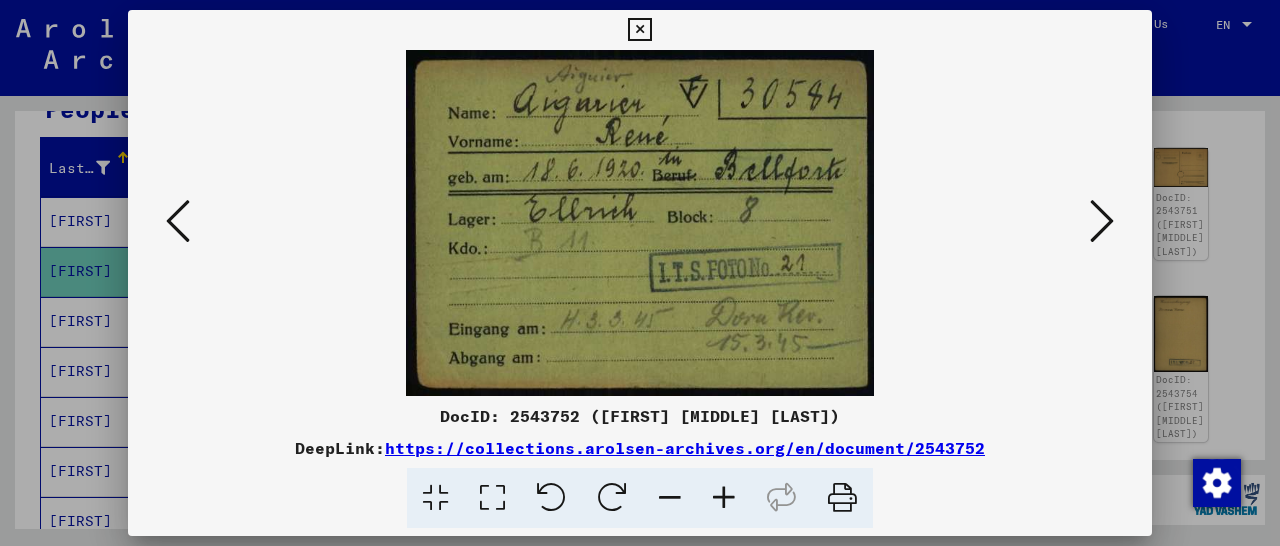 click at bounding box center [639, 30] 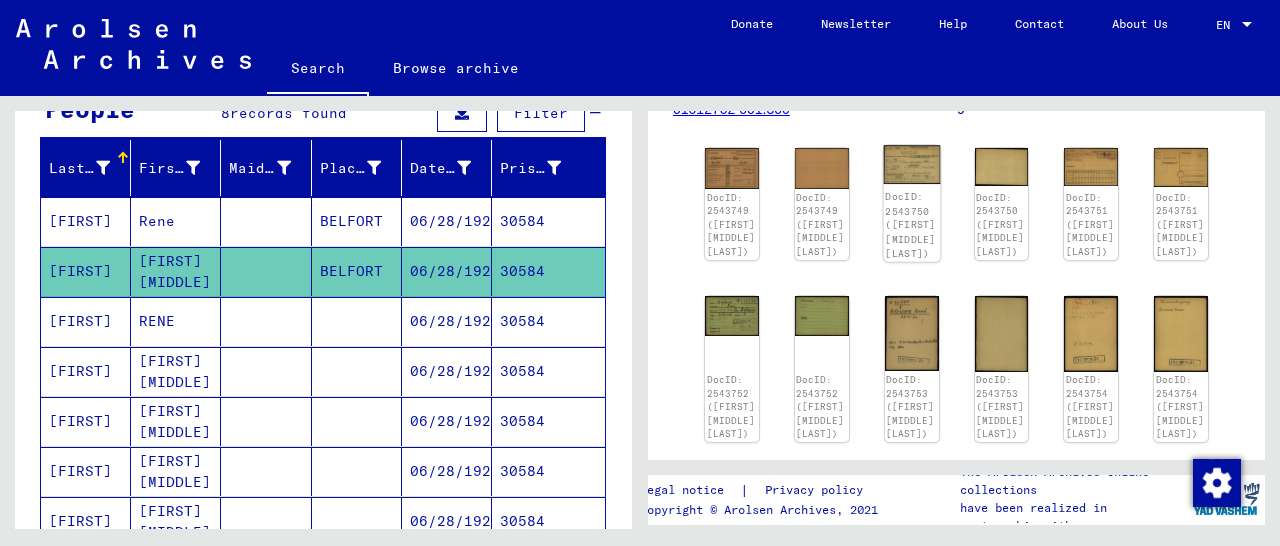 click 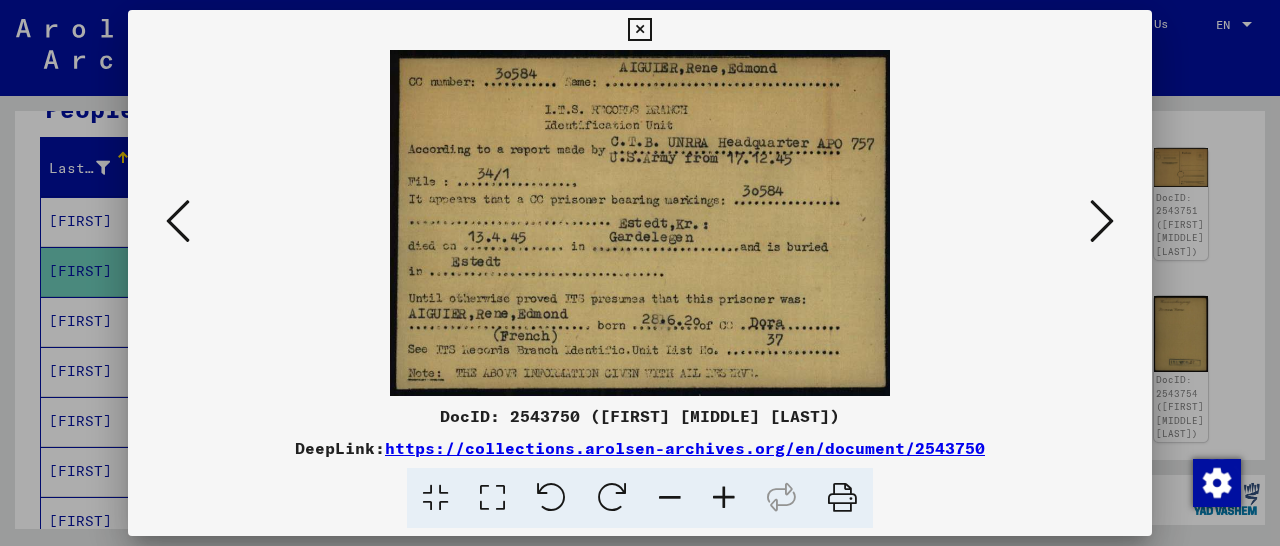 click at bounding box center [639, 30] 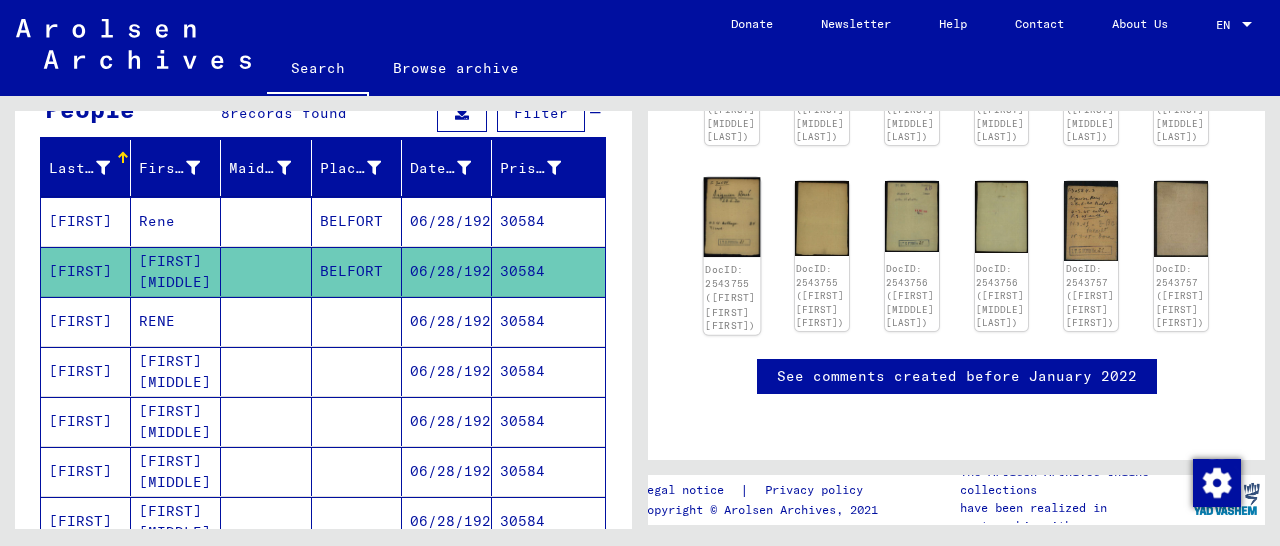 scroll, scrollTop: 624, scrollLeft: 0, axis: vertical 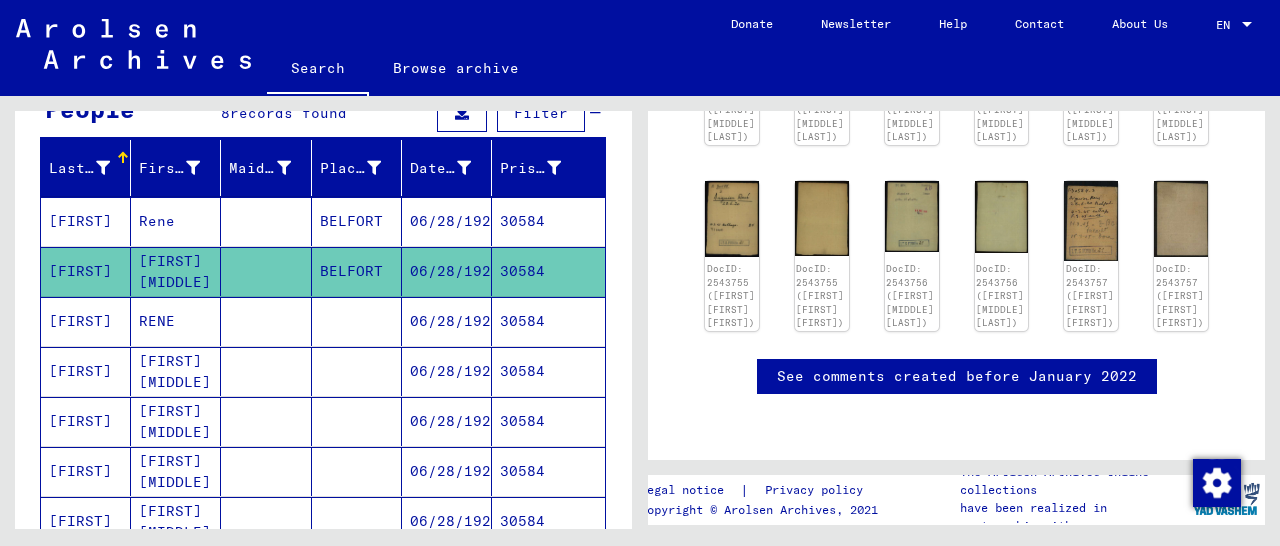 click on "30584" at bounding box center [548, 371] 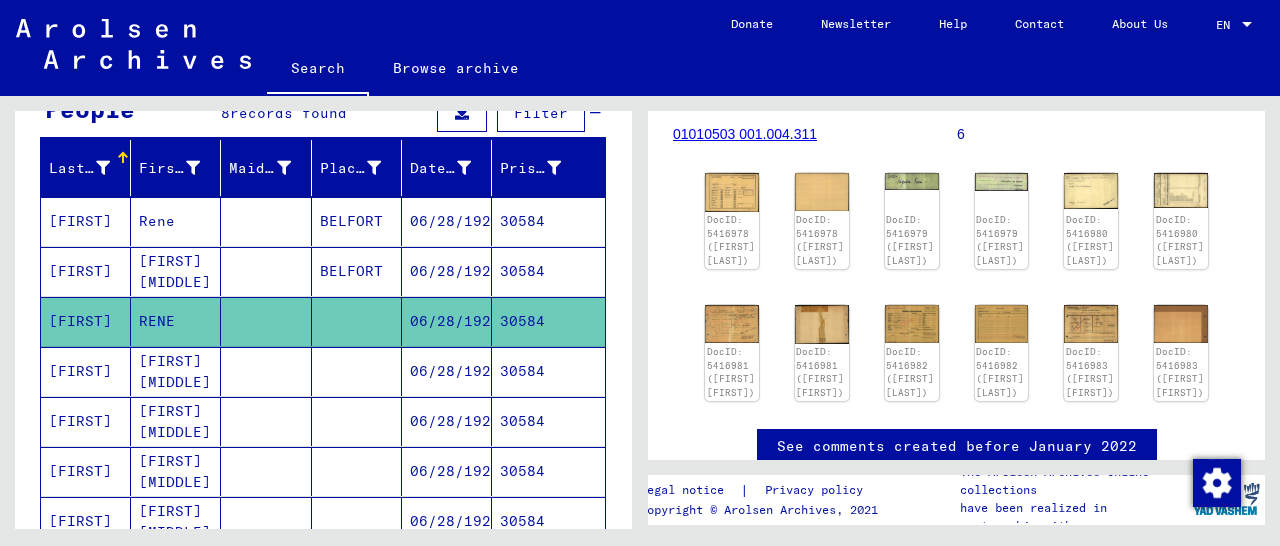scroll, scrollTop: 312, scrollLeft: 0, axis: vertical 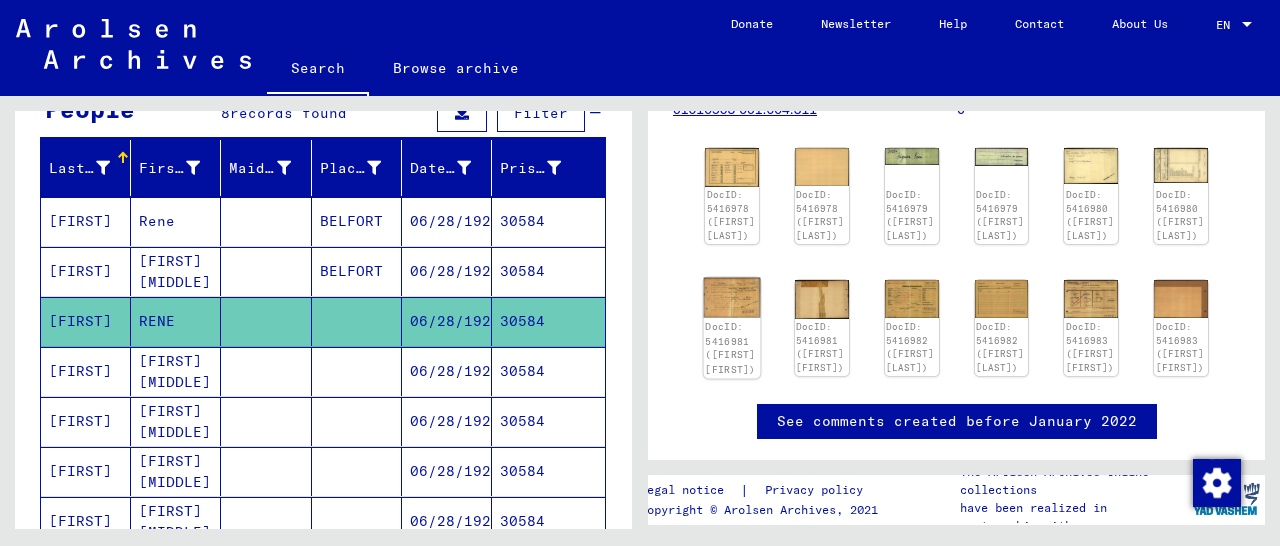 click 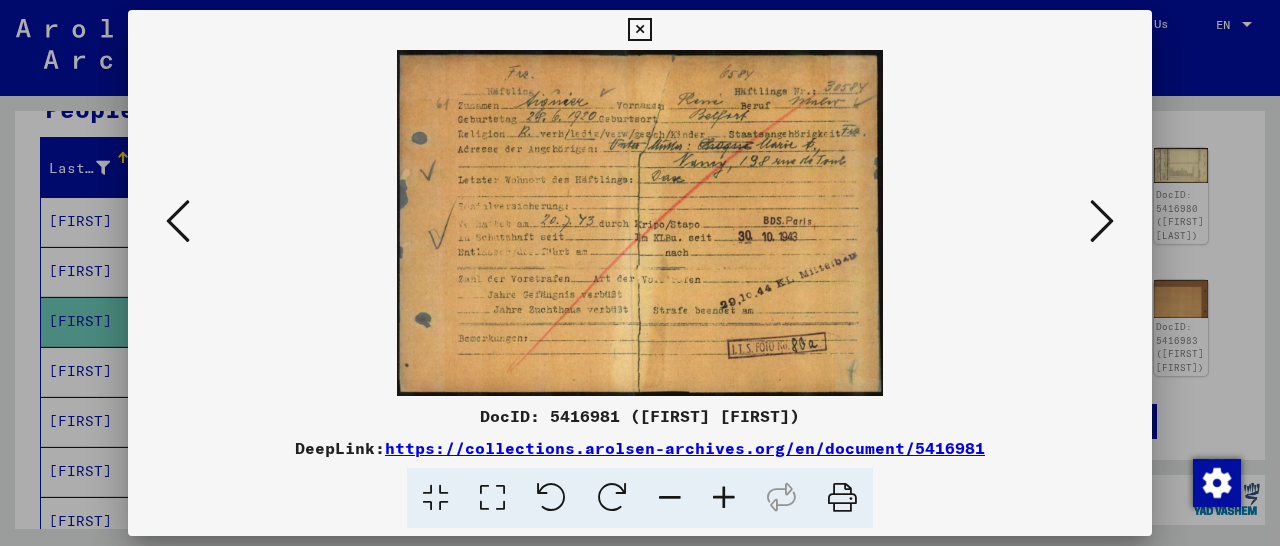 click at bounding box center [724, 498] 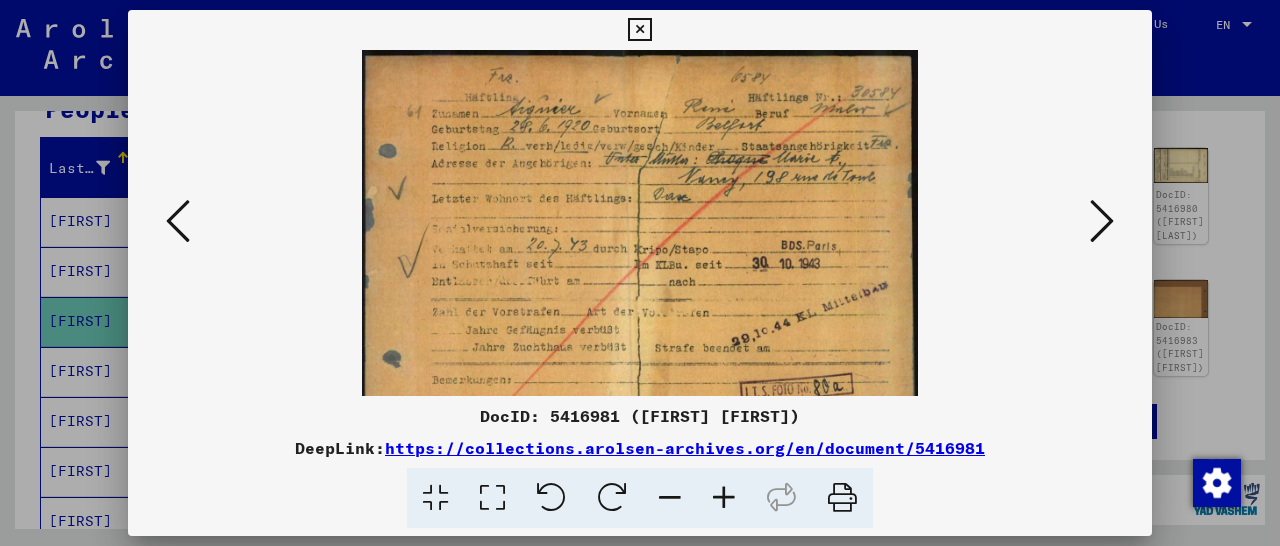 click at bounding box center (724, 498) 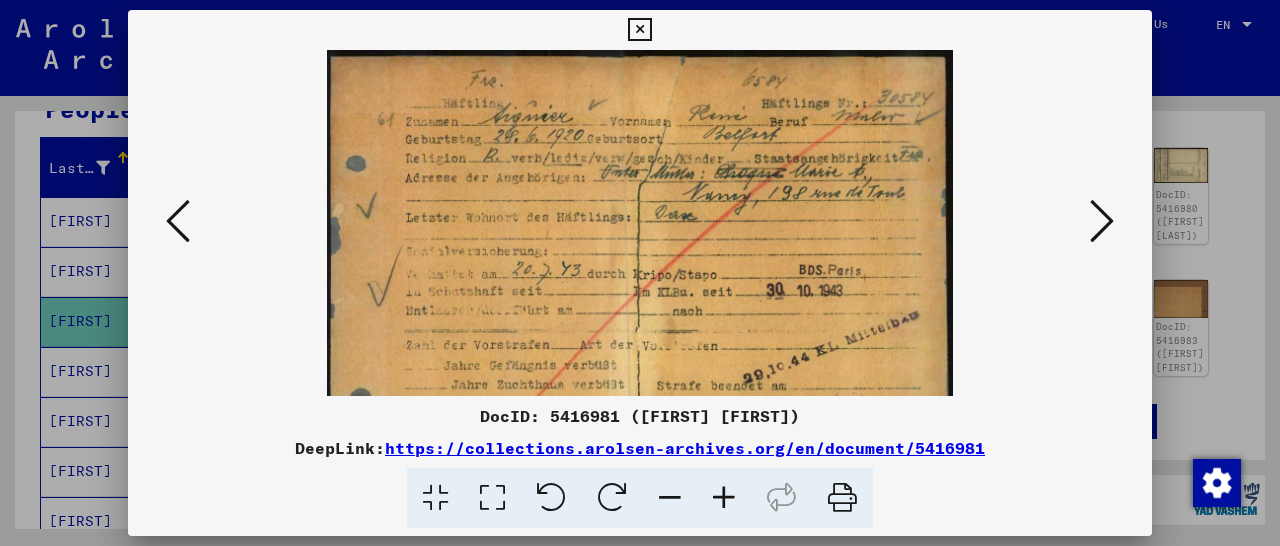 click at bounding box center [724, 498] 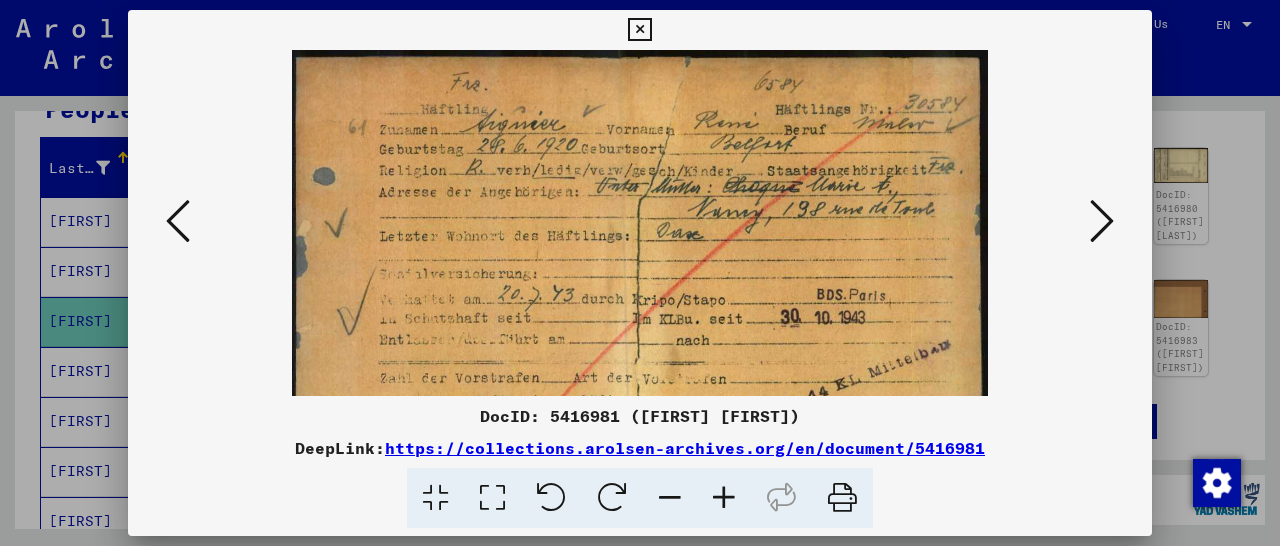click at bounding box center [724, 498] 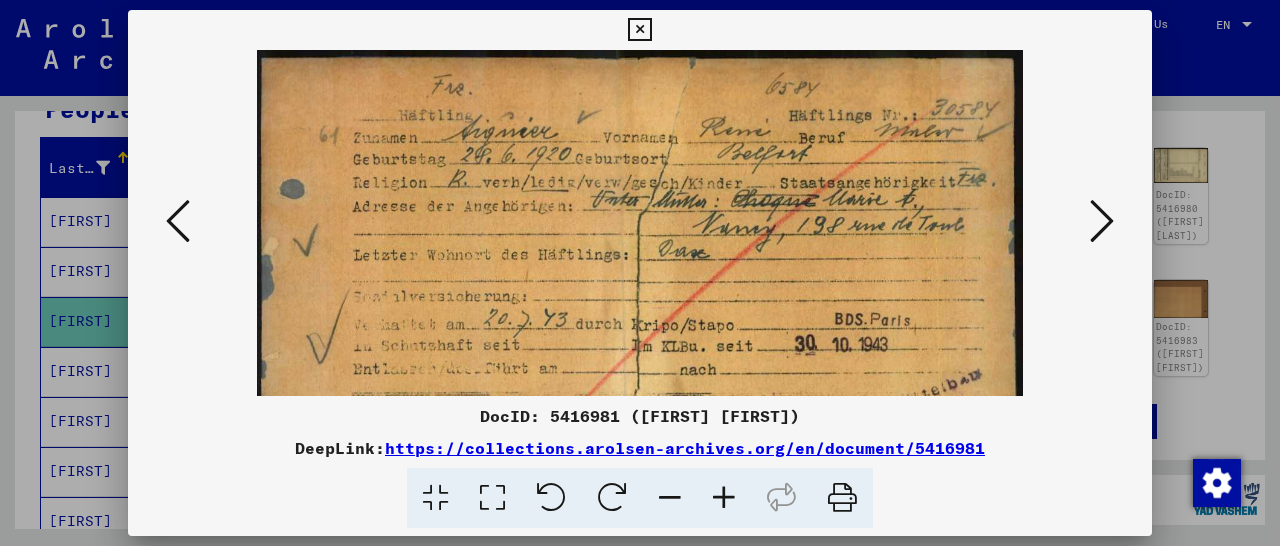 click at bounding box center (724, 498) 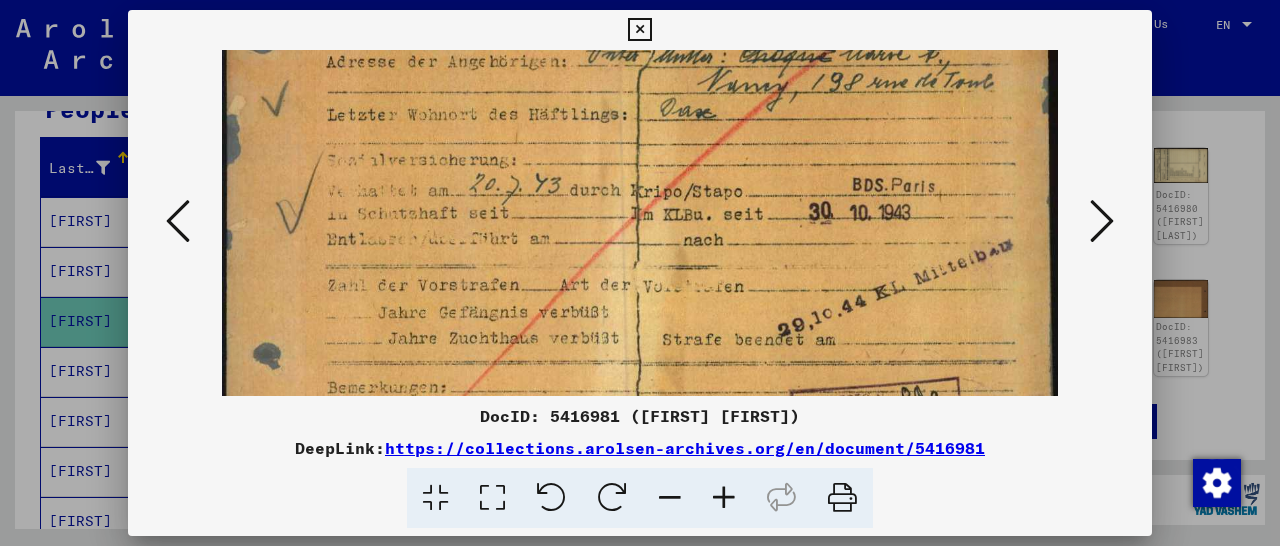 scroll, scrollTop: 164, scrollLeft: 0, axis: vertical 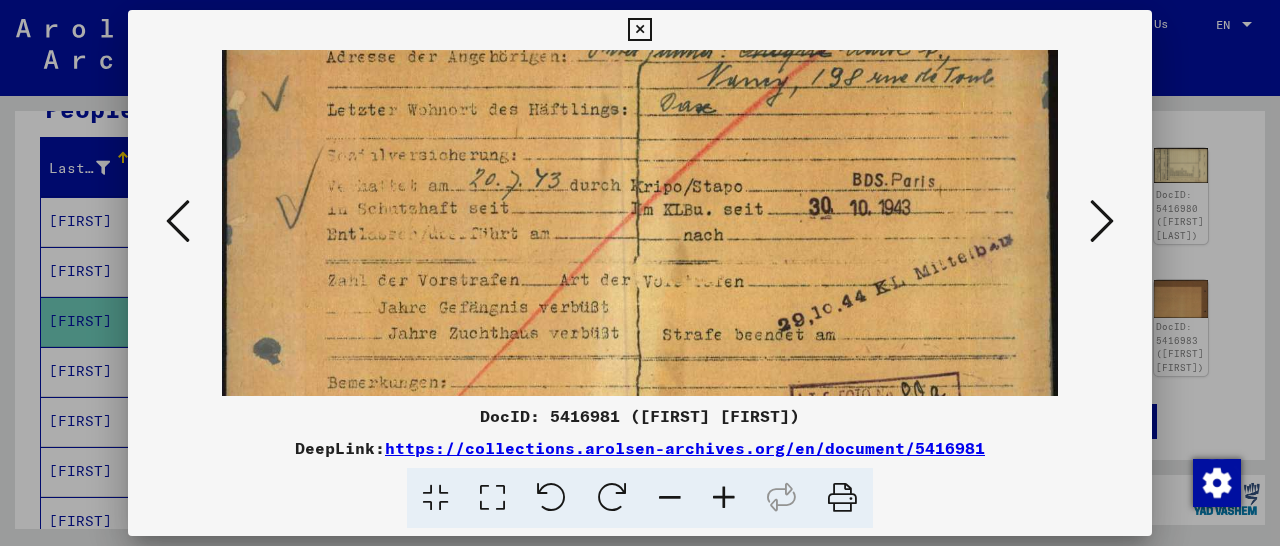 drag, startPoint x: 654, startPoint y: 285, endPoint x: 691, endPoint y: 138, distance: 151.58496 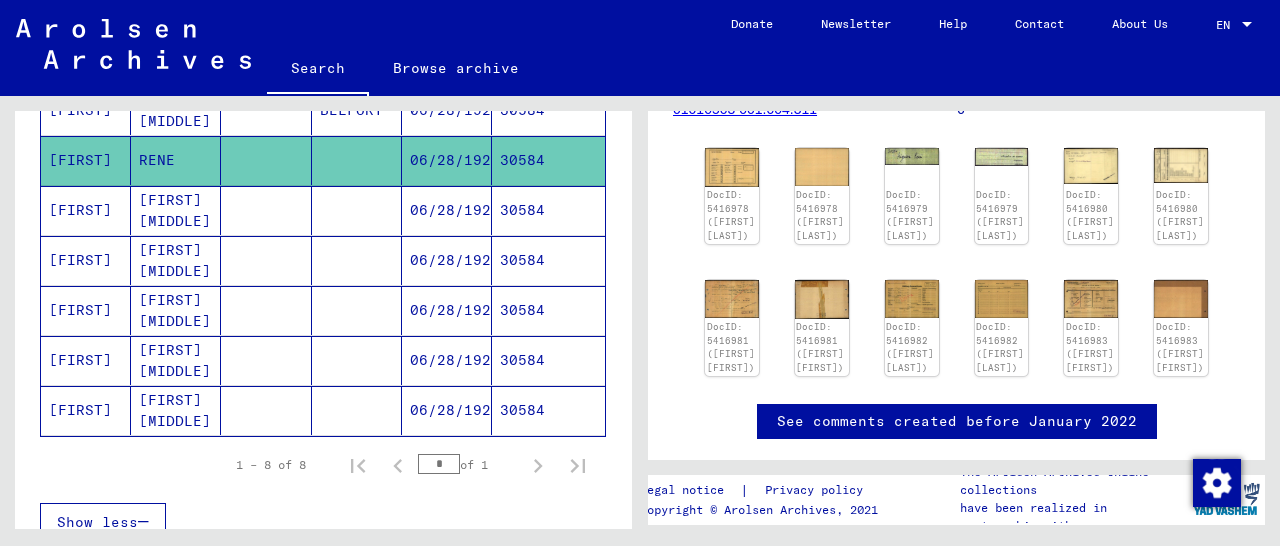 scroll, scrollTop: 416, scrollLeft: 0, axis: vertical 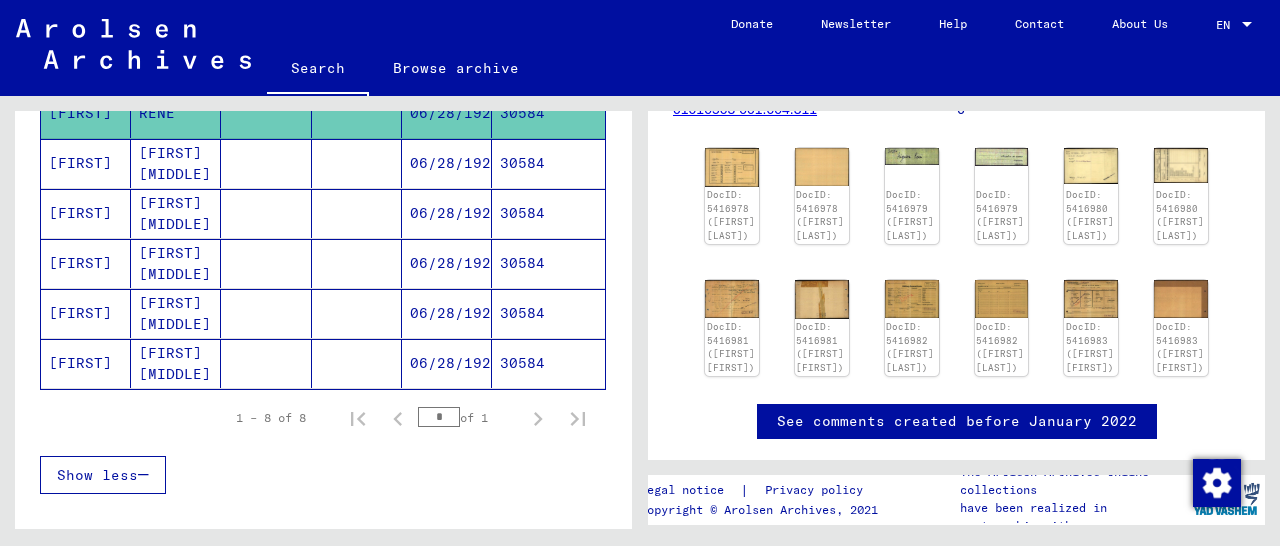 click on "30584" at bounding box center (548, 213) 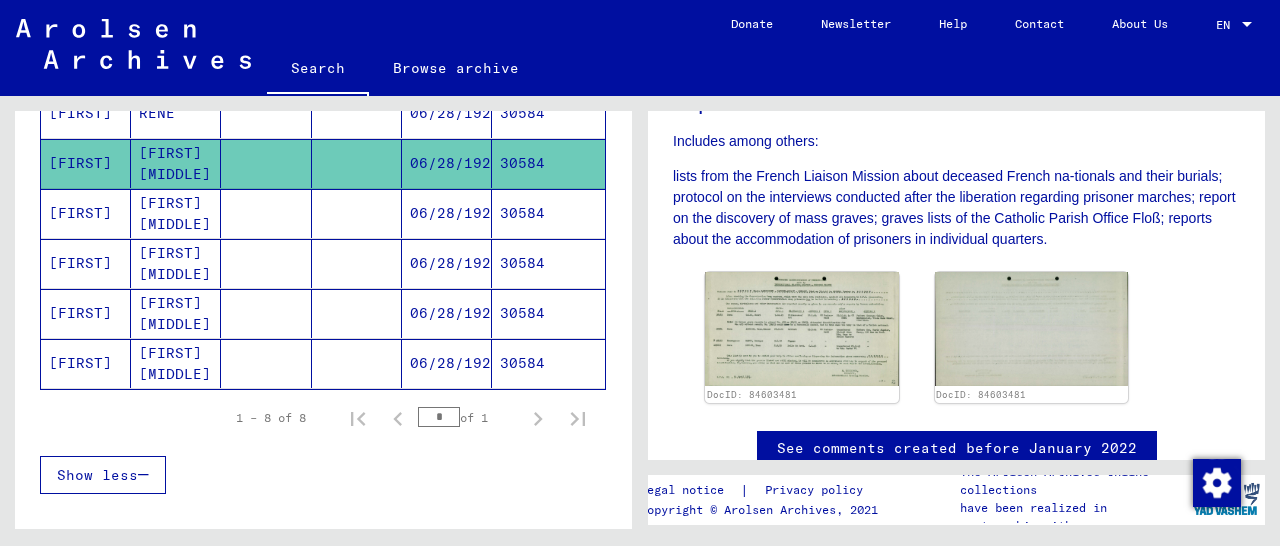 scroll, scrollTop: 416, scrollLeft: 0, axis: vertical 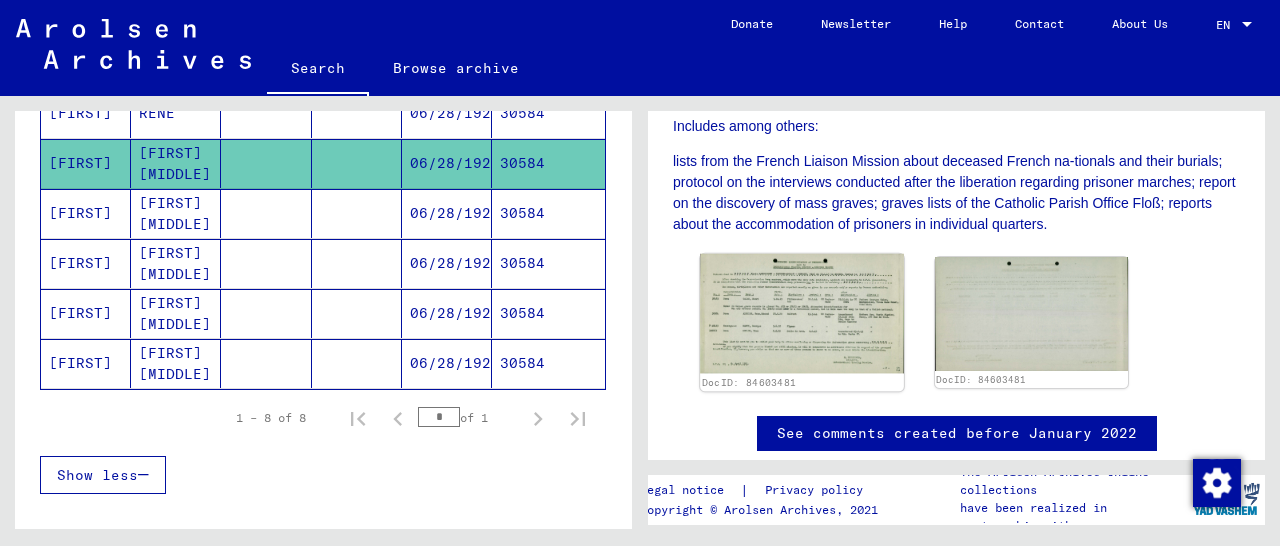 click 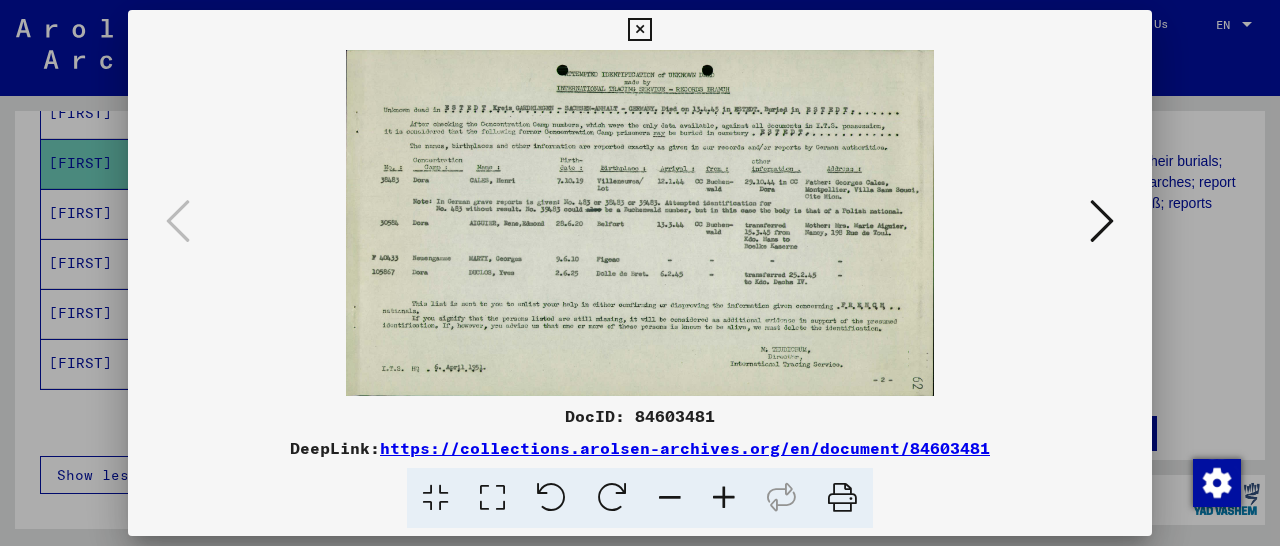 scroll, scrollTop: 416, scrollLeft: 0, axis: vertical 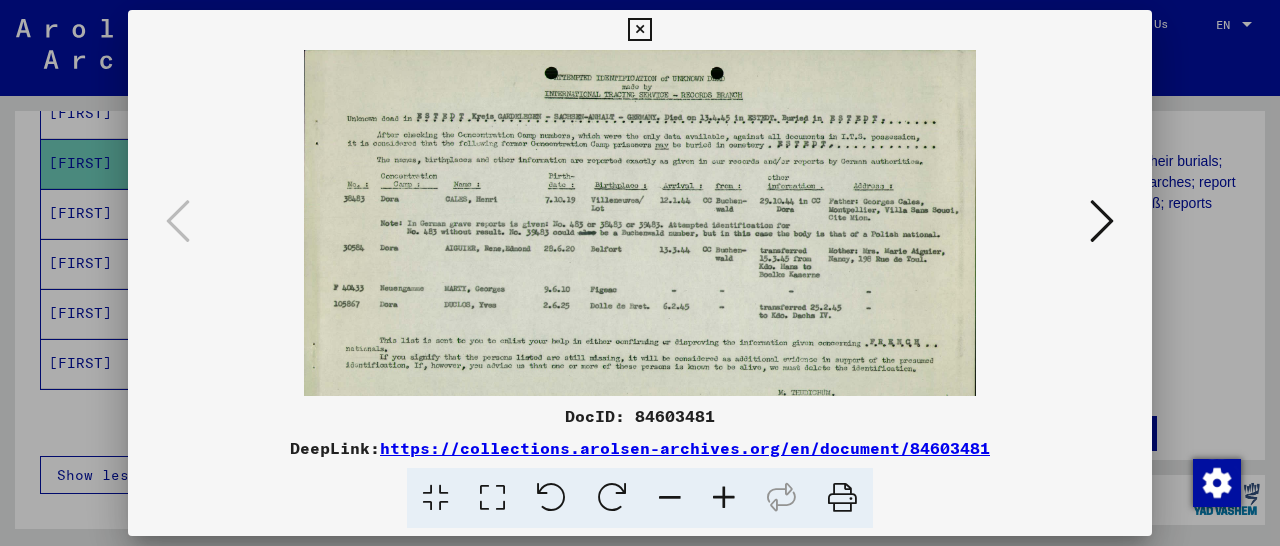 click at bounding box center (724, 498) 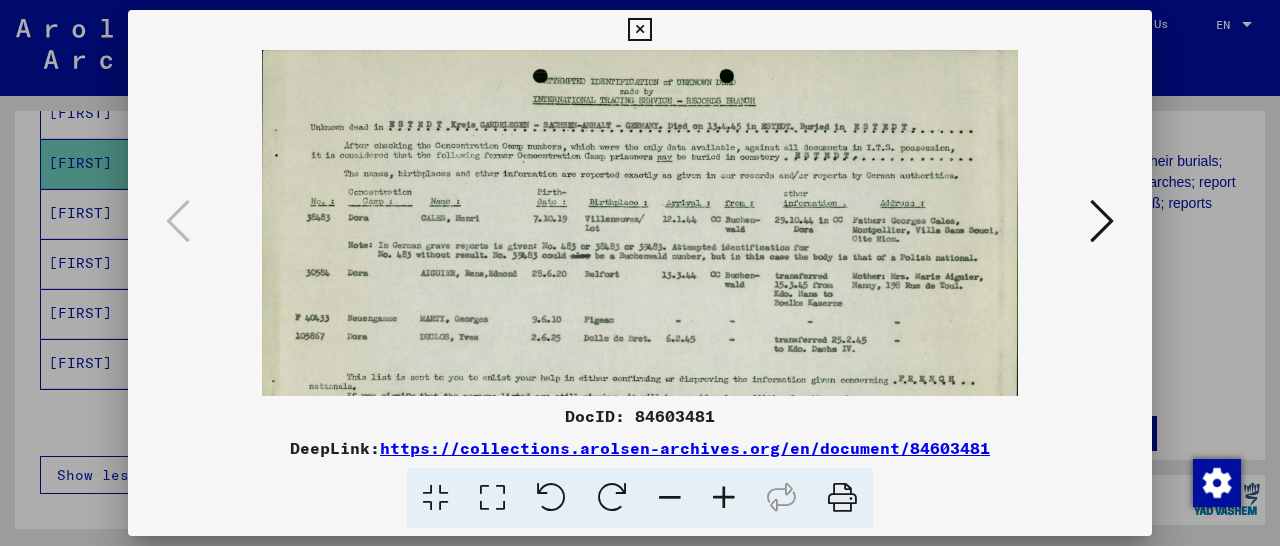 click at bounding box center [724, 498] 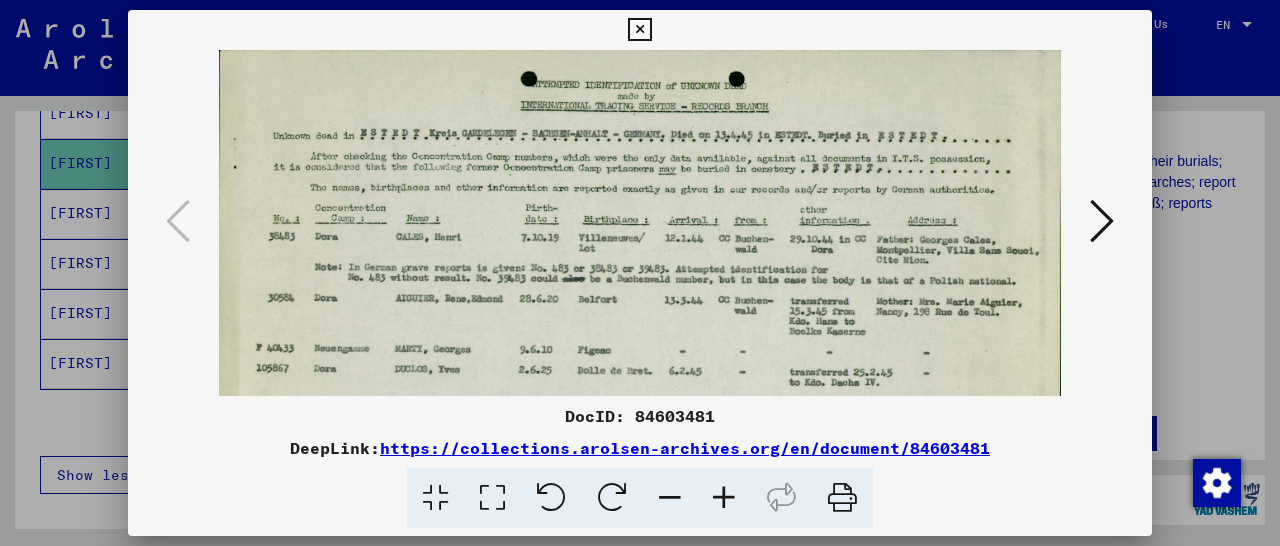 click at bounding box center (724, 498) 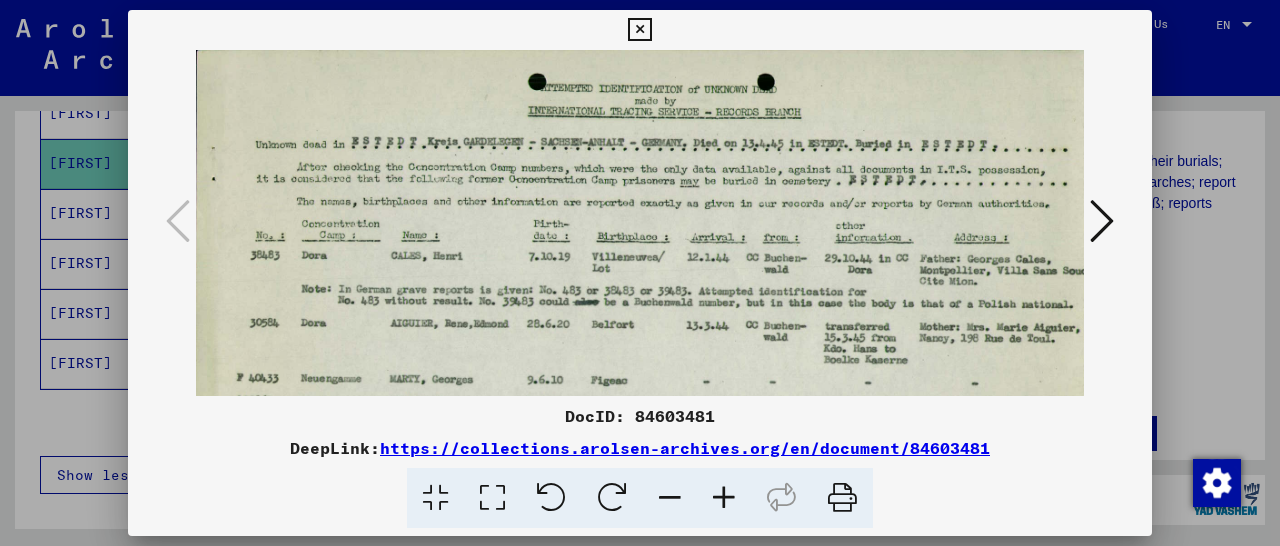 click at bounding box center [724, 498] 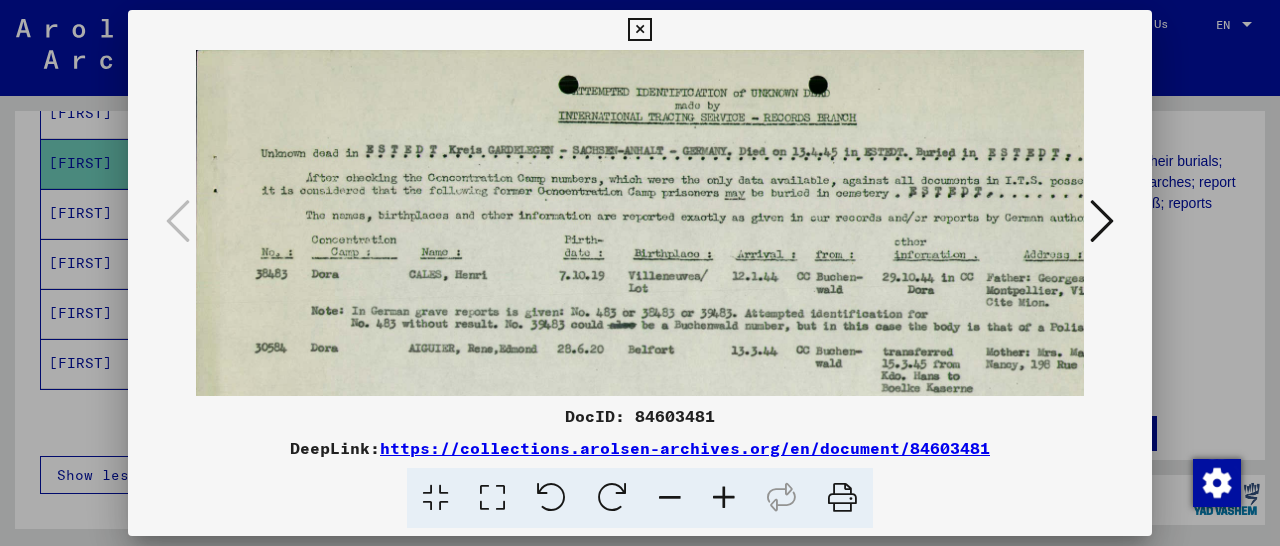 click at bounding box center [724, 498] 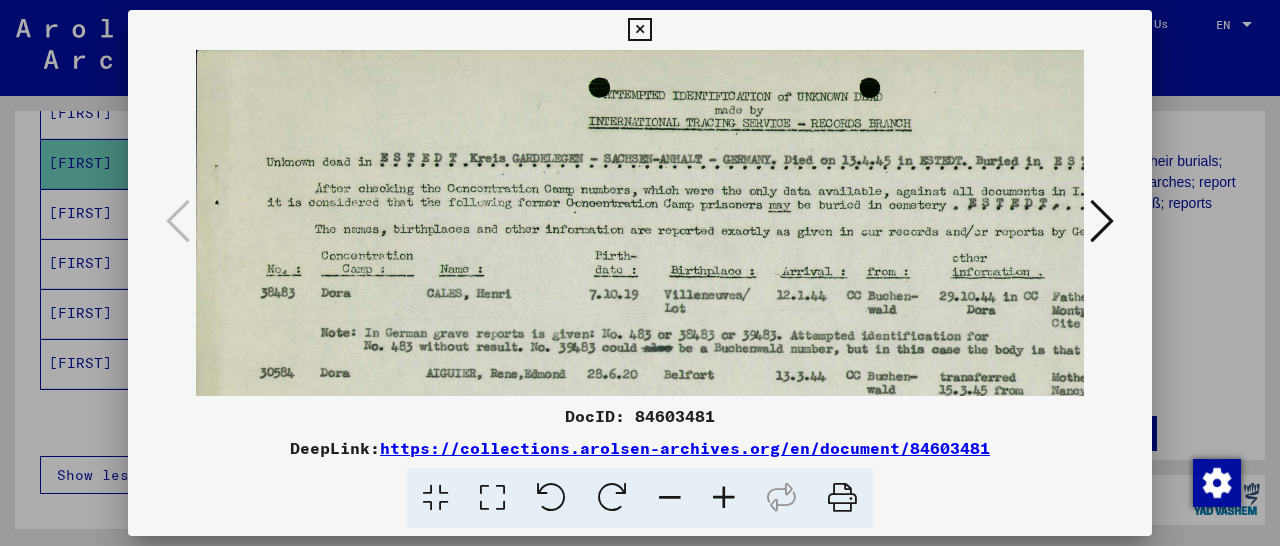 click at bounding box center [724, 498] 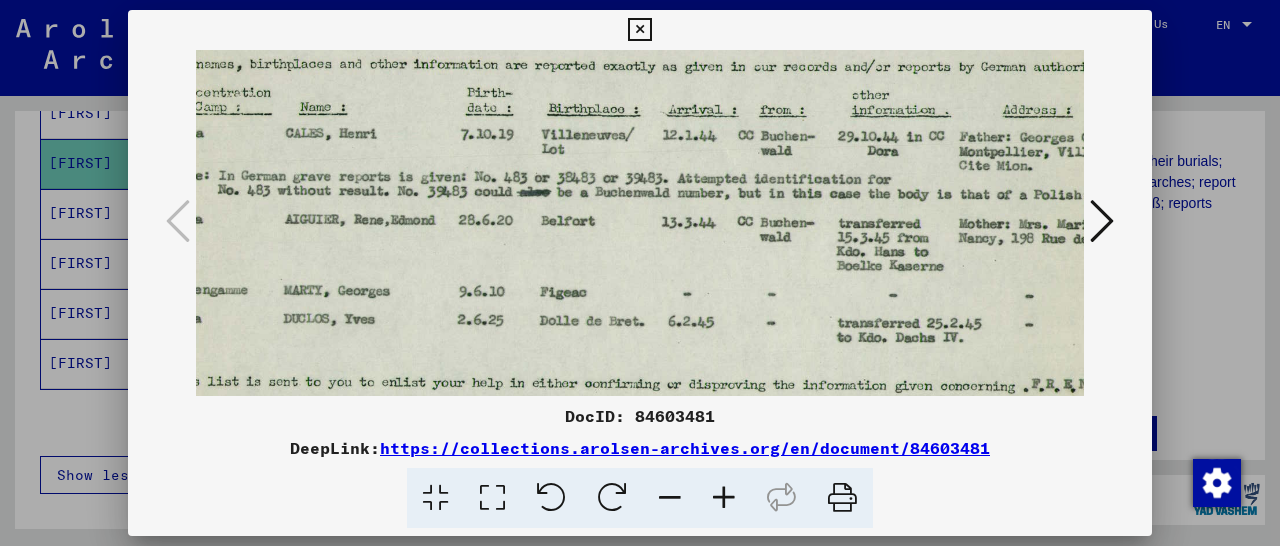 scroll, scrollTop: 173, scrollLeft: 211, axis: both 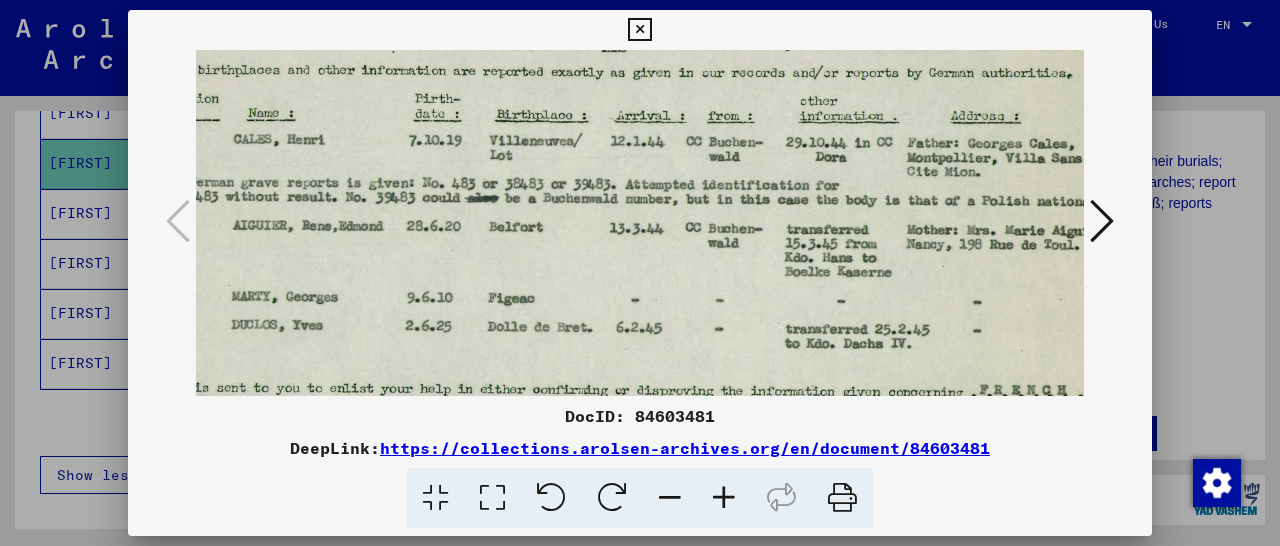 drag, startPoint x: 705, startPoint y: 305, endPoint x: 494, endPoint y: 132, distance: 272.8553 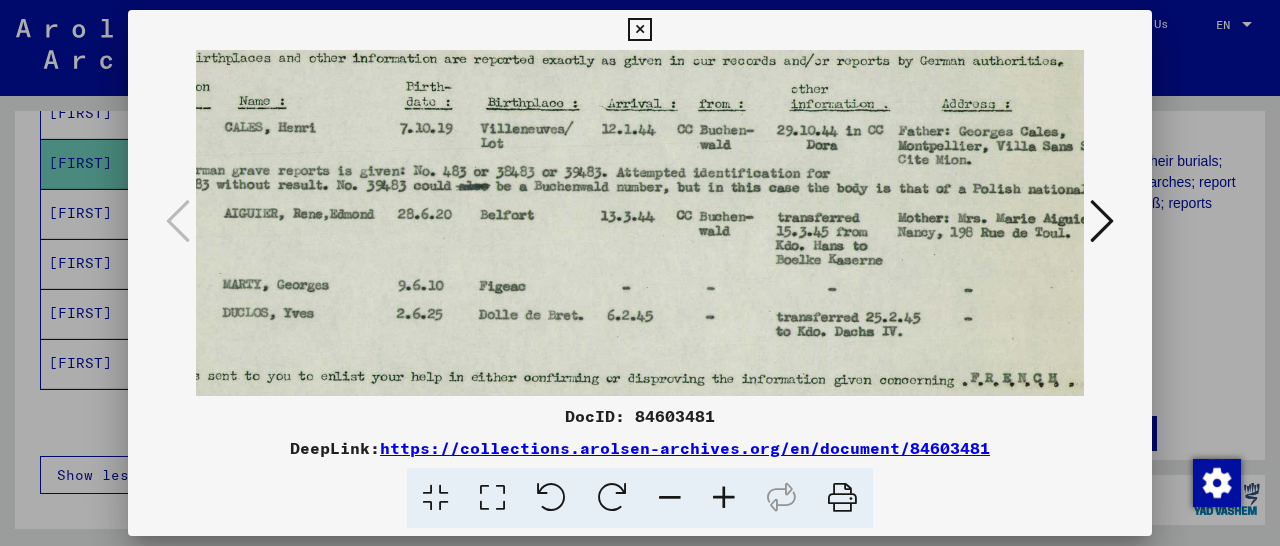 scroll, scrollTop: 191, scrollLeft: 224, axis: both 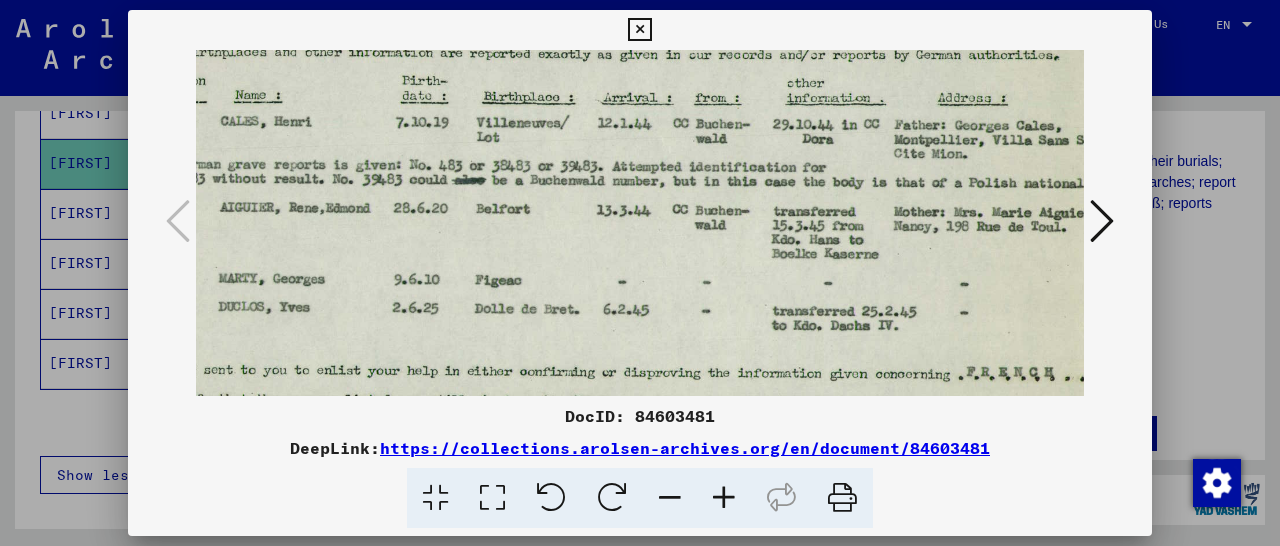 drag, startPoint x: 788, startPoint y: 187, endPoint x: 775, endPoint y: 169, distance: 22.203604 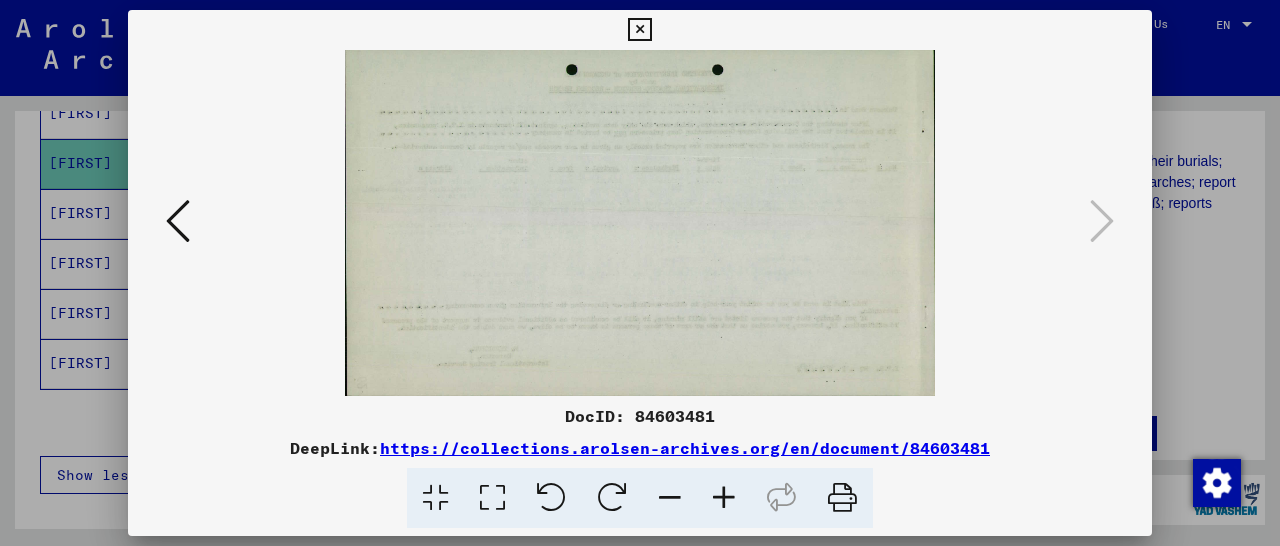 scroll, scrollTop: 0, scrollLeft: 0, axis: both 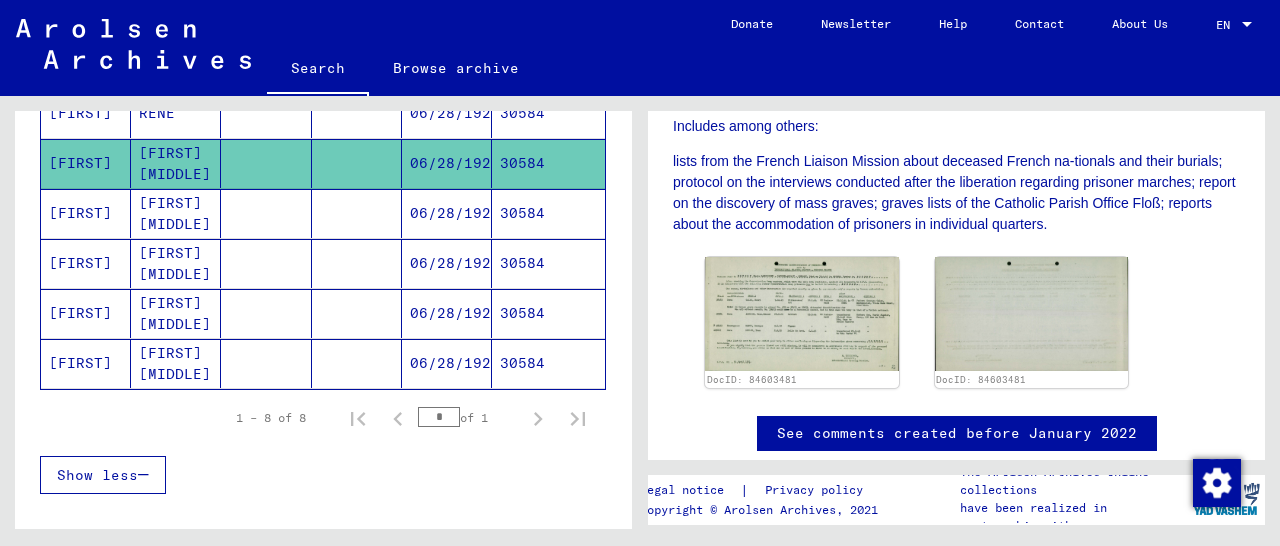 click on "30584" at bounding box center [548, 263] 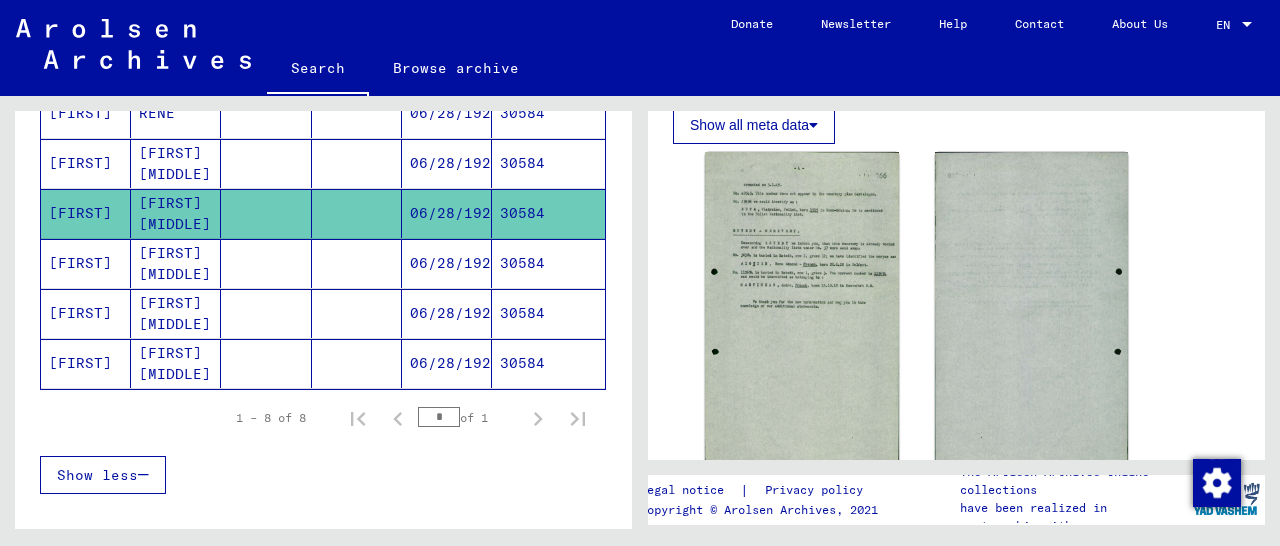 scroll, scrollTop: 624, scrollLeft: 0, axis: vertical 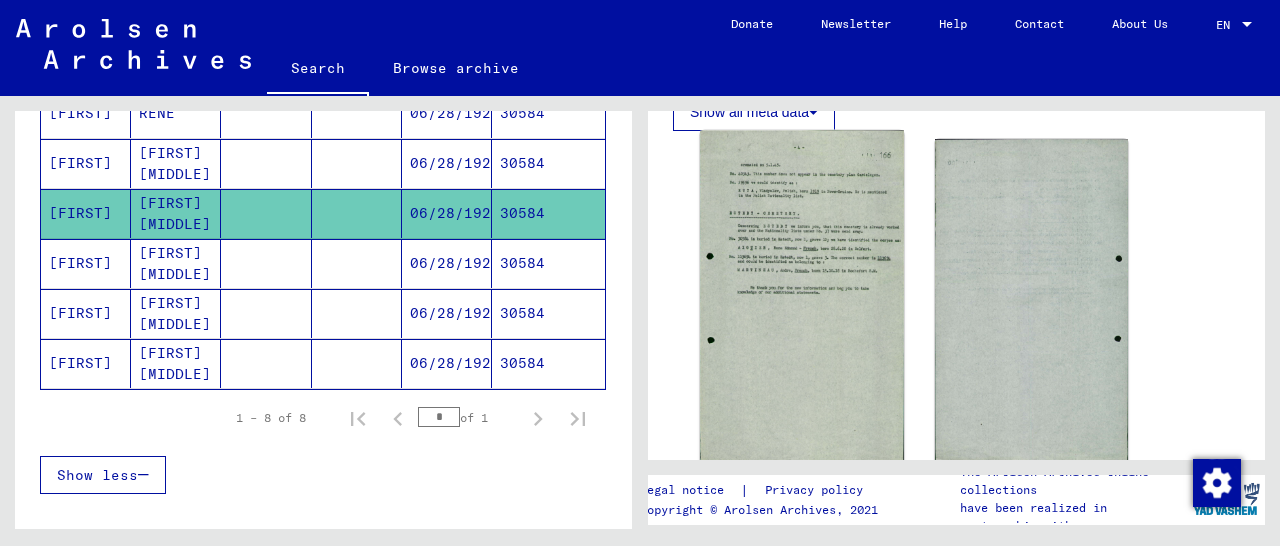 click 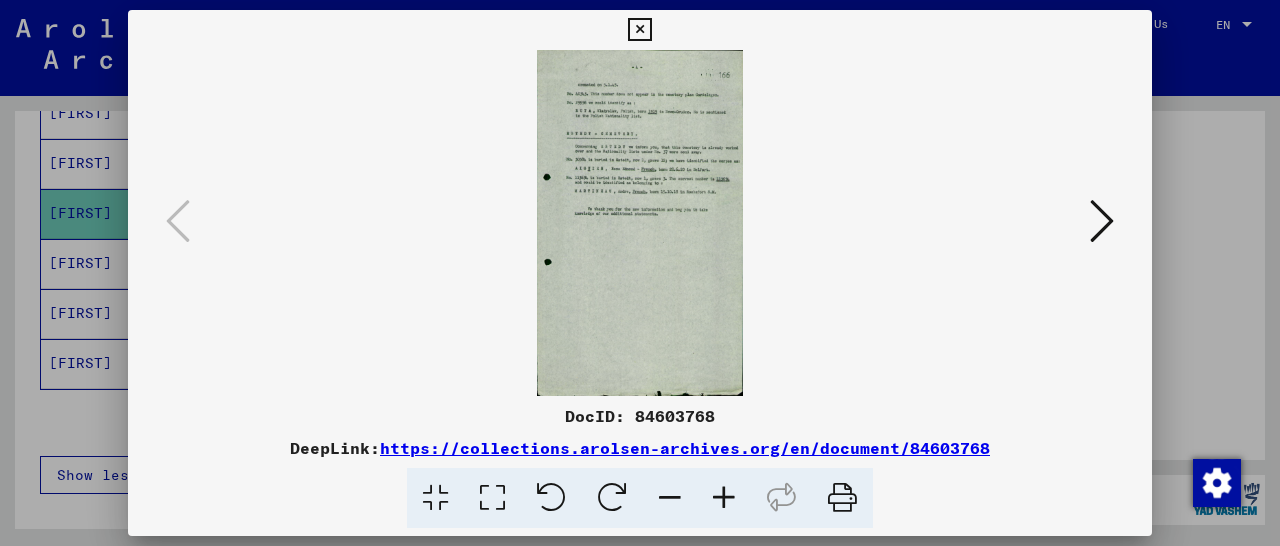 scroll, scrollTop: 624, scrollLeft: 0, axis: vertical 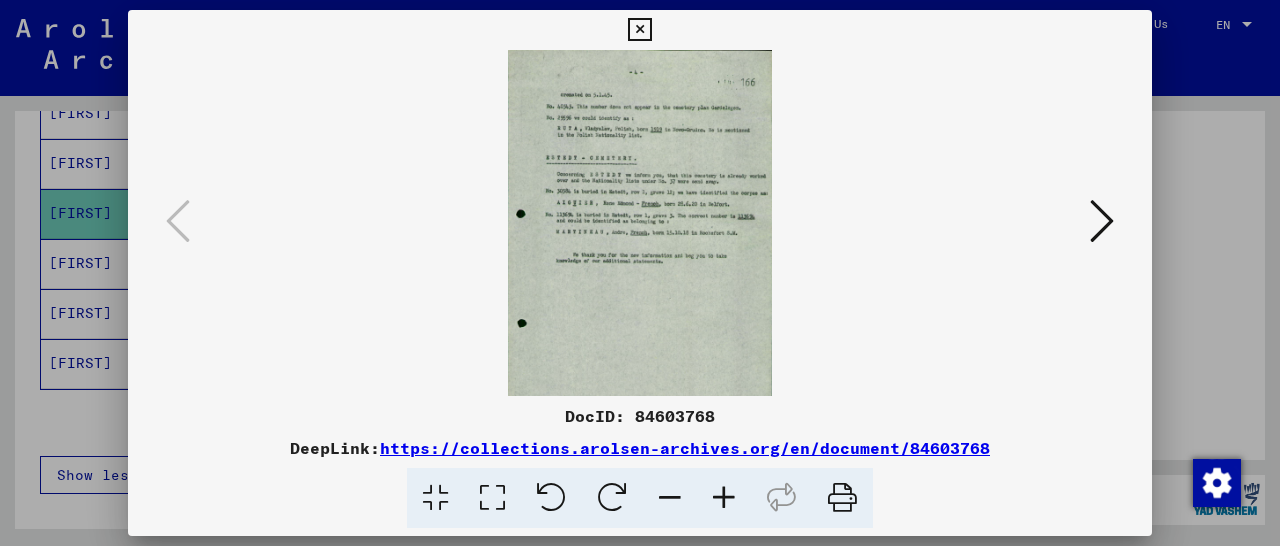 click at bounding box center (724, 498) 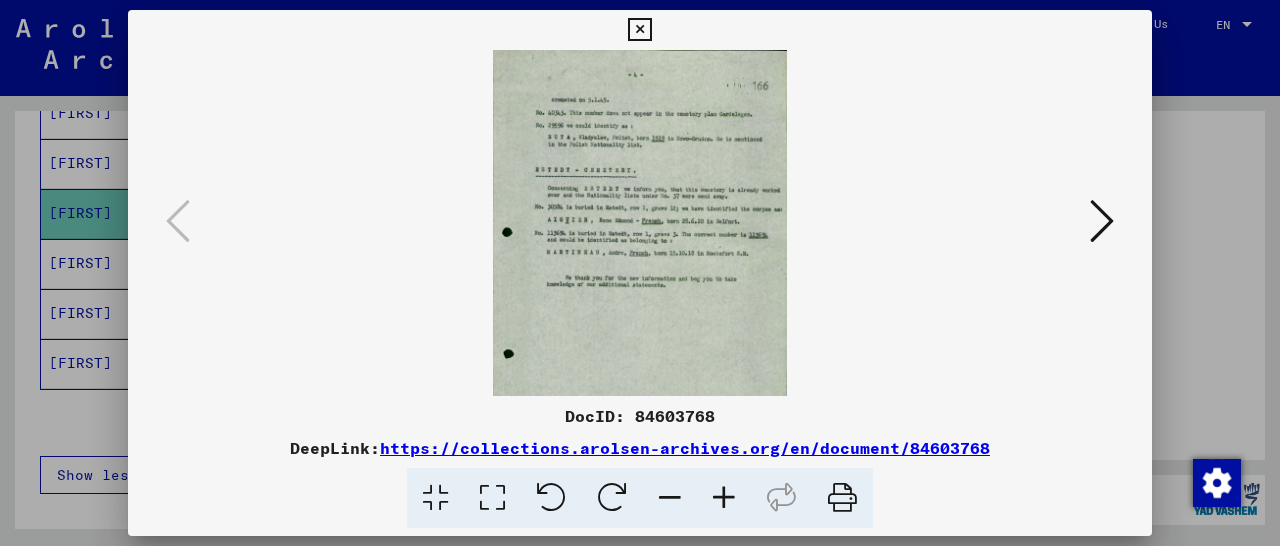 click at bounding box center (724, 498) 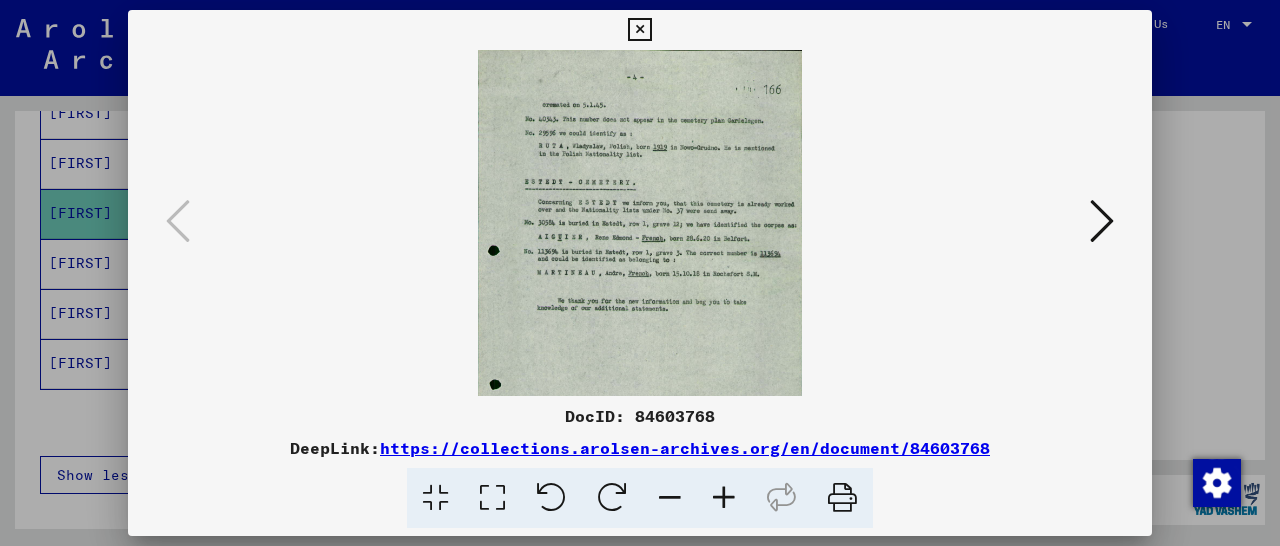 click at bounding box center (724, 498) 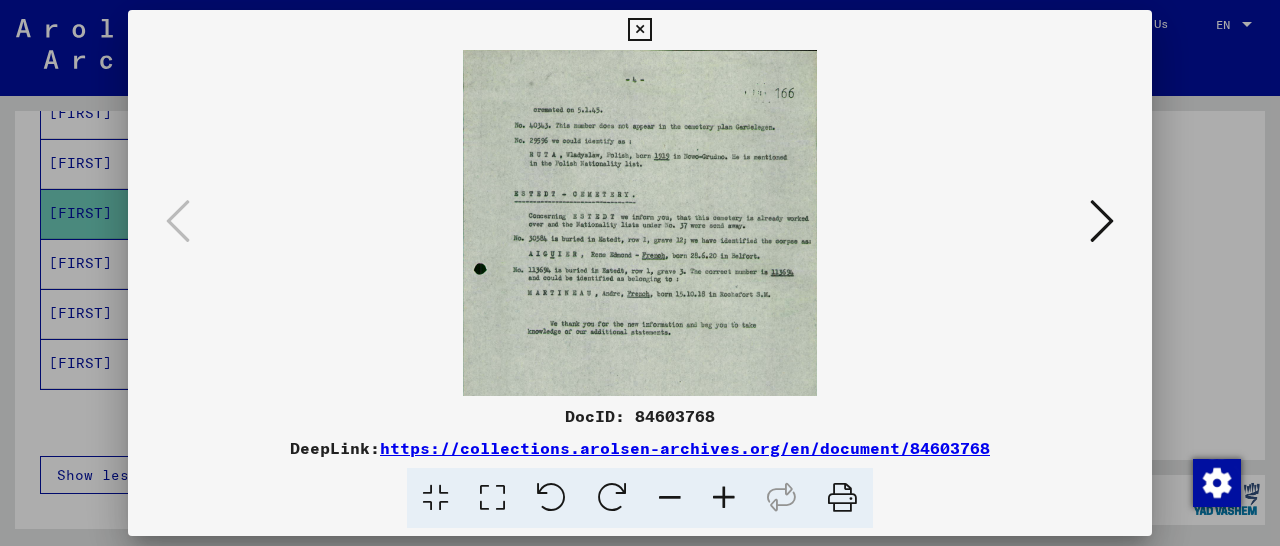 click at bounding box center [724, 498] 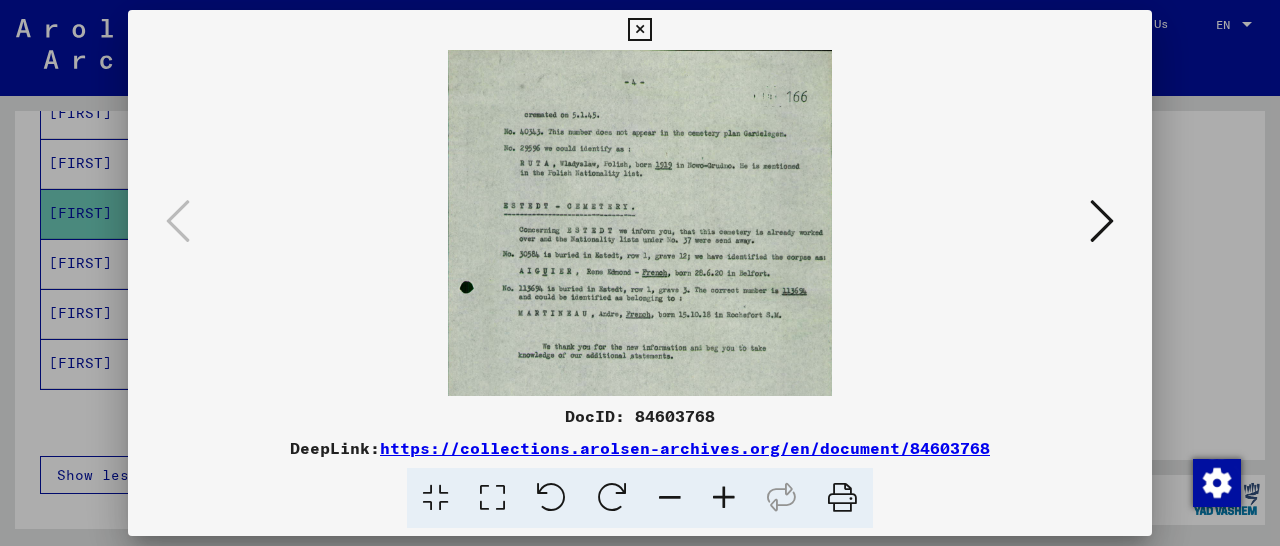 click at bounding box center [724, 498] 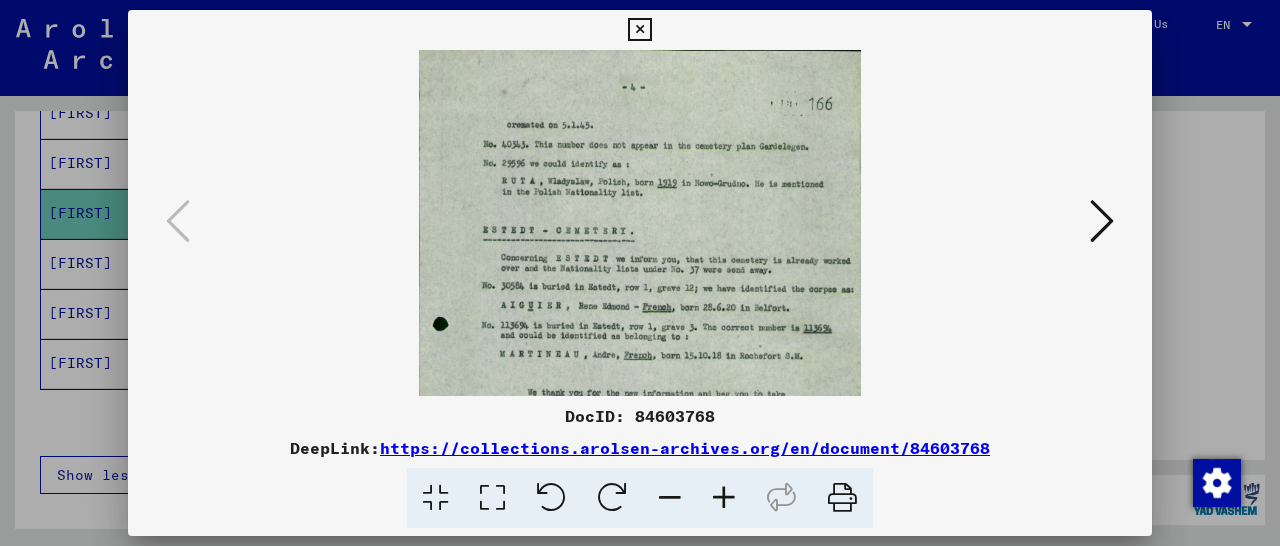 click at bounding box center [724, 498] 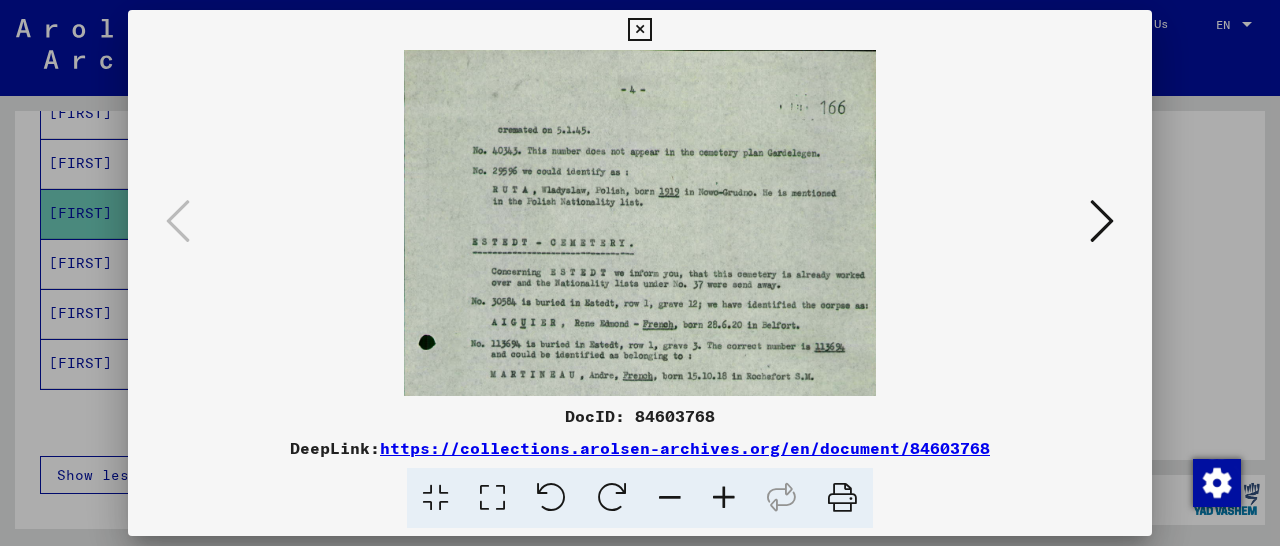 click at bounding box center (724, 498) 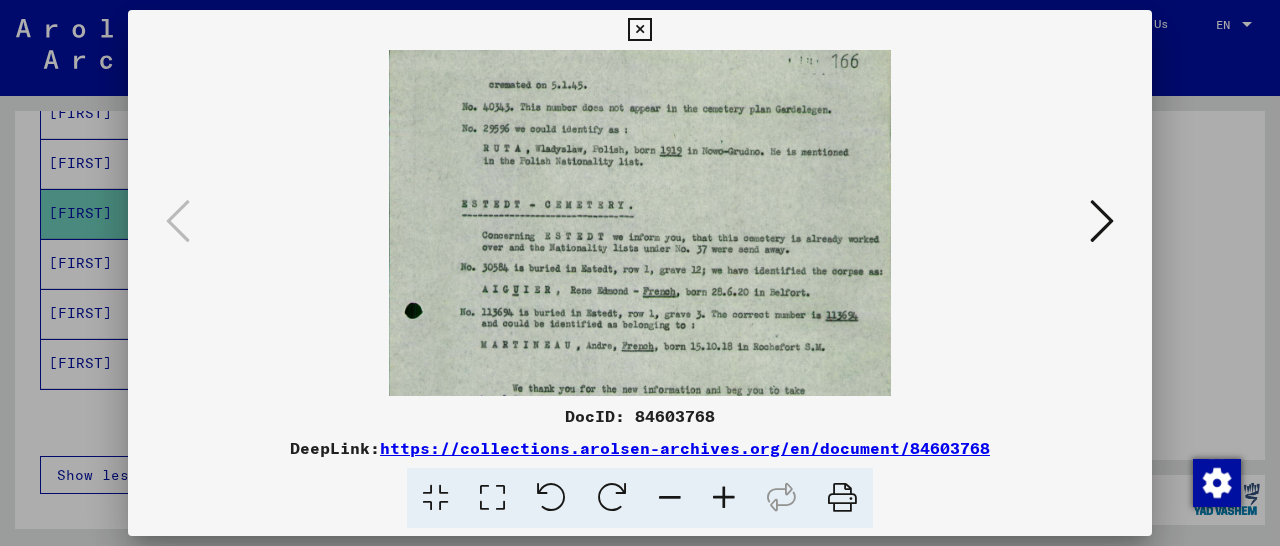 scroll, scrollTop: 80, scrollLeft: 0, axis: vertical 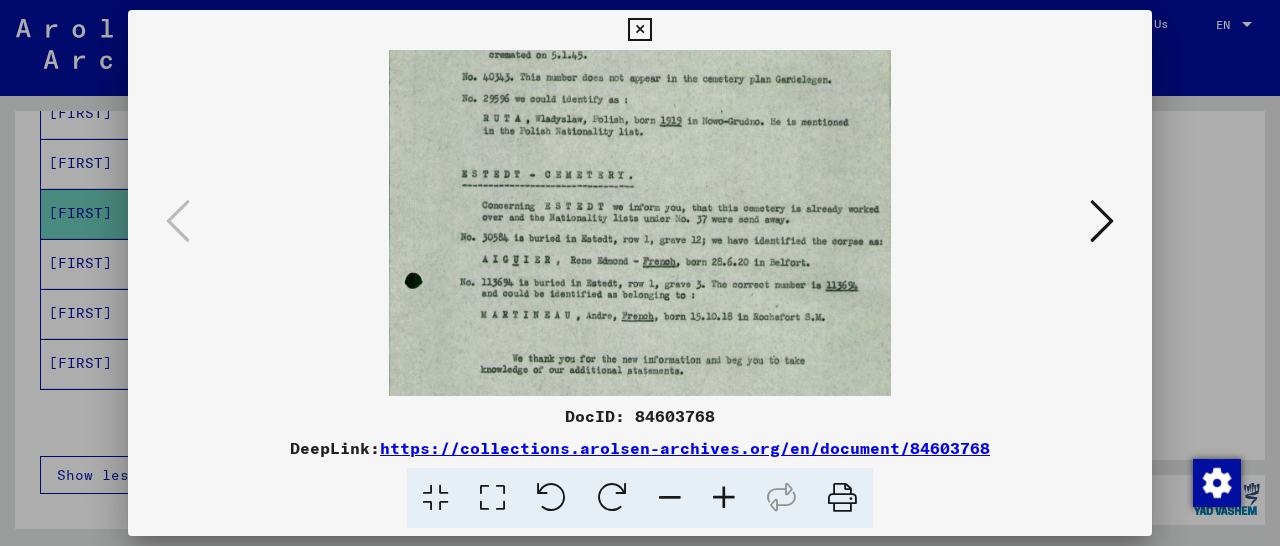 drag, startPoint x: 674, startPoint y: 358, endPoint x: 680, endPoint y: 279, distance: 79.22752 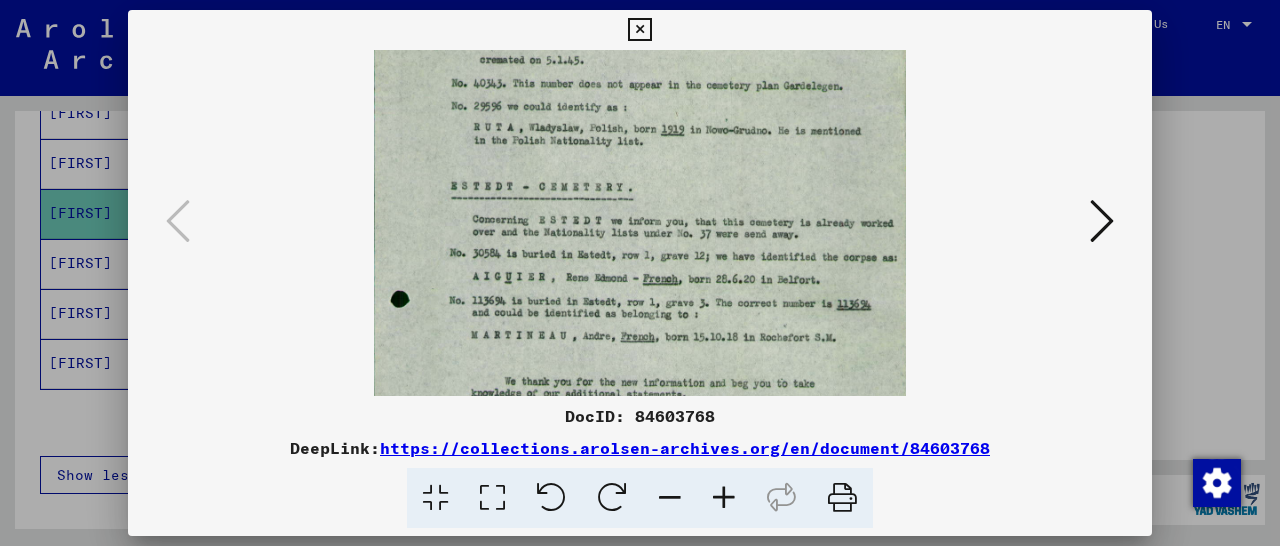 click at bounding box center (724, 498) 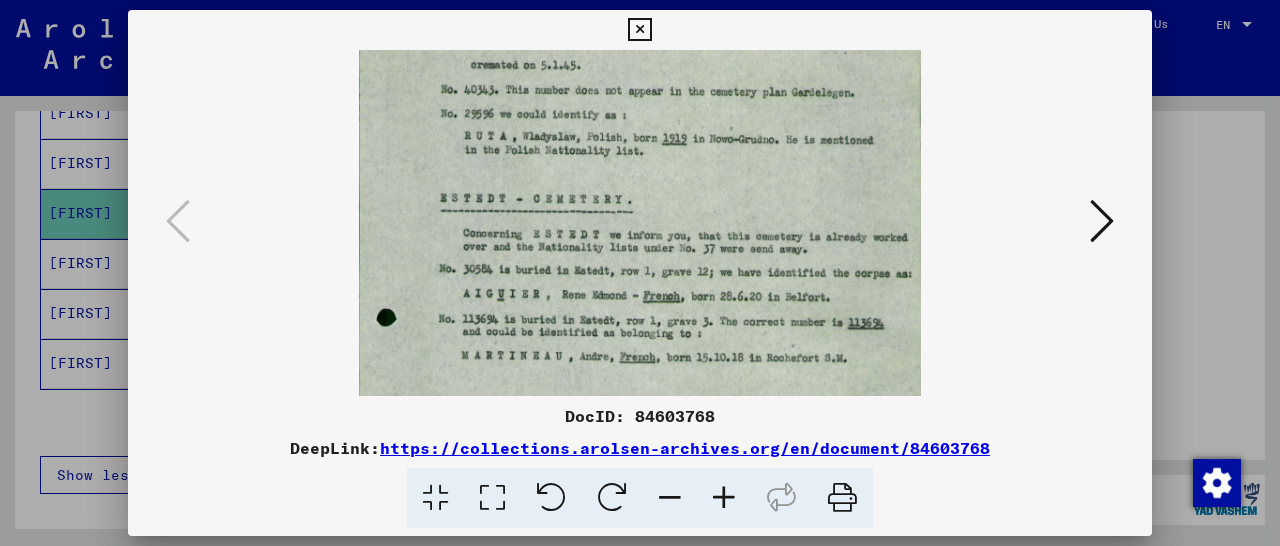 click at bounding box center (724, 498) 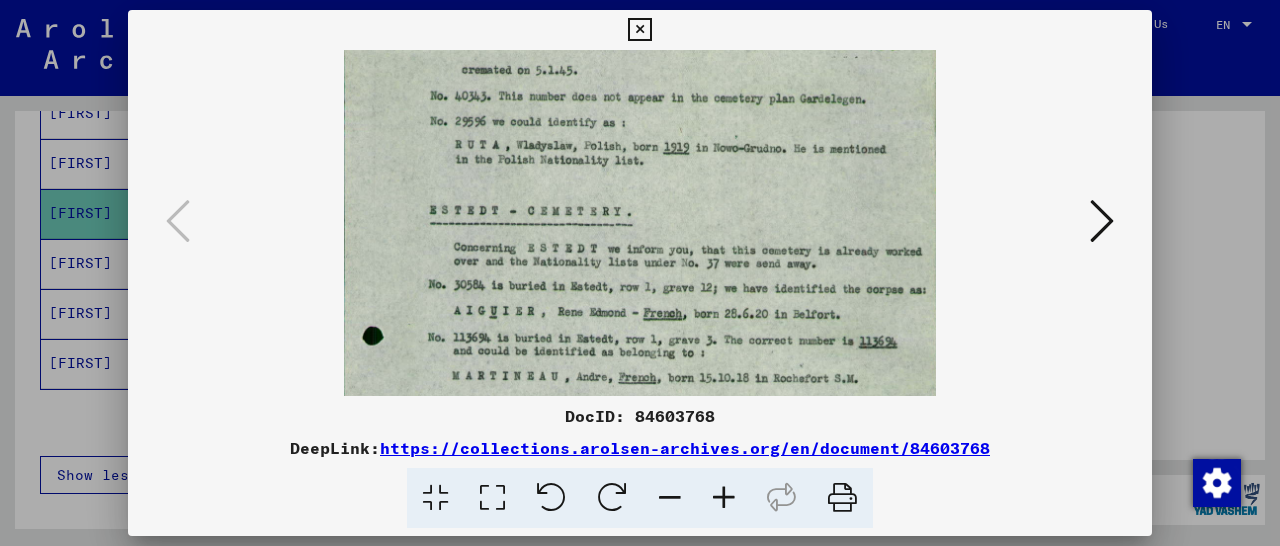 click at bounding box center [639, 468] 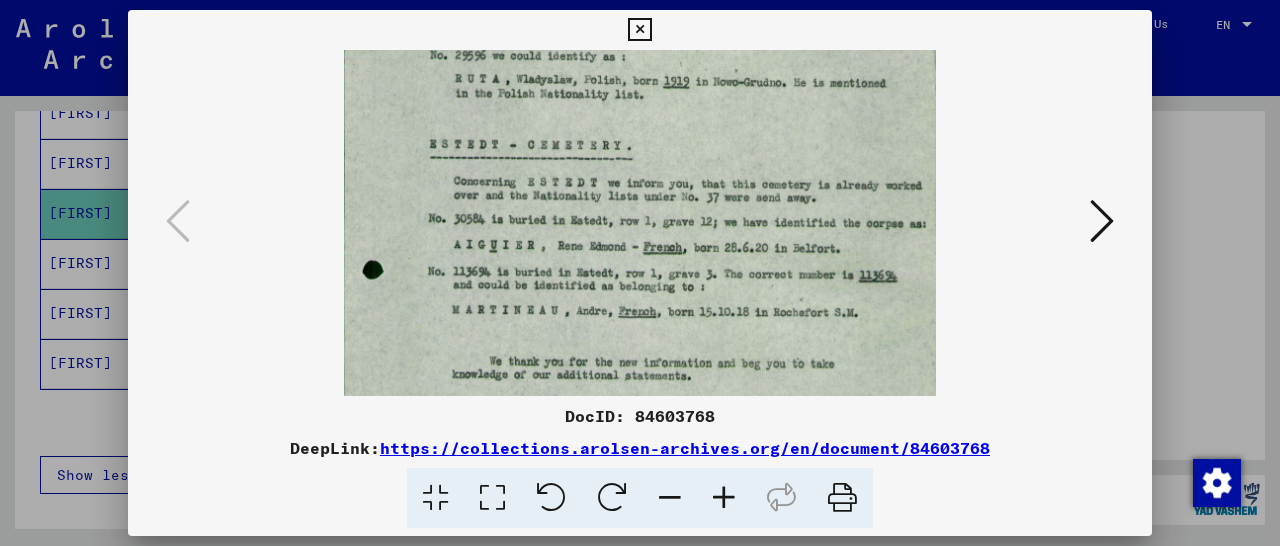 scroll, scrollTop: 144, scrollLeft: 0, axis: vertical 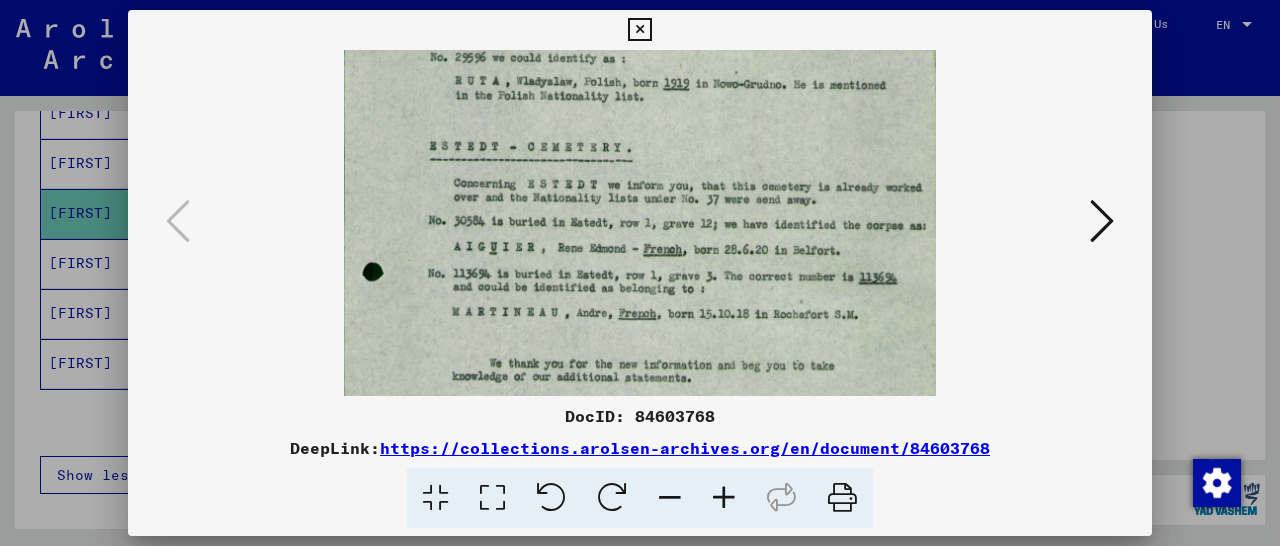 drag, startPoint x: 605, startPoint y: 327, endPoint x: 605, endPoint y: 263, distance: 64 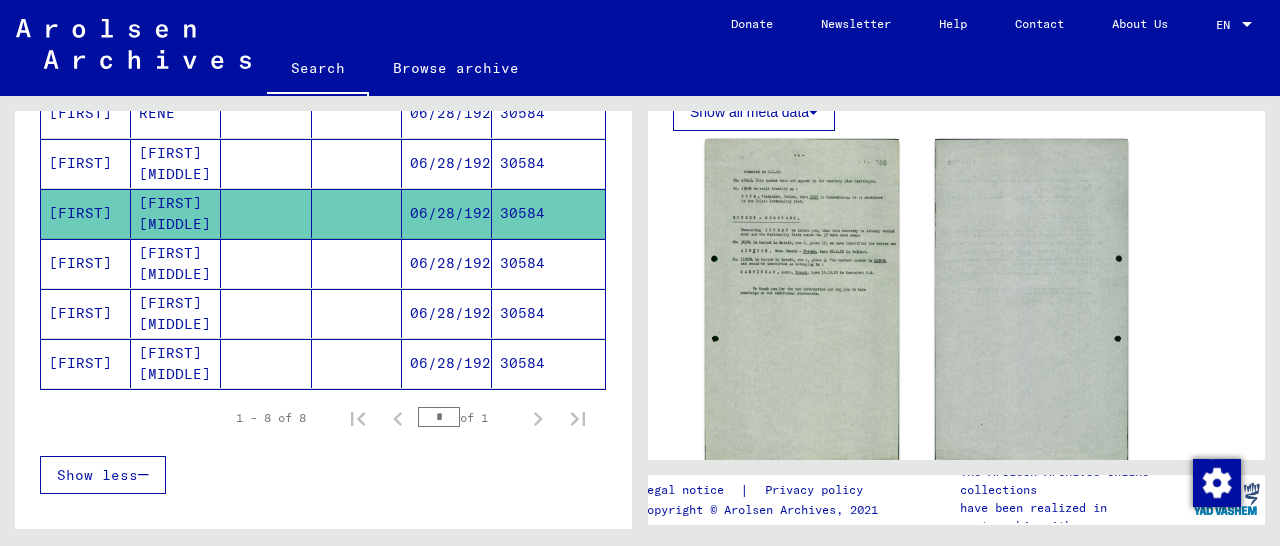 click on "30584" at bounding box center (548, 313) 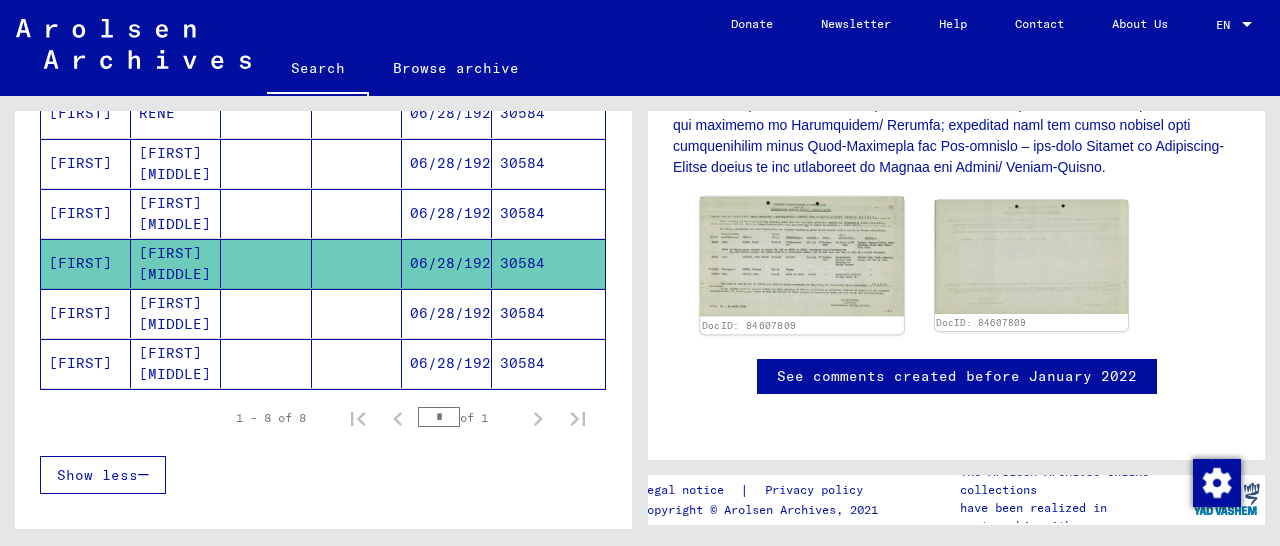 click 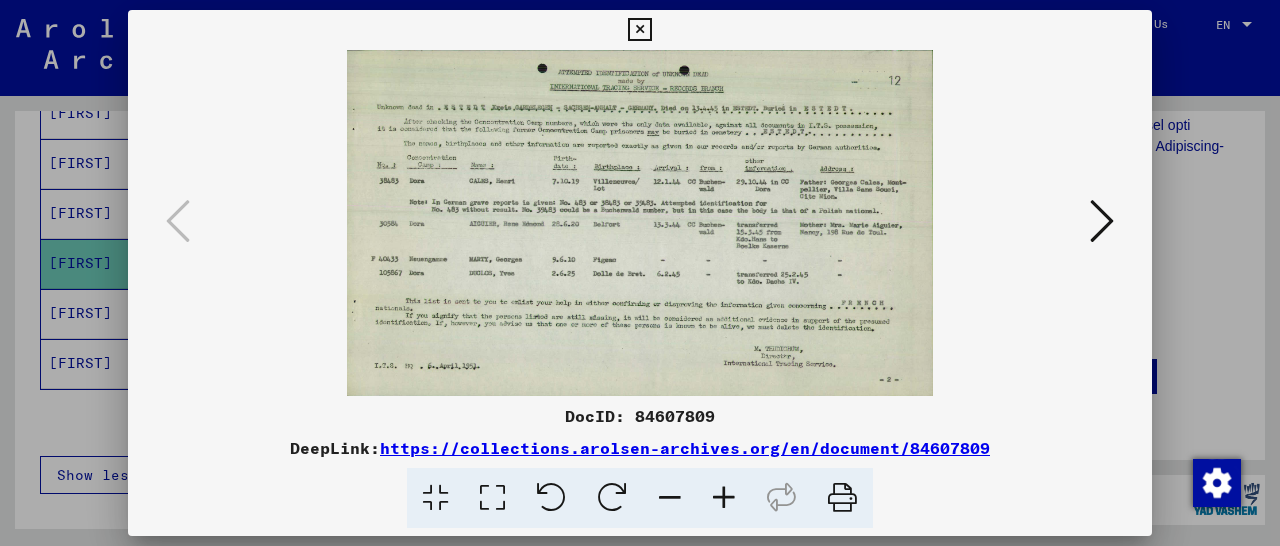 click at bounding box center [724, 498] 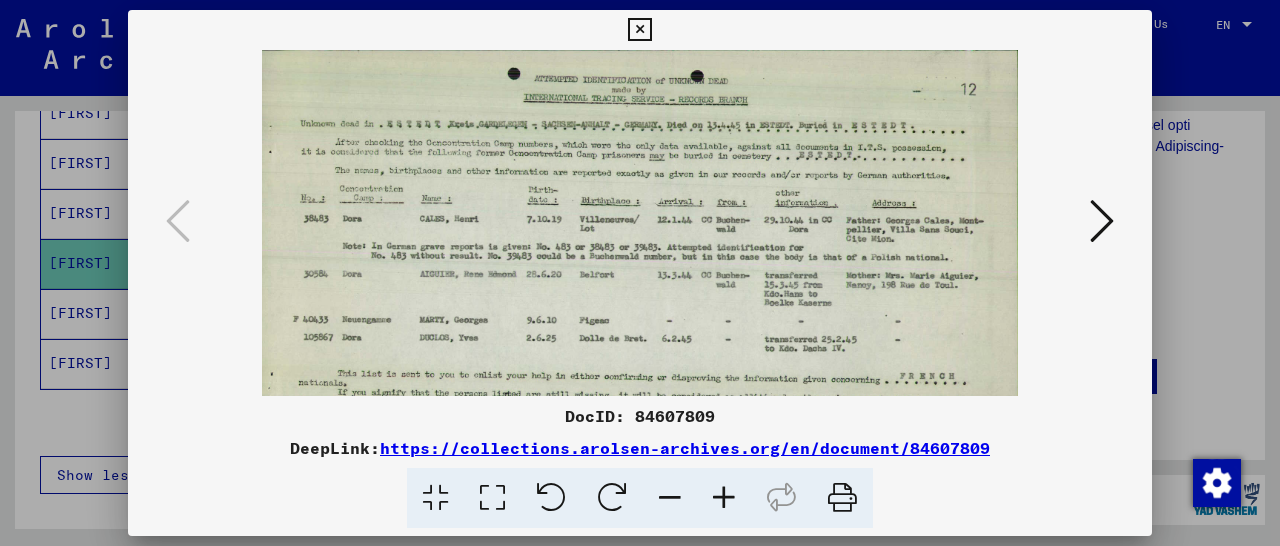 click at bounding box center [724, 498] 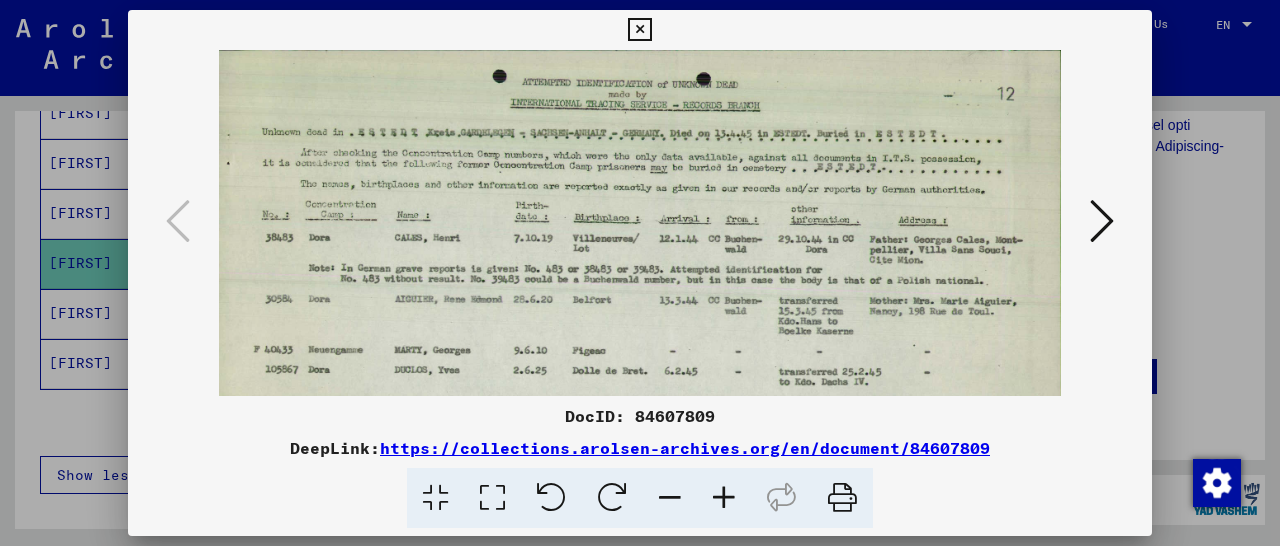 click at bounding box center (724, 498) 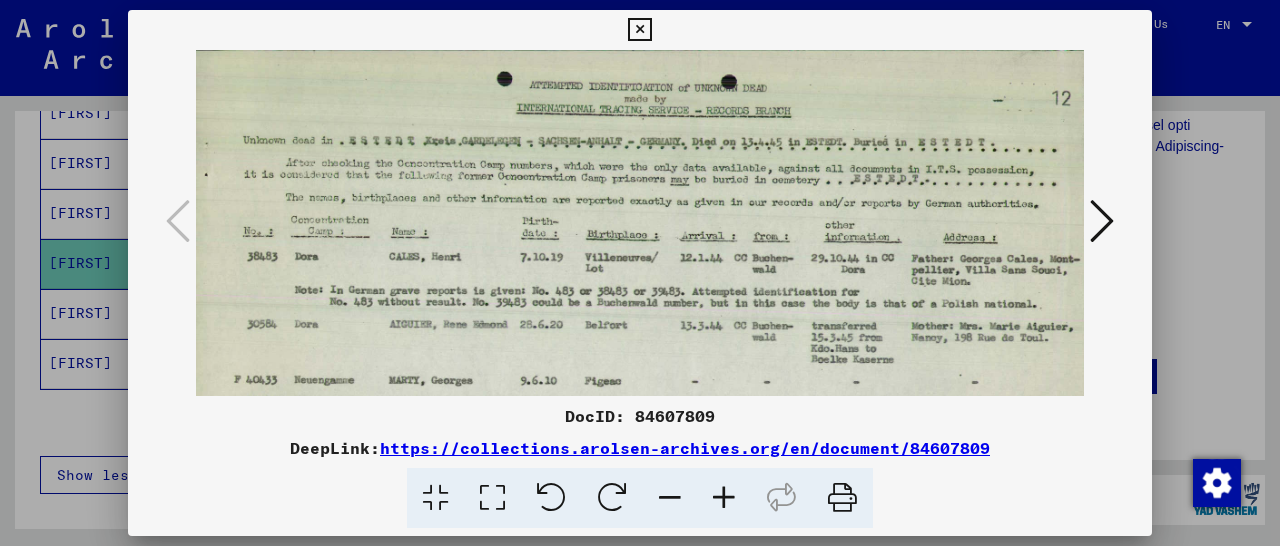 click at bounding box center (724, 498) 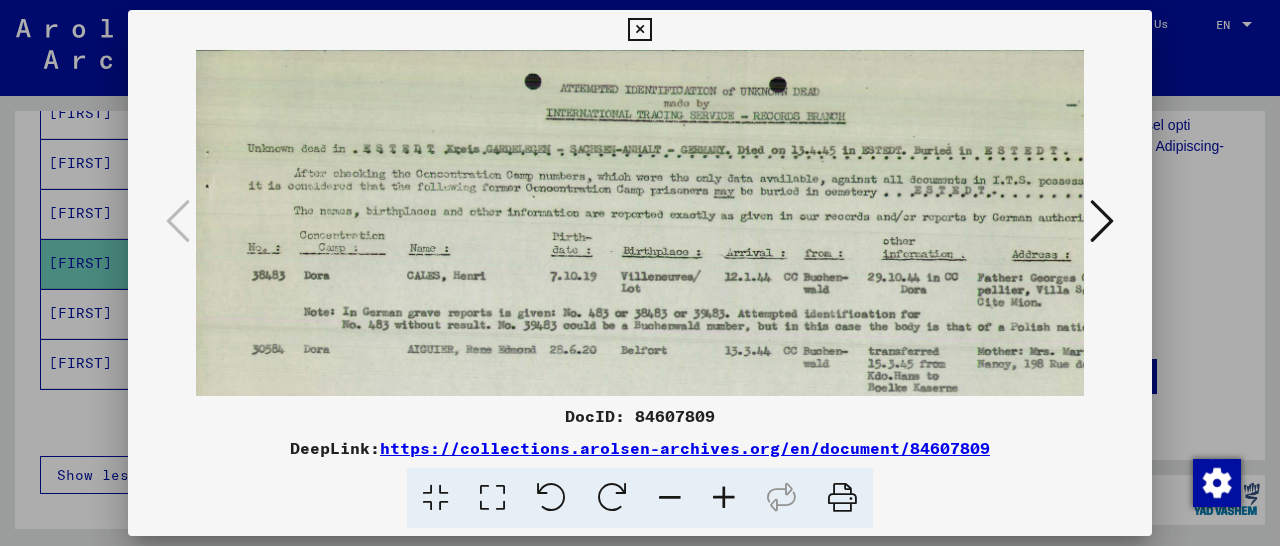 click at bounding box center (724, 498) 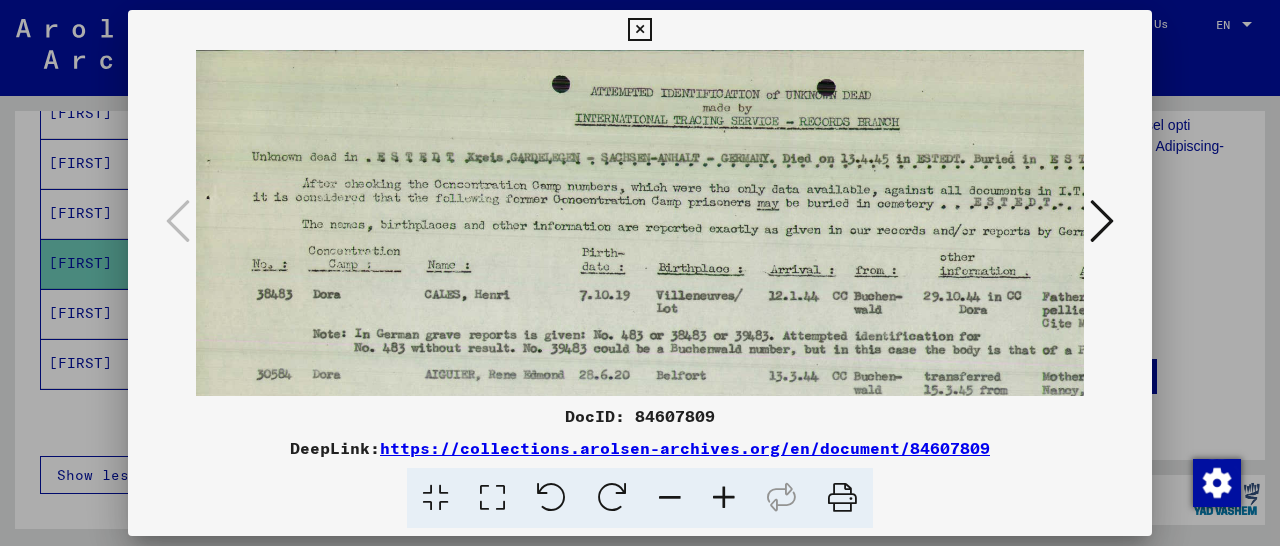 click at bounding box center [724, 498] 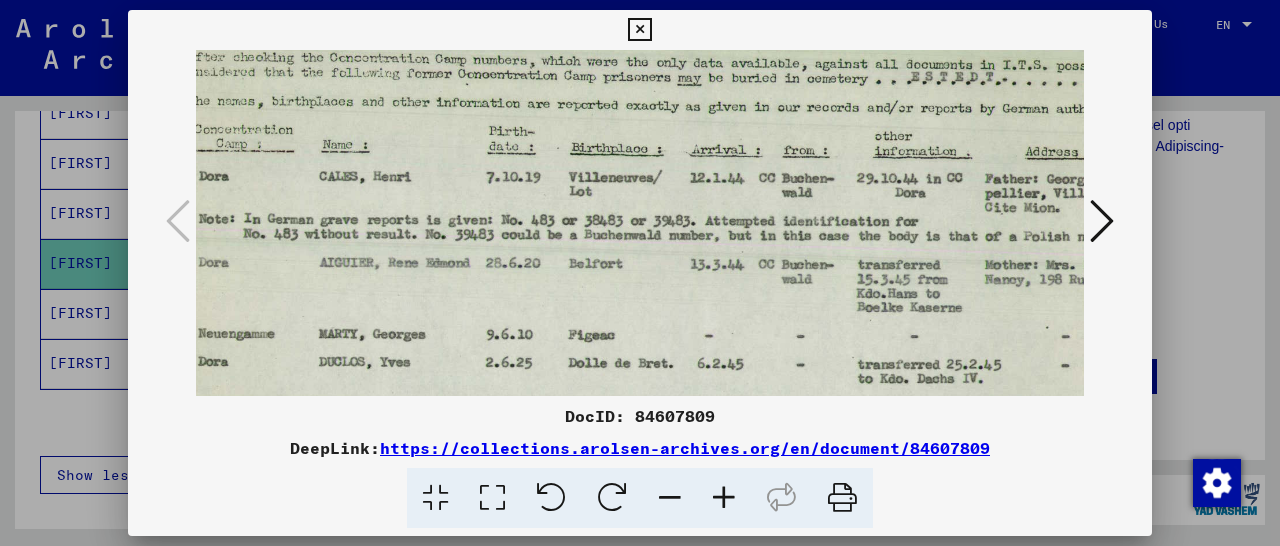 scroll, scrollTop: 153, scrollLeft: 150, axis: both 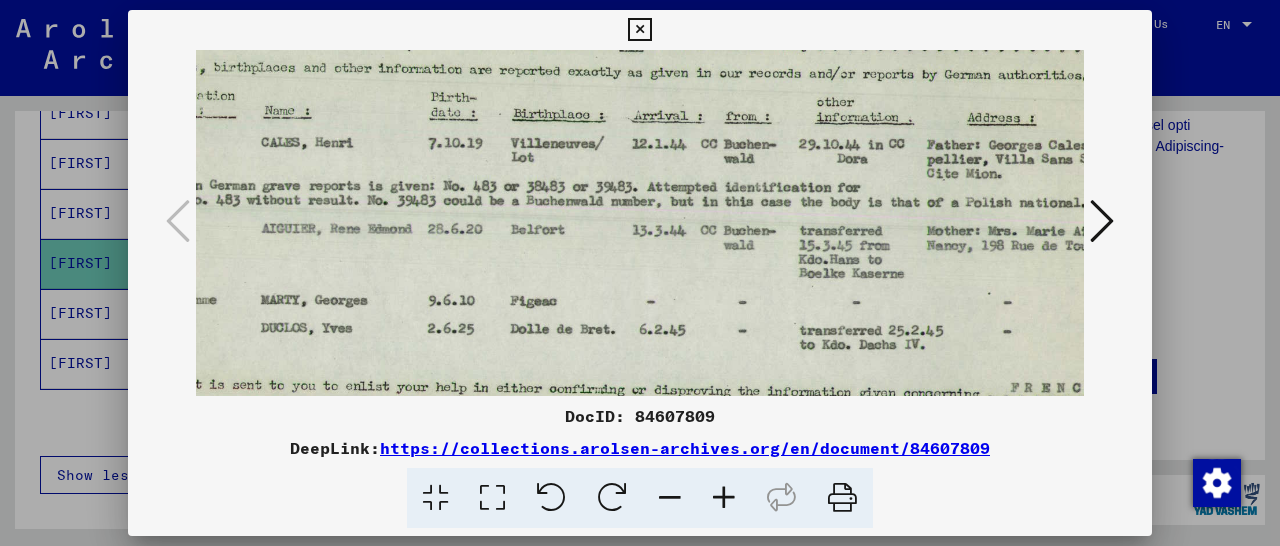 drag, startPoint x: 742, startPoint y: 336, endPoint x: 562, endPoint y: 161, distance: 251.0478 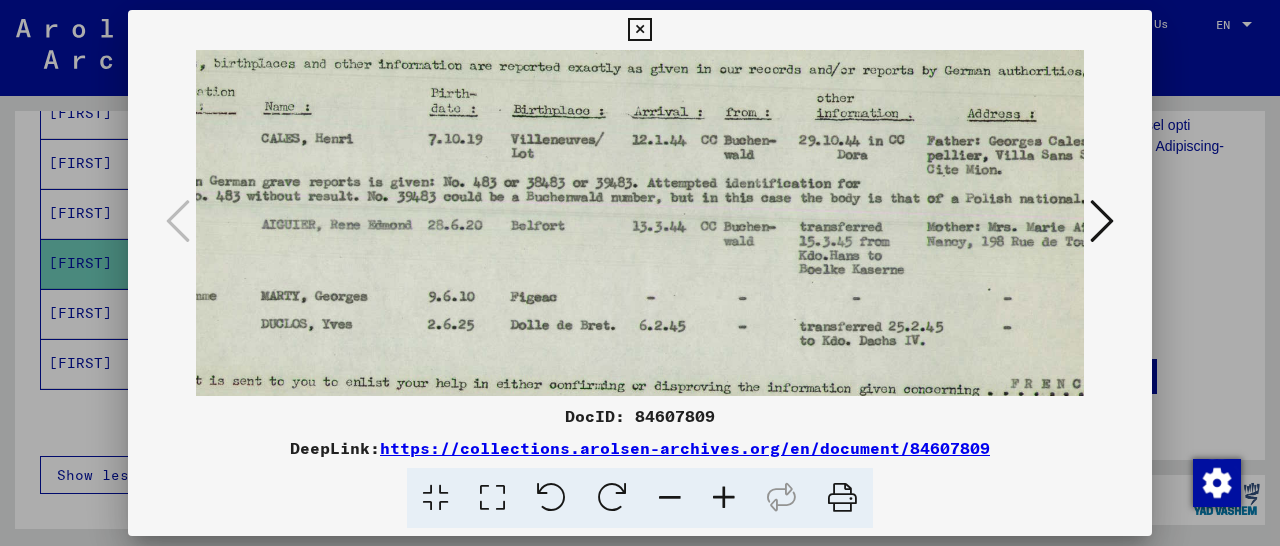 click at bounding box center (639, 30) 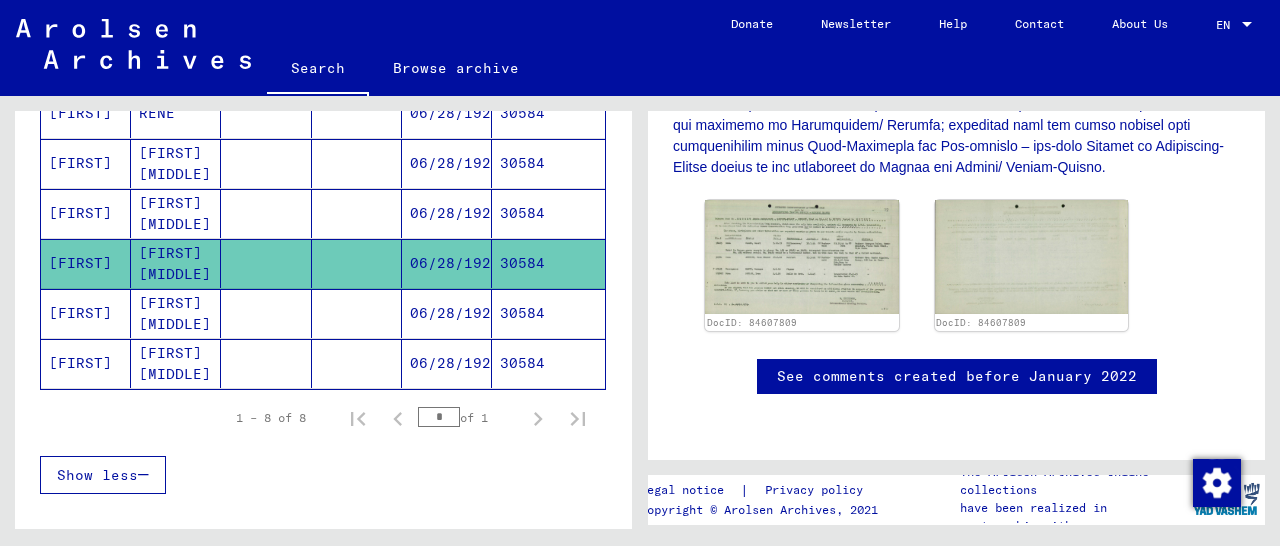click on "30584" at bounding box center [548, 363] 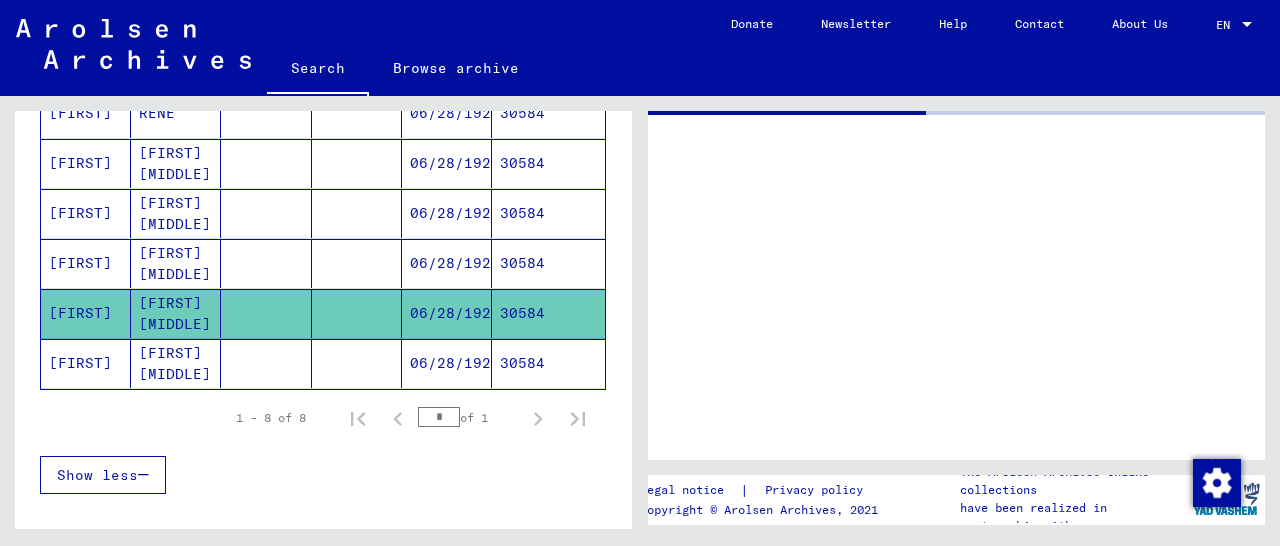 scroll, scrollTop: 0, scrollLeft: 0, axis: both 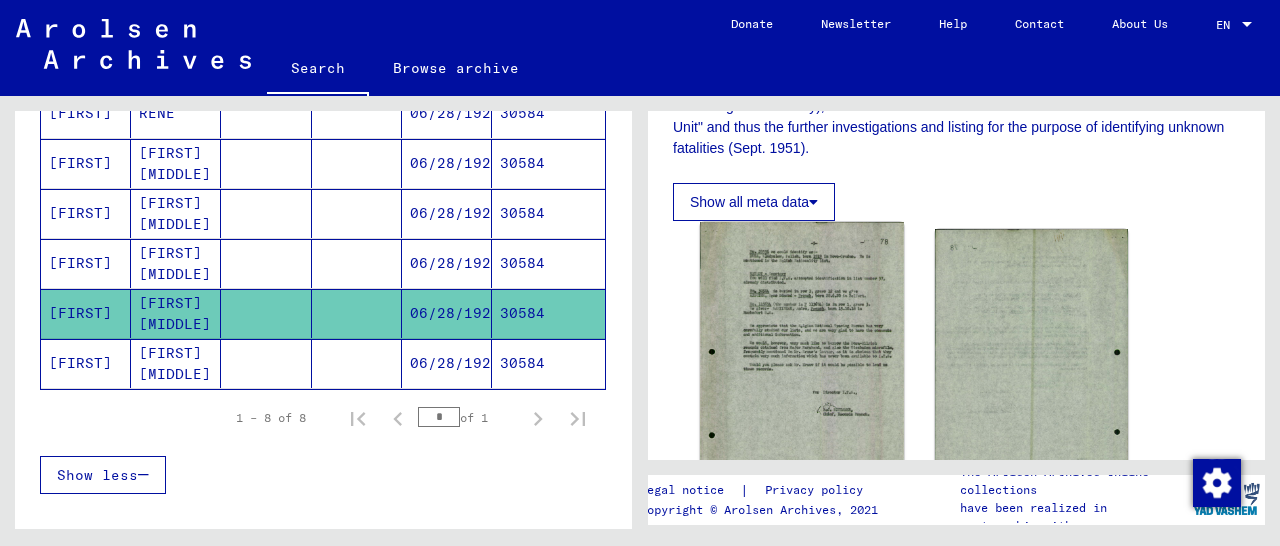 click 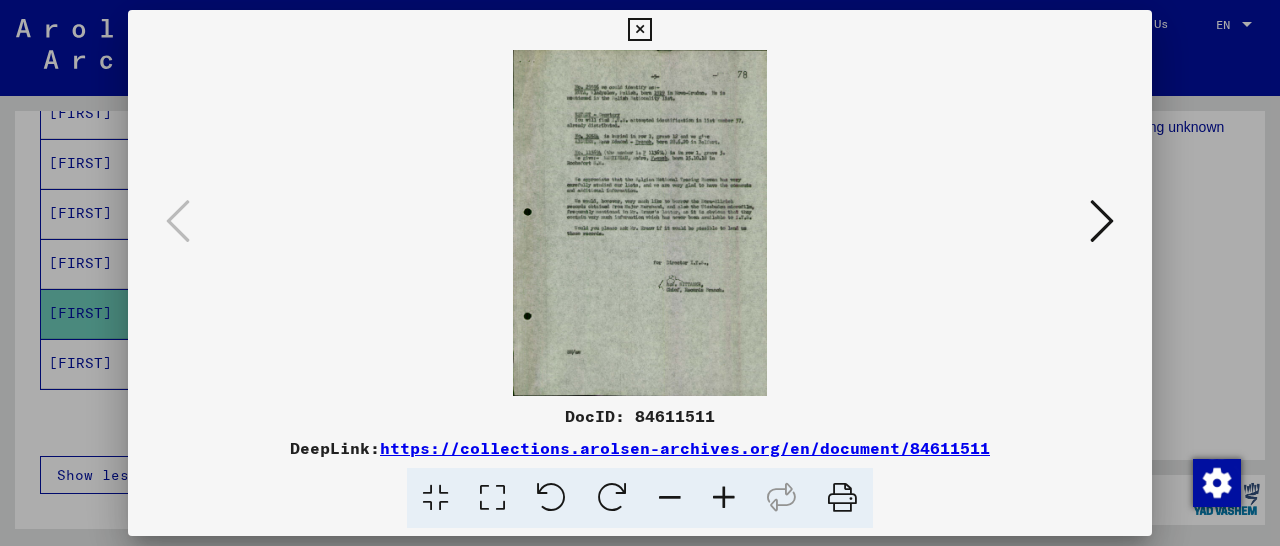 scroll, scrollTop: 520, scrollLeft: 0, axis: vertical 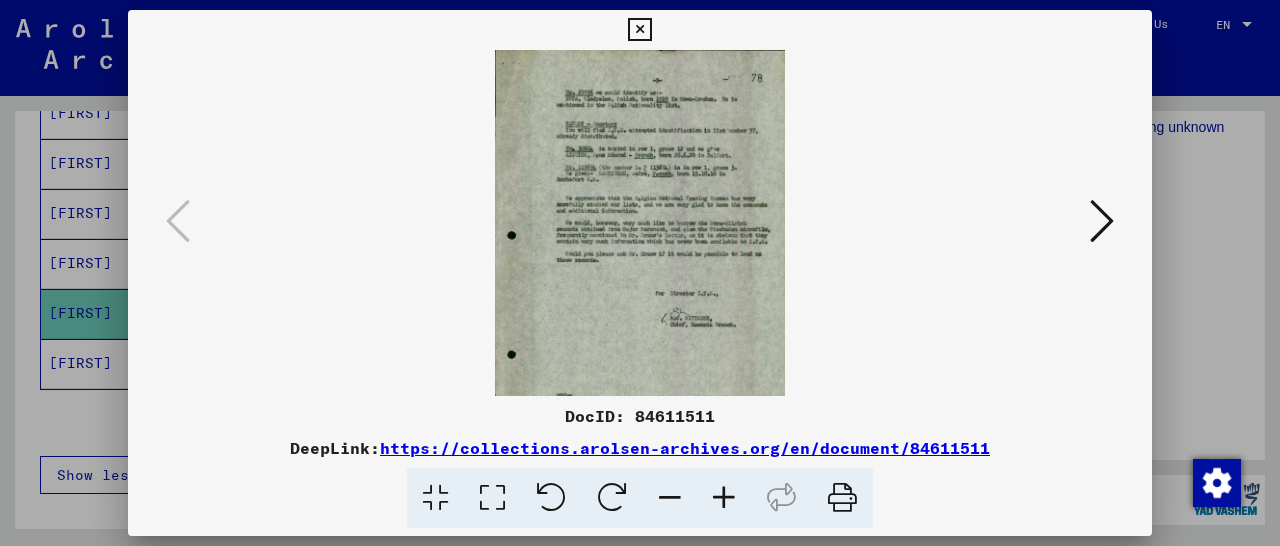 click at bounding box center (724, 498) 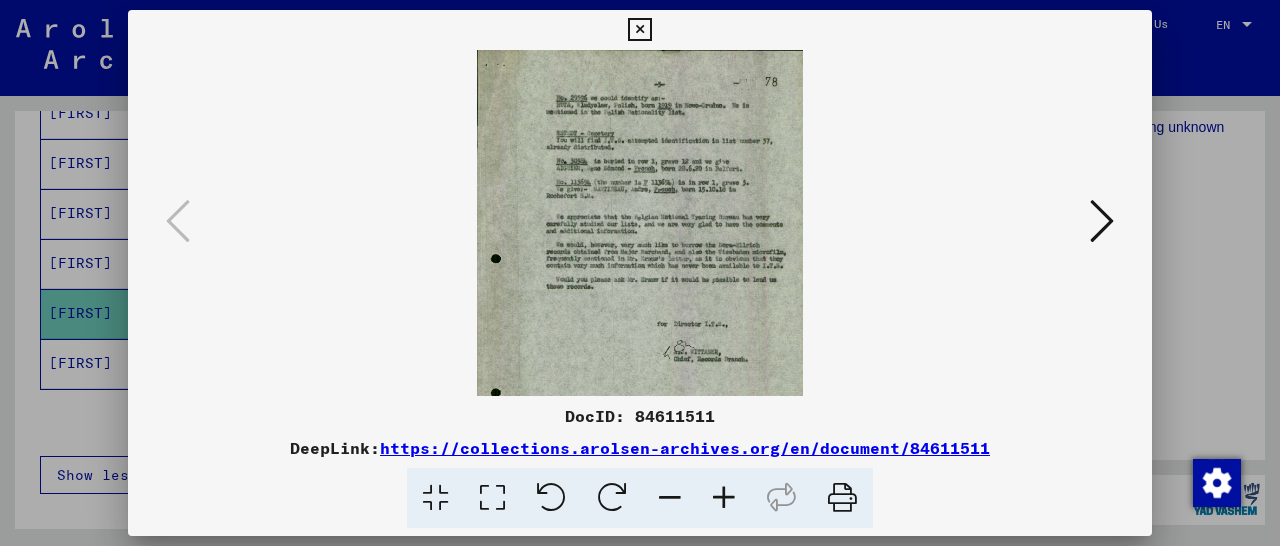 click at bounding box center (724, 498) 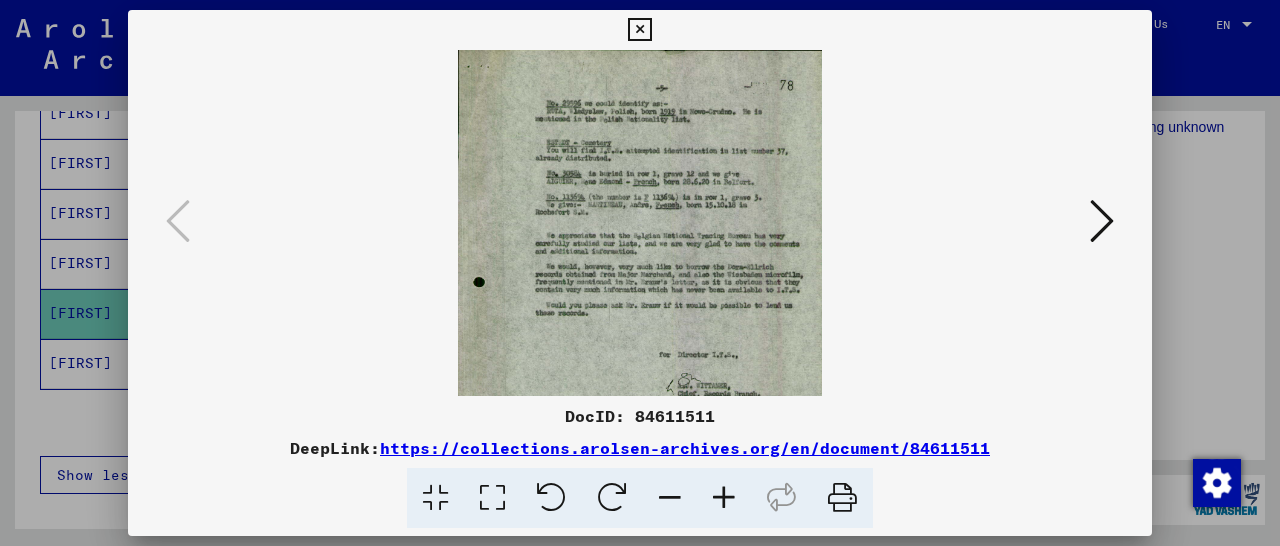 click at bounding box center [724, 498] 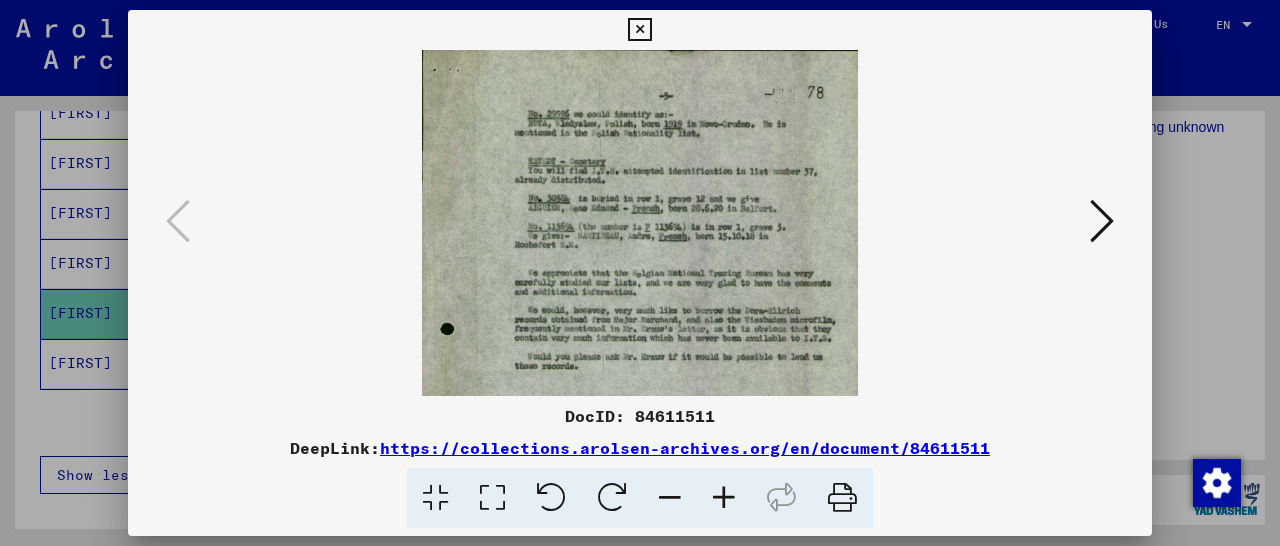 click at bounding box center (724, 498) 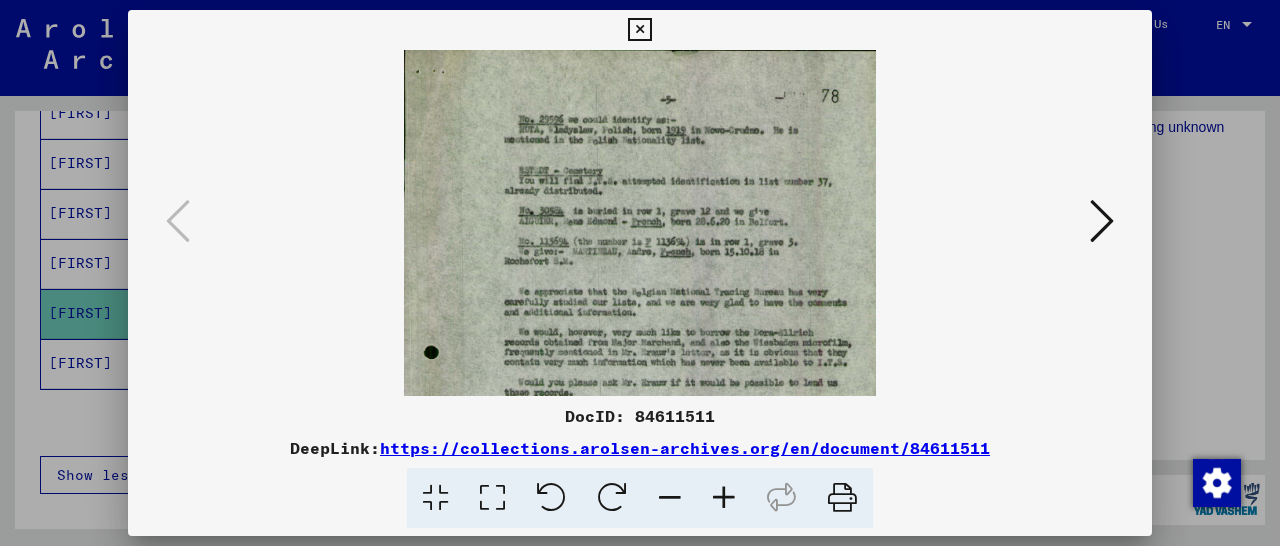 click at bounding box center [724, 498] 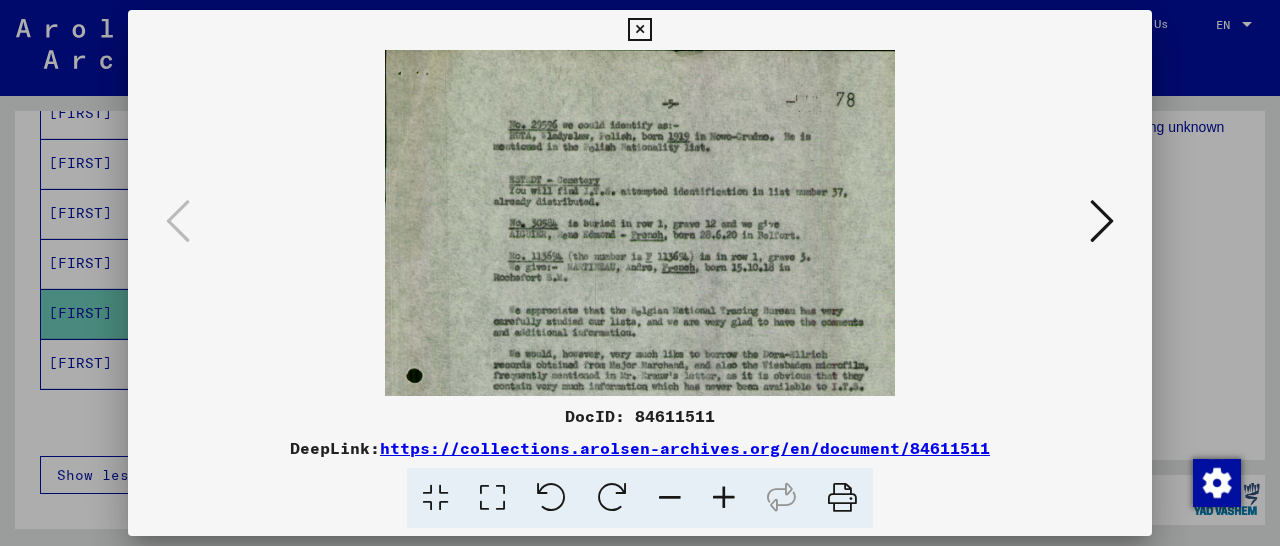 click at bounding box center (724, 498) 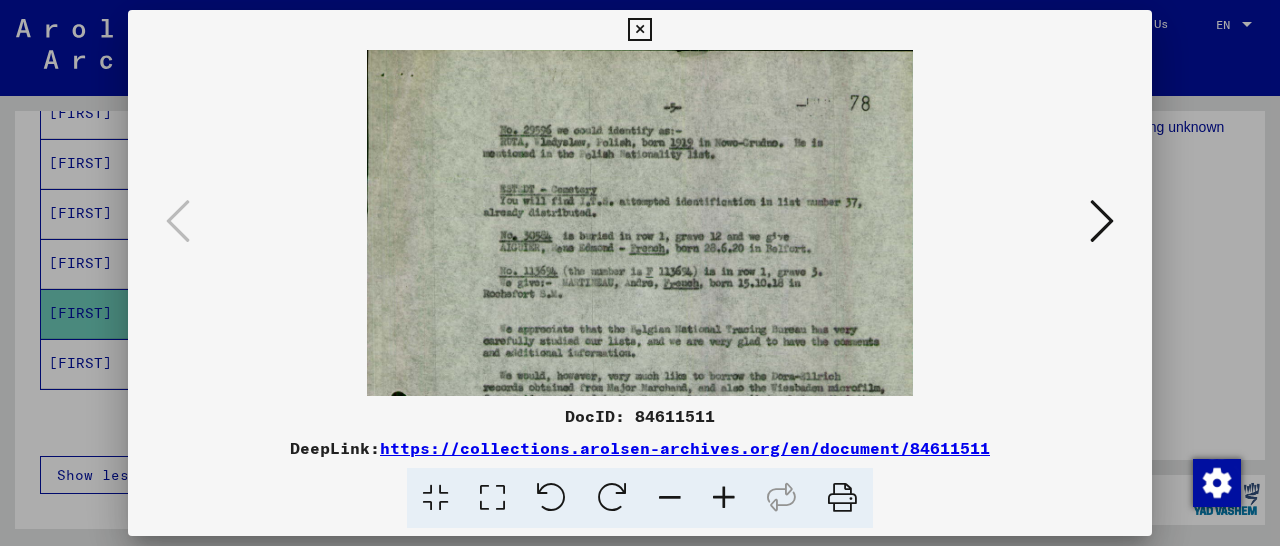 click at bounding box center [724, 498] 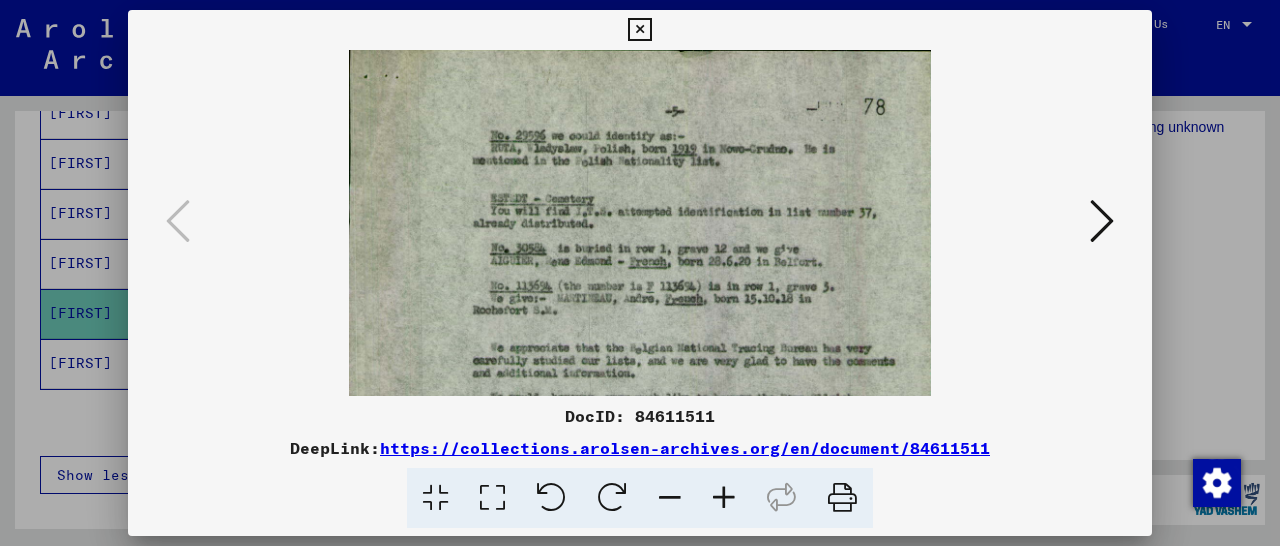 click at bounding box center (724, 498) 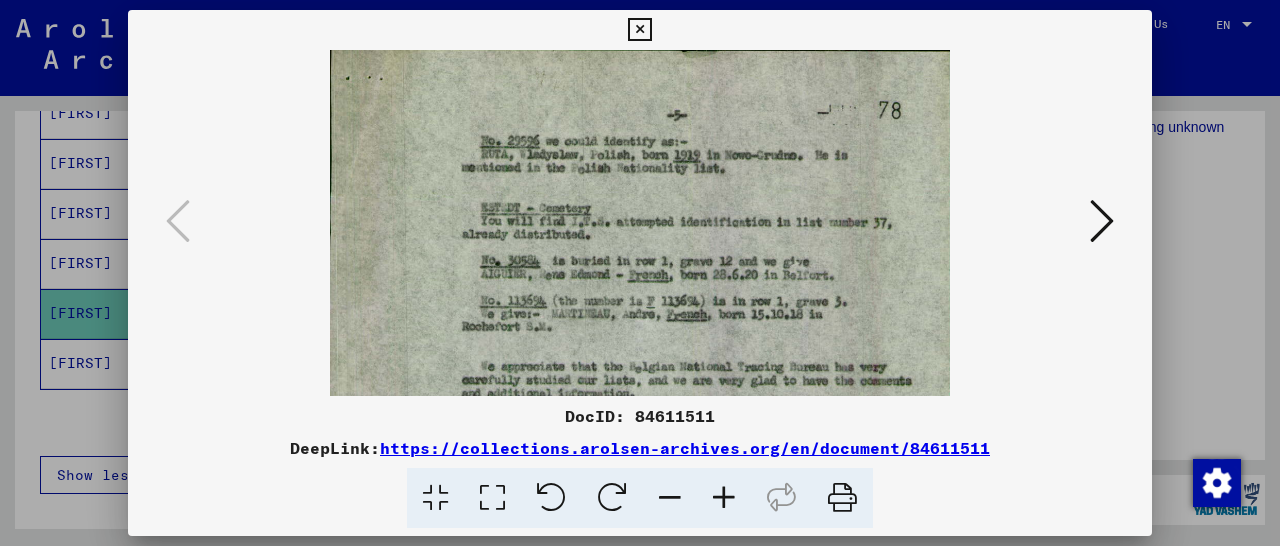 click at bounding box center [724, 498] 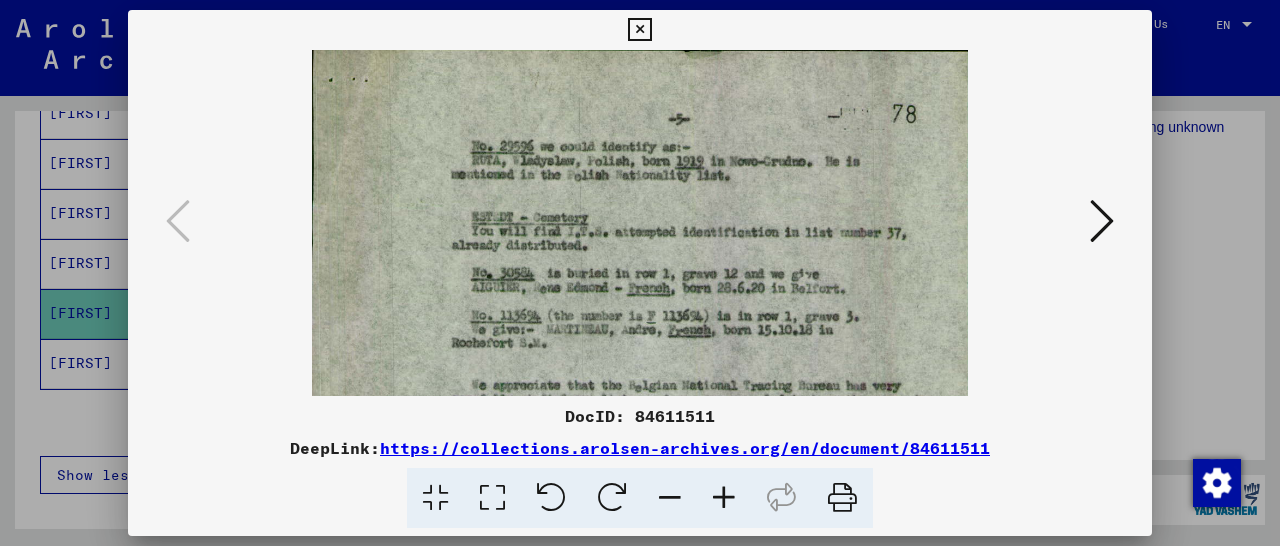 click at bounding box center [639, 30] 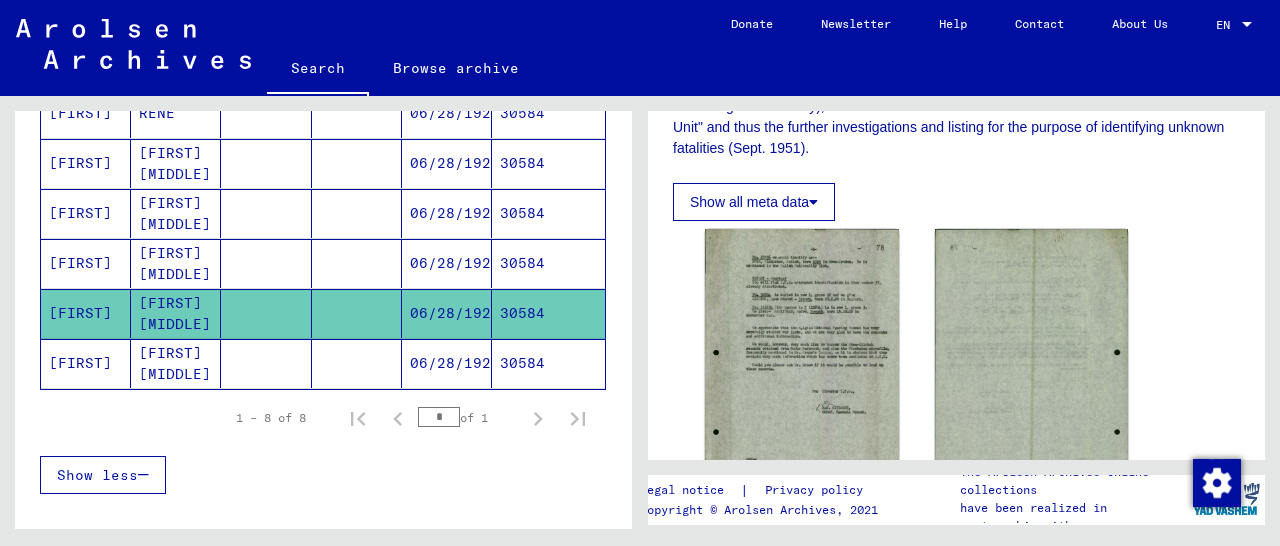 click on "30584" at bounding box center [548, 313] 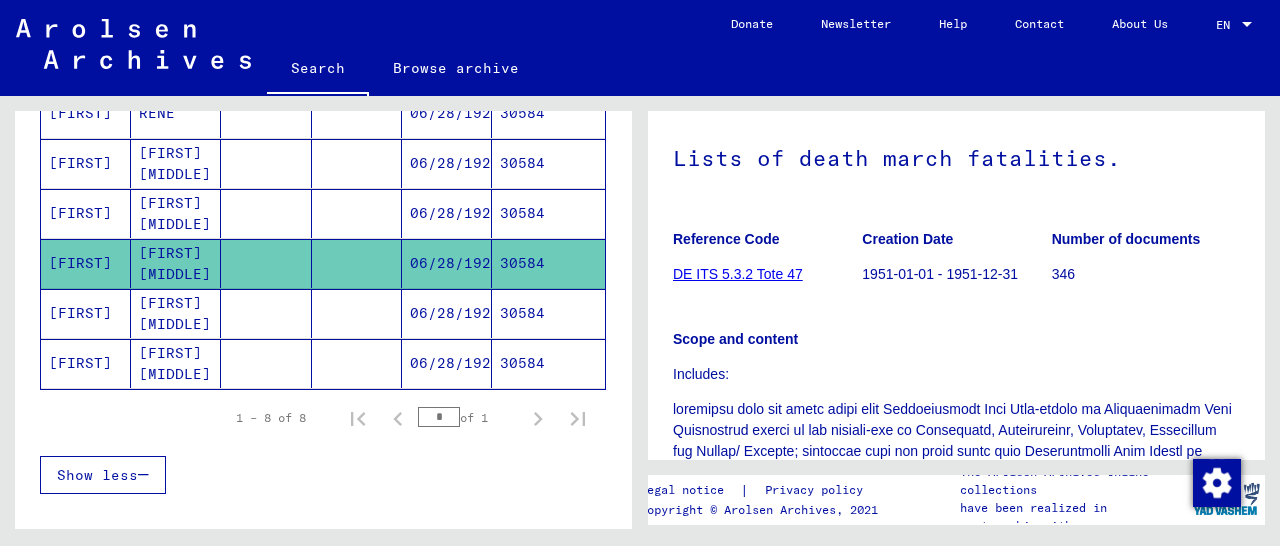 scroll, scrollTop: 208, scrollLeft: 0, axis: vertical 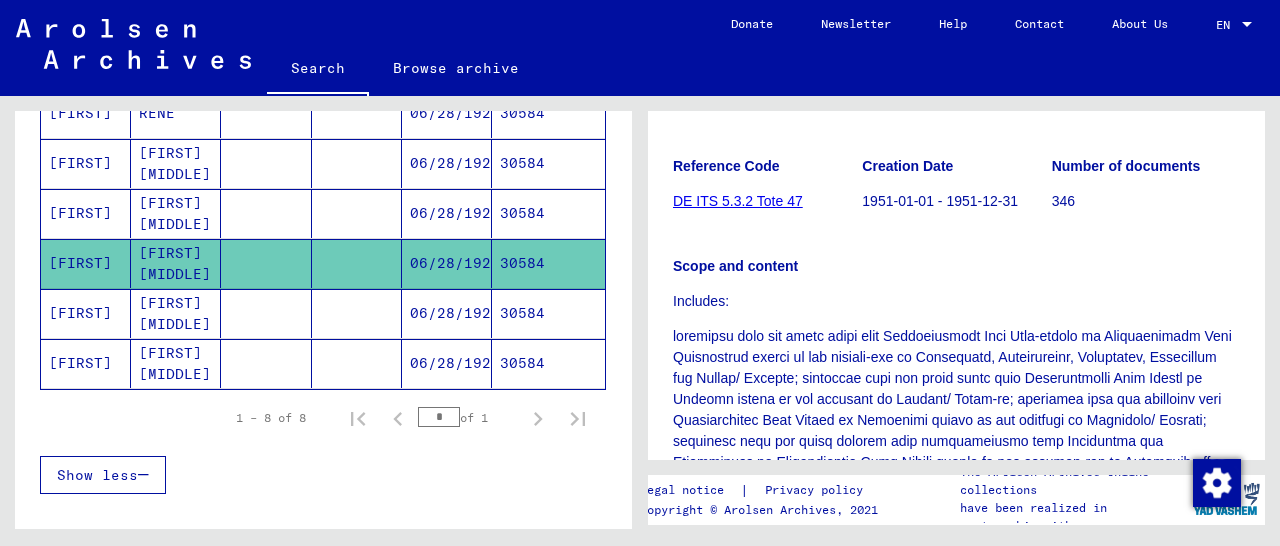 click on "30584" at bounding box center [548, 263] 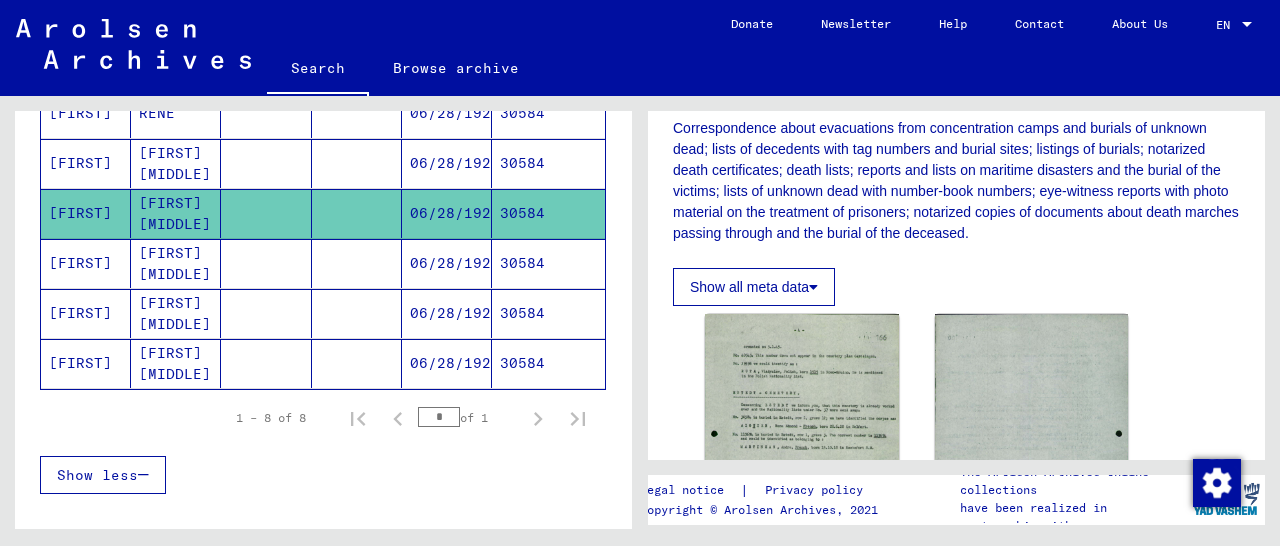 scroll, scrollTop: 520, scrollLeft: 0, axis: vertical 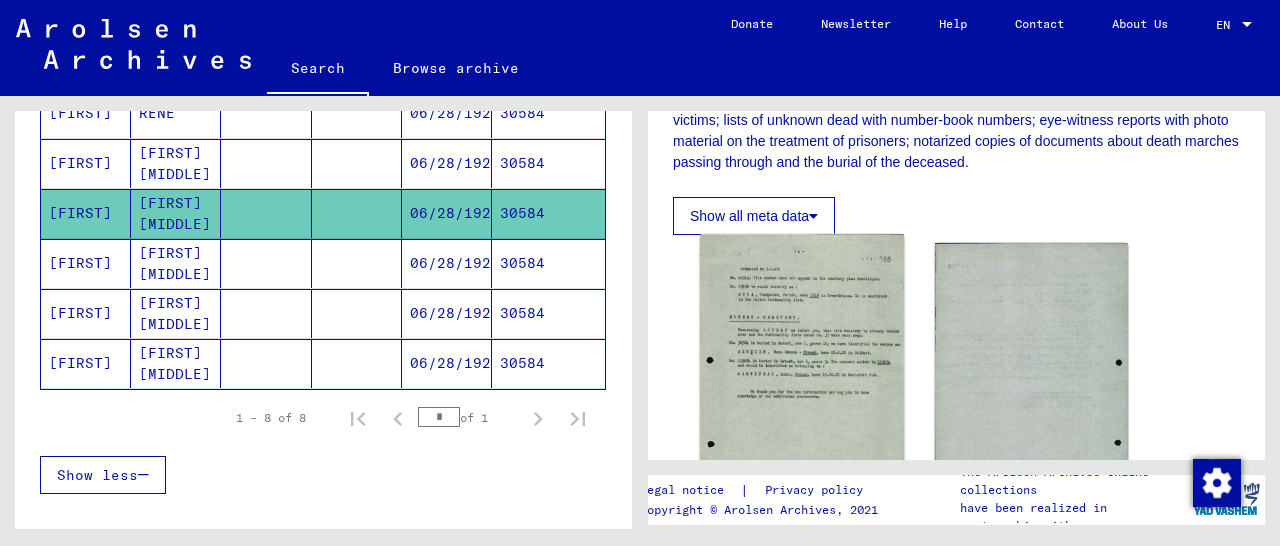 click 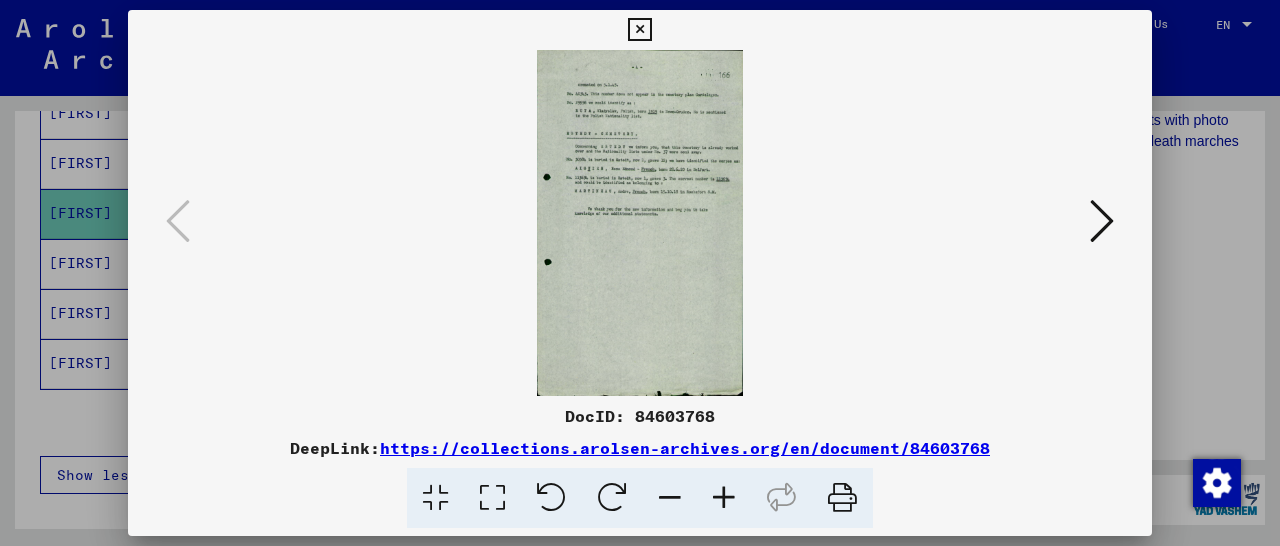 scroll, scrollTop: 520, scrollLeft: 0, axis: vertical 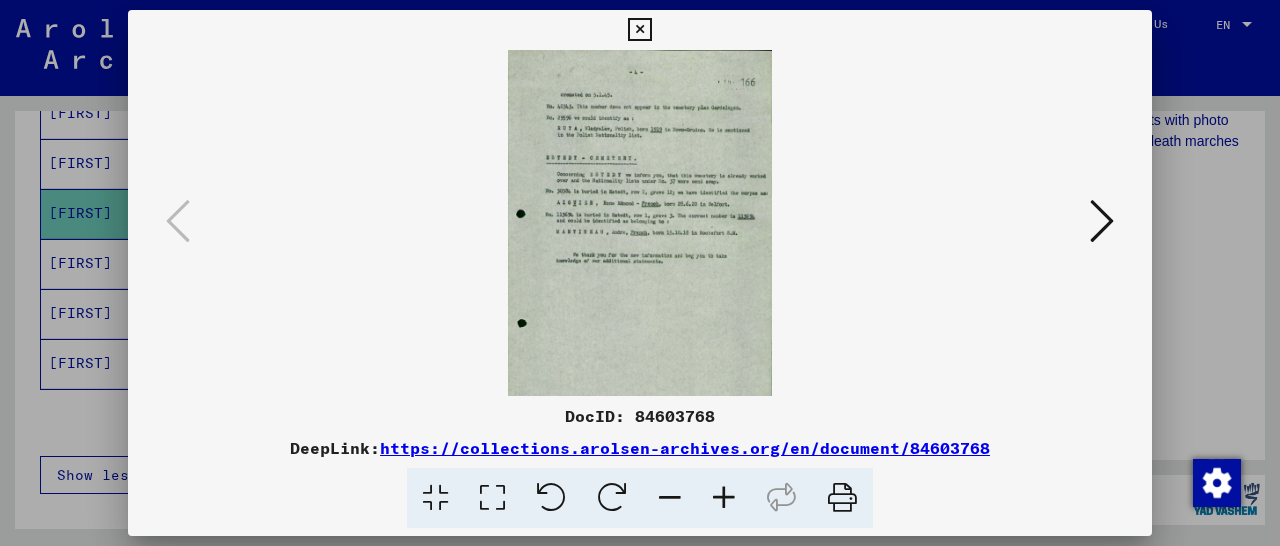 click at bounding box center (724, 498) 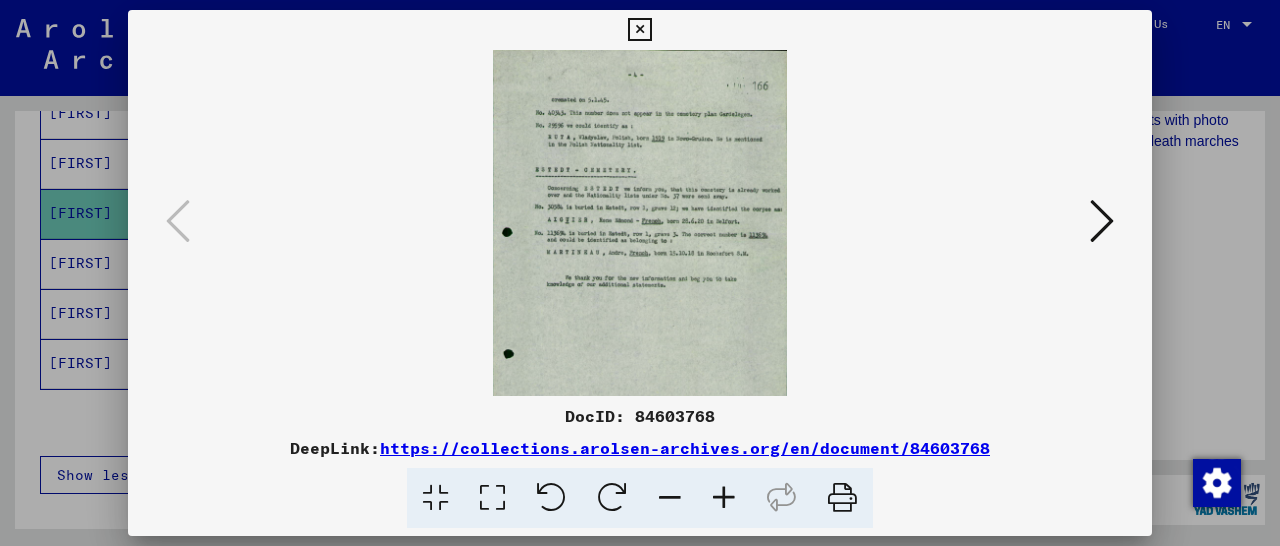 click at bounding box center (724, 498) 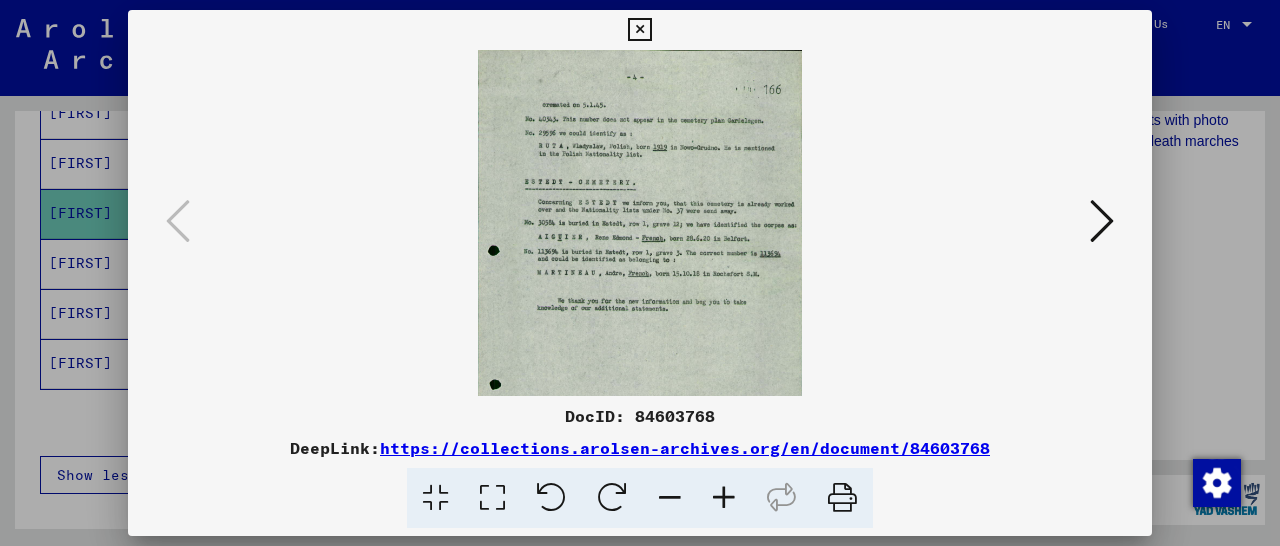 click at bounding box center (724, 498) 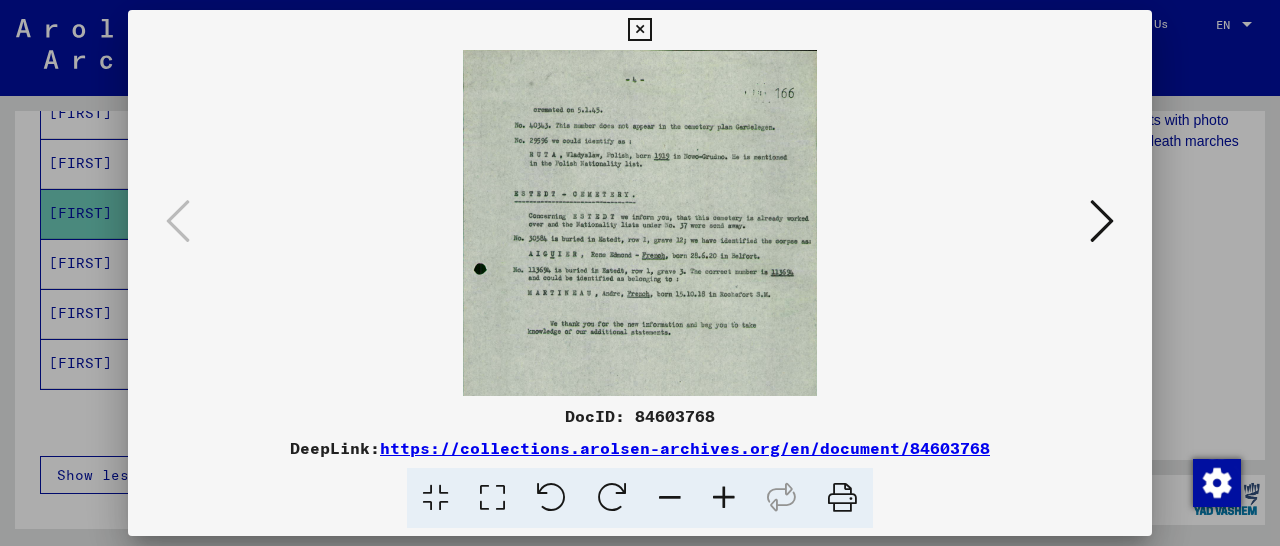 click at bounding box center [724, 498] 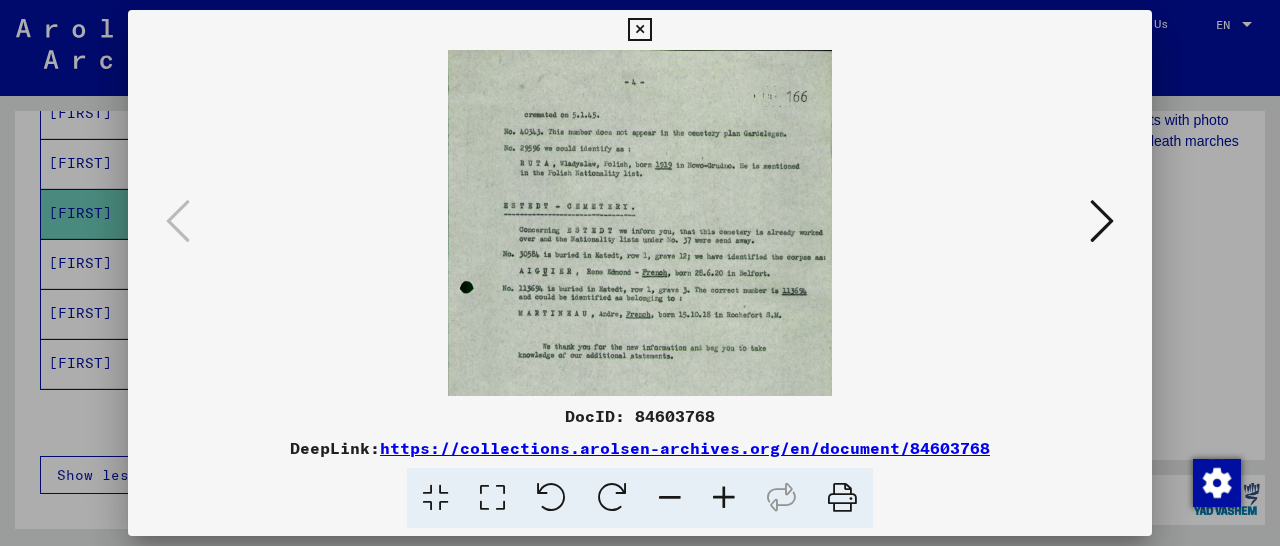 click at bounding box center [724, 498] 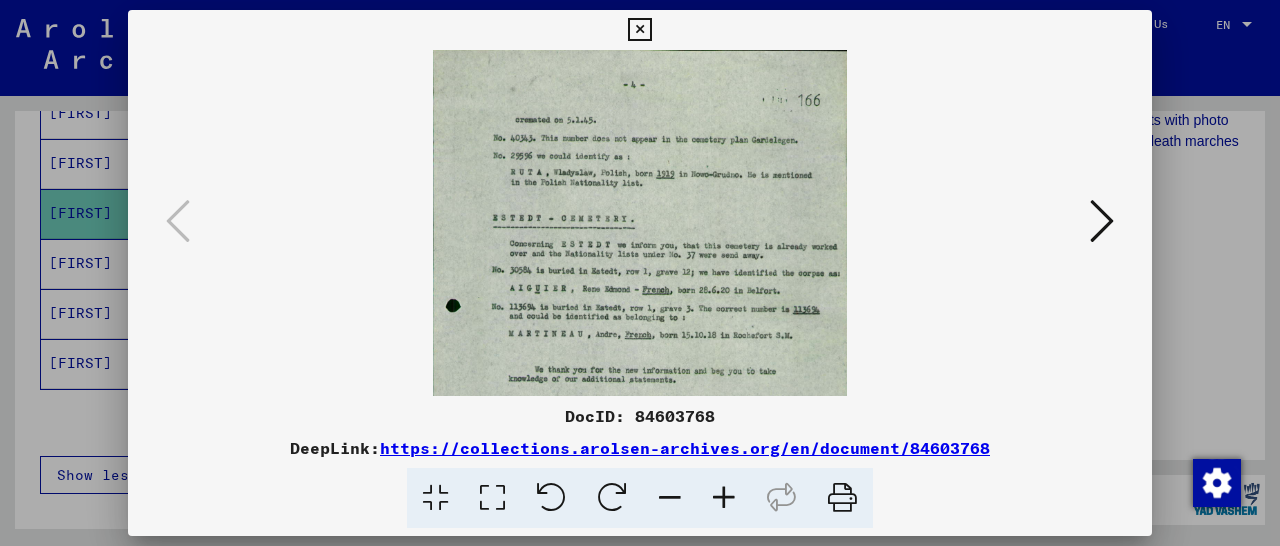 click at bounding box center (724, 498) 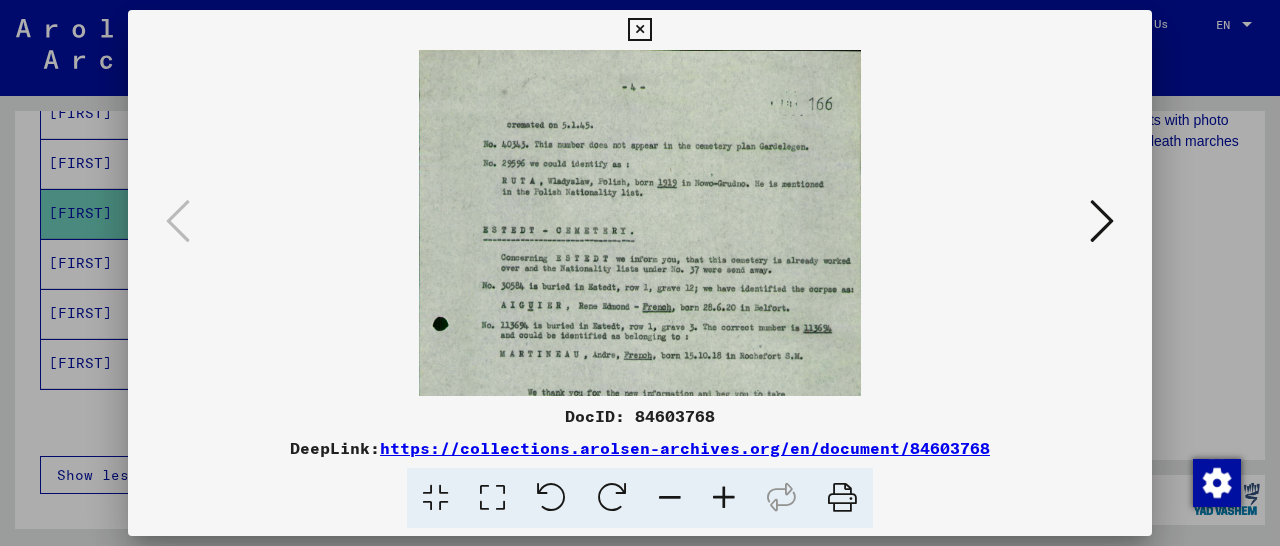 click at bounding box center [724, 498] 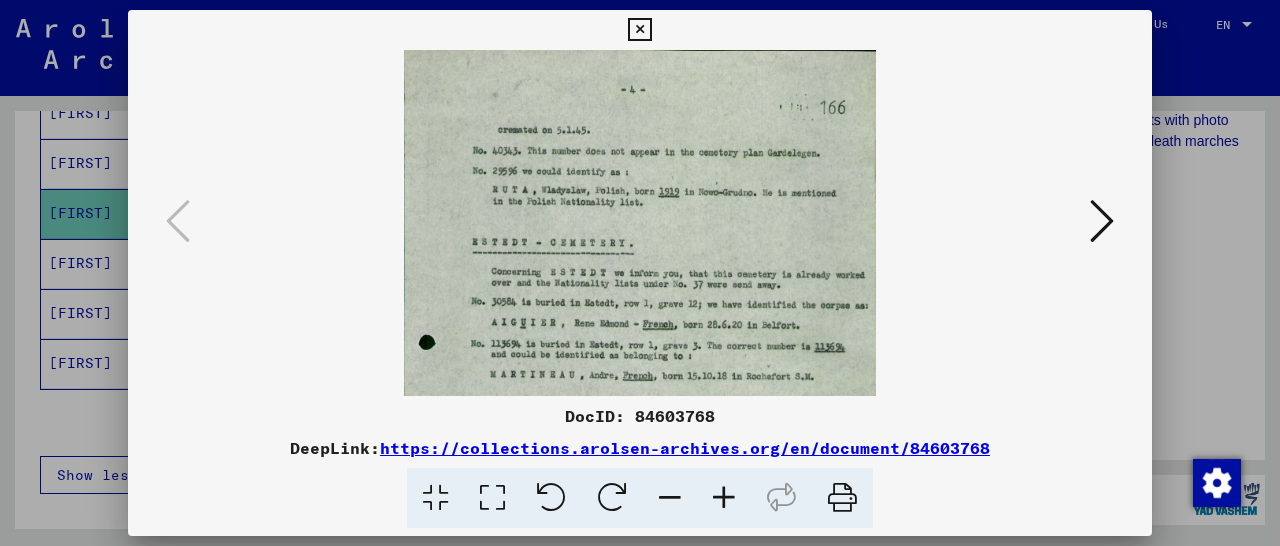 click at bounding box center [724, 498] 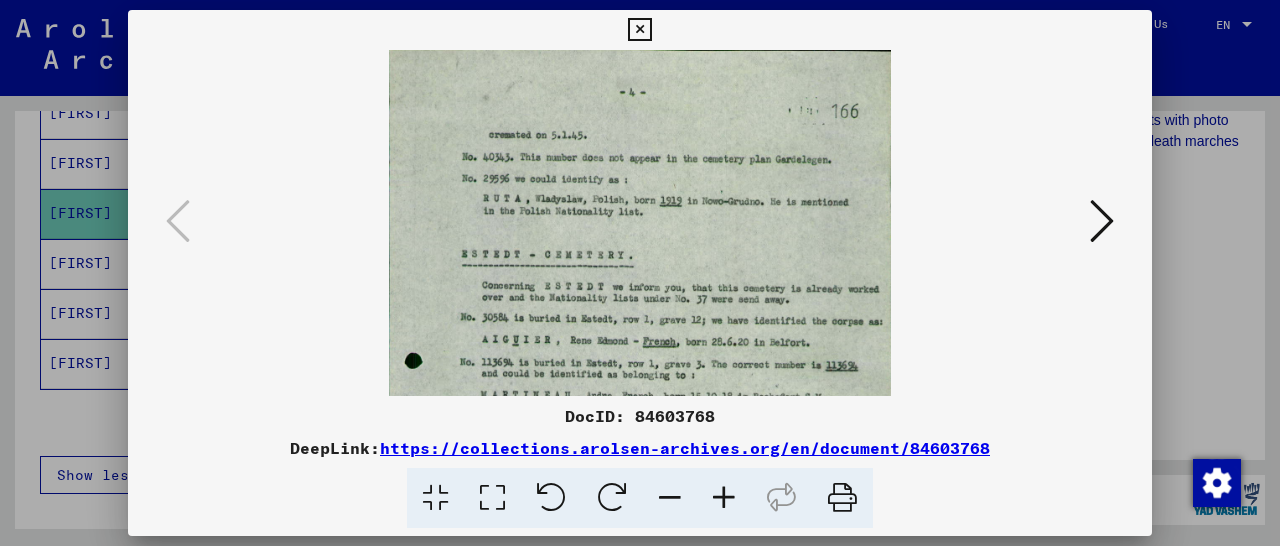 click at bounding box center (724, 498) 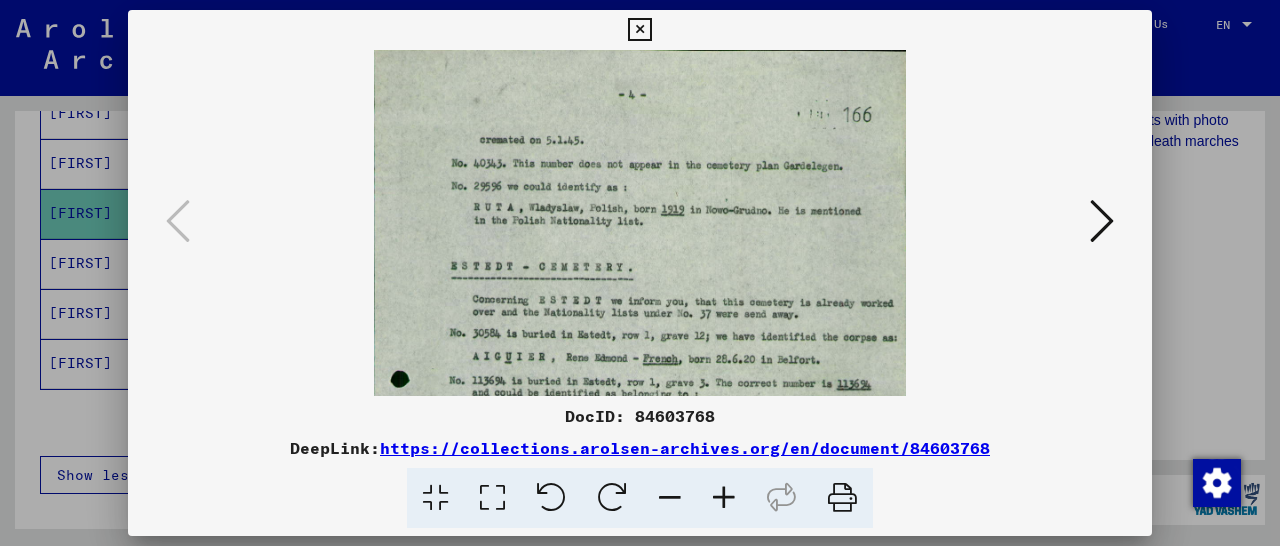 click at bounding box center (724, 498) 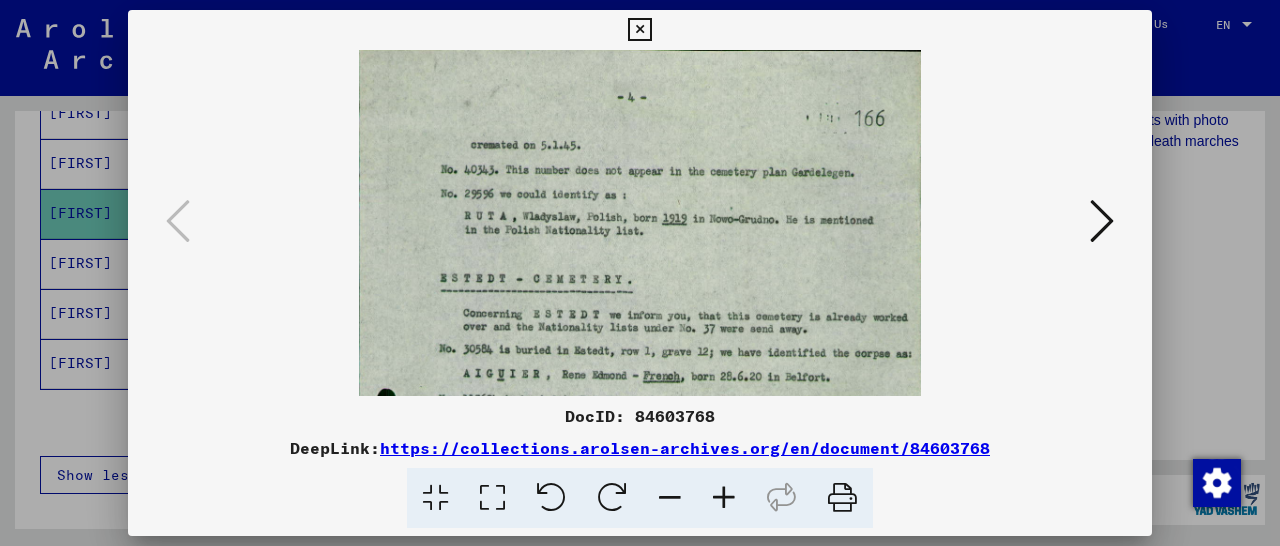 click at bounding box center (724, 498) 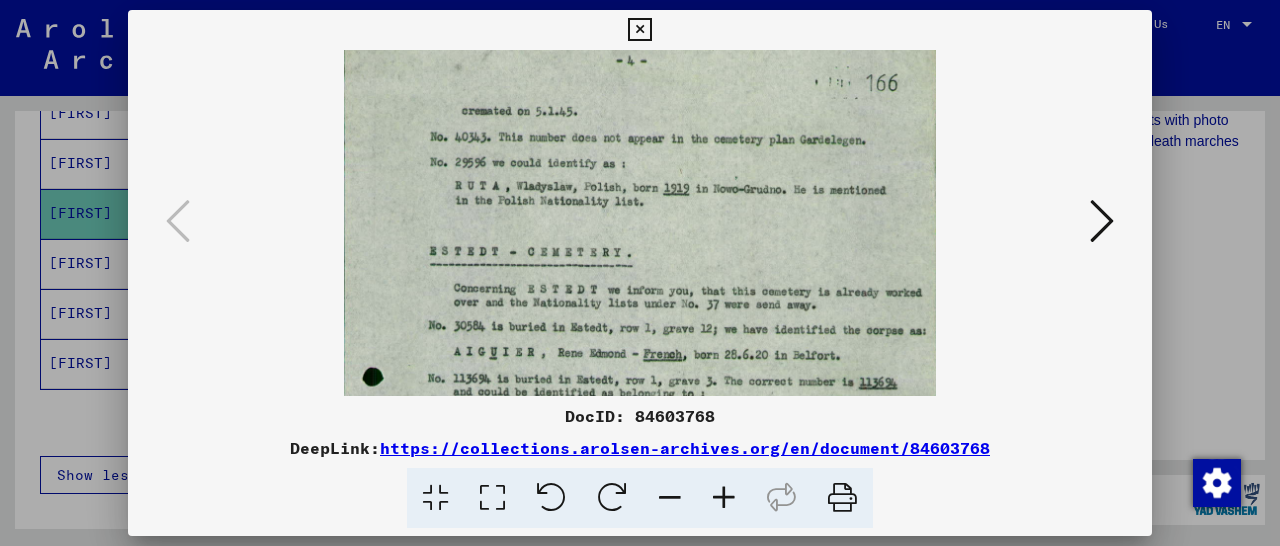 scroll, scrollTop: 56, scrollLeft: 0, axis: vertical 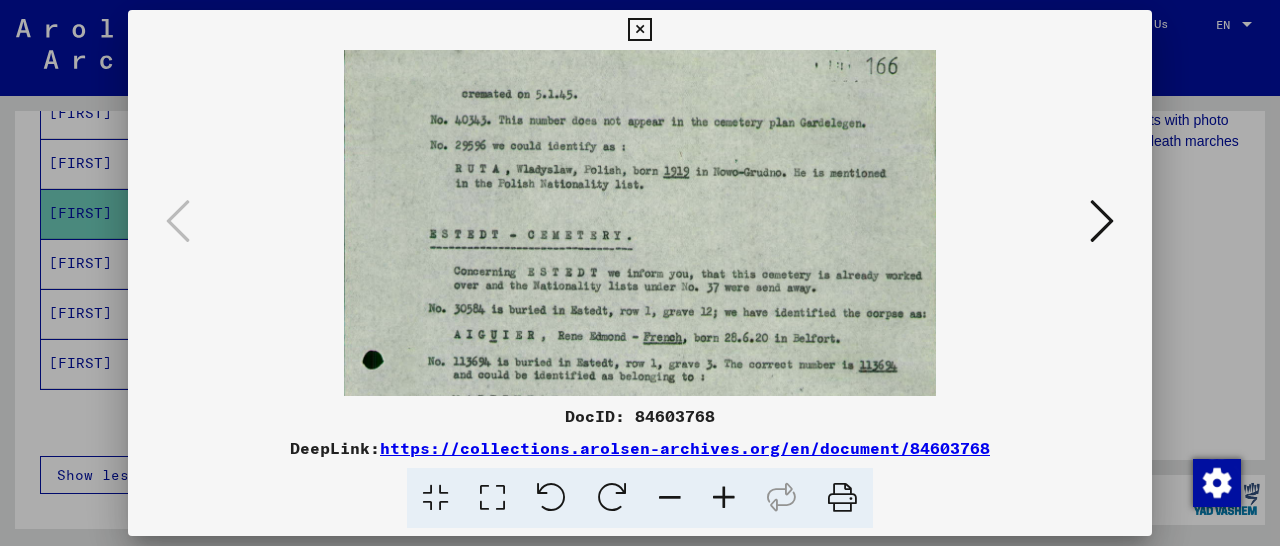 drag, startPoint x: 686, startPoint y: 347, endPoint x: 691, endPoint y: 291, distance: 56.22277 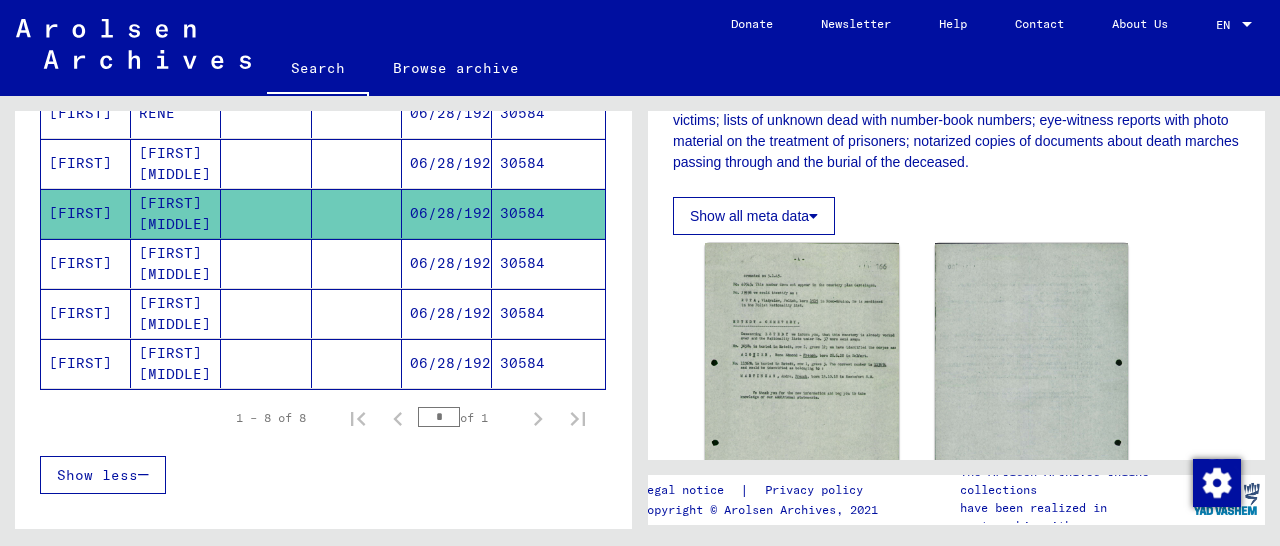 click on "30584" 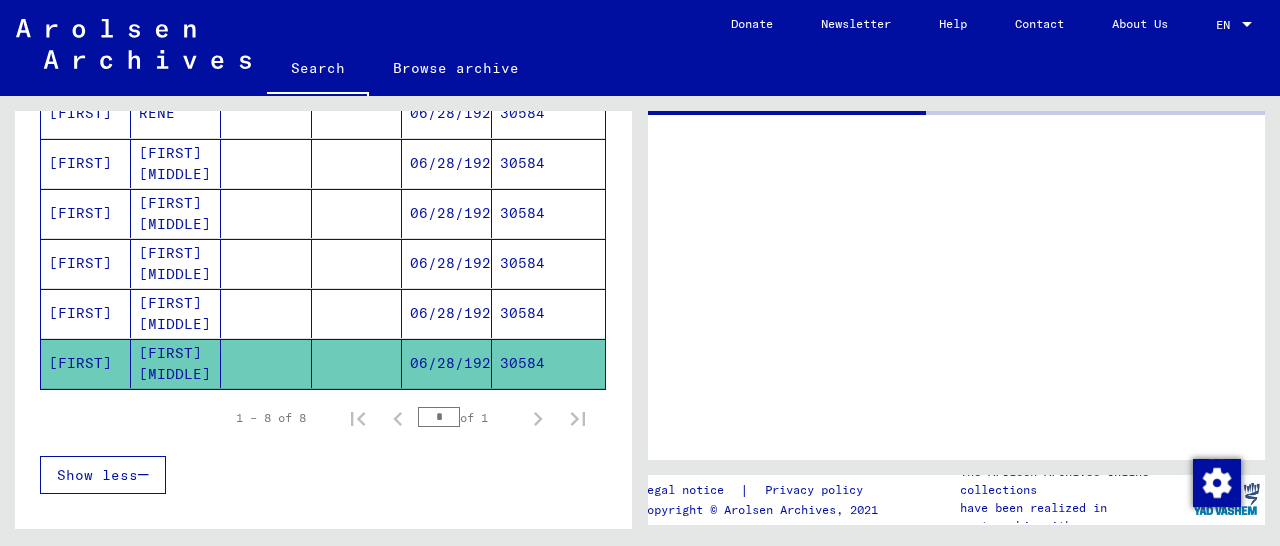 scroll, scrollTop: 0, scrollLeft: 0, axis: both 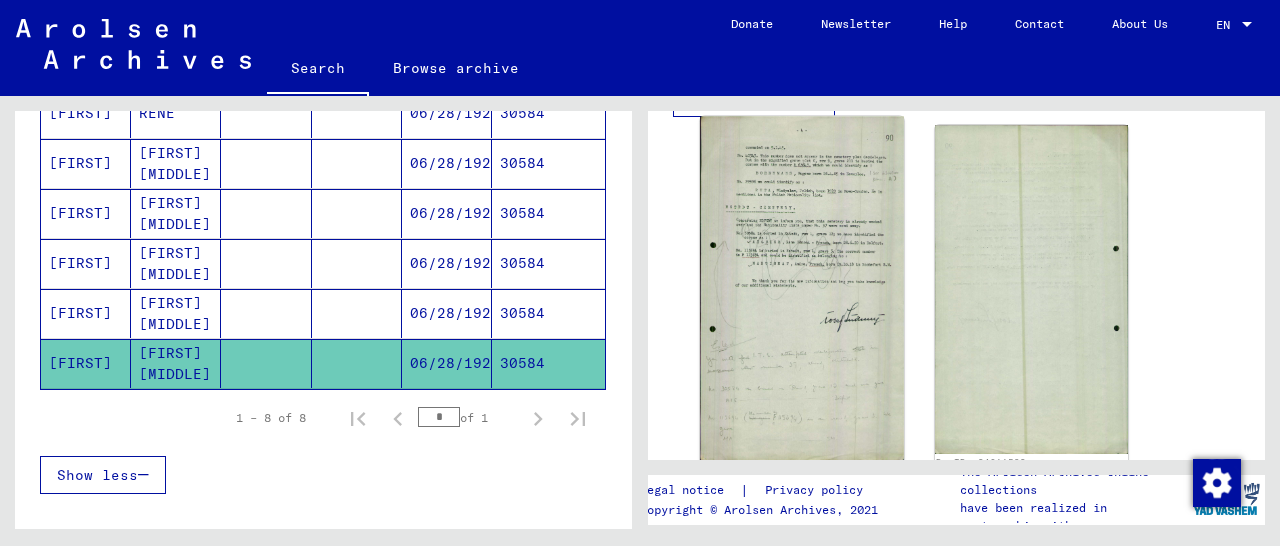 click 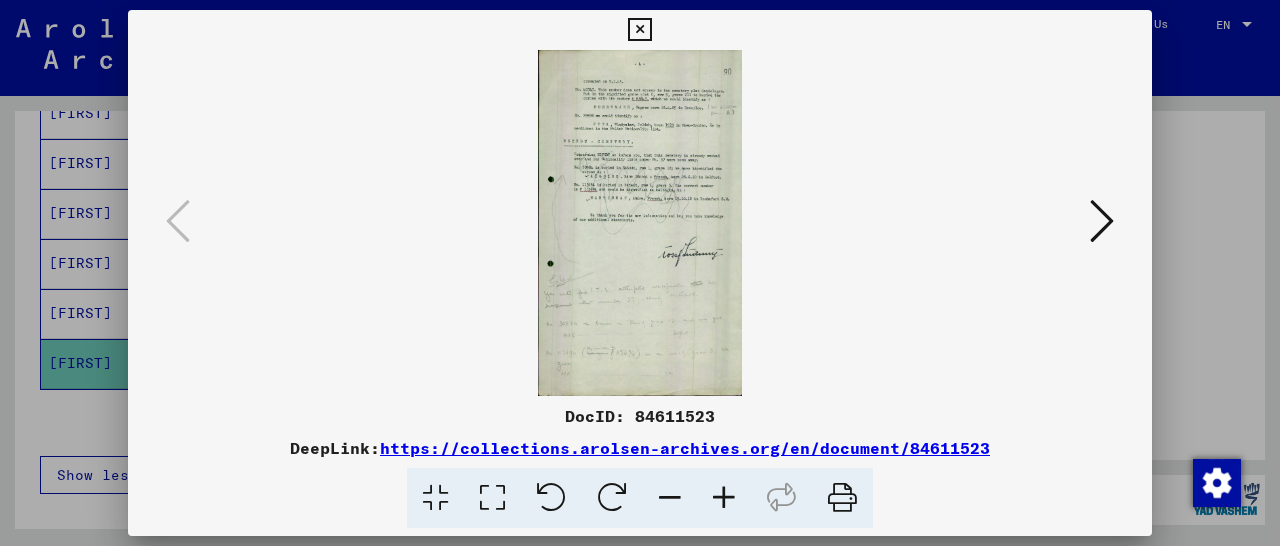 click at bounding box center [724, 498] 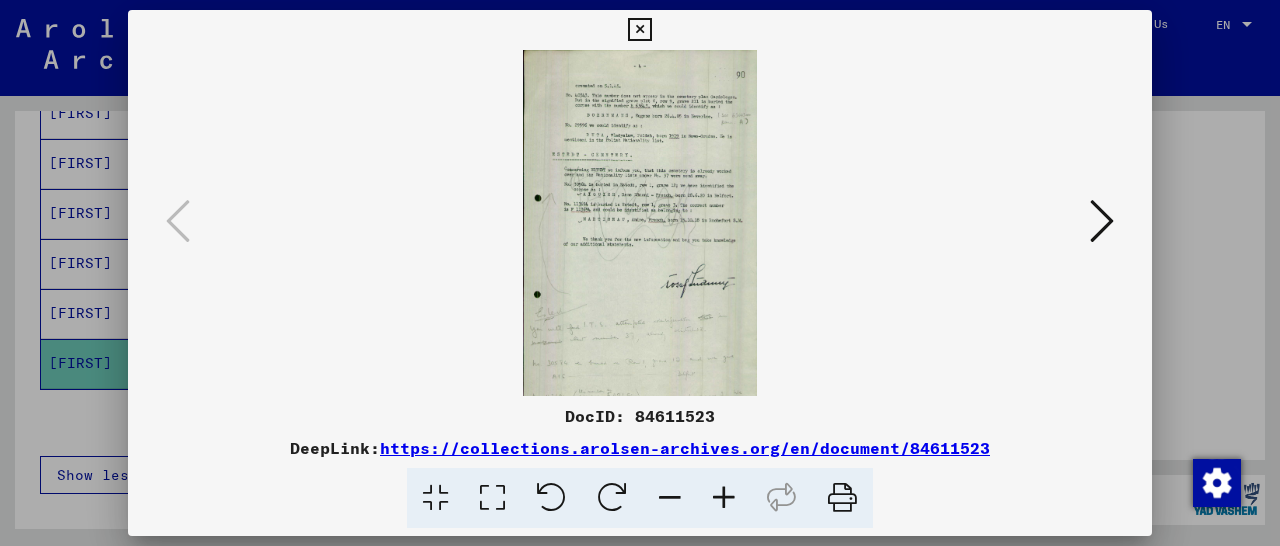 click at bounding box center [724, 498] 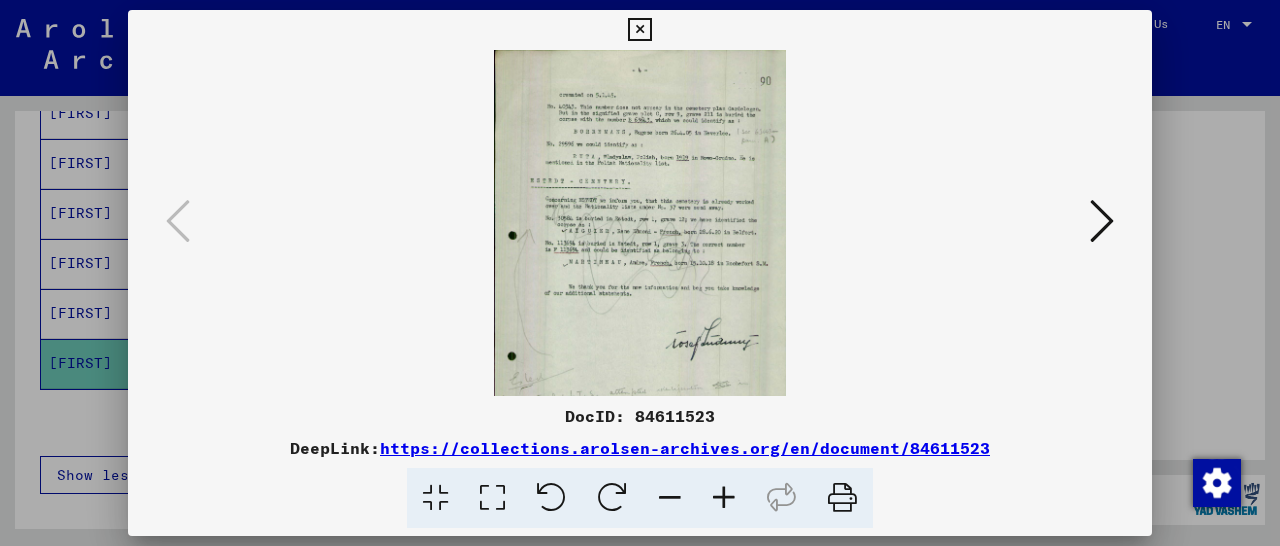 click at bounding box center [724, 498] 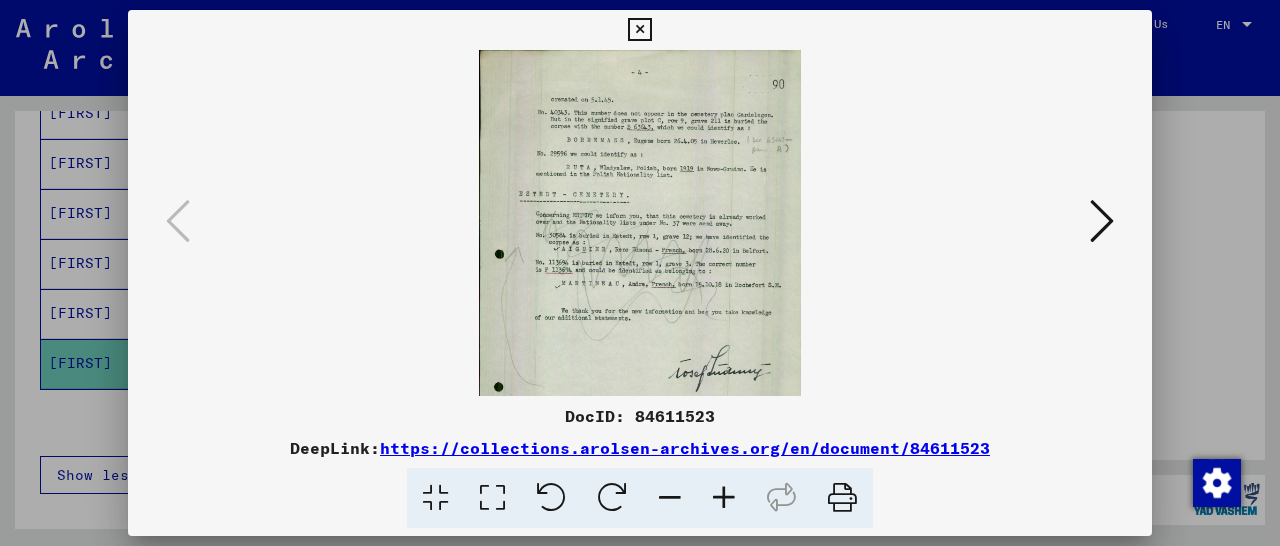 click at bounding box center [724, 498] 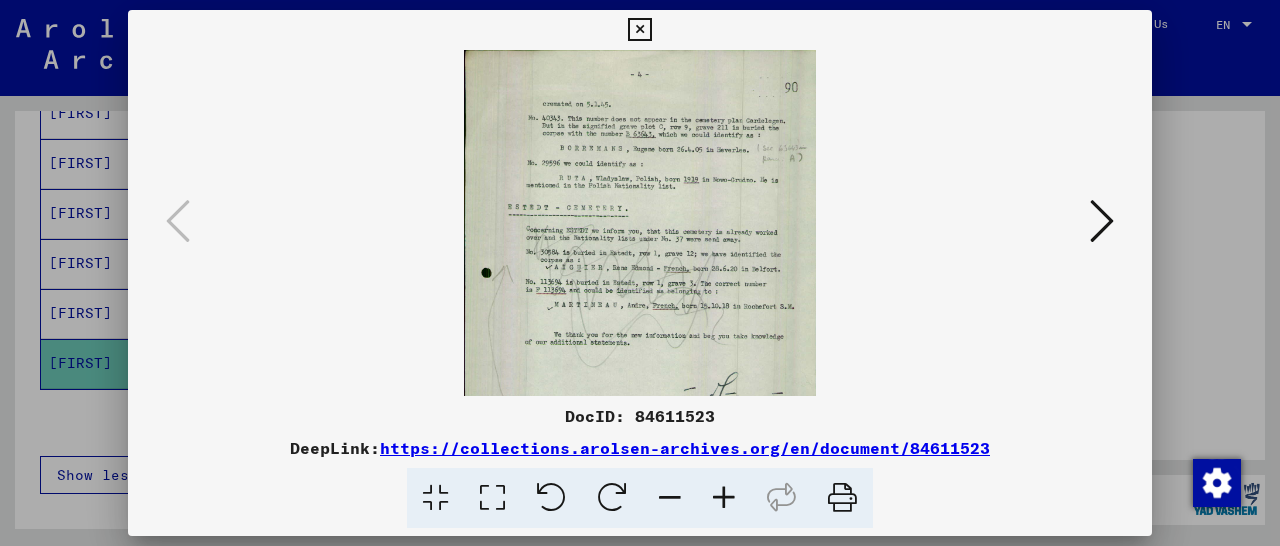 click at bounding box center (724, 498) 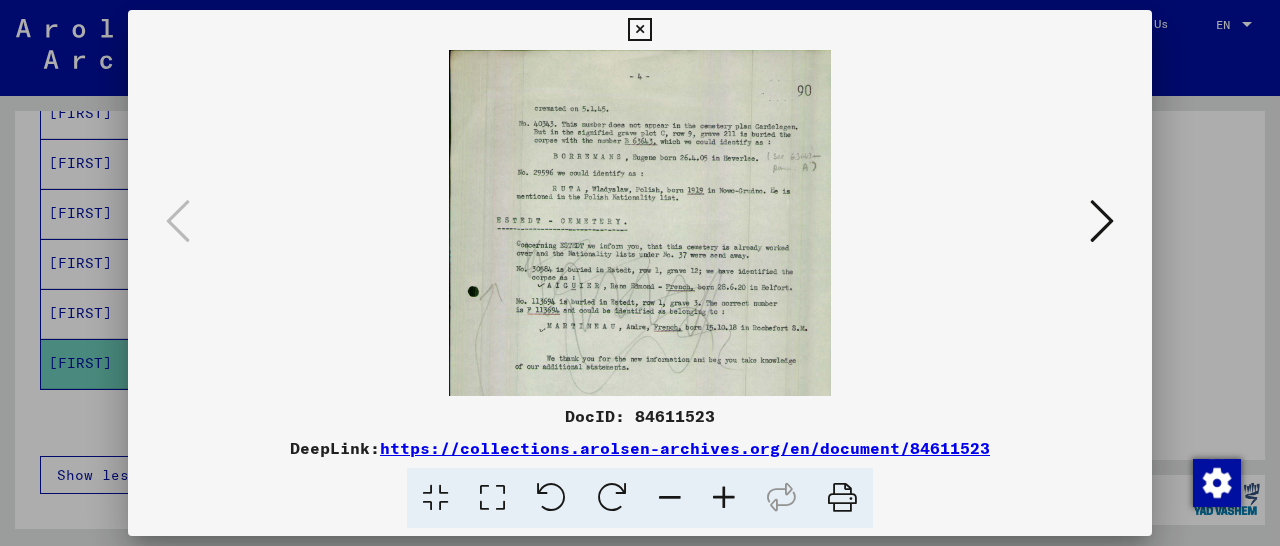 click at bounding box center [724, 498] 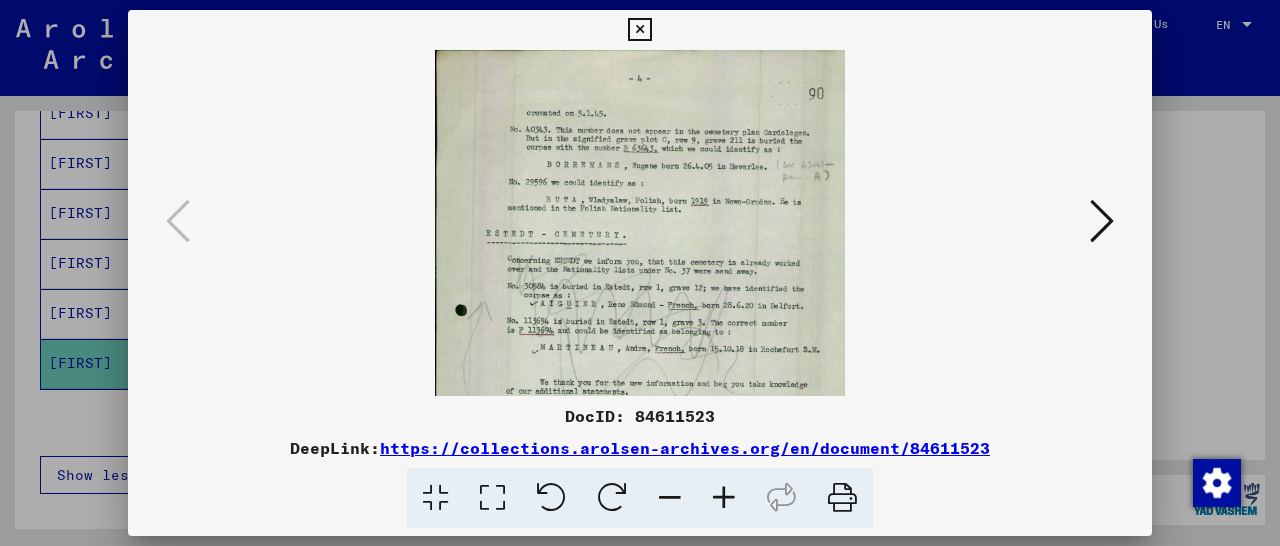 click at bounding box center [724, 498] 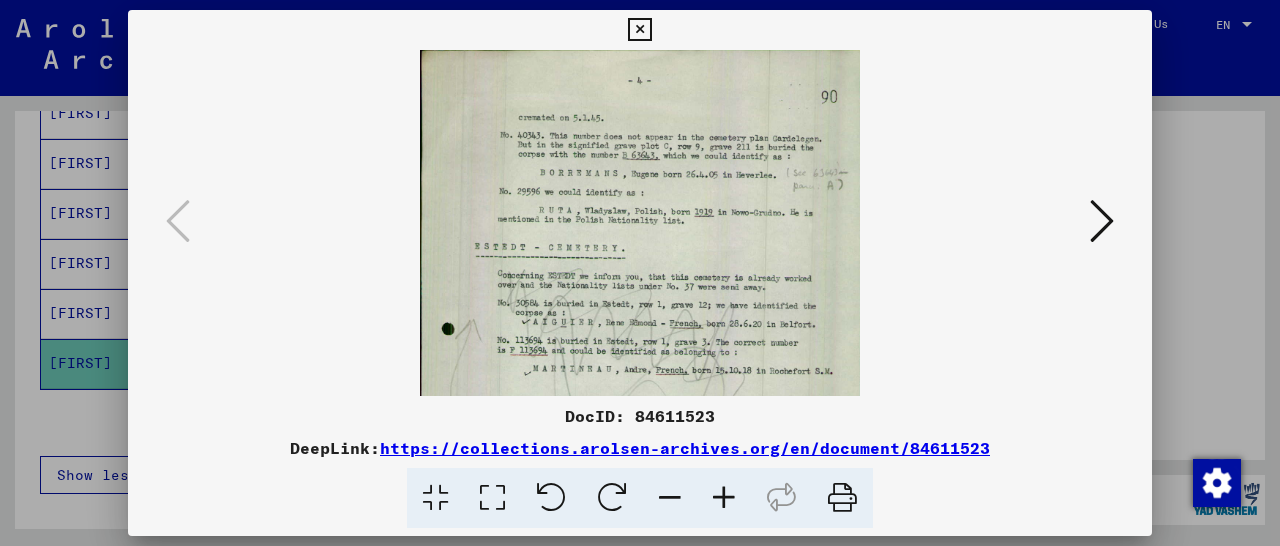 click at bounding box center (724, 498) 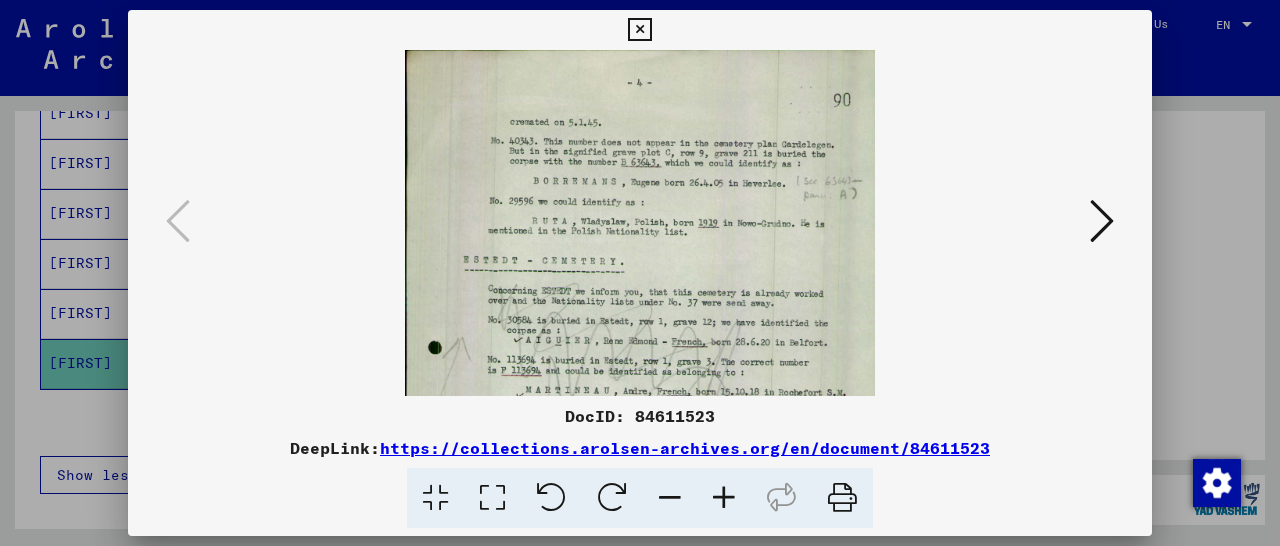 click at bounding box center [724, 498] 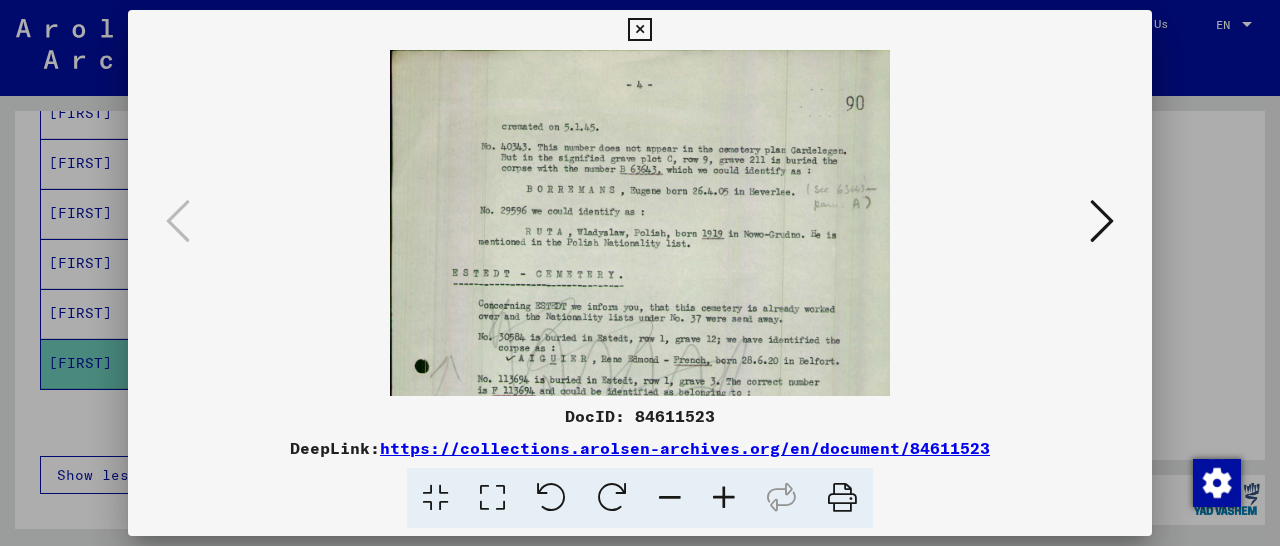 click at bounding box center (724, 498) 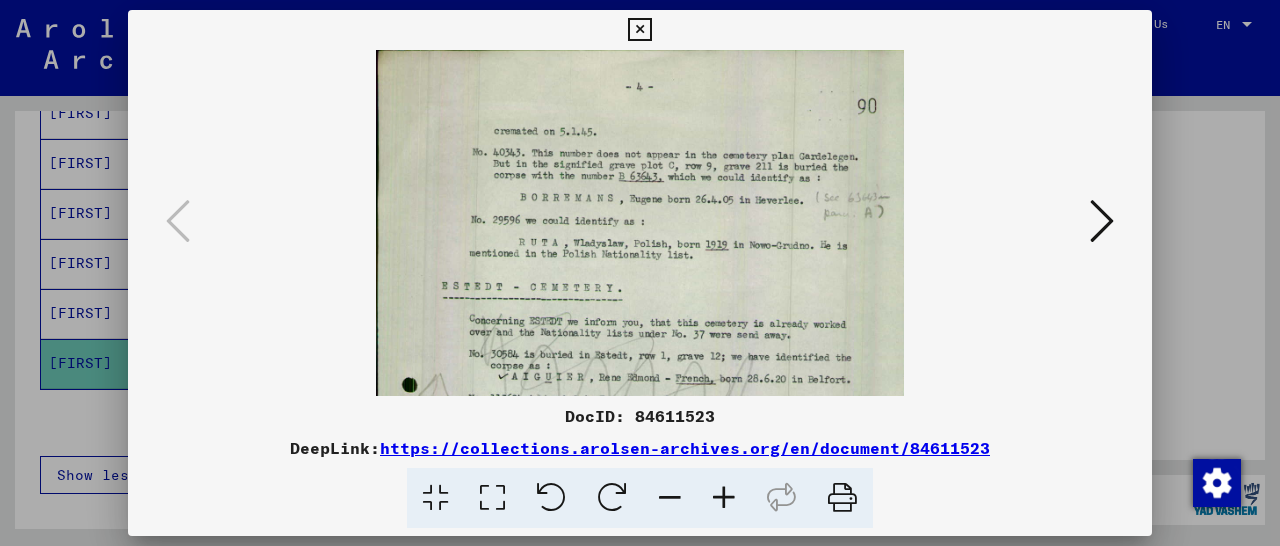 click at bounding box center (724, 498) 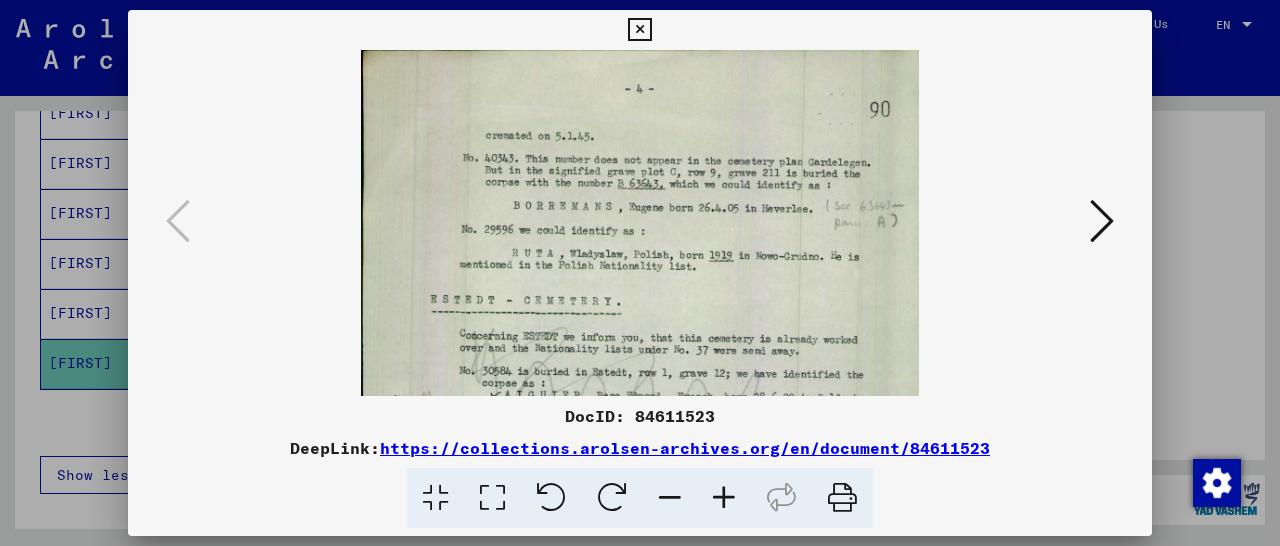 click at bounding box center (724, 498) 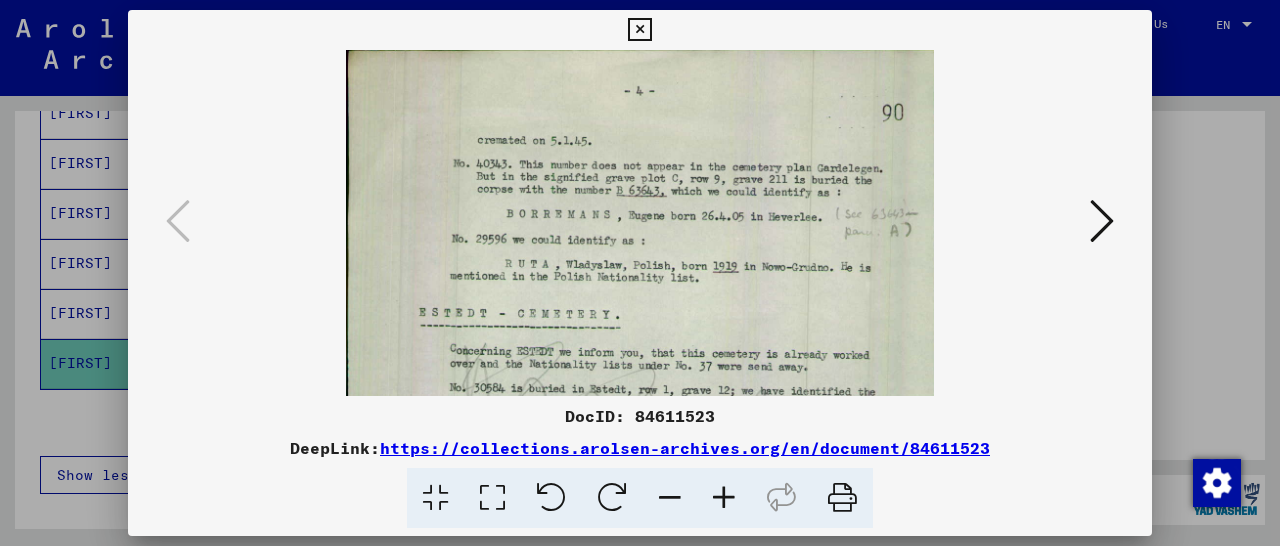click at bounding box center (724, 498) 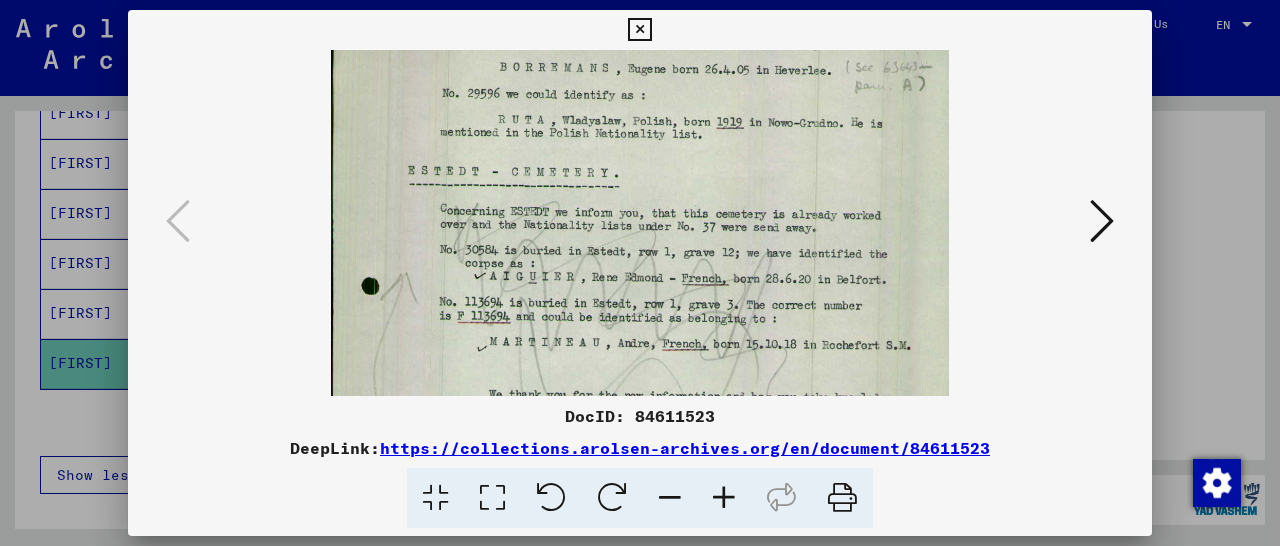 scroll, scrollTop: 157, scrollLeft: 0, axis: vertical 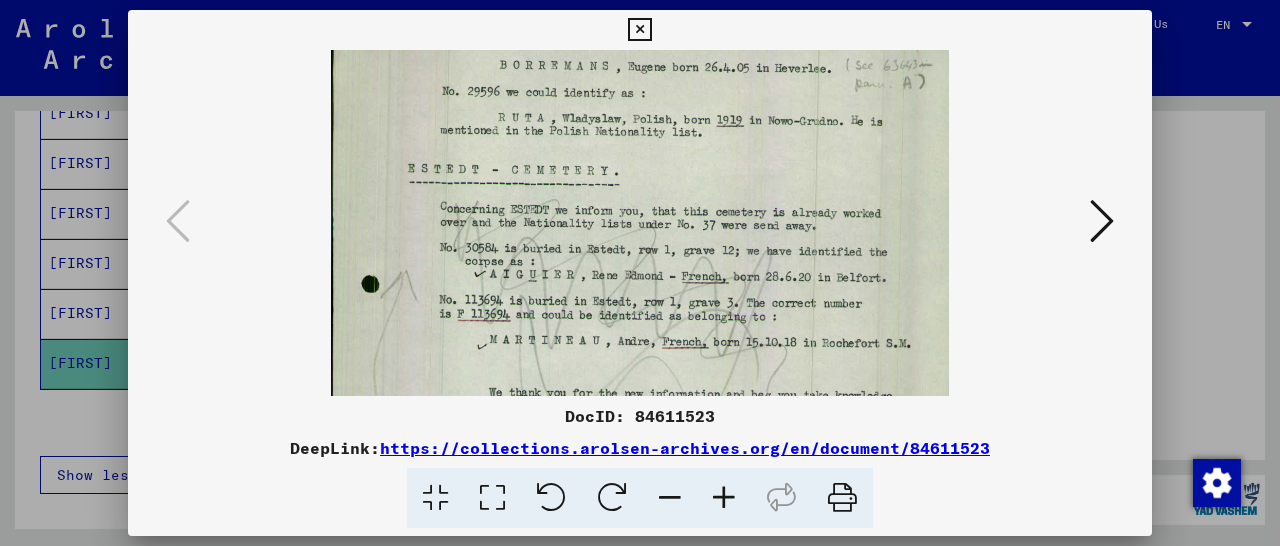 drag, startPoint x: 613, startPoint y: 268, endPoint x: 619, endPoint y: 165, distance: 103.17461 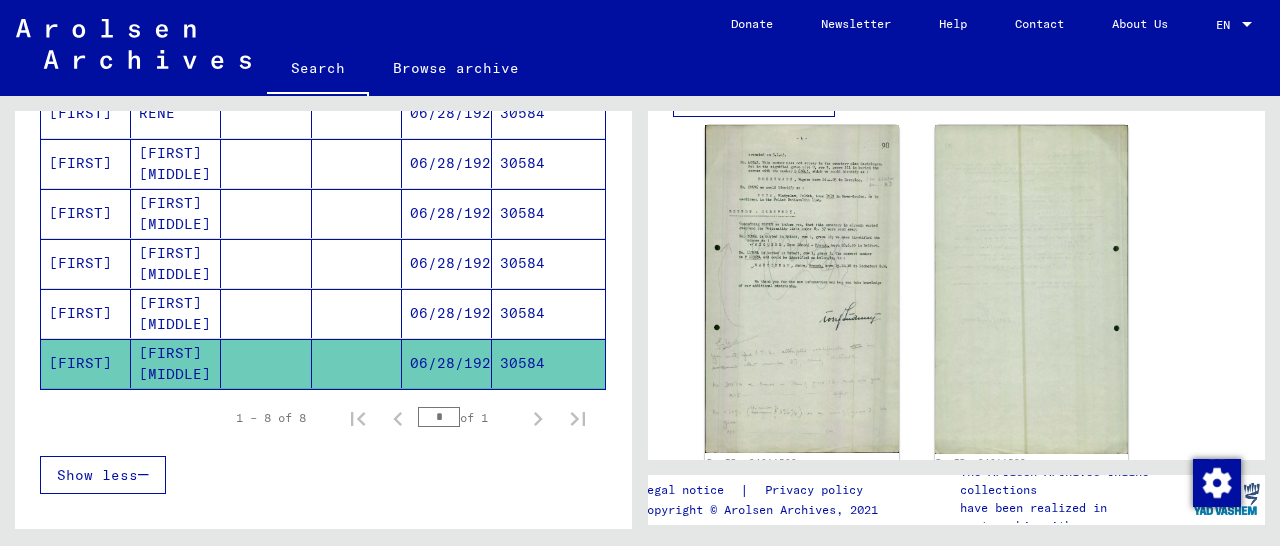 click on "30584" at bounding box center [548, 363] 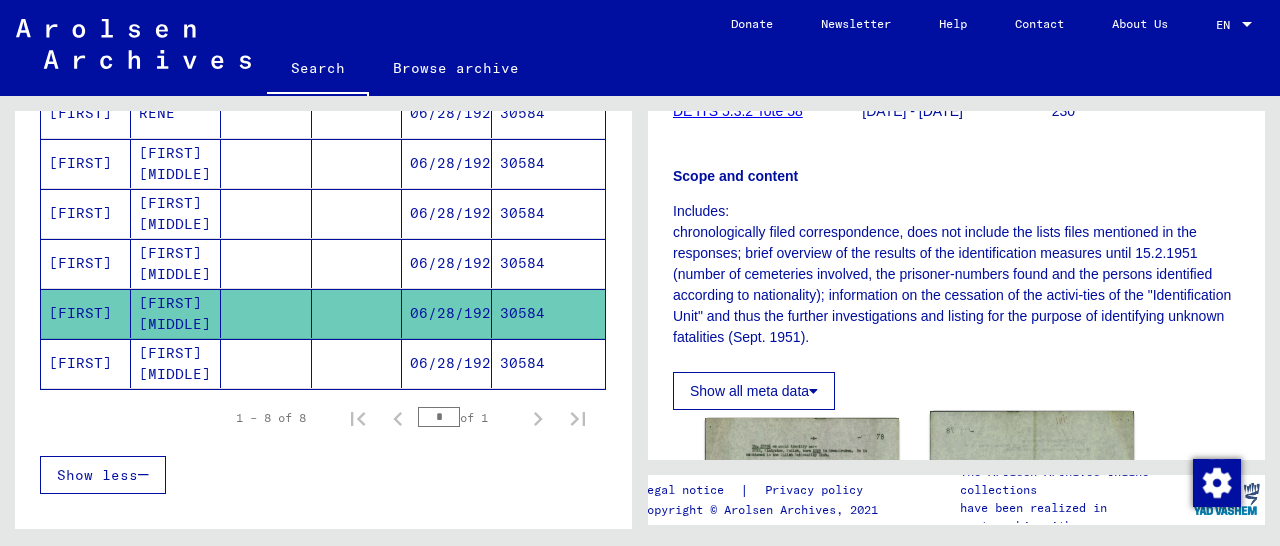 scroll, scrollTop: 520, scrollLeft: 0, axis: vertical 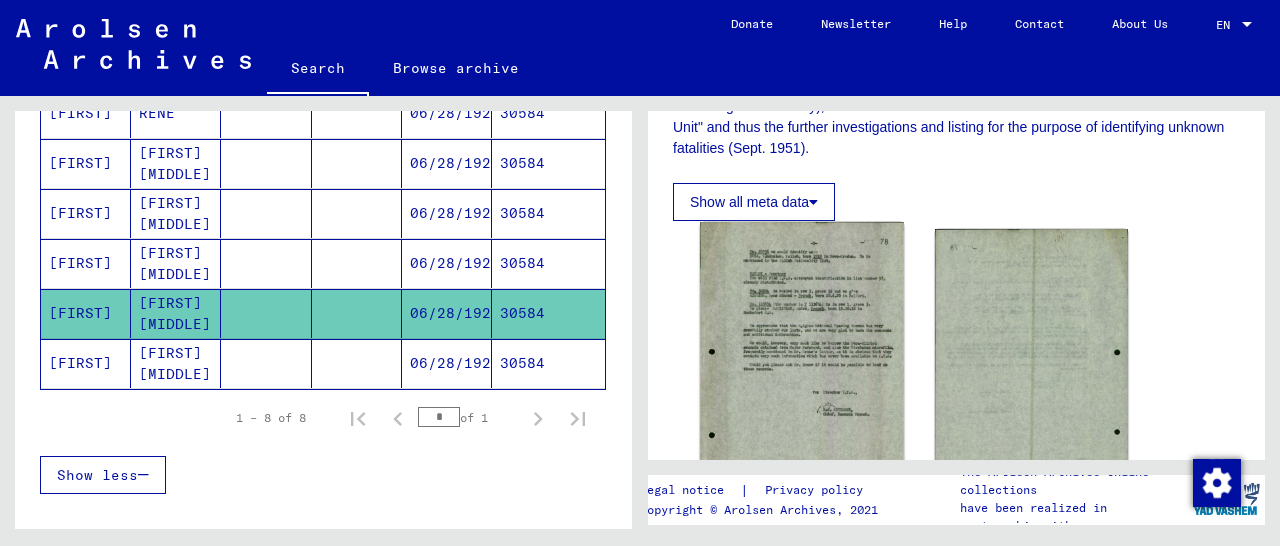 click 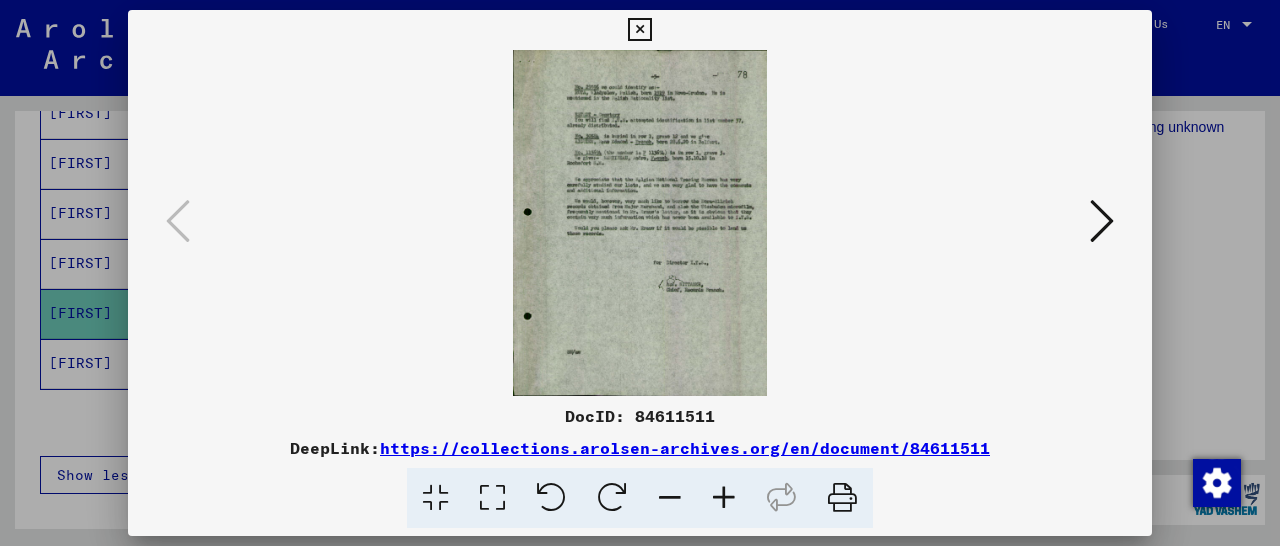 click at bounding box center (724, 498) 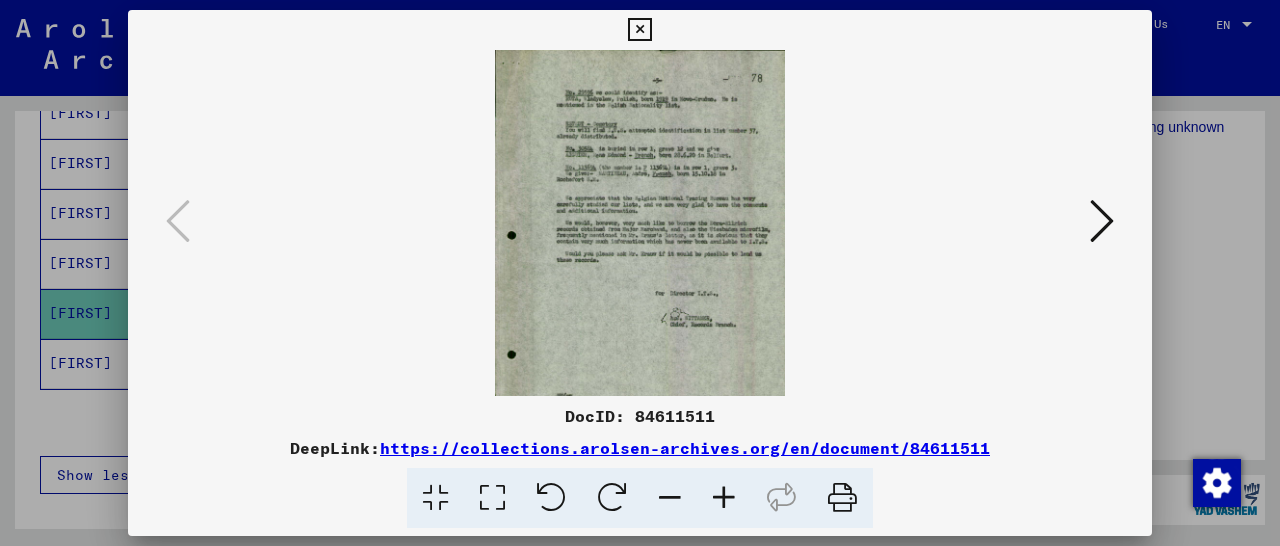 click at bounding box center (724, 498) 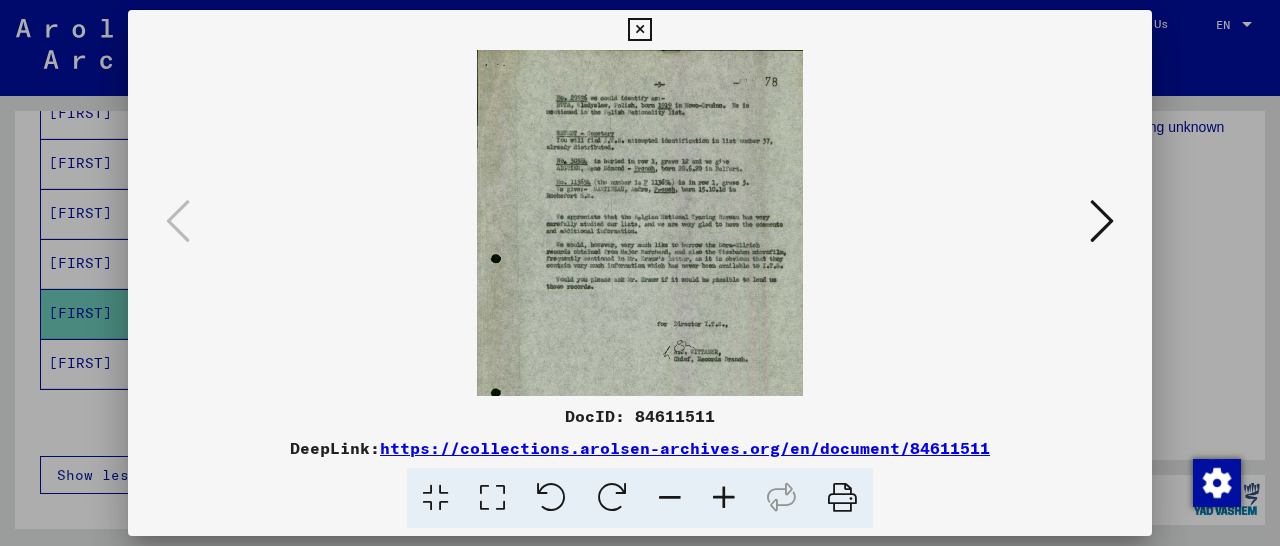 click at bounding box center (724, 498) 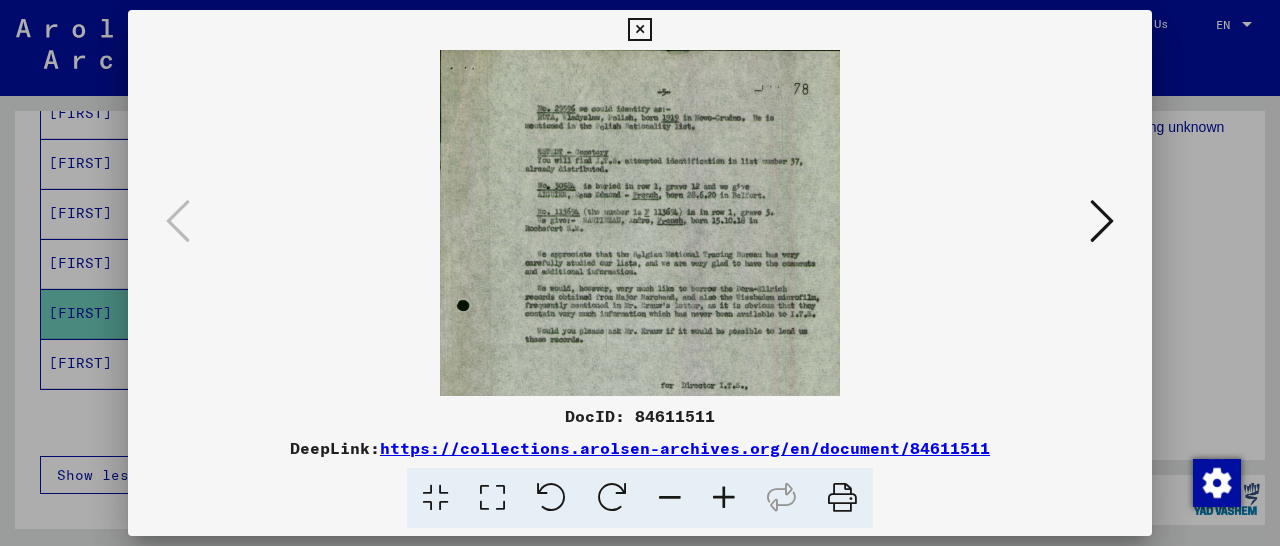 click at bounding box center [724, 498] 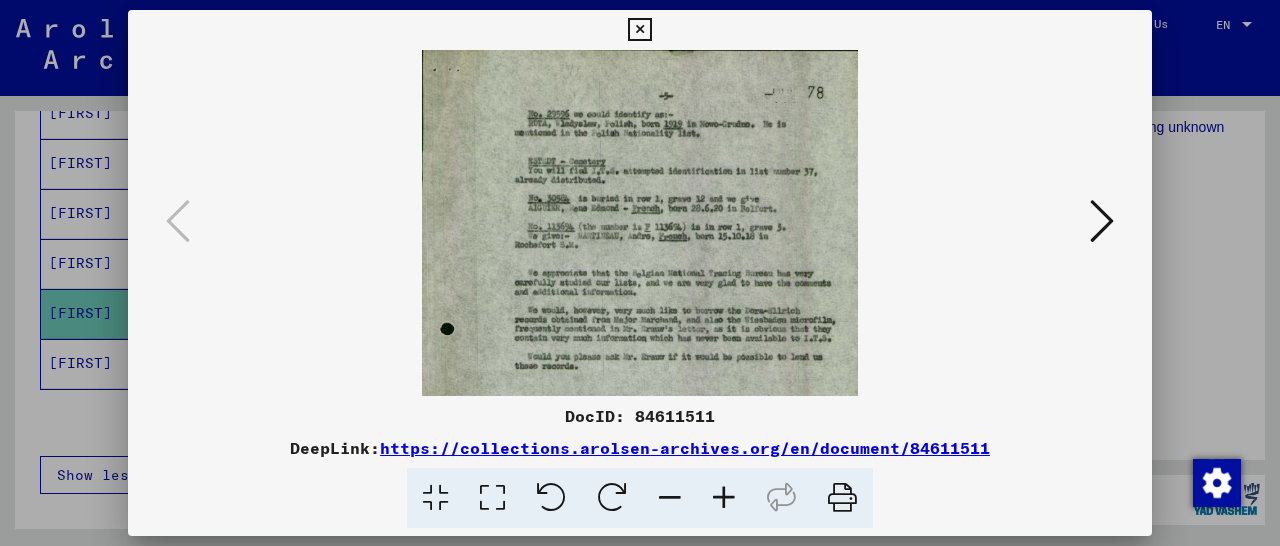 click at bounding box center [724, 498] 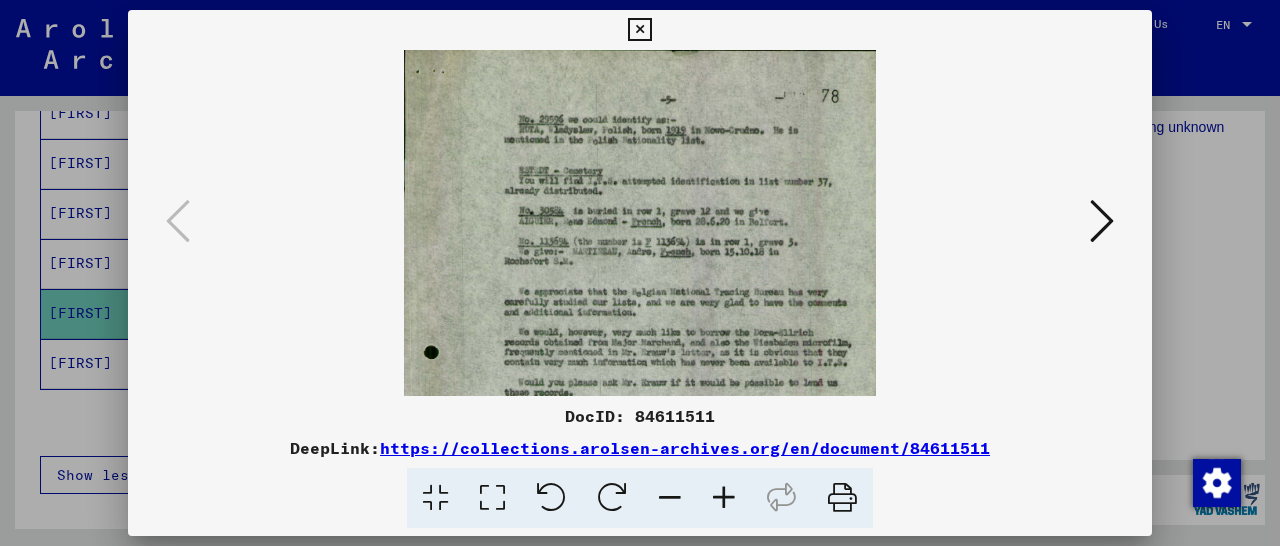 click at bounding box center [724, 498] 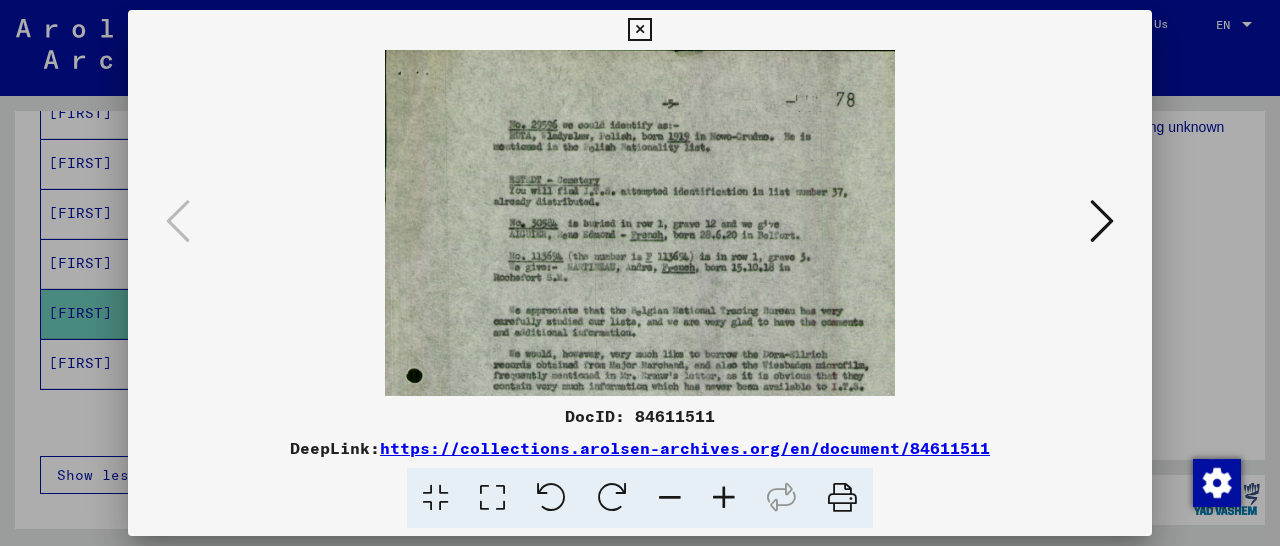click at bounding box center (724, 498) 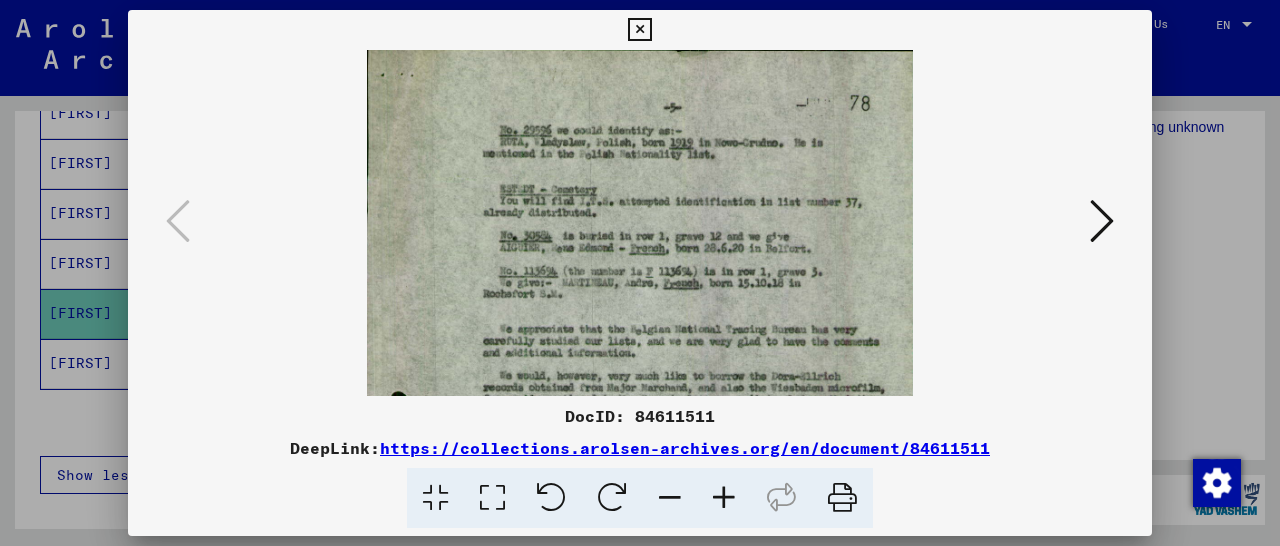 click at bounding box center (724, 498) 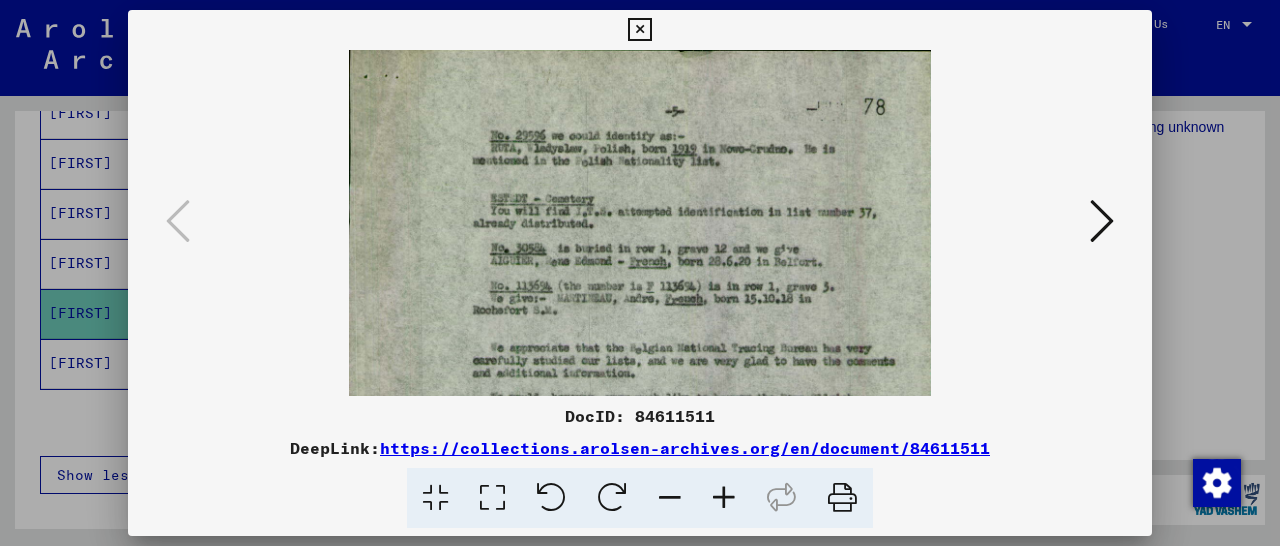 click at bounding box center (724, 498) 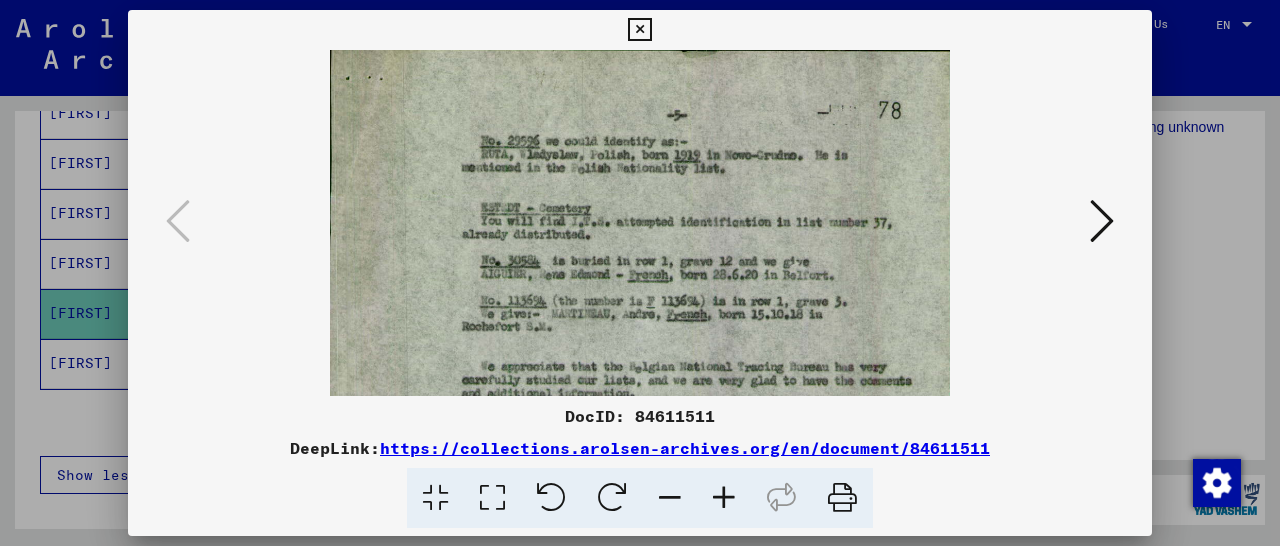 click at bounding box center (639, 30) 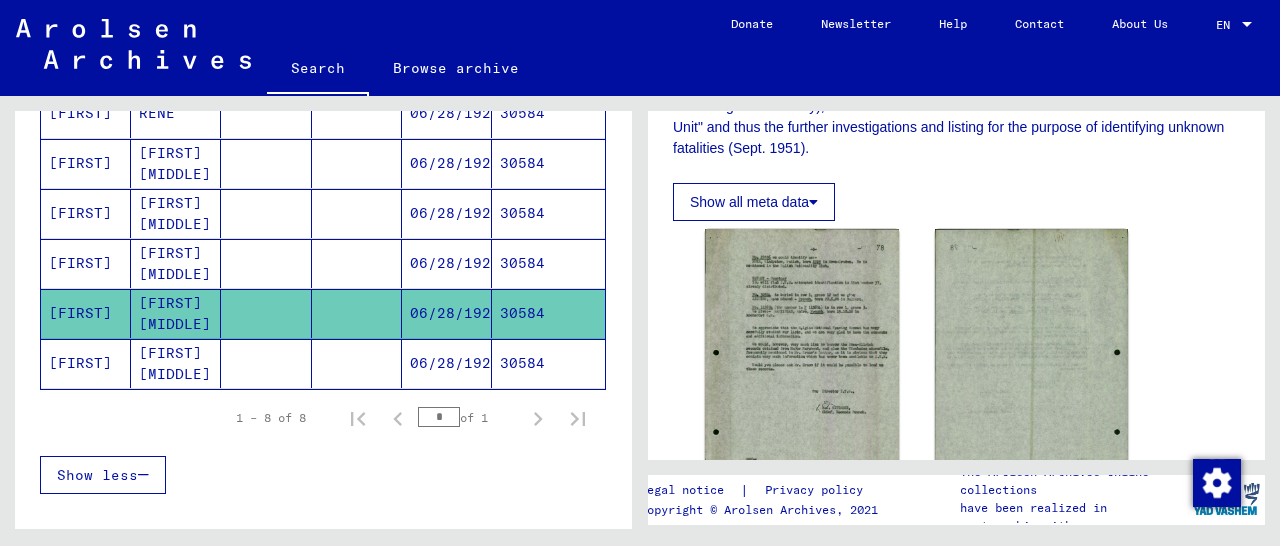 click on "30584" at bounding box center (548, 313) 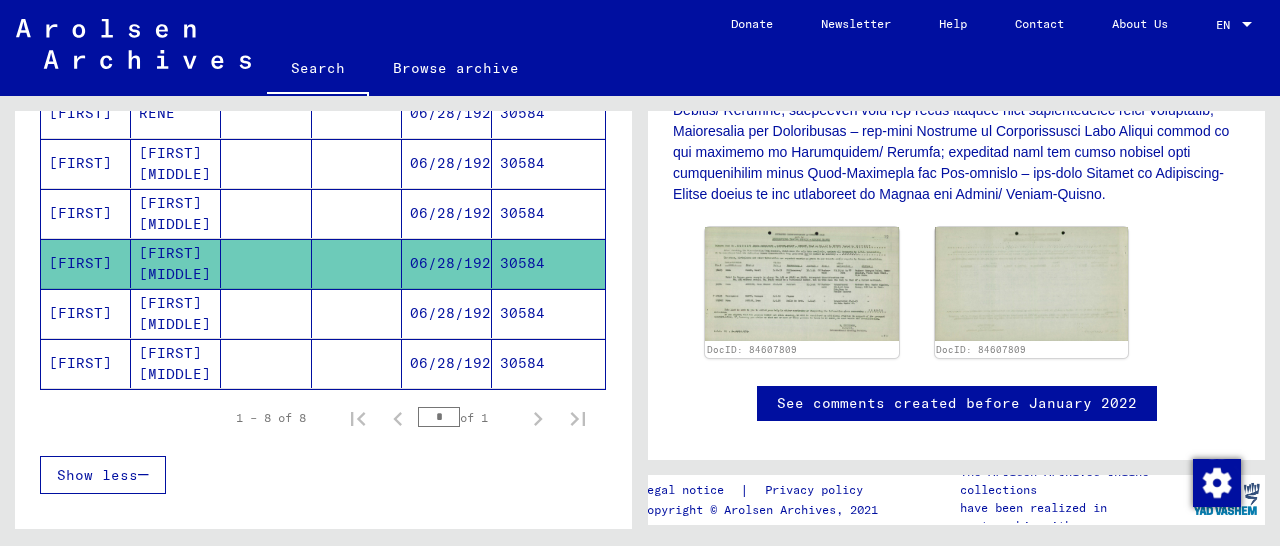 scroll, scrollTop: 624, scrollLeft: 0, axis: vertical 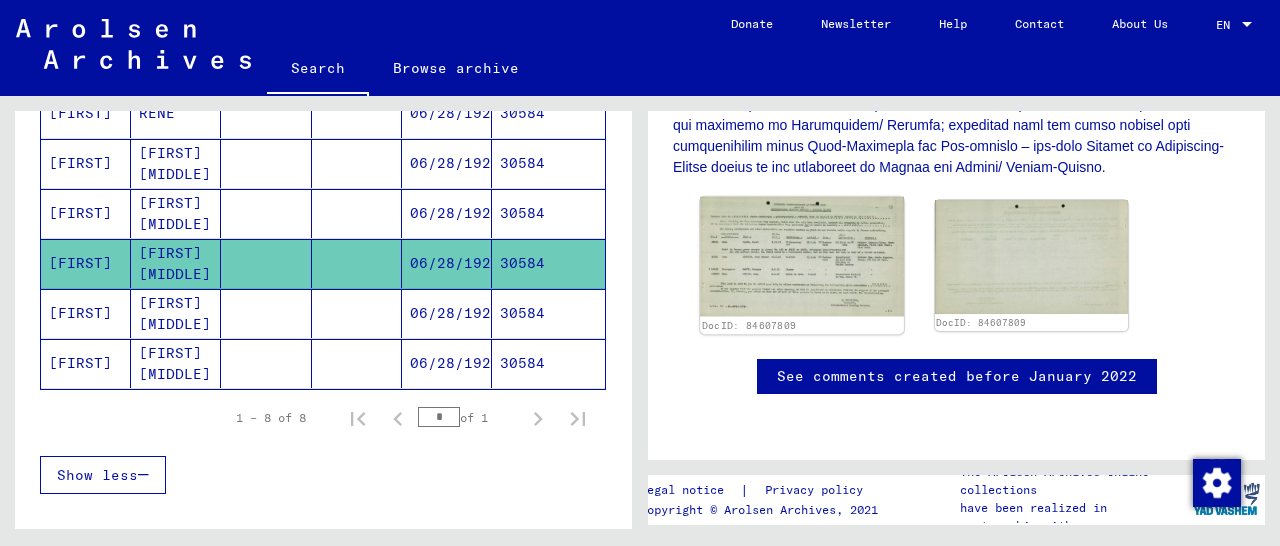 click 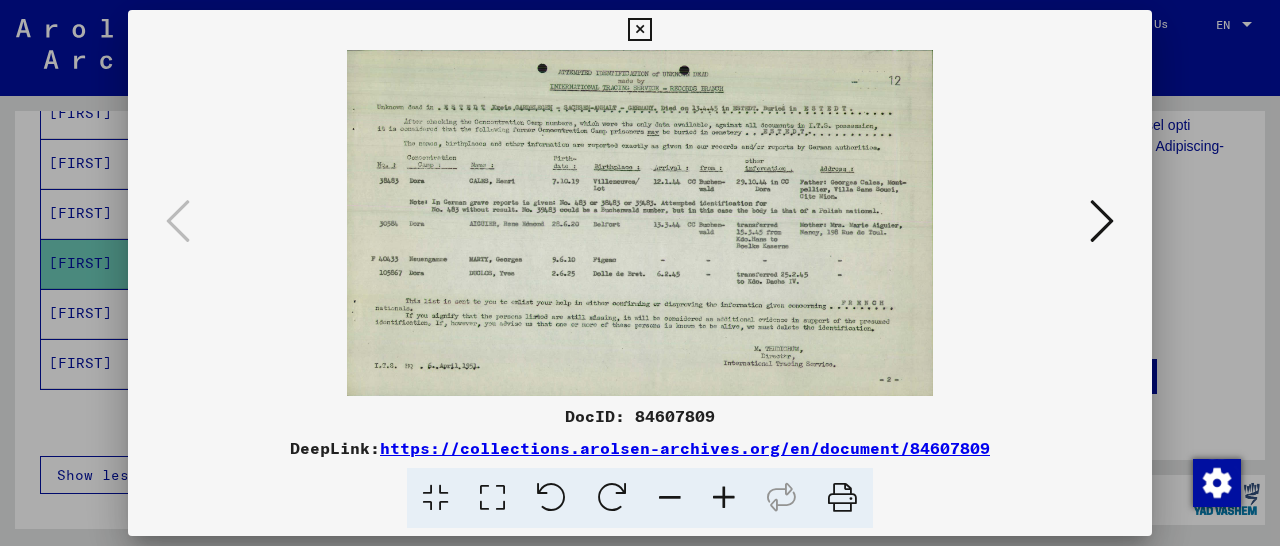 click at bounding box center (724, 498) 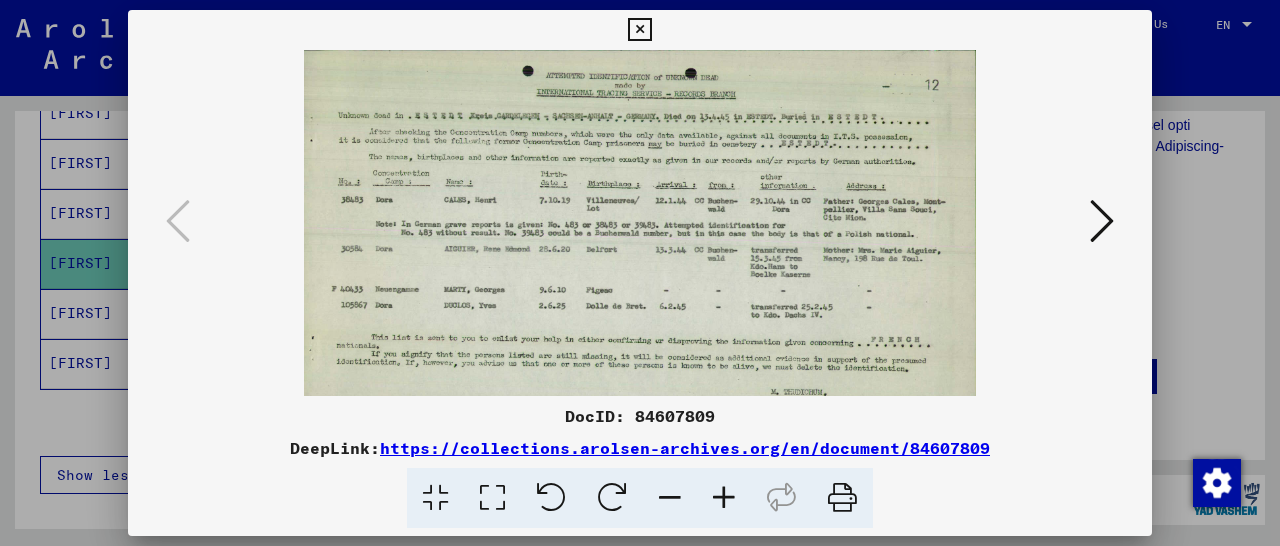 click at bounding box center [724, 498] 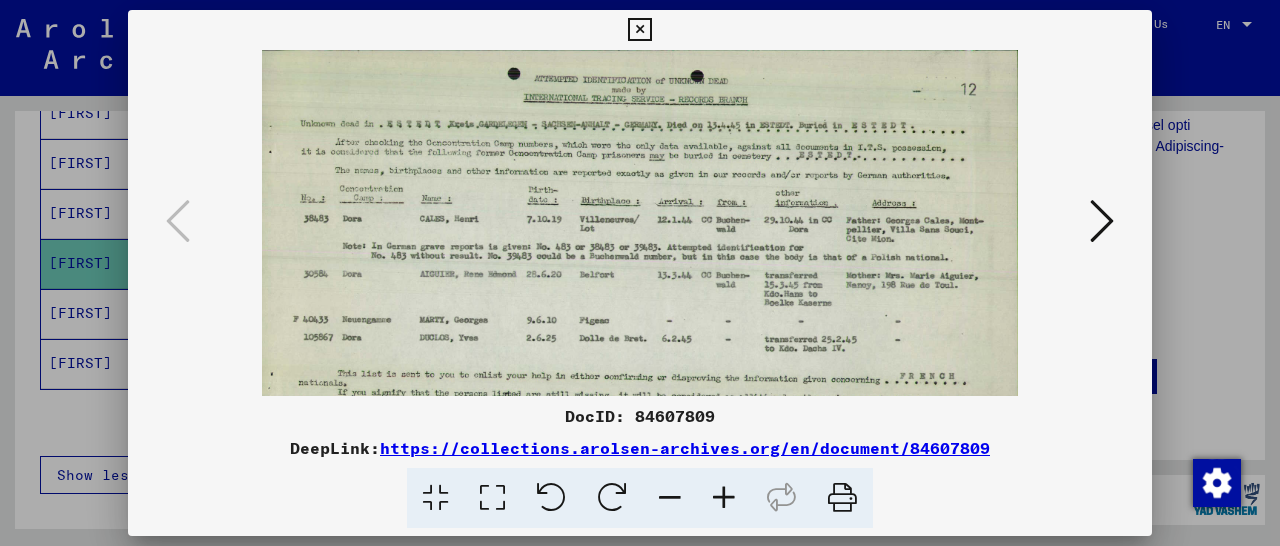 click at bounding box center [724, 498] 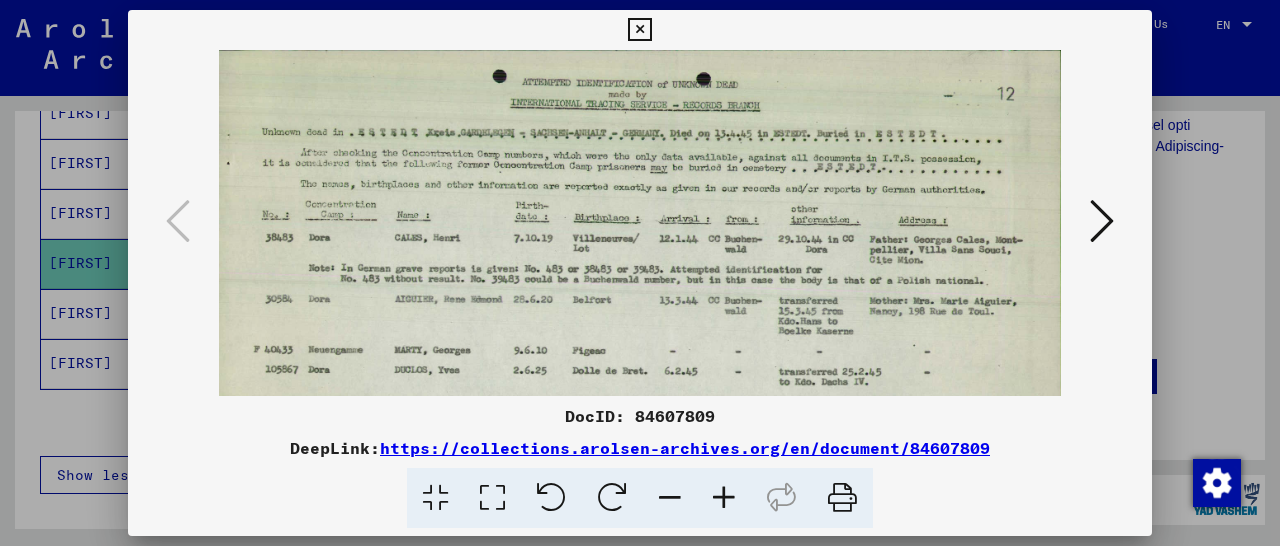 click at bounding box center [724, 498] 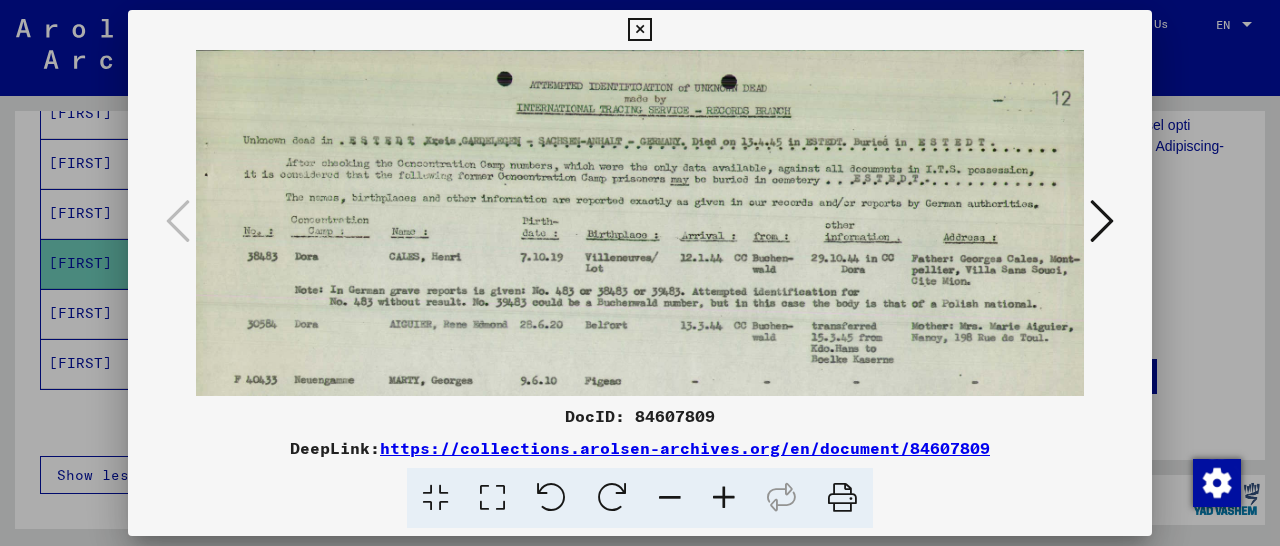 click at bounding box center (724, 498) 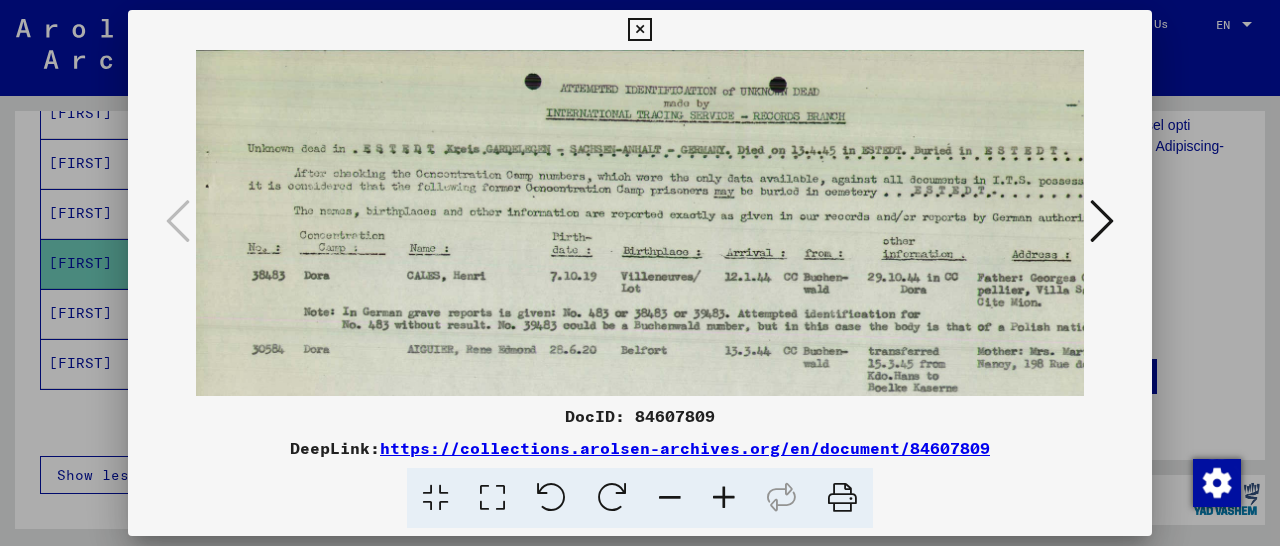 click at bounding box center (724, 498) 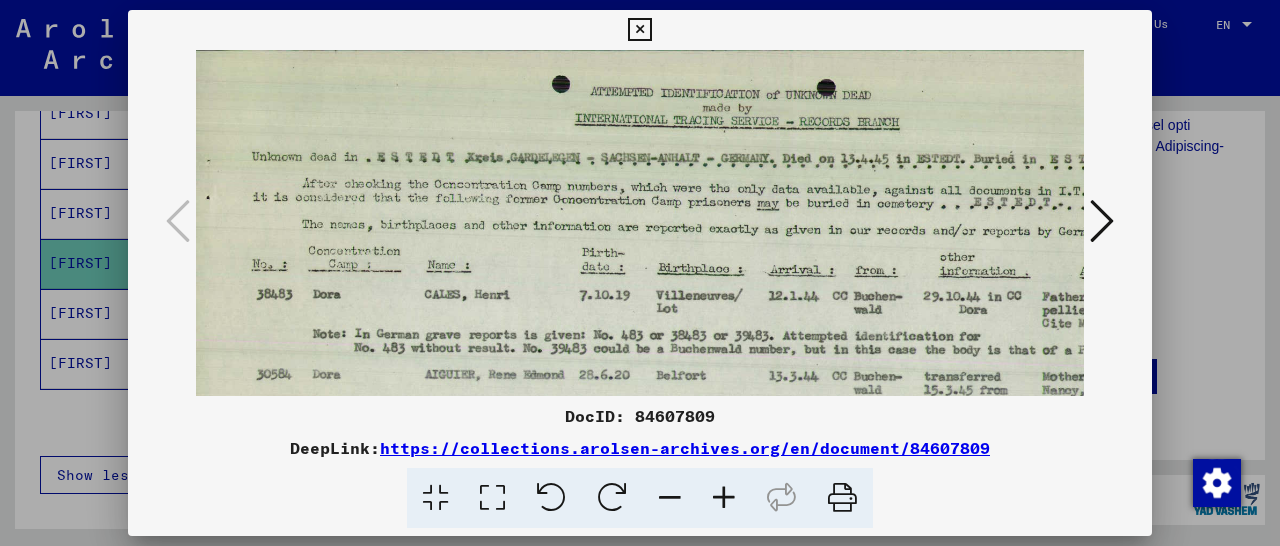 click at bounding box center [724, 498] 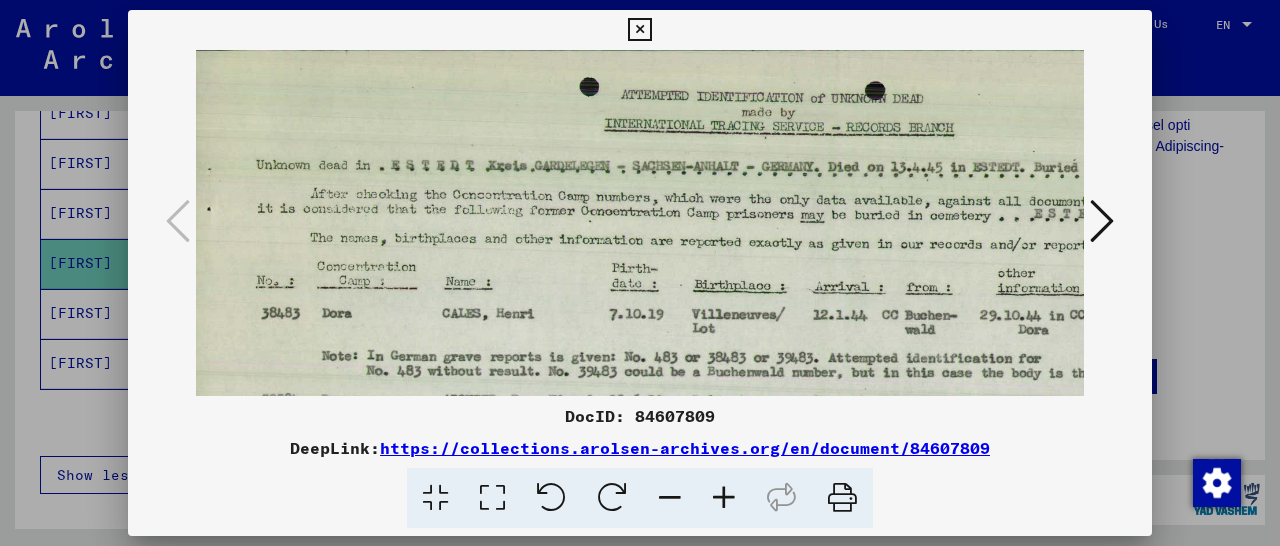 click at bounding box center (724, 498) 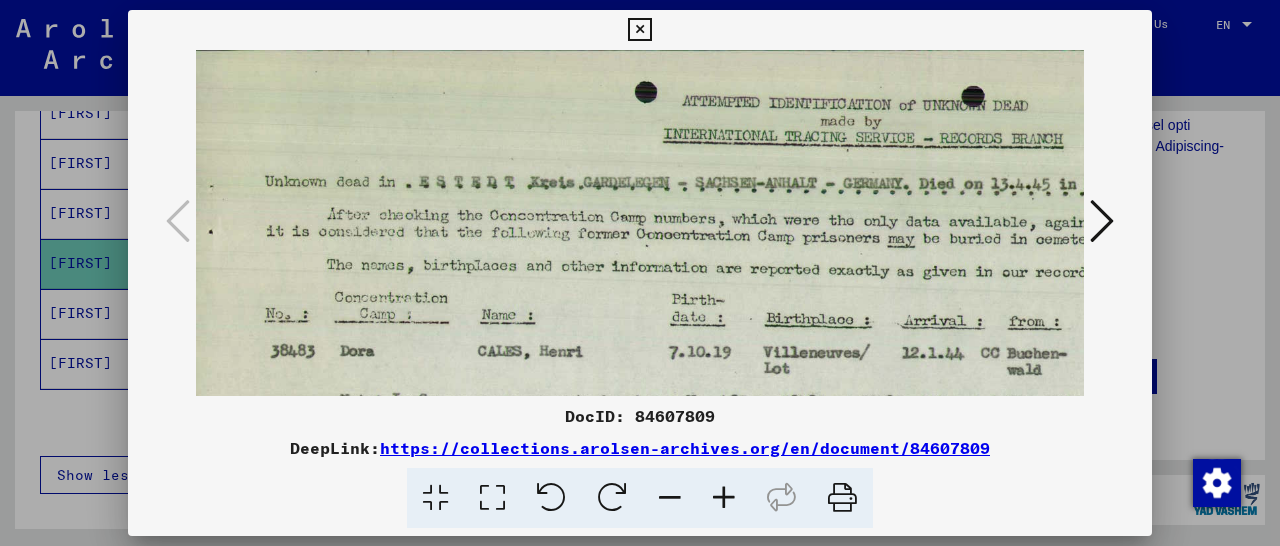 scroll, scrollTop: 0, scrollLeft: 2, axis: horizontal 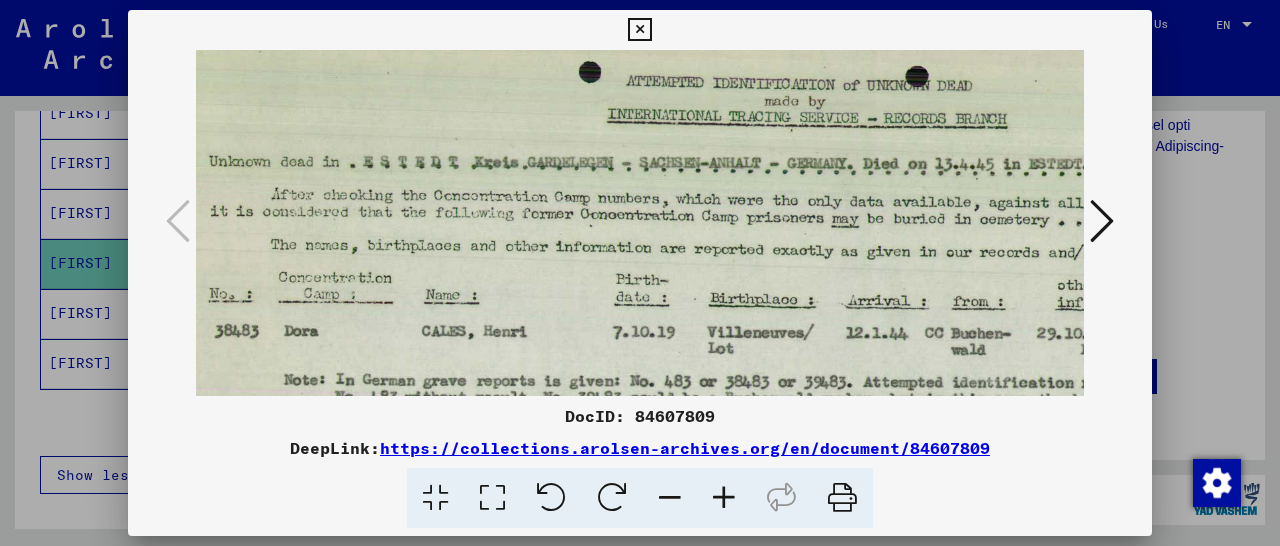 drag, startPoint x: 755, startPoint y: 269, endPoint x: 697, endPoint y: 239, distance: 65.29931 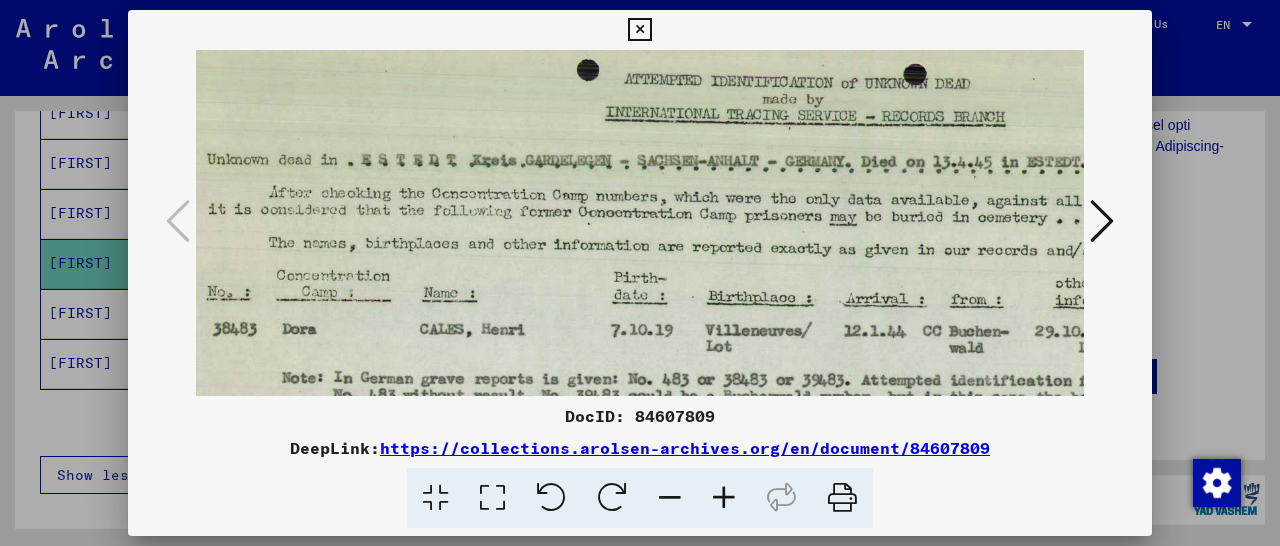 click at bounding box center [639, 30] 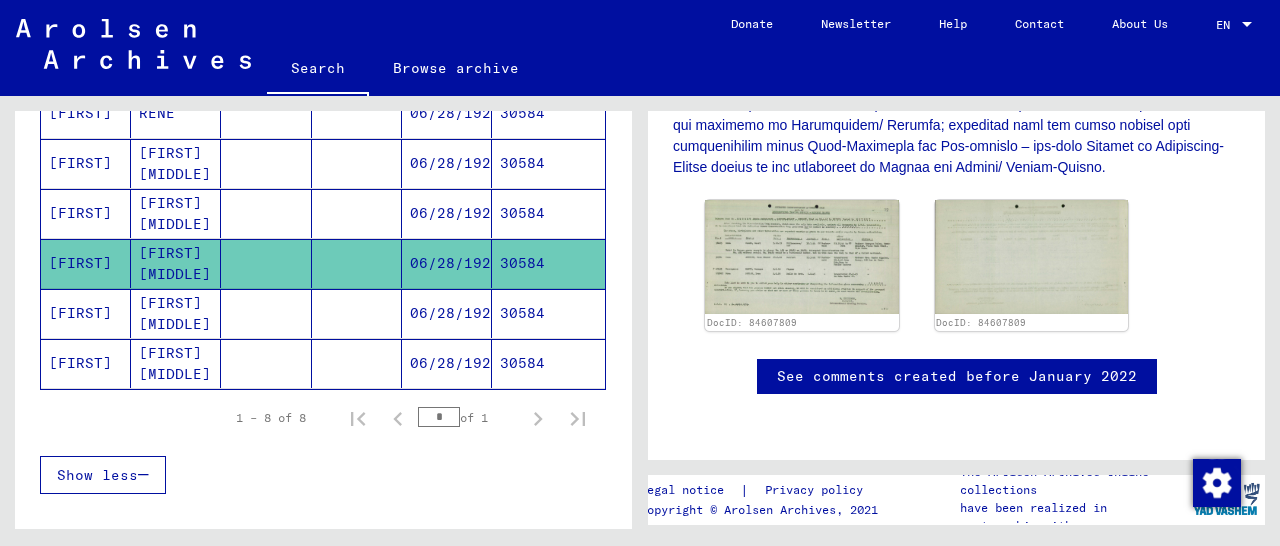 scroll, scrollTop: 0, scrollLeft: 0, axis: both 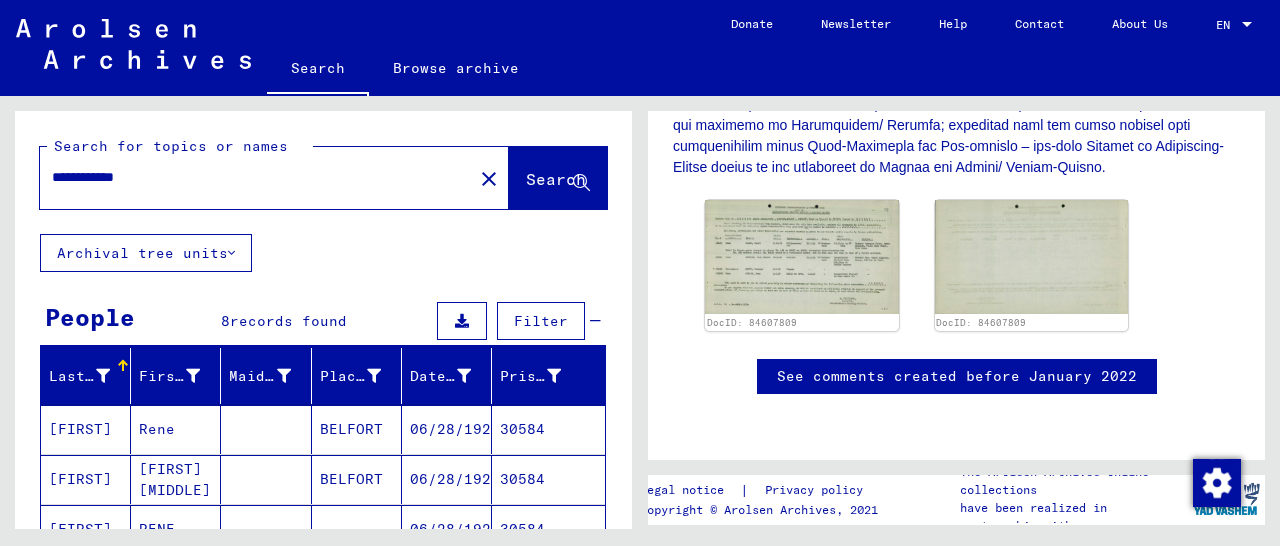 drag, startPoint x: 207, startPoint y: 181, endPoint x: 0, endPoint y: 177, distance: 207.03865 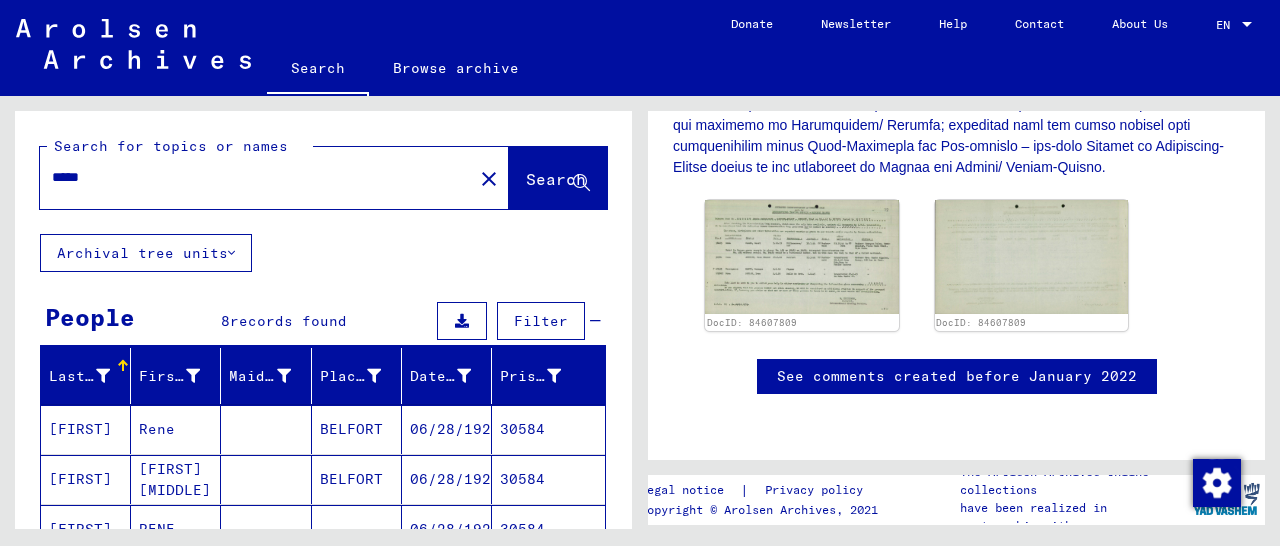click on "Search" 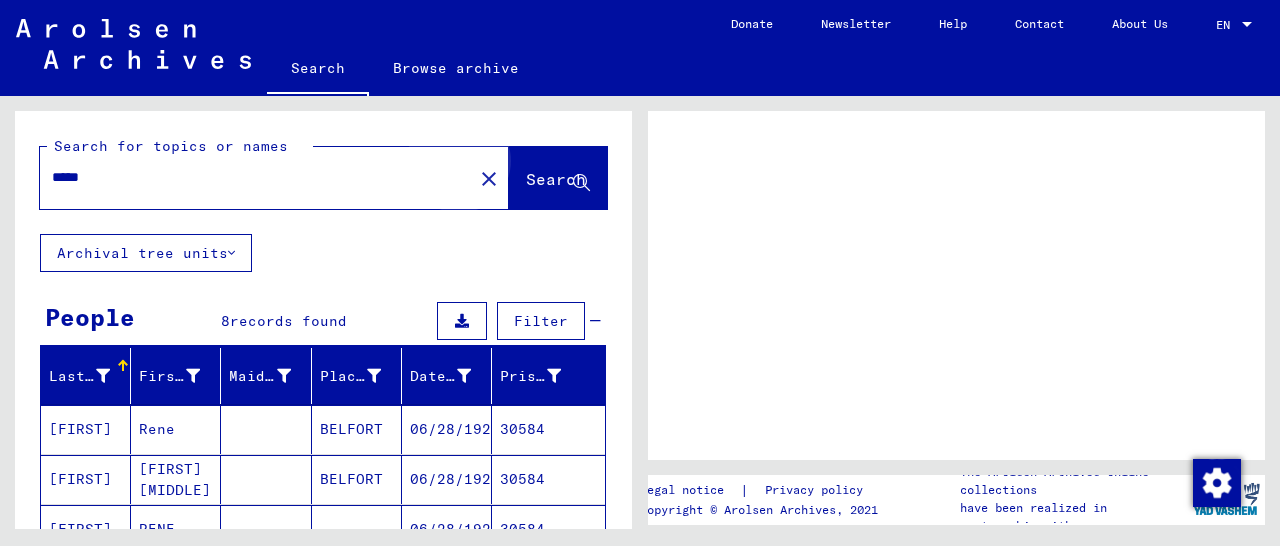scroll, scrollTop: 0, scrollLeft: 0, axis: both 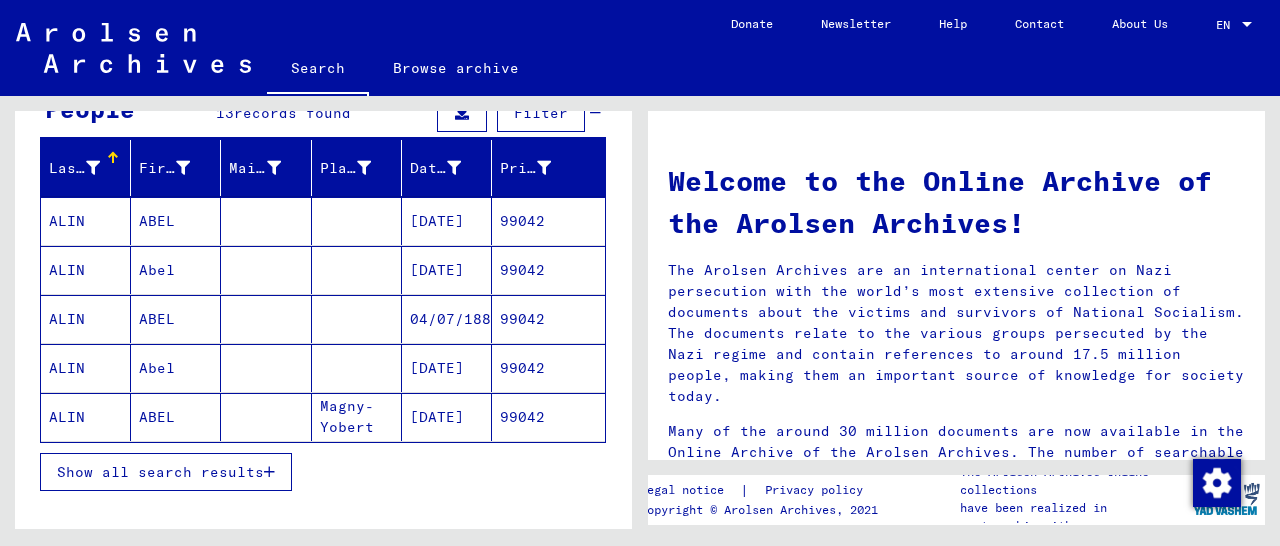 click on "99042" at bounding box center [548, 417] 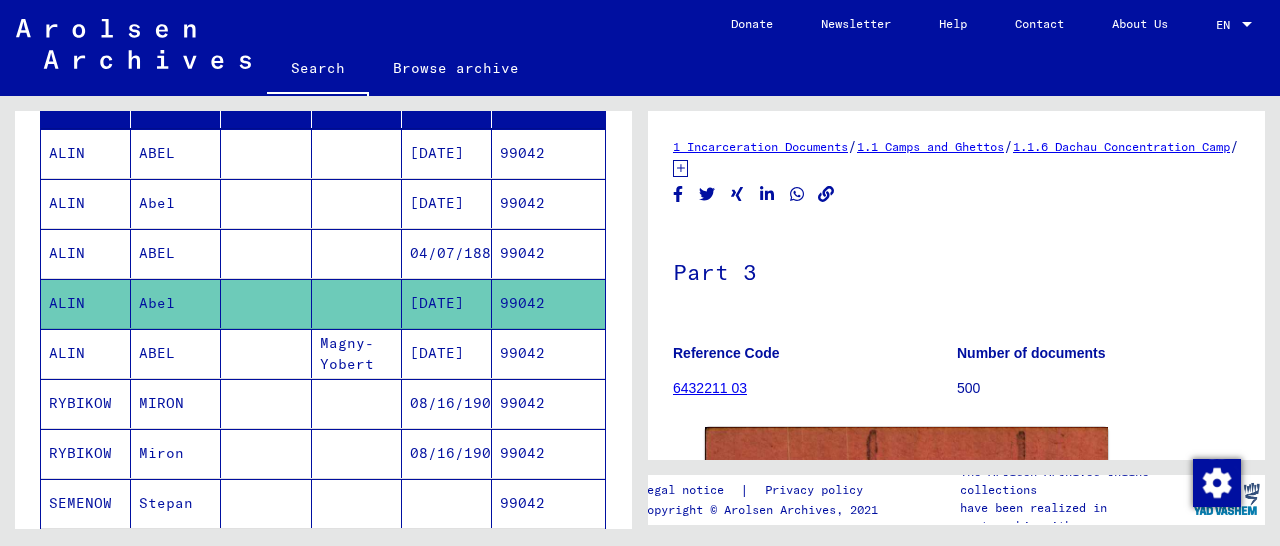 scroll, scrollTop: 312, scrollLeft: 0, axis: vertical 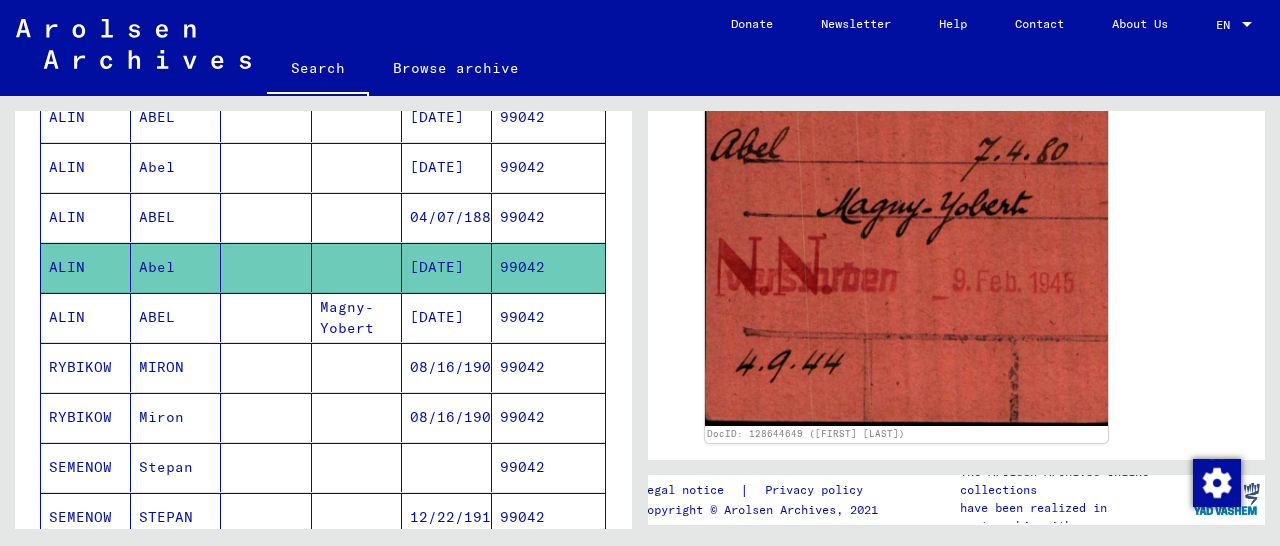 click on "99042" at bounding box center [548, 267] 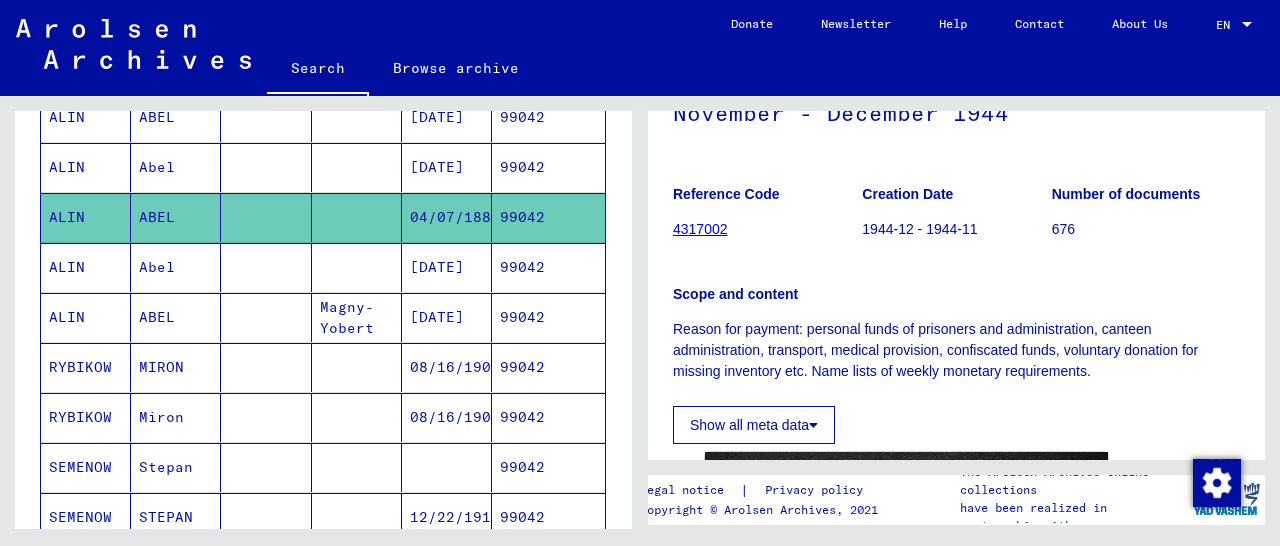scroll, scrollTop: 104, scrollLeft: 0, axis: vertical 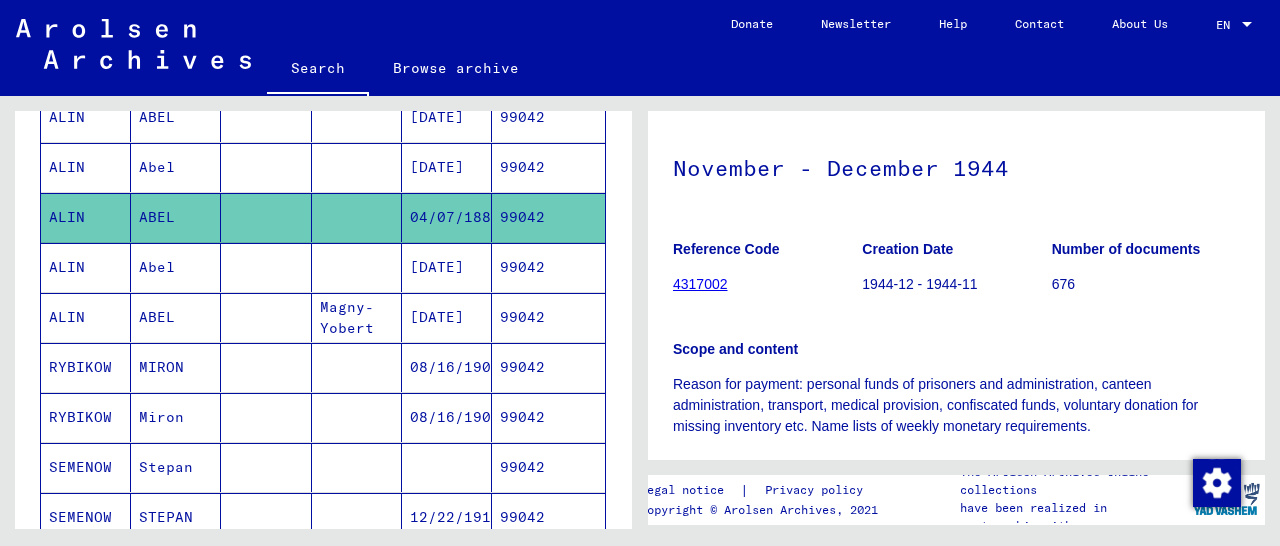 click on "99042" at bounding box center (548, 217) 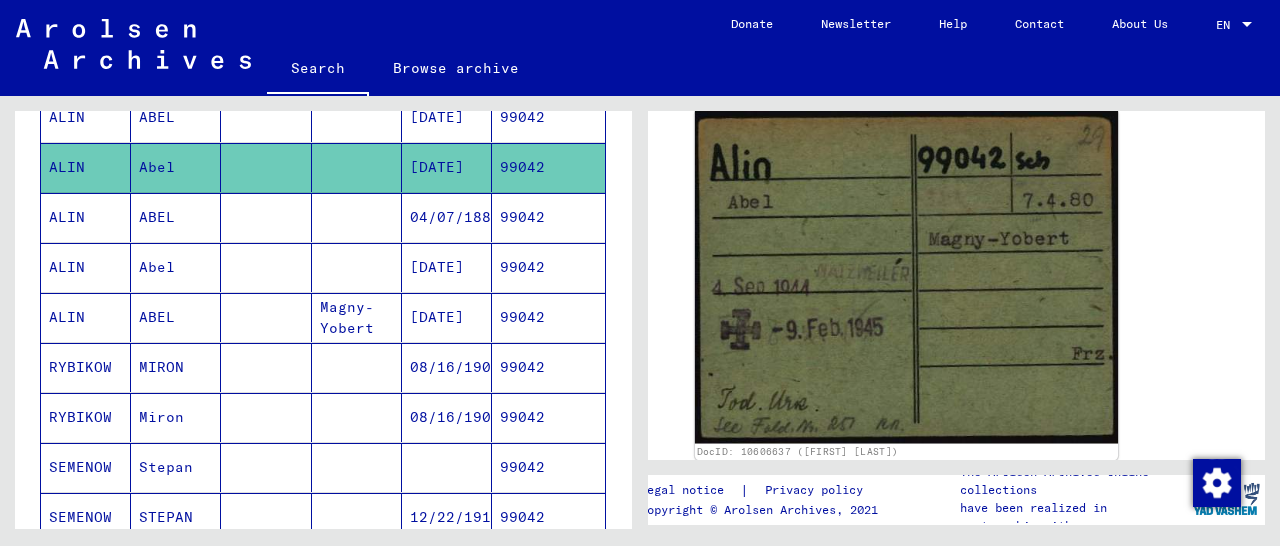 scroll, scrollTop: 387, scrollLeft: 0, axis: vertical 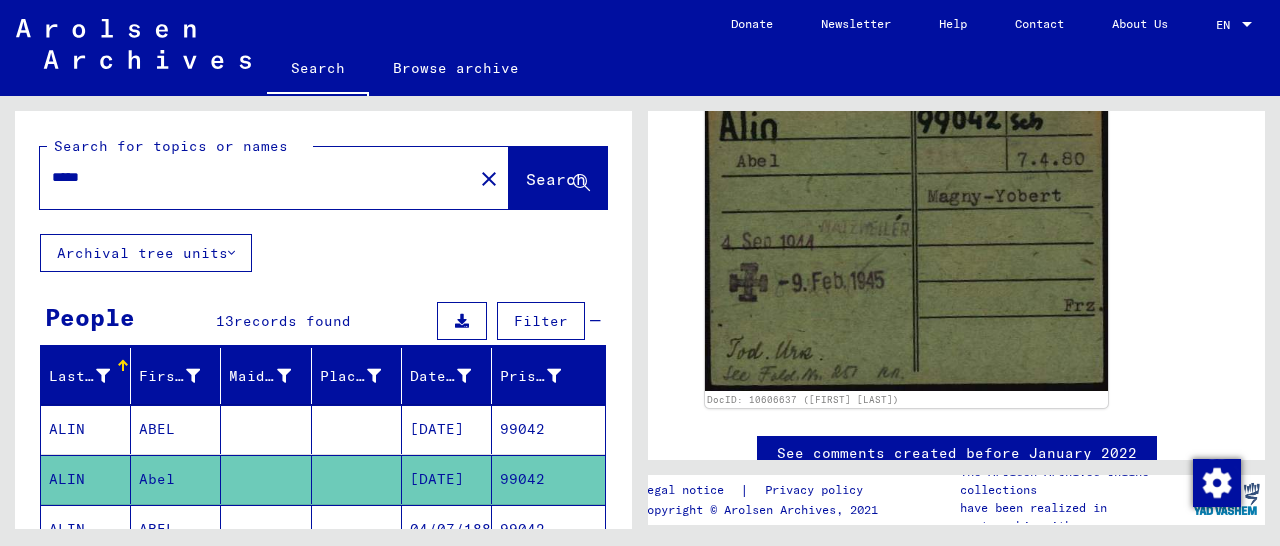 drag, startPoint x: 113, startPoint y: 181, endPoint x: 15, endPoint y: 192, distance: 98.61542 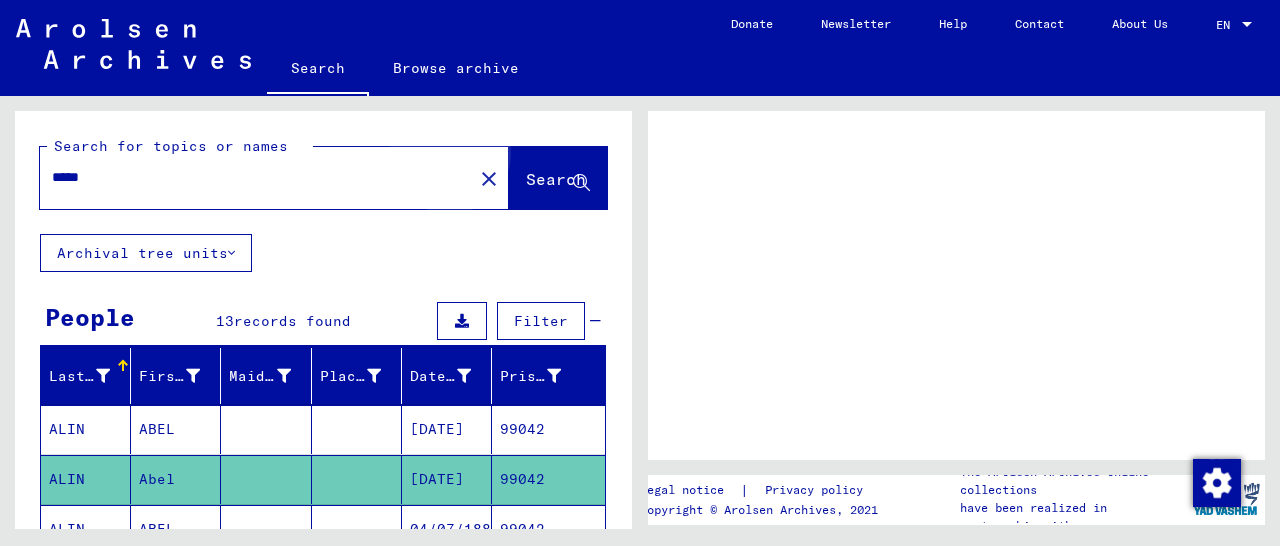 scroll, scrollTop: 0, scrollLeft: 0, axis: both 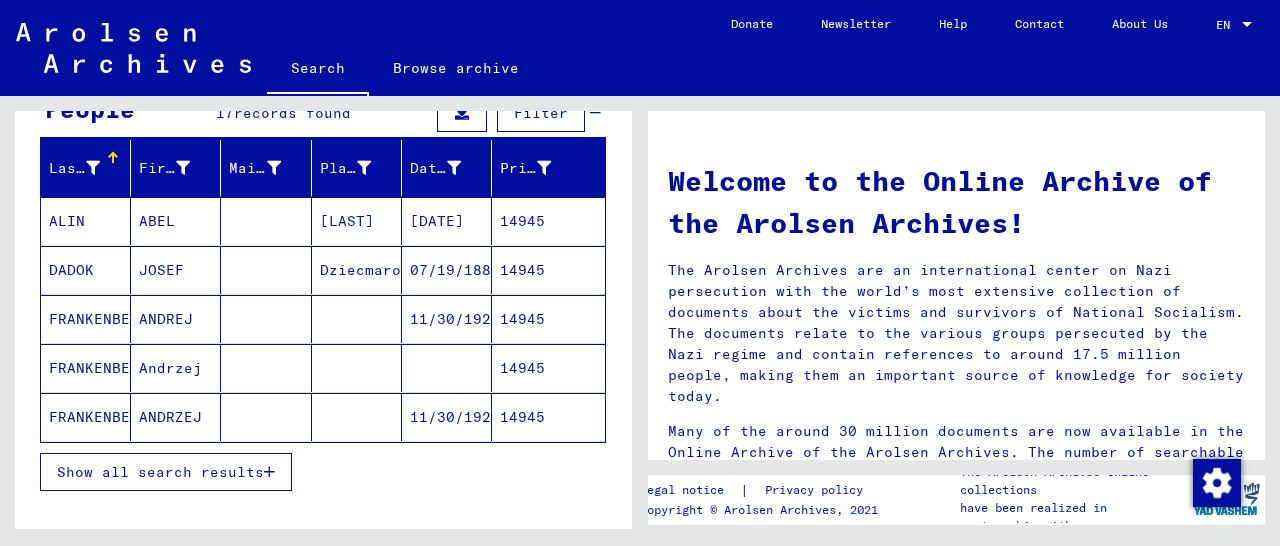 click on "14945" at bounding box center [548, 270] 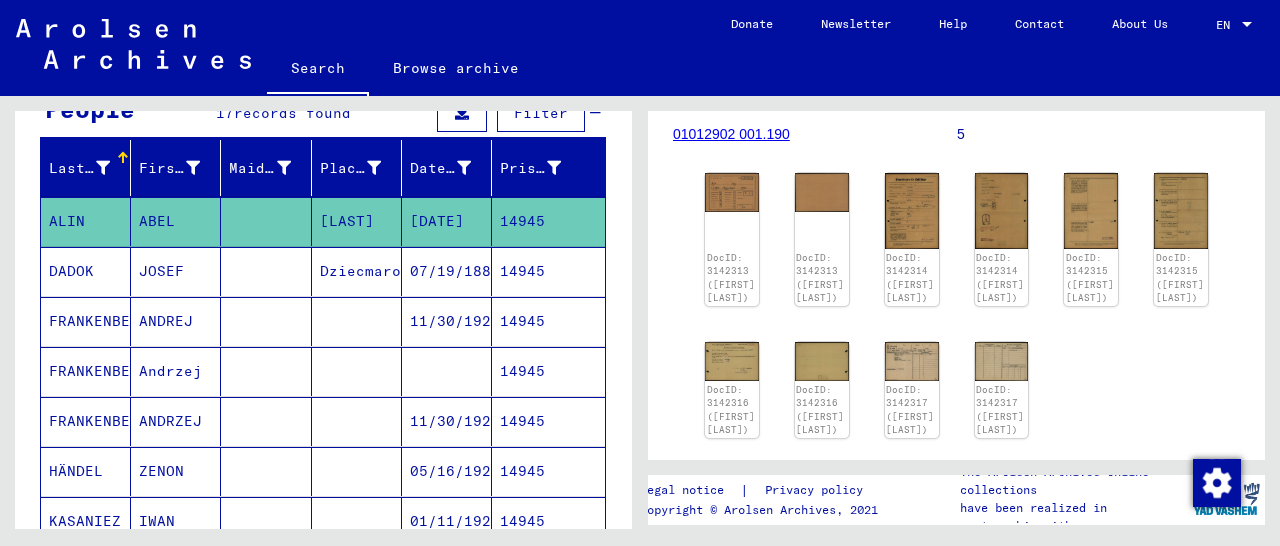 scroll, scrollTop: 312, scrollLeft: 0, axis: vertical 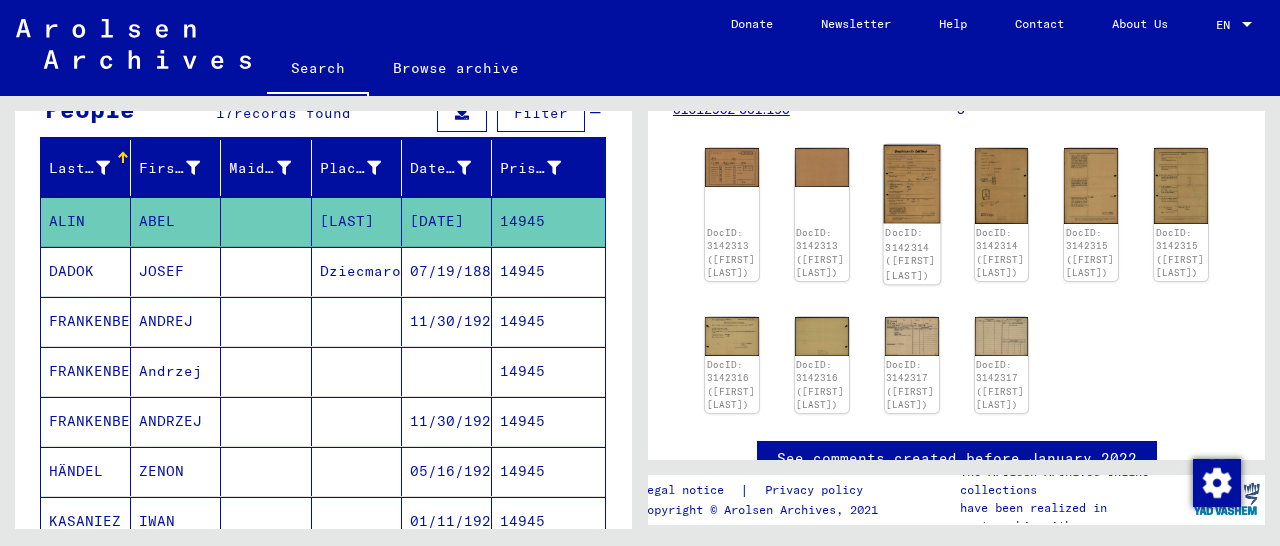click 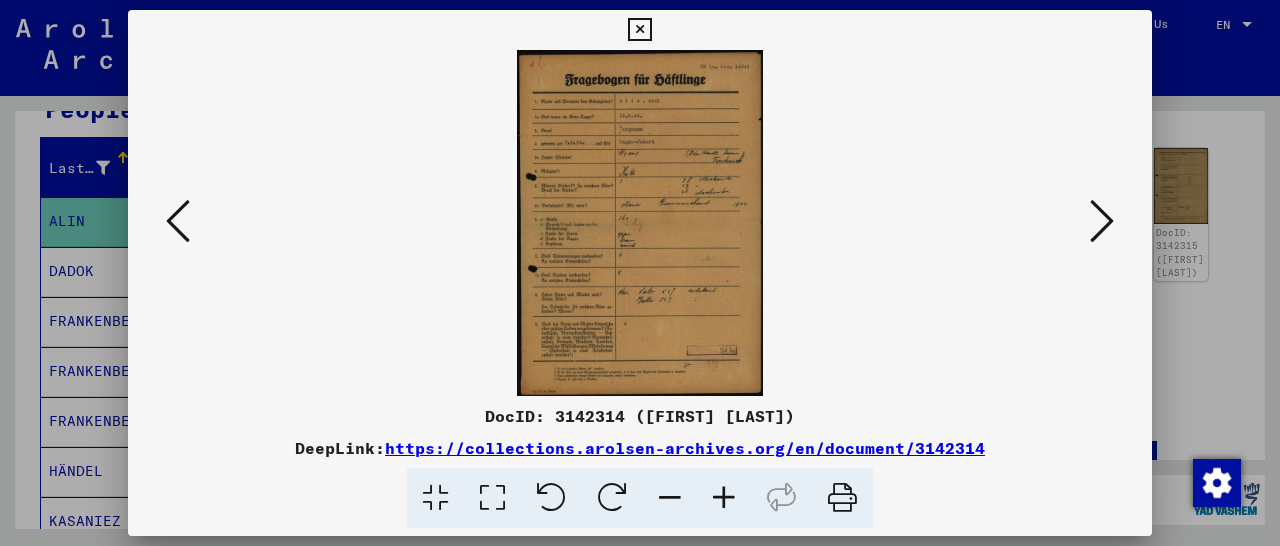 click at bounding box center [724, 498] 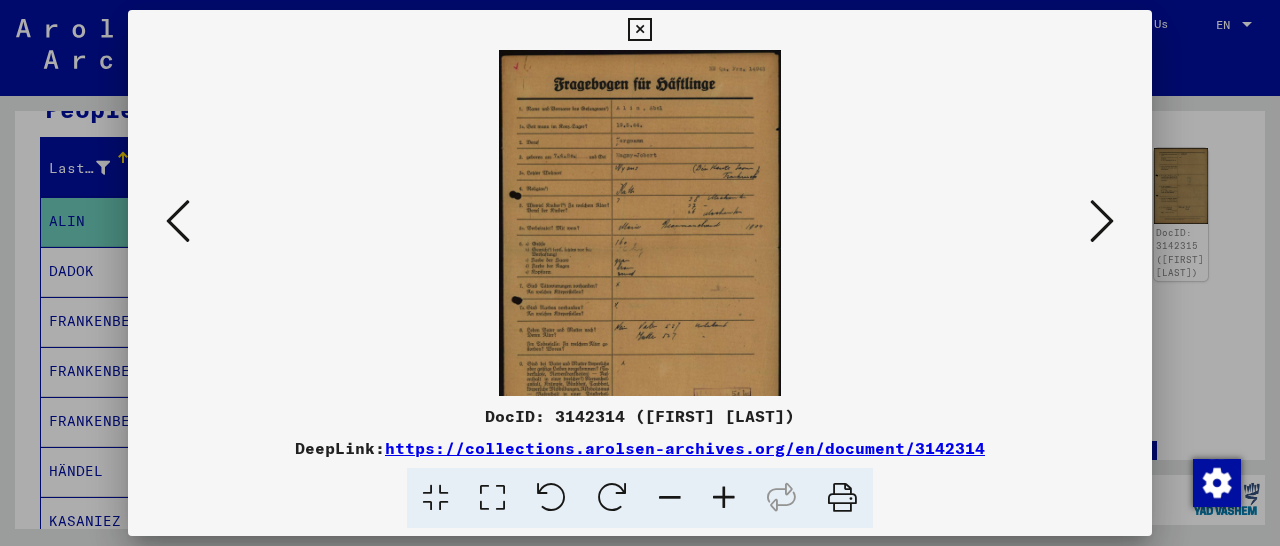 click at bounding box center (724, 498) 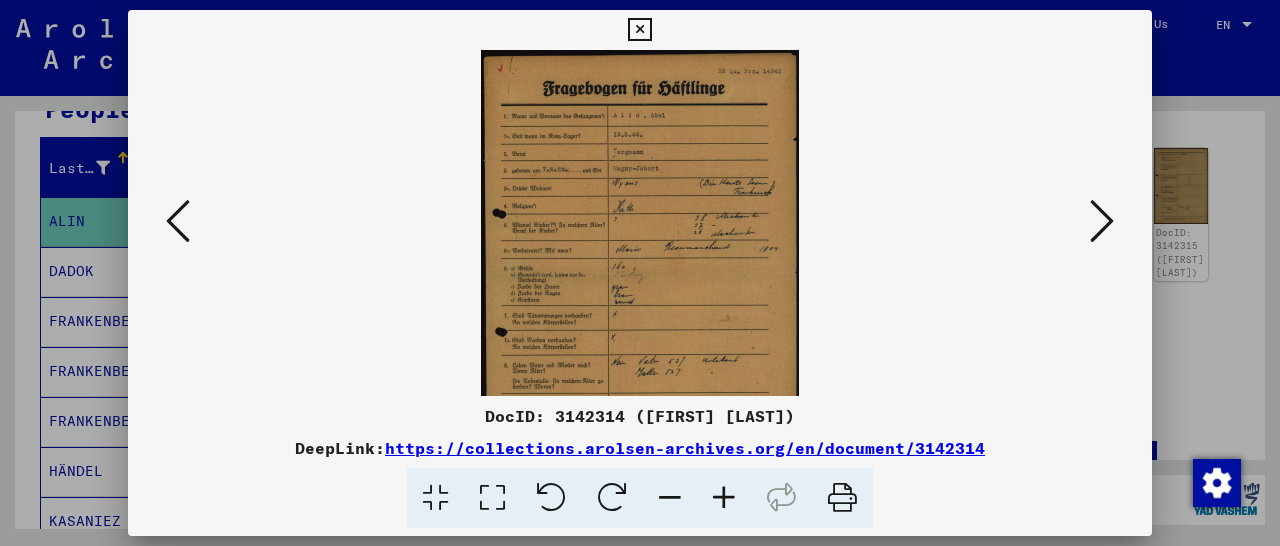 click at bounding box center [724, 498] 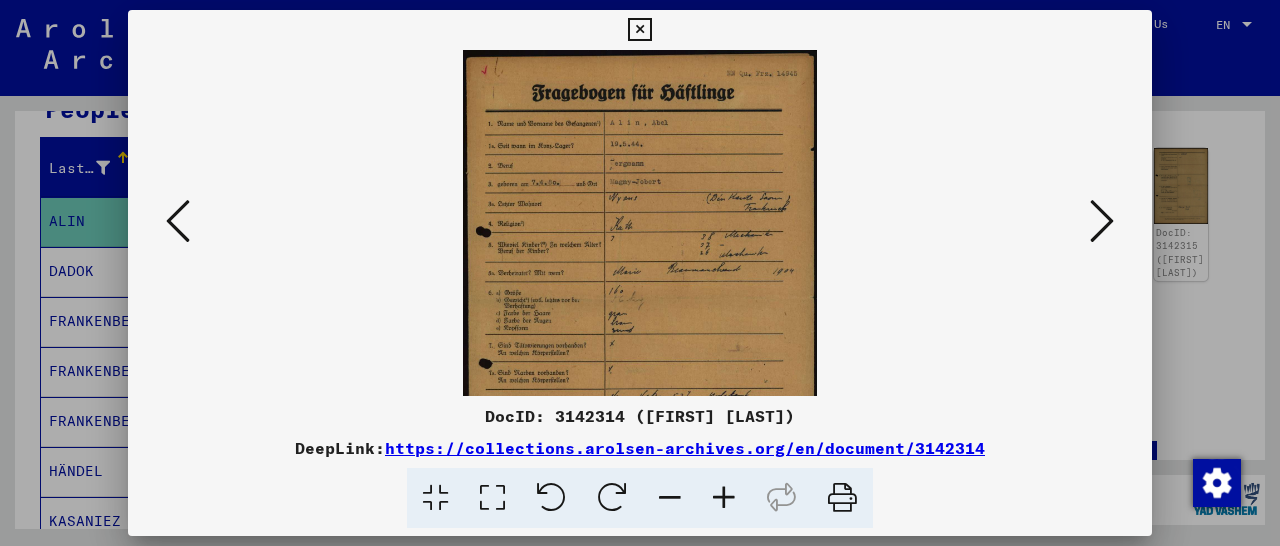 click at bounding box center (724, 498) 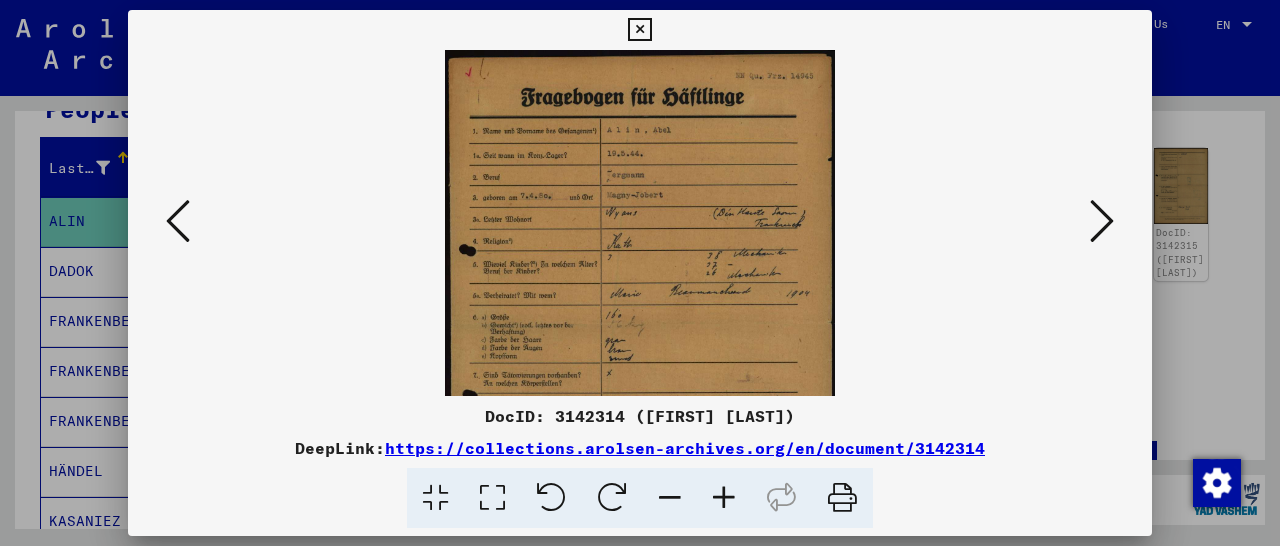 click at bounding box center [724, 498] 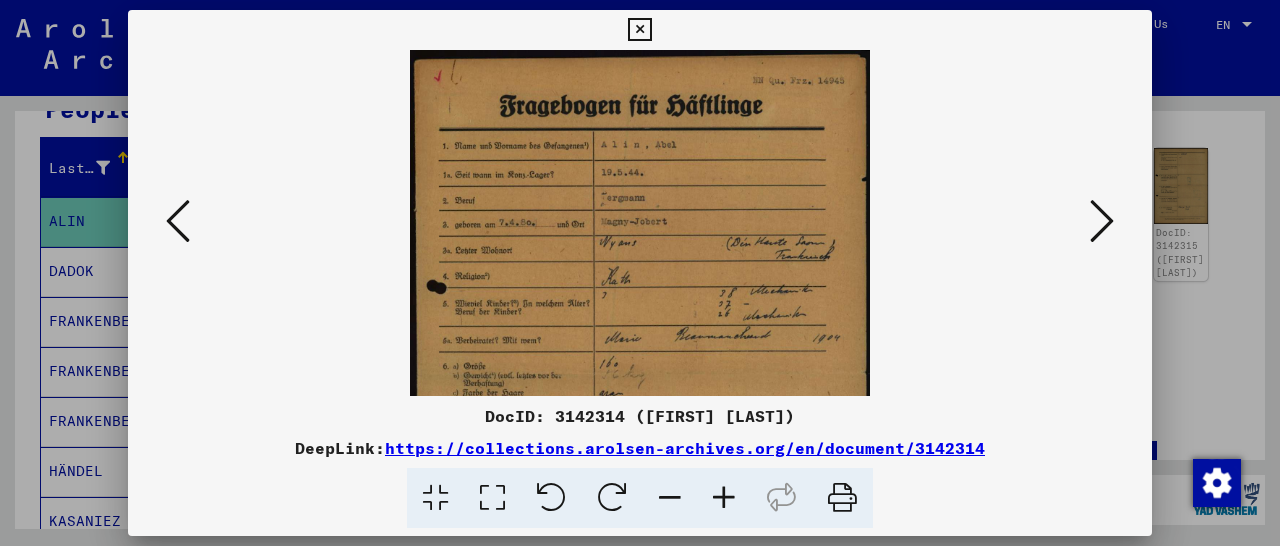 click at bounding box center (724, 498) 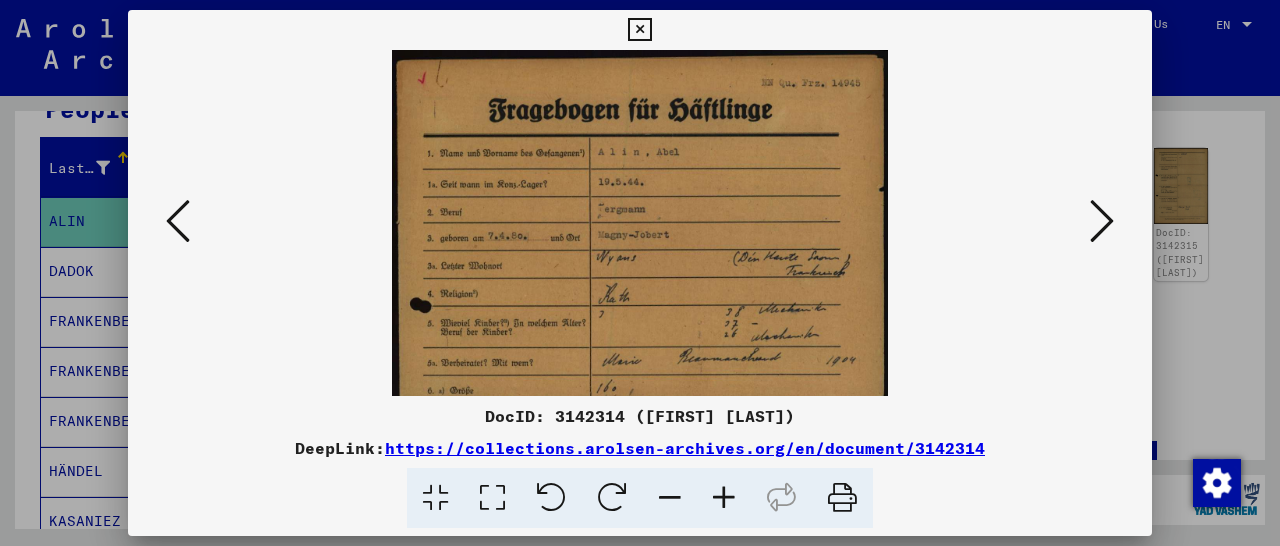 click at bounding box center (724, 498) 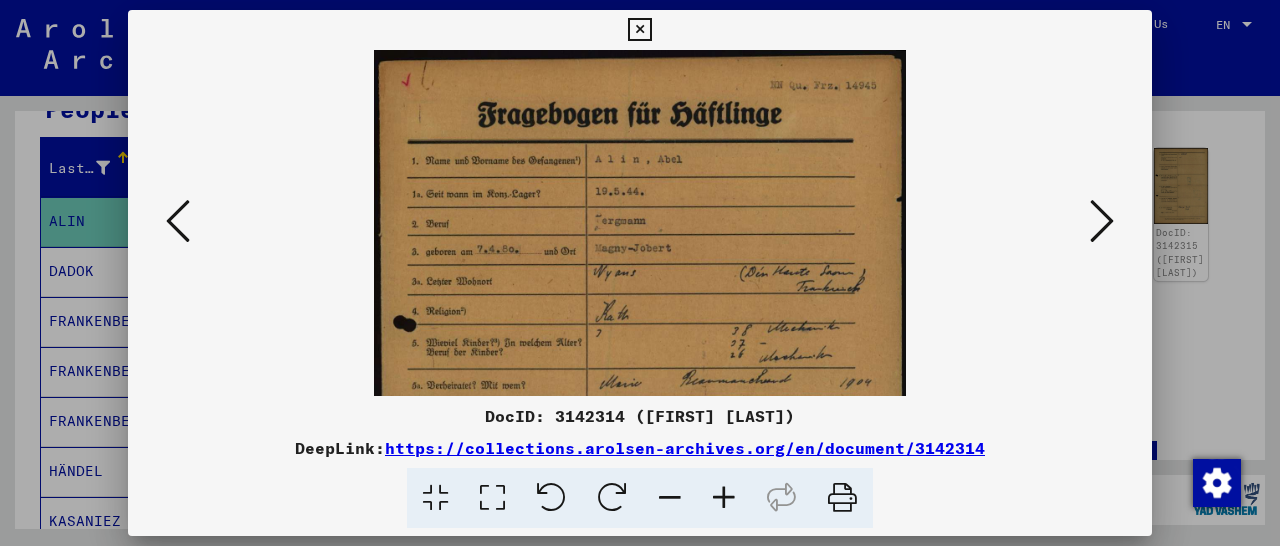 click at bounding box center [724, 498] 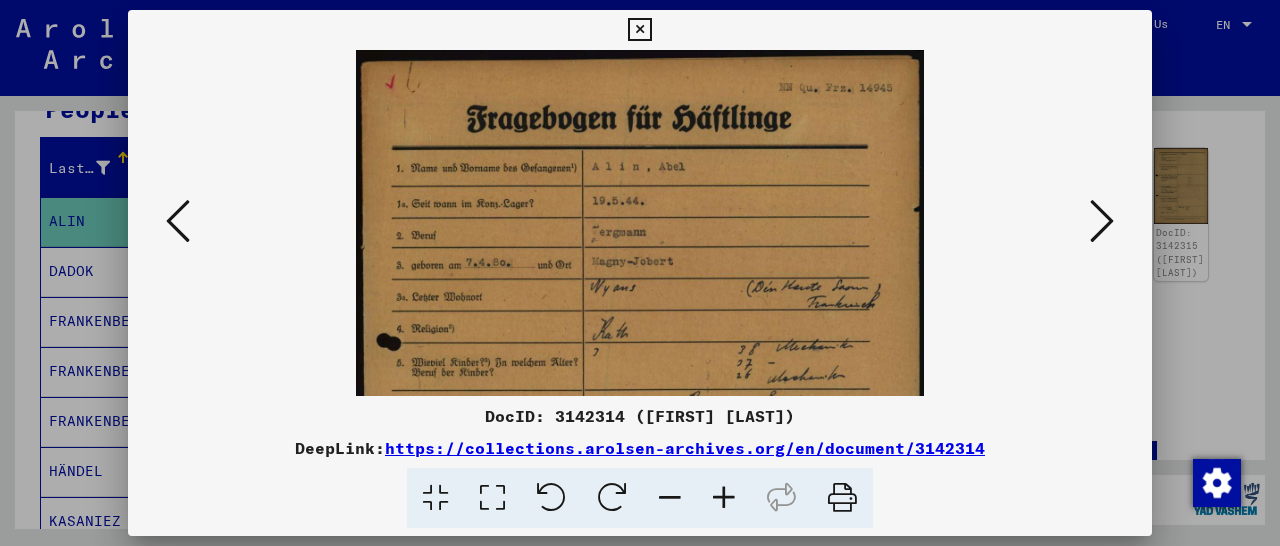 click at bounding box center (724, 498) 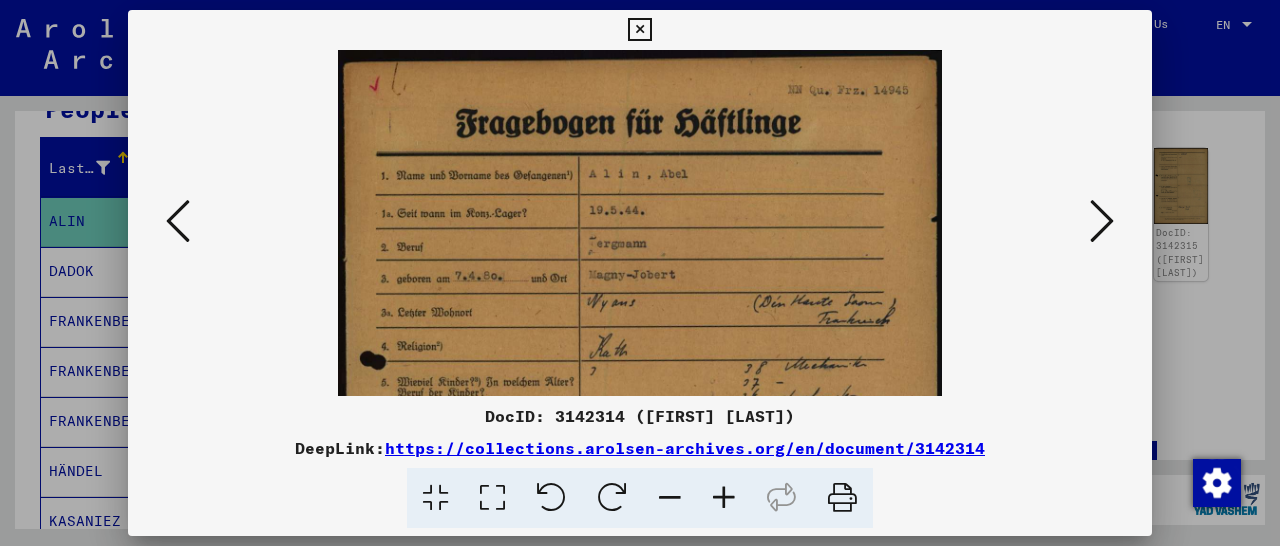 click at bounding box center [724, 498] 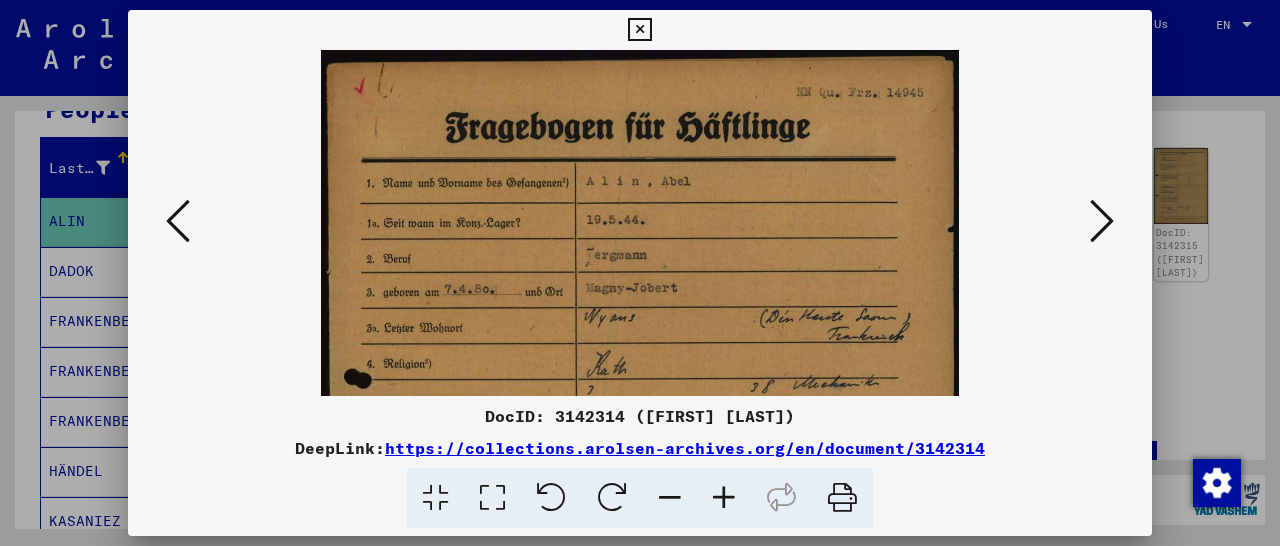 click at bounding box center (724, 498) 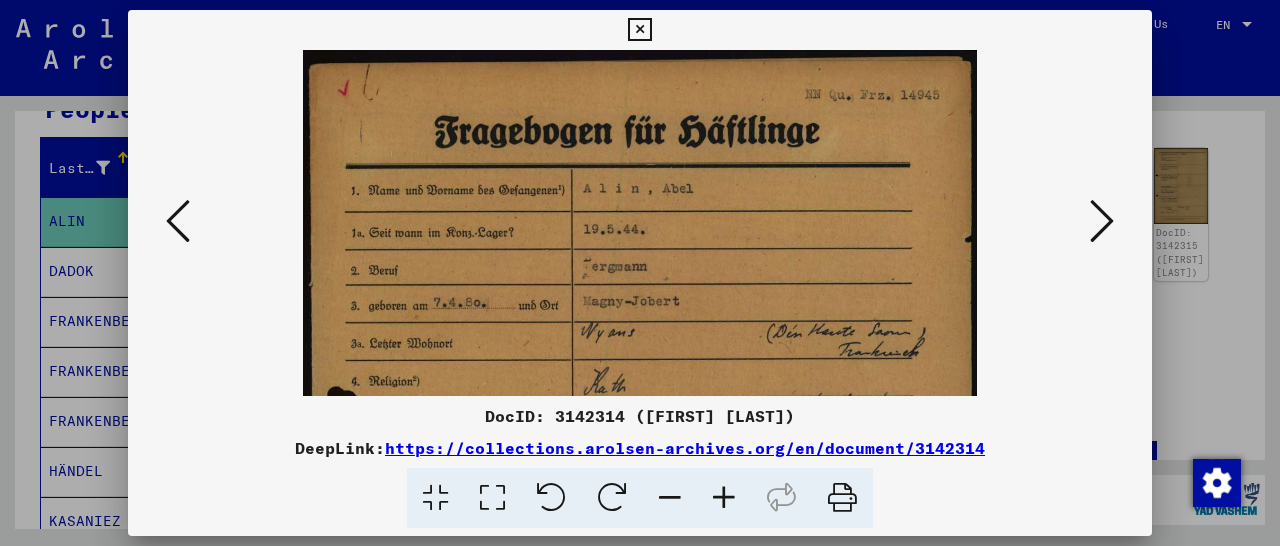 scroll, scrollTop: 23, scrollLeft: 0, axis: vertical 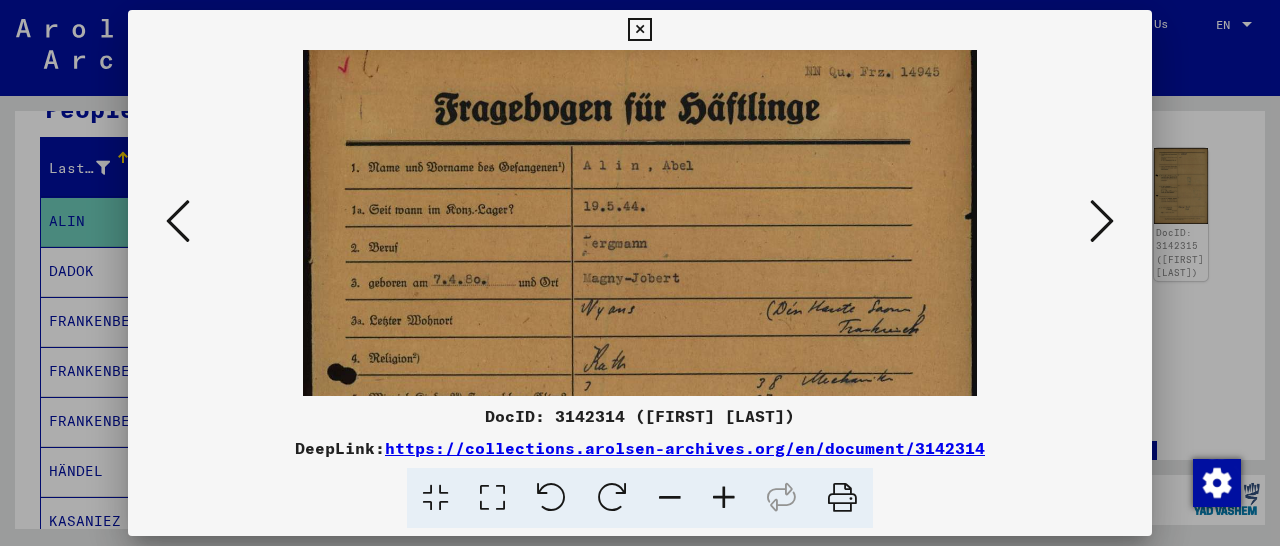 drag, startPoint x: 709, startPoint y: 350, endPoint x: 709, endPoint y: 327, distance: 23 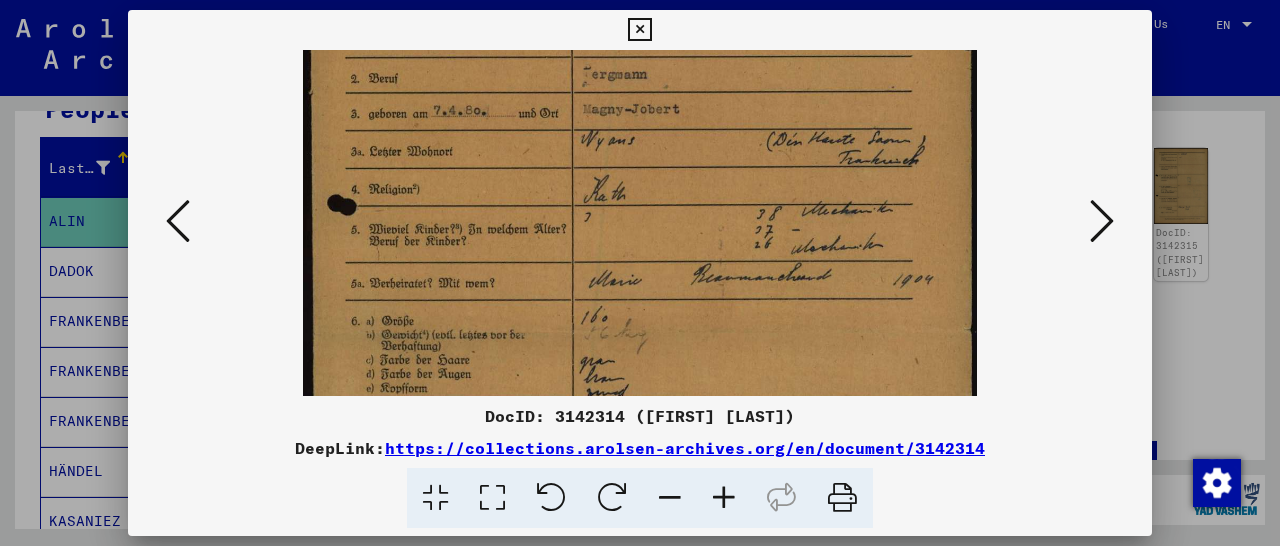 scroll, scrollTop: 193, scrollLeft: 0, axis: vertical 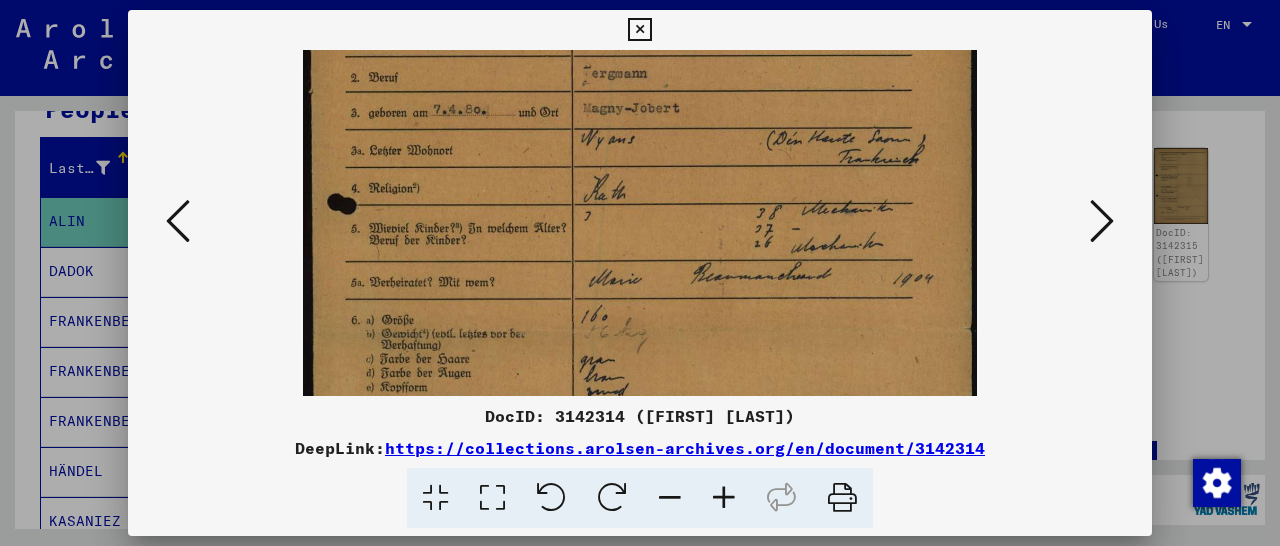 drag, startPoint x: 671, startPoint y: 347, endPoint x: 669, endPoint y: 177, distance: 170.01176 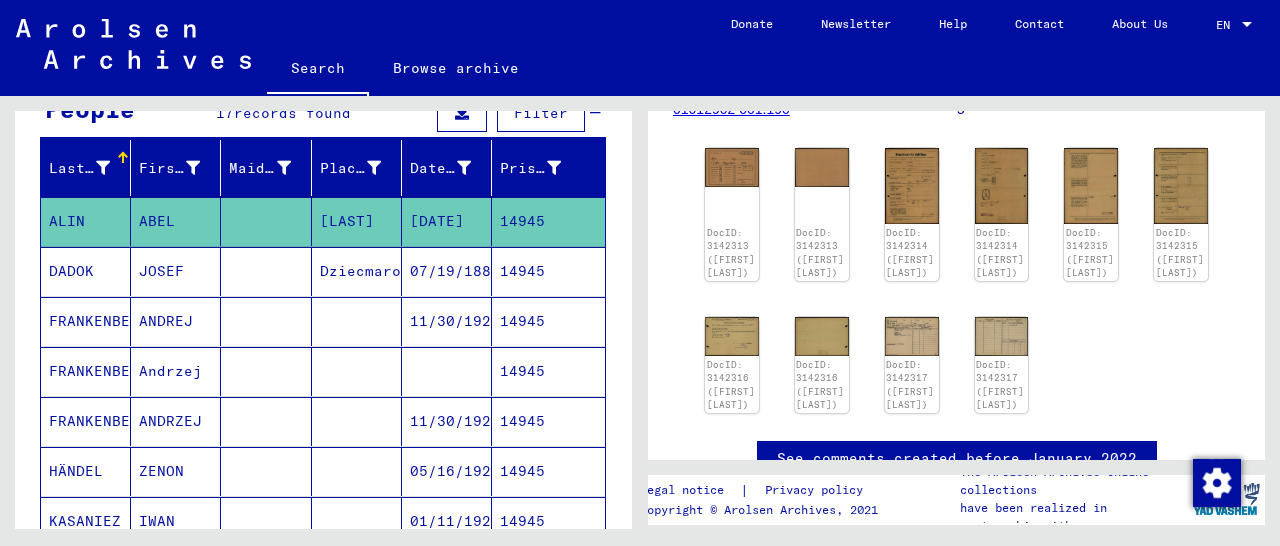 scroll, scrollTop: 0, scrollLeft: 0, axis: both 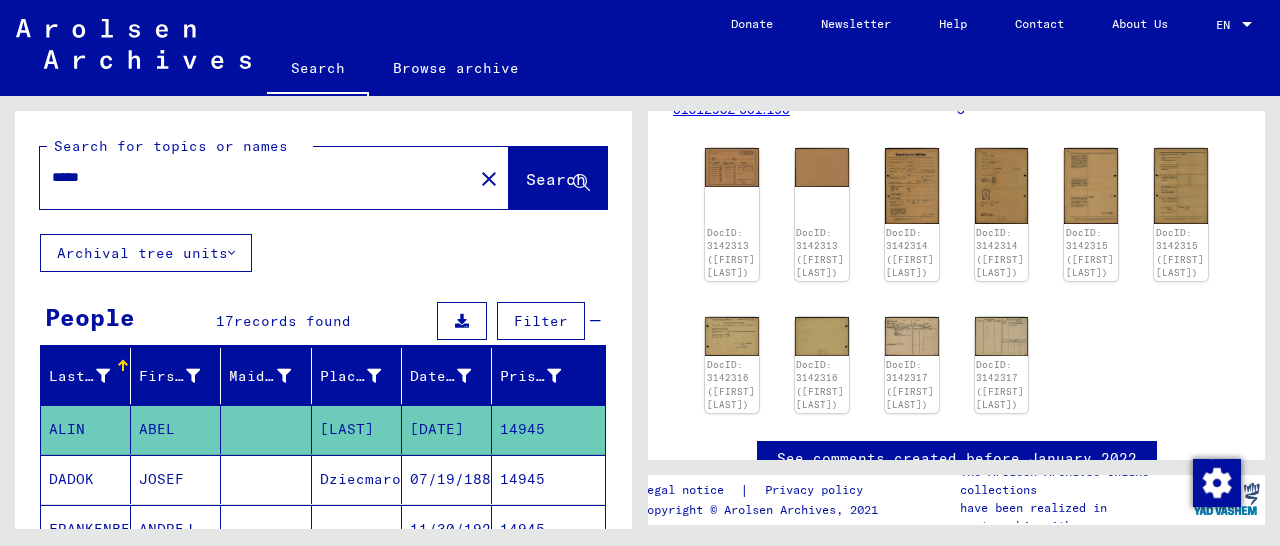 drag, startPoint x: 215, startPoint y: 174, endPoint x: 0, endPoint y: 176, distance: 215.00931 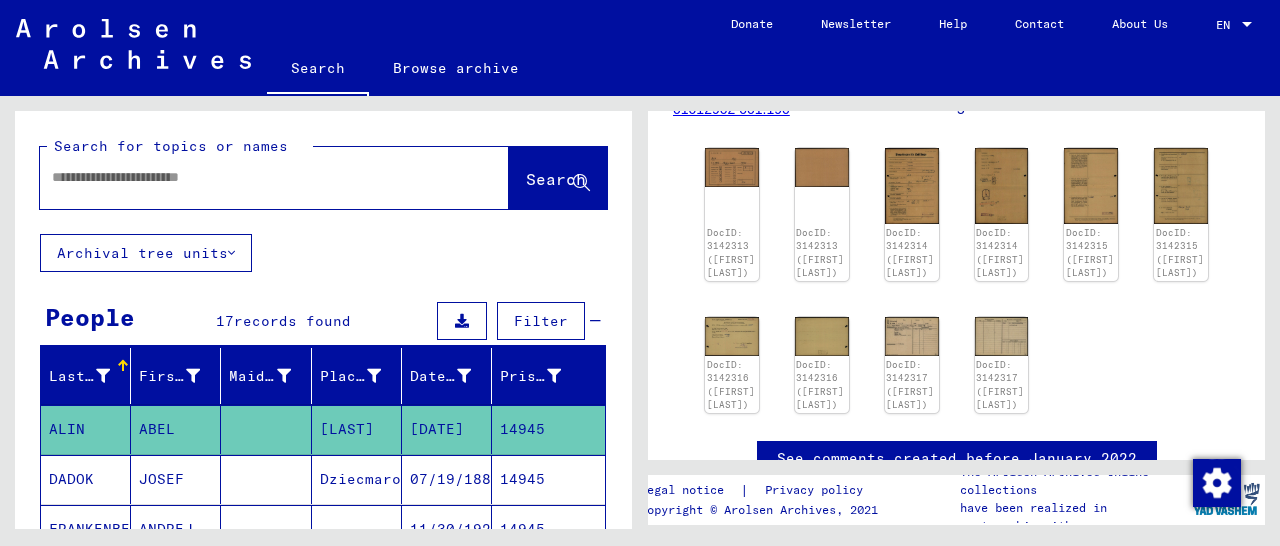 paste on "**********" 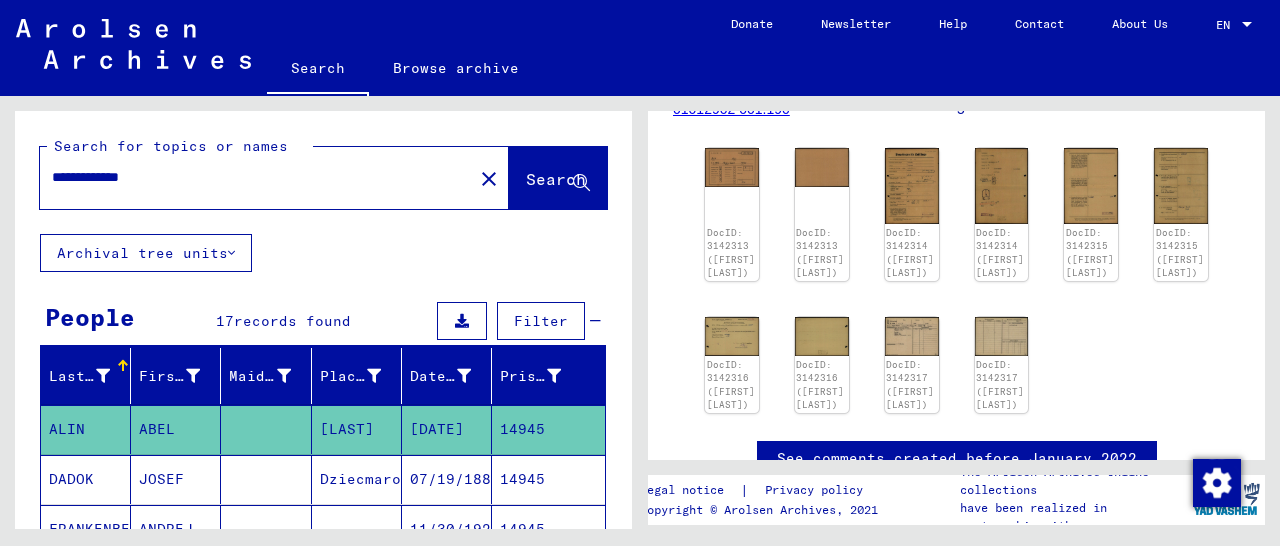 type on "**********" 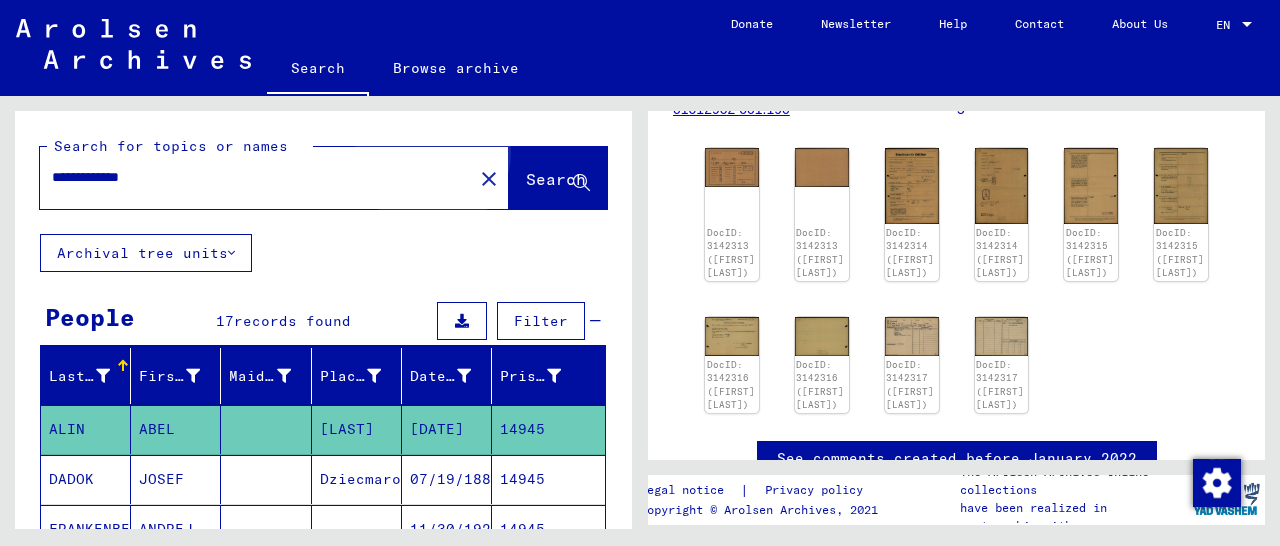 click on "Search" 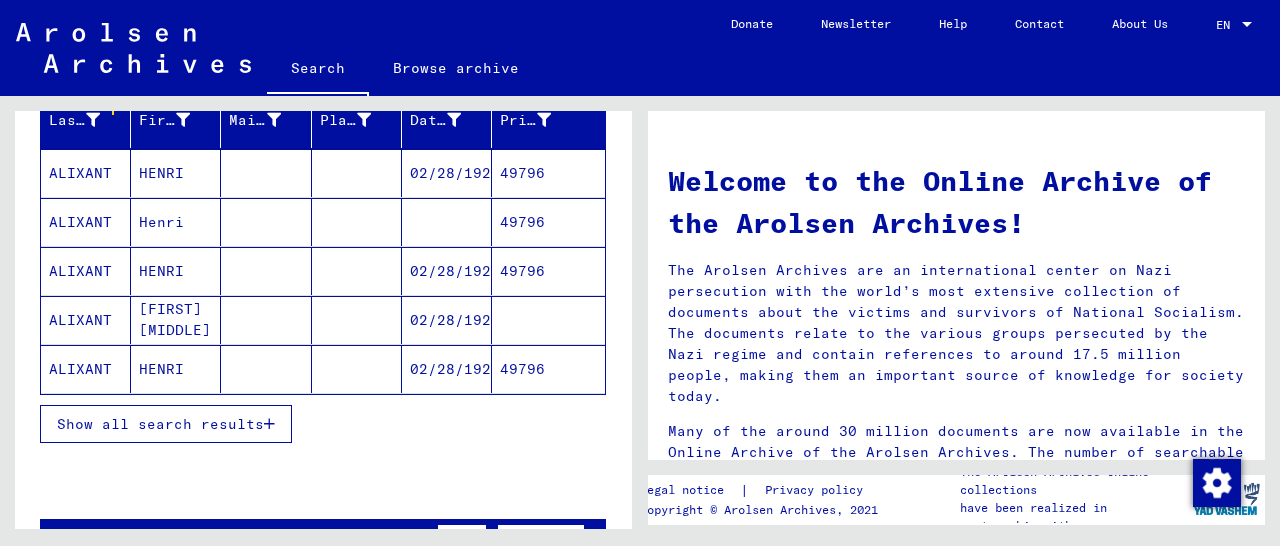 scroll, scrollTop: 208, scrollLeft: 0, axis: vertical 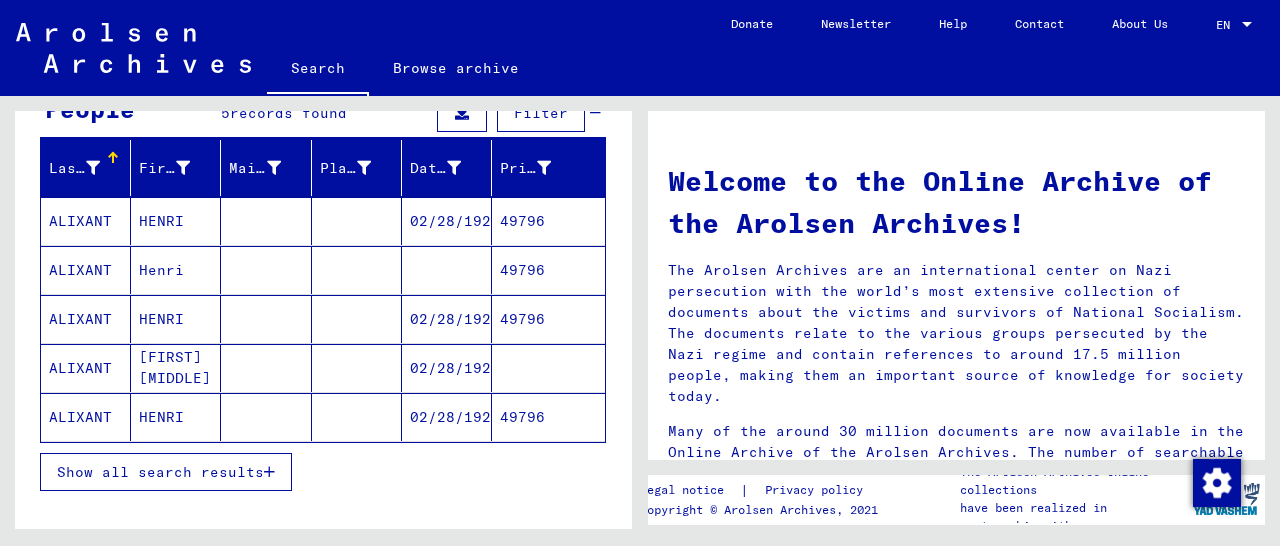 click on "Show all search results" at bounding box center [160, 472] 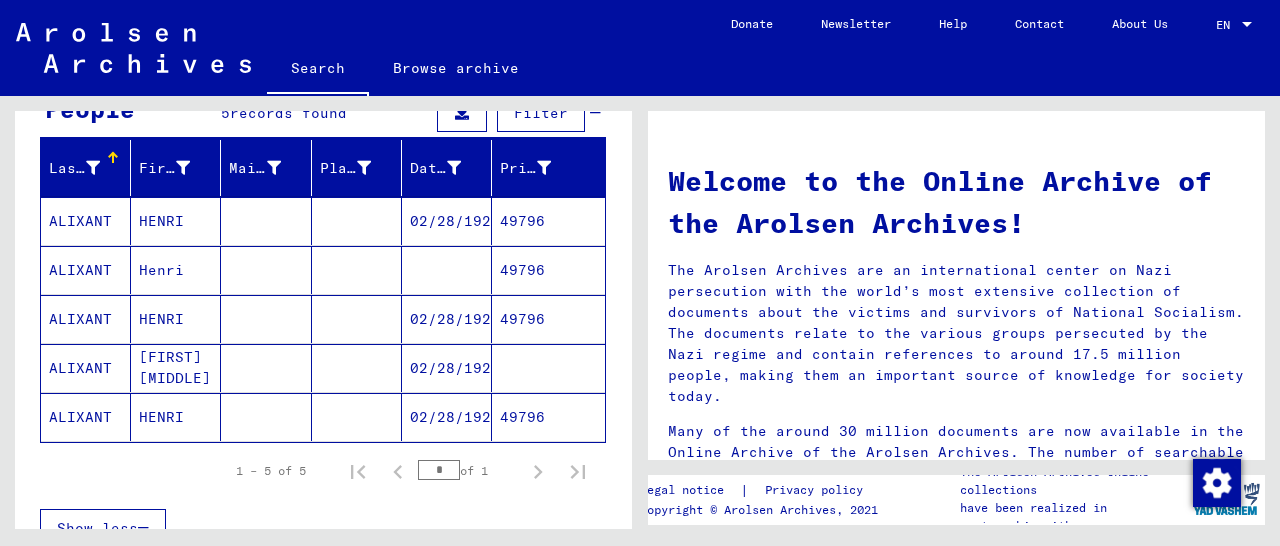click on "49796" at bounding box center (548, 270) 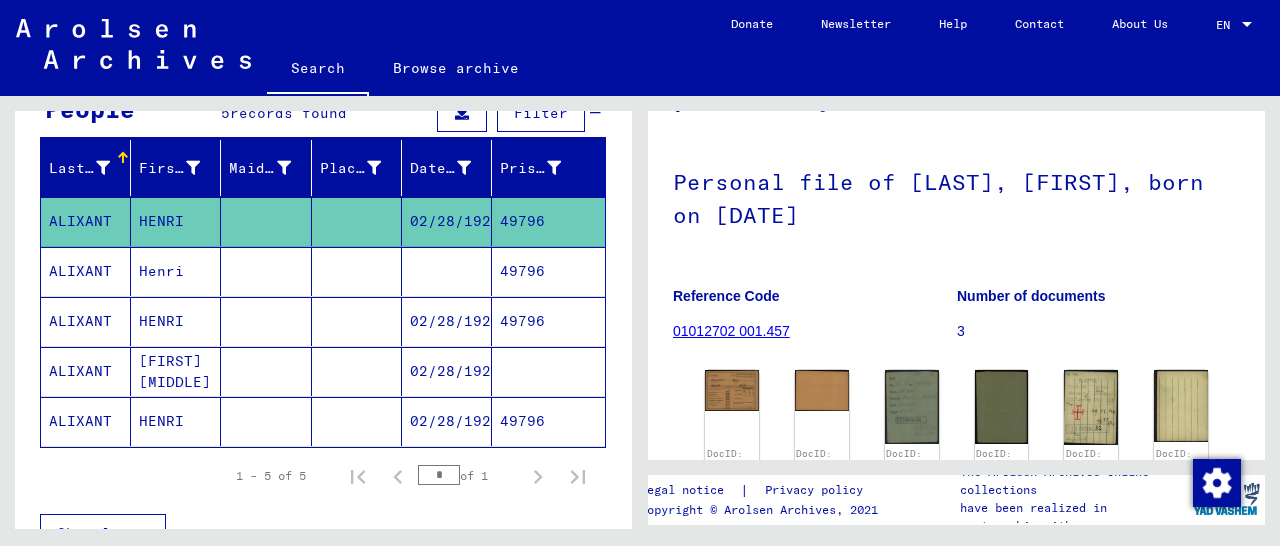 scroll, scrollTop: 259, scrollLeft: 0, axis: vertical 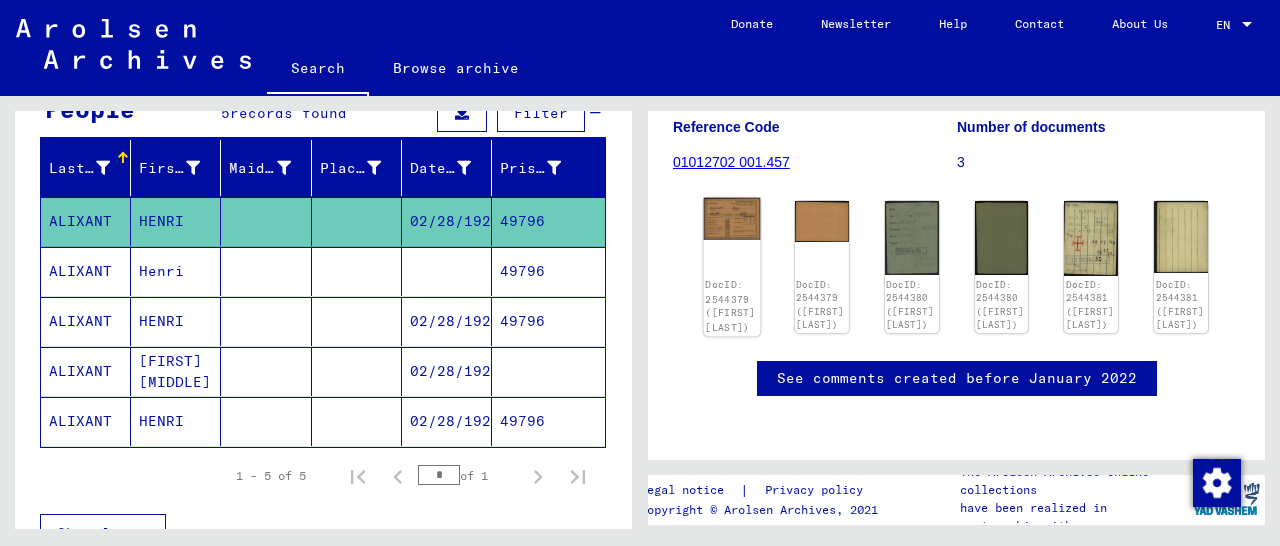 click 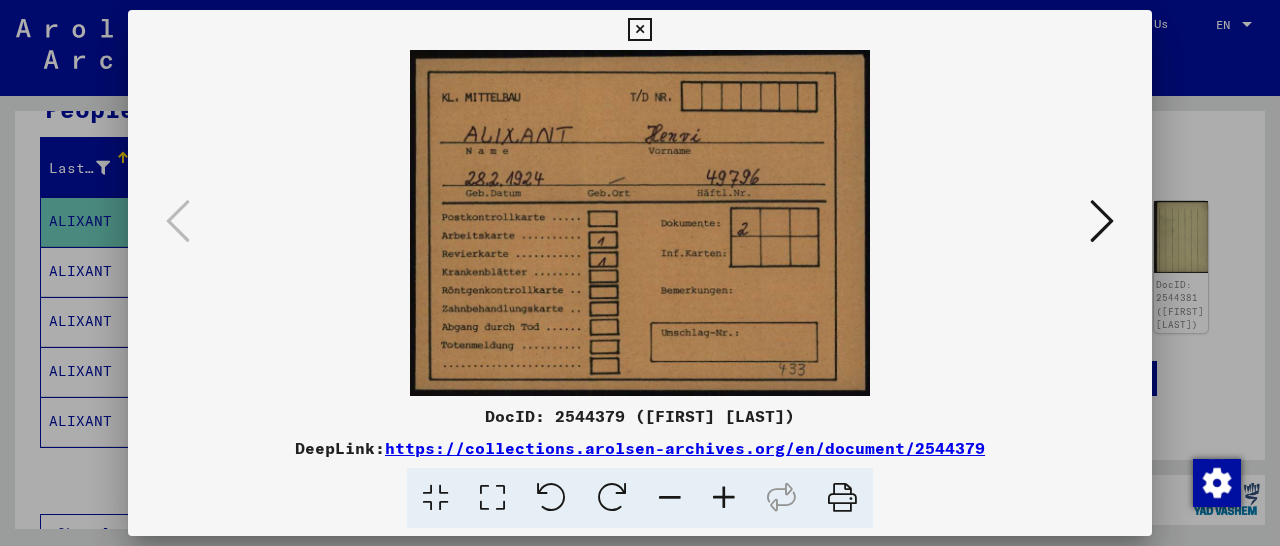 click at bounding box center [1102, 221] 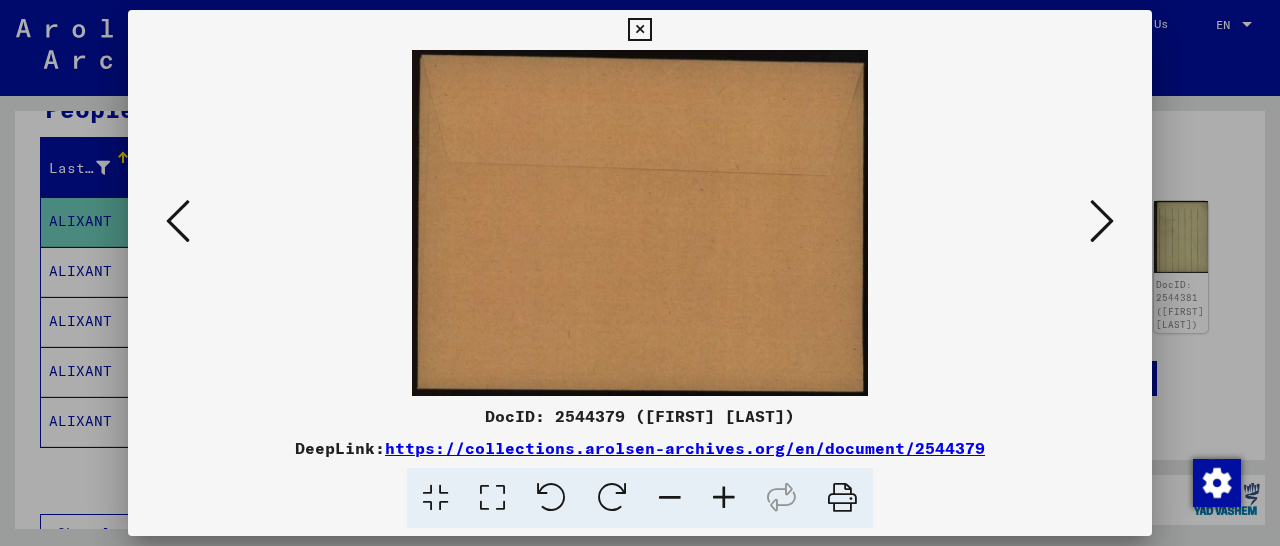 click at bounding box center [1102, 221] 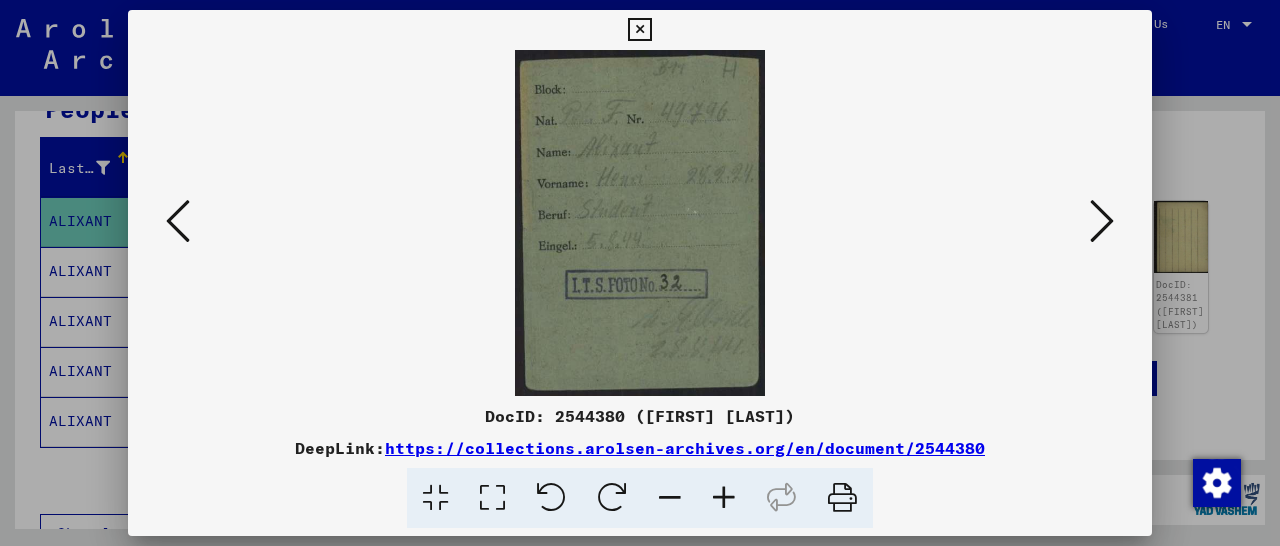 click at bounding box center (724, 498) 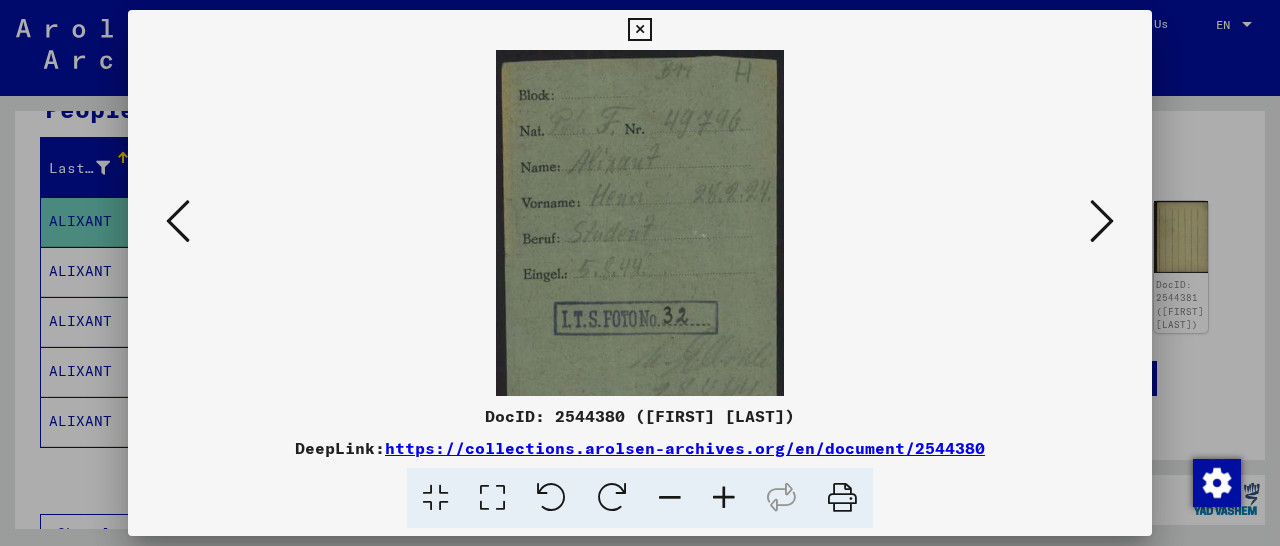 click at bounding box center (724, 498) 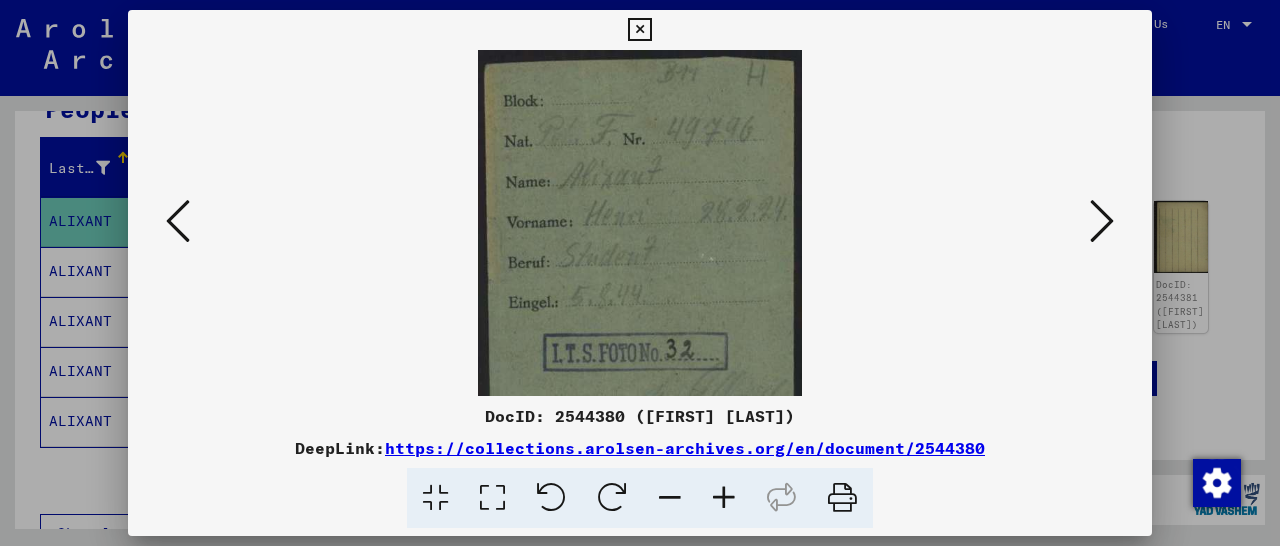 click at bounding box center (724, 498) 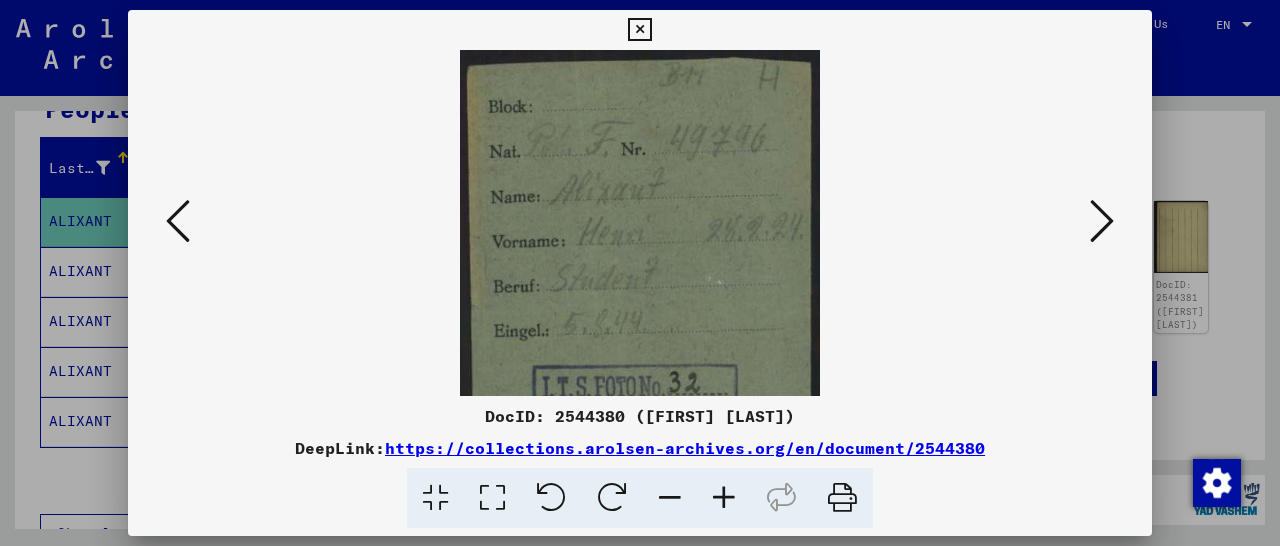 click at bounding box center [724, 498] 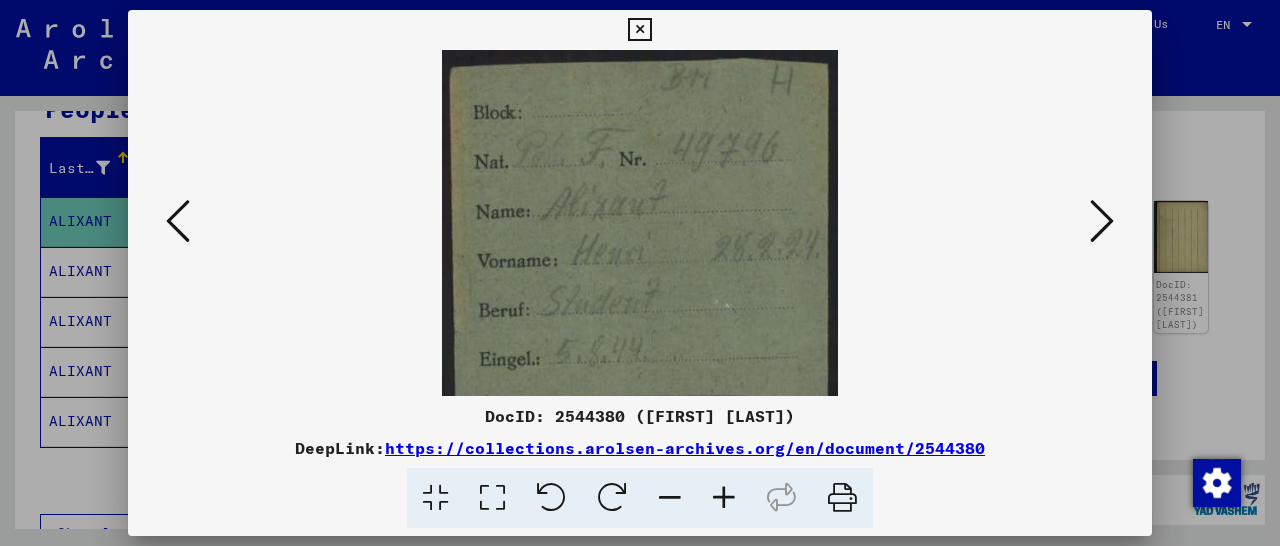 click at bounding box center [724, 498] 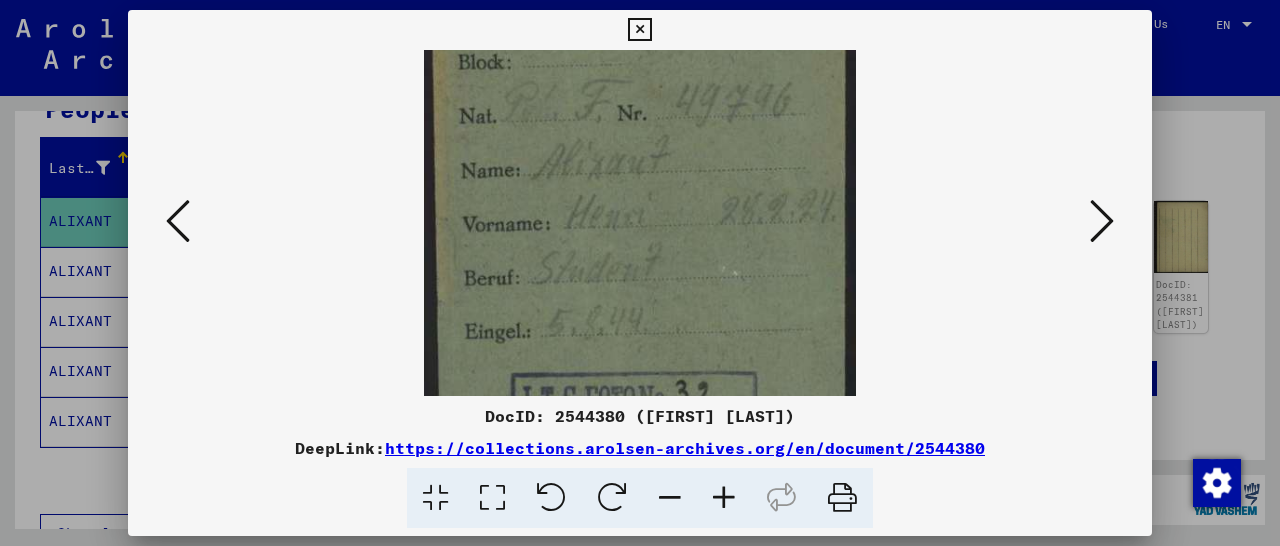 scroll, scrollTop: 65, scrollLeft: 0, axis: vertical 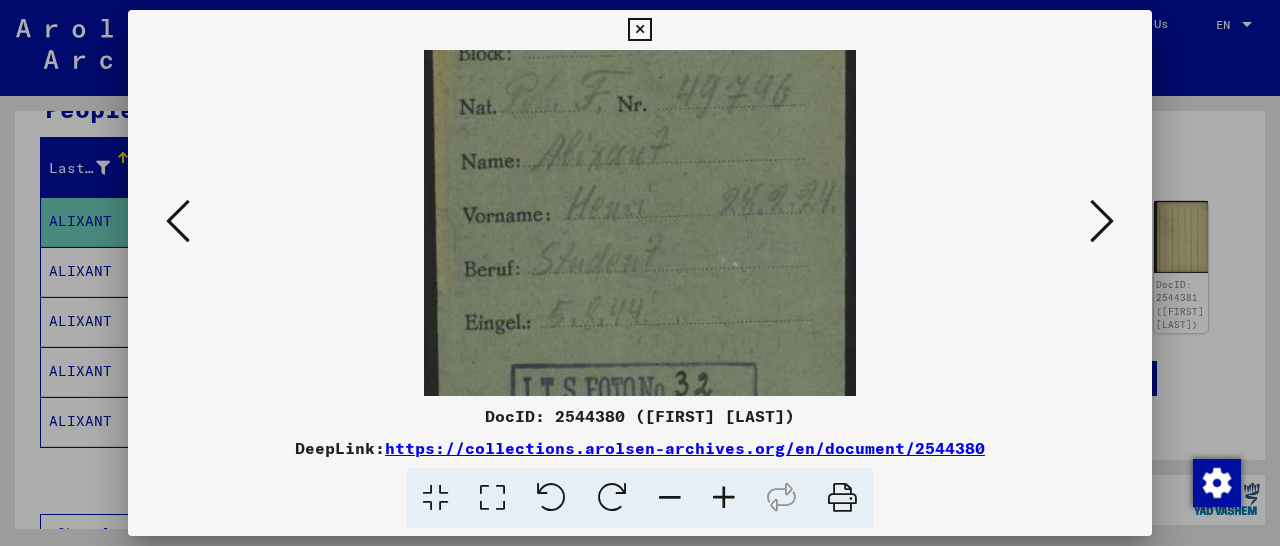 drag, startPoint x: 693, startPoint y: 301, endPoint x: 697, endPoint y: 236, distance: 65.12296 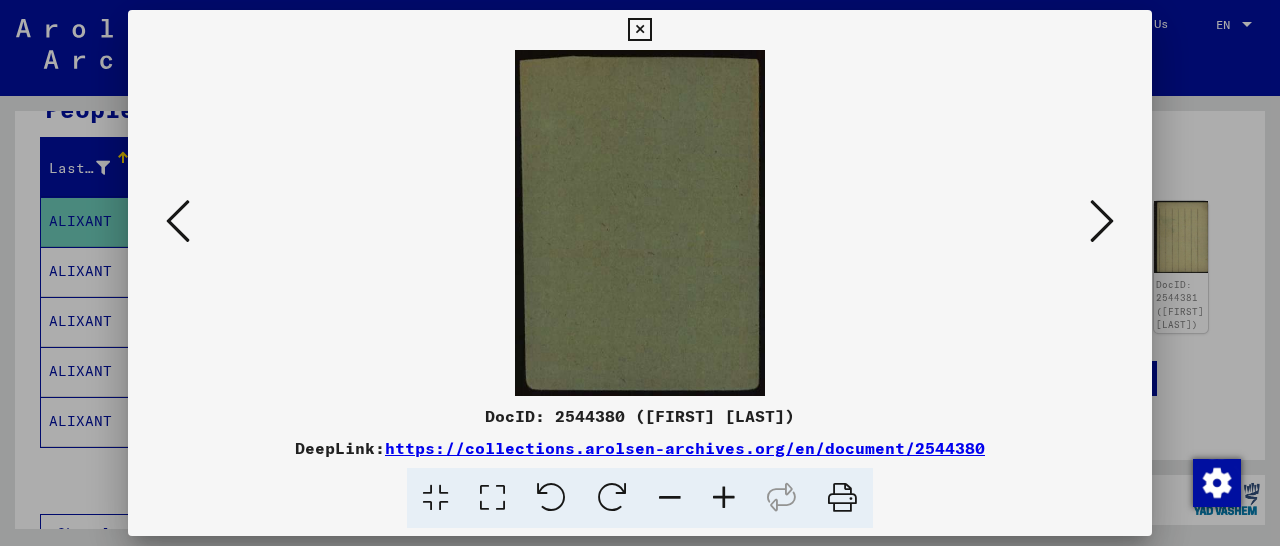 click at bounding box center [1102, 221] 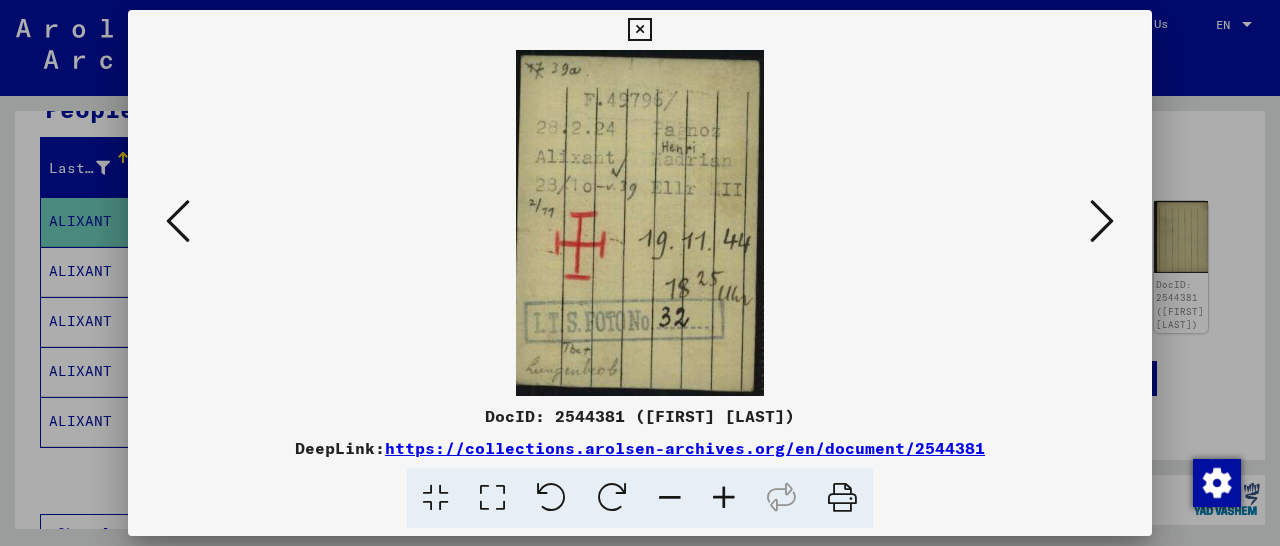 click at bounding box center [724, 498] 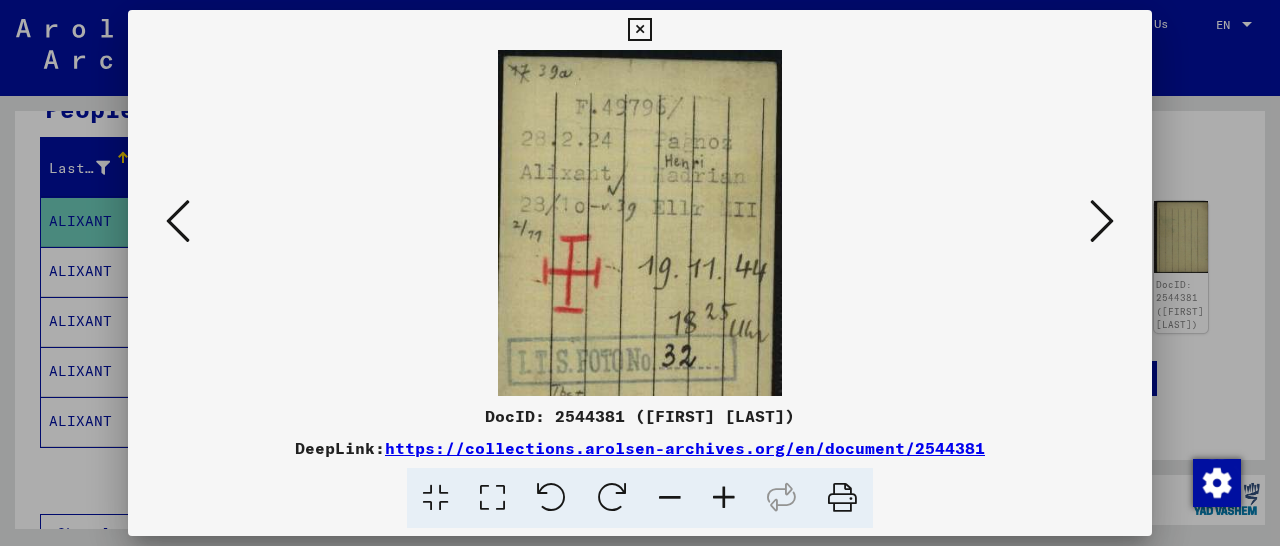 click at bounding box center [724, 498] 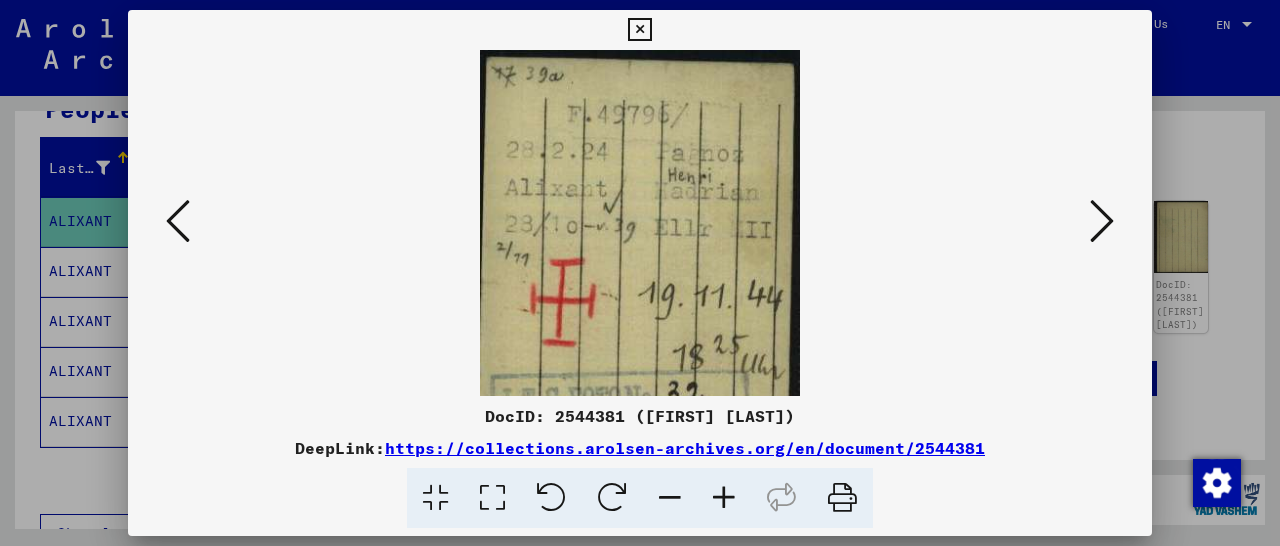 click at bounding box center [724, 498] 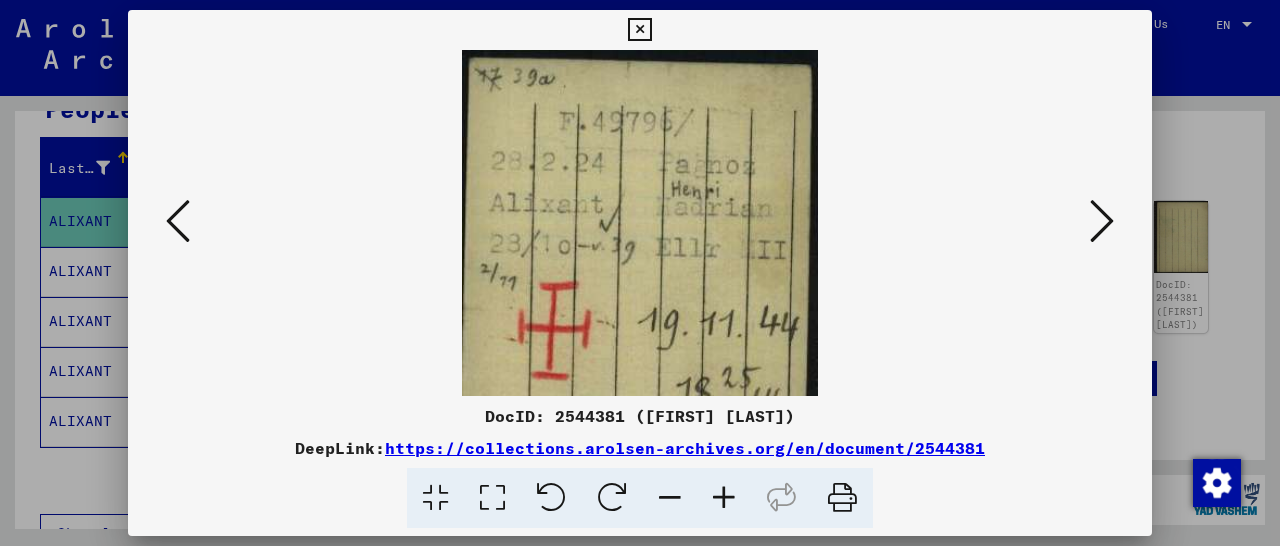 click at bounding box center (724, 498) 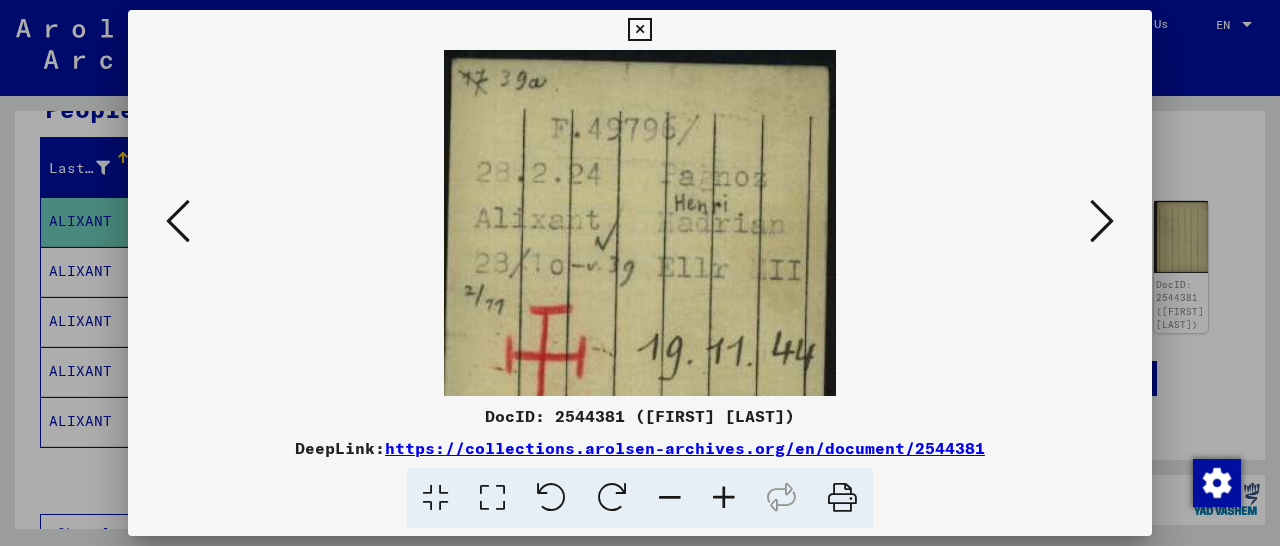 click at bounding box center [724, 498] 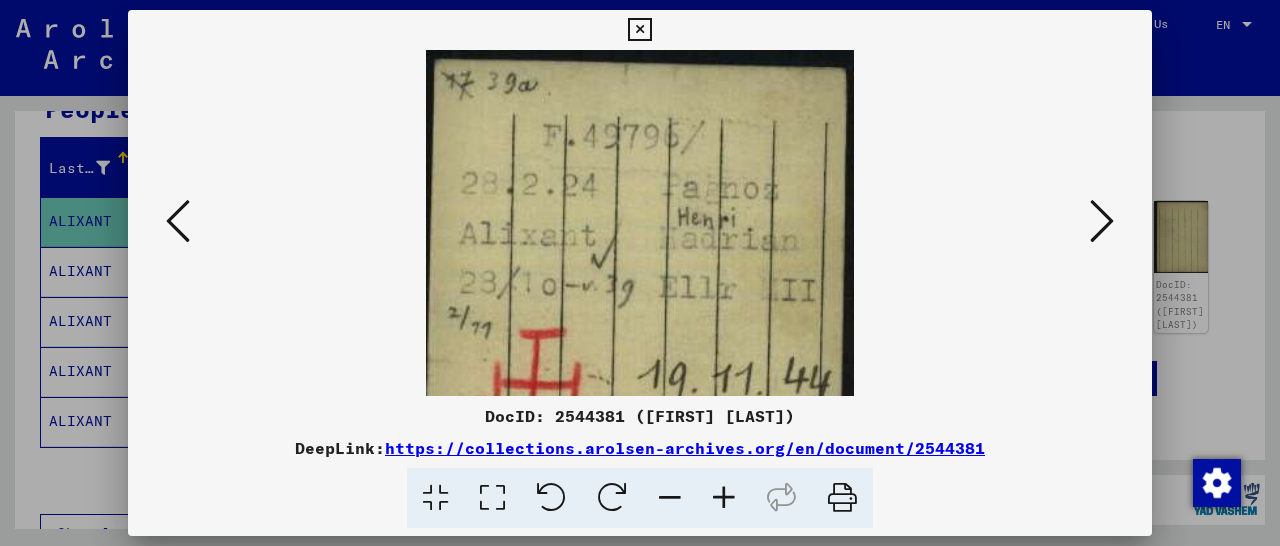 click at bounding box center (724, 498) 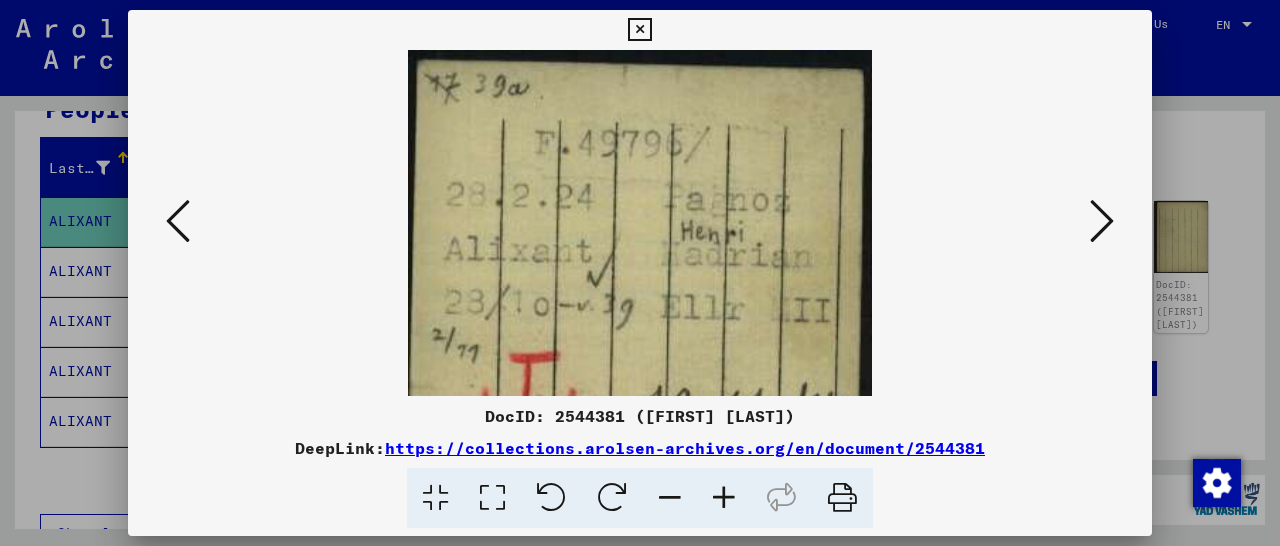 click at bounding box center (724, 498) 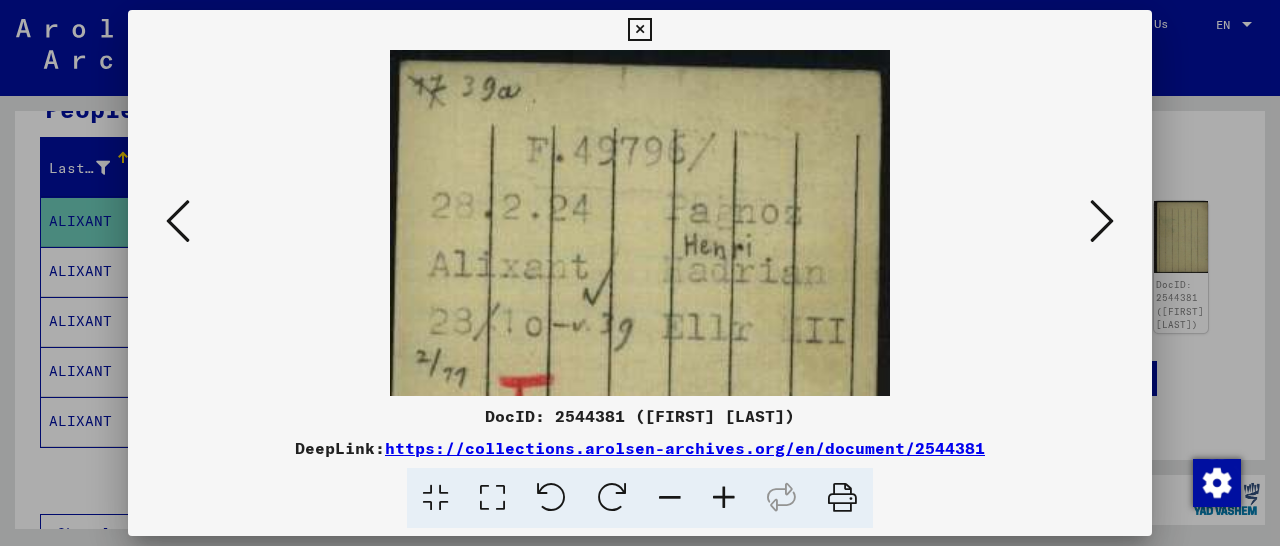 click at bounding box center [724, 498] 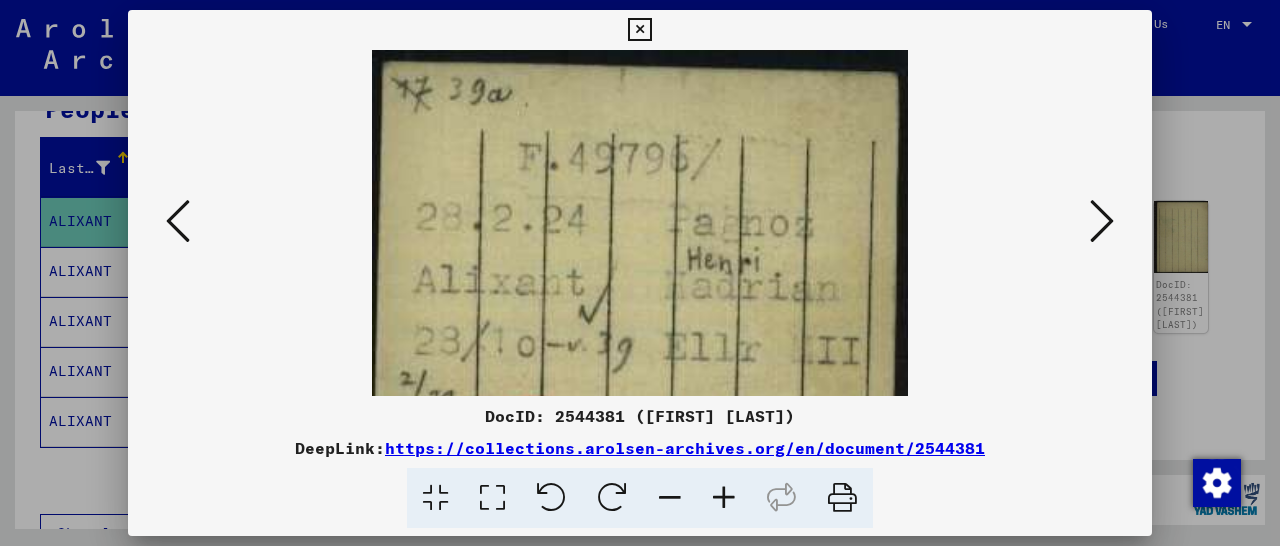 click at bounding box center (724, 498) 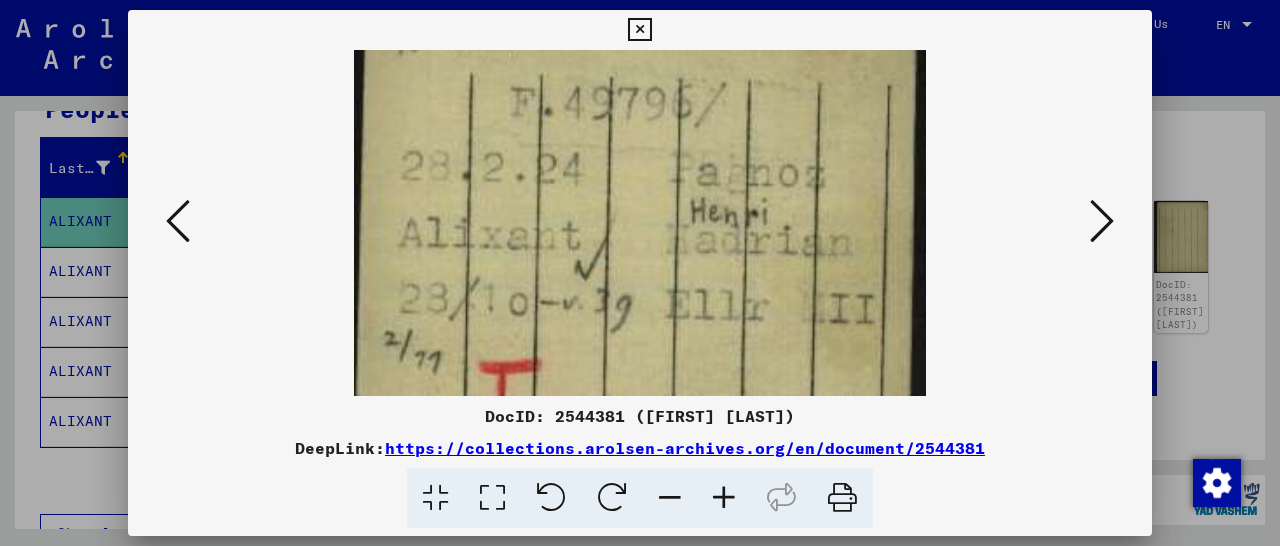 scroll, scrollTop: 68, scrollLeft: 0, axis: vertical 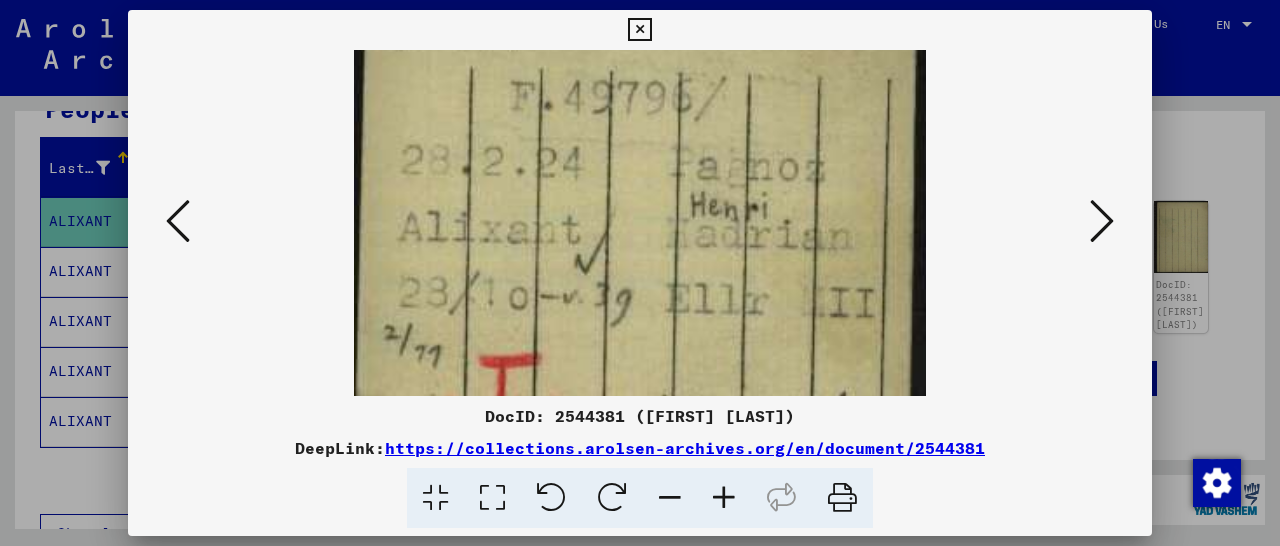 drag, startPoint x: 754, startPoint y: 322, endPoint x: 733, endPoint y: 272, distance: 54.230988 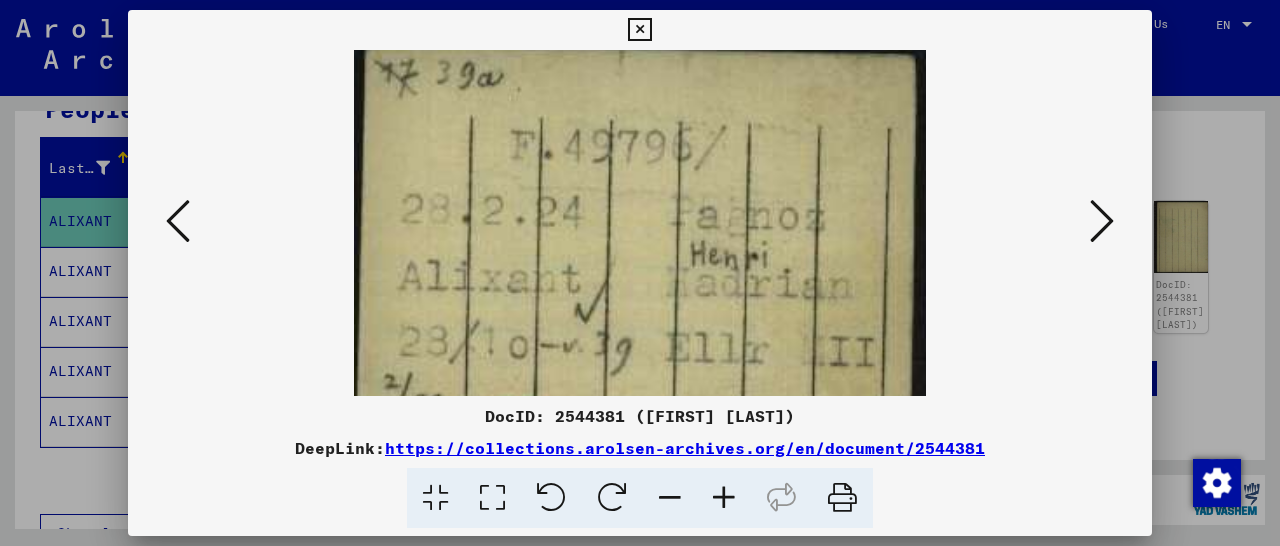 scroll, scrollTop: 20, scrollLeft: 0, axis: vertical 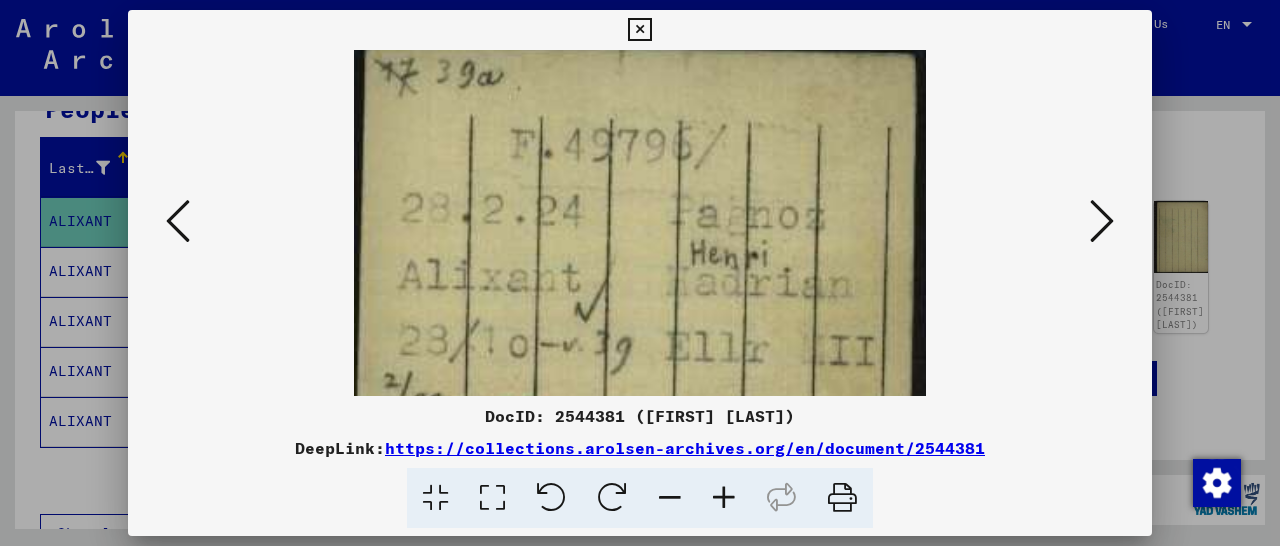 drag, startPoint x: 783, startPoint y: 331, endPoint x: 830, endPoint y: 379, distance: 67.17886 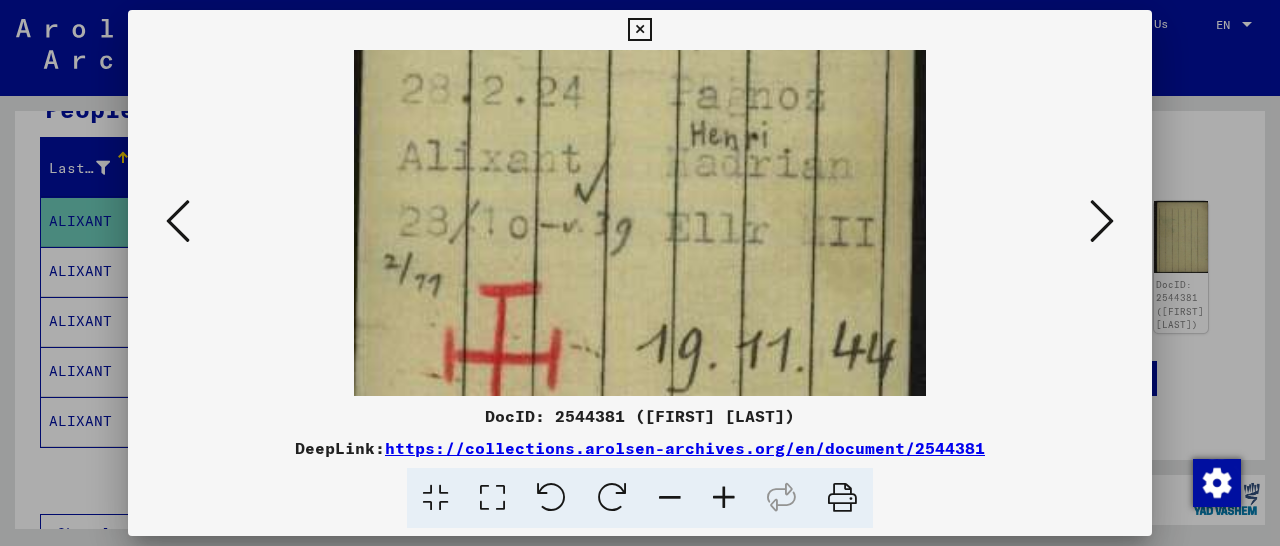 scroll, scrollTop: 152, scrollLeft: 0, axis: vertical 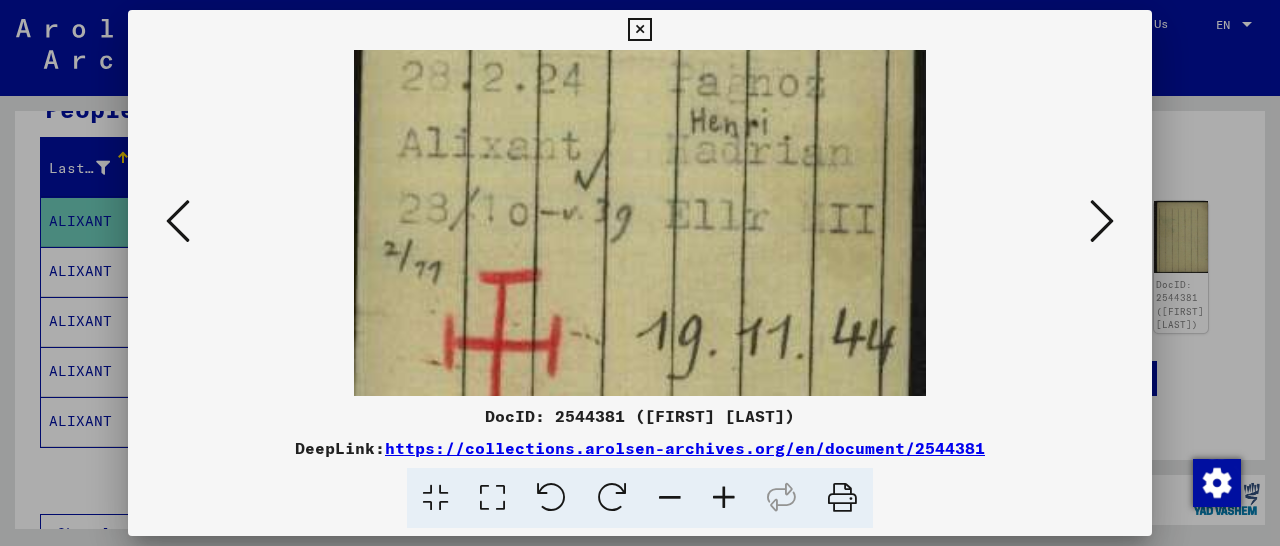 drag, startPoint x: 678, startPoint y: 339, endPoint x: 706, endPoint y: 207, distance: 134.93703 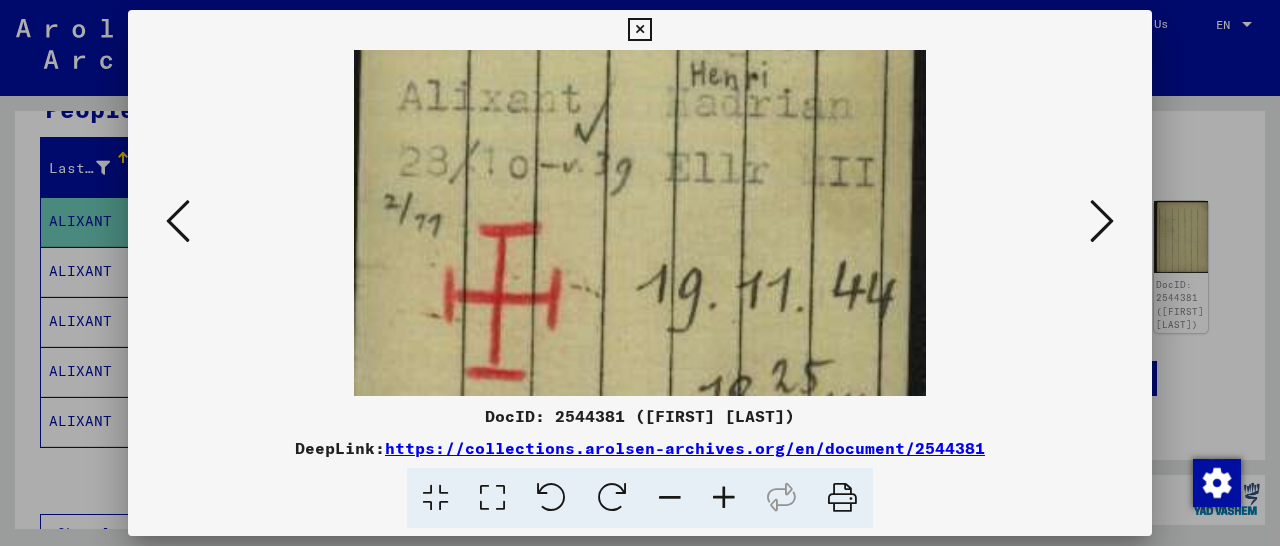 drag, startPoint x: 649, startPoint y: 377, endPoint x: 657, endPoint y: 329, distance: 48.6621 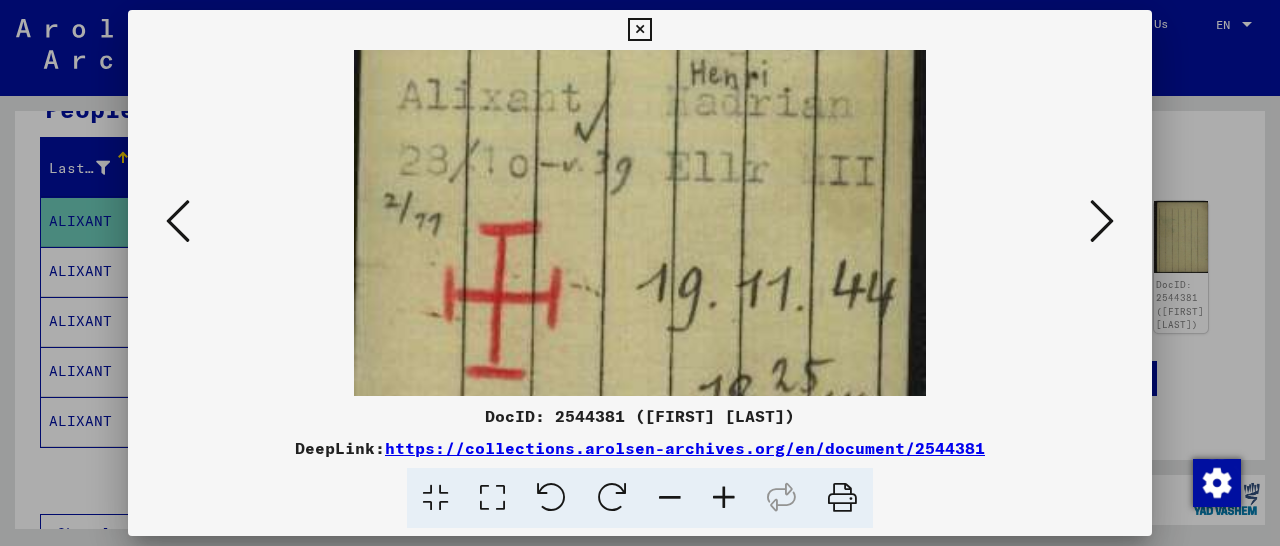 click at bounding box center [1102, 221] 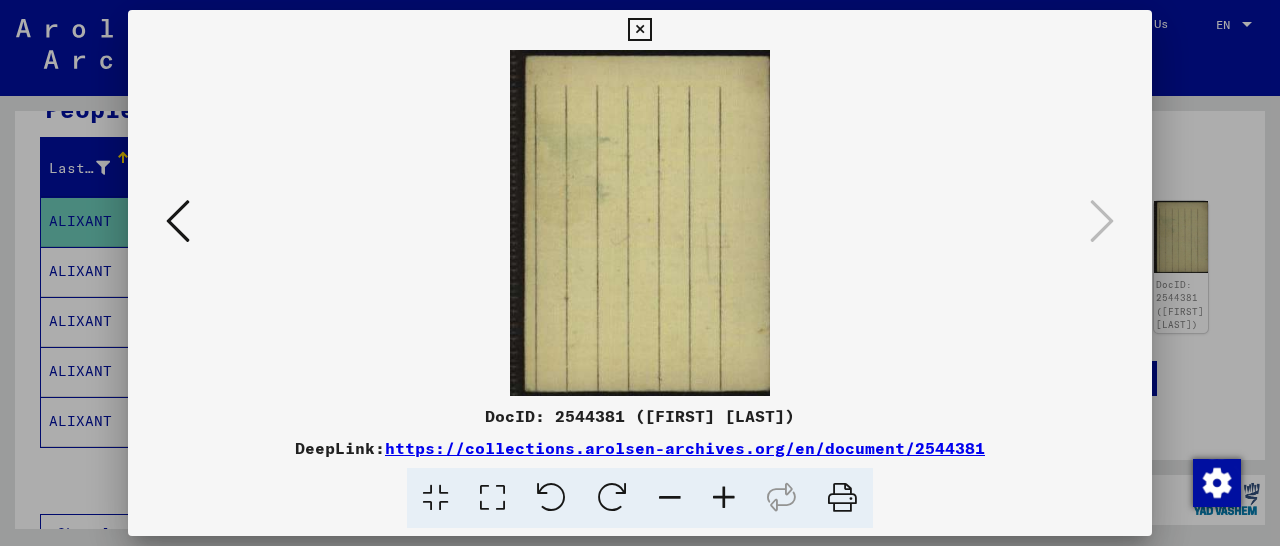 scroll, scrollTop: 0, scrollLeft: 0, axis: both 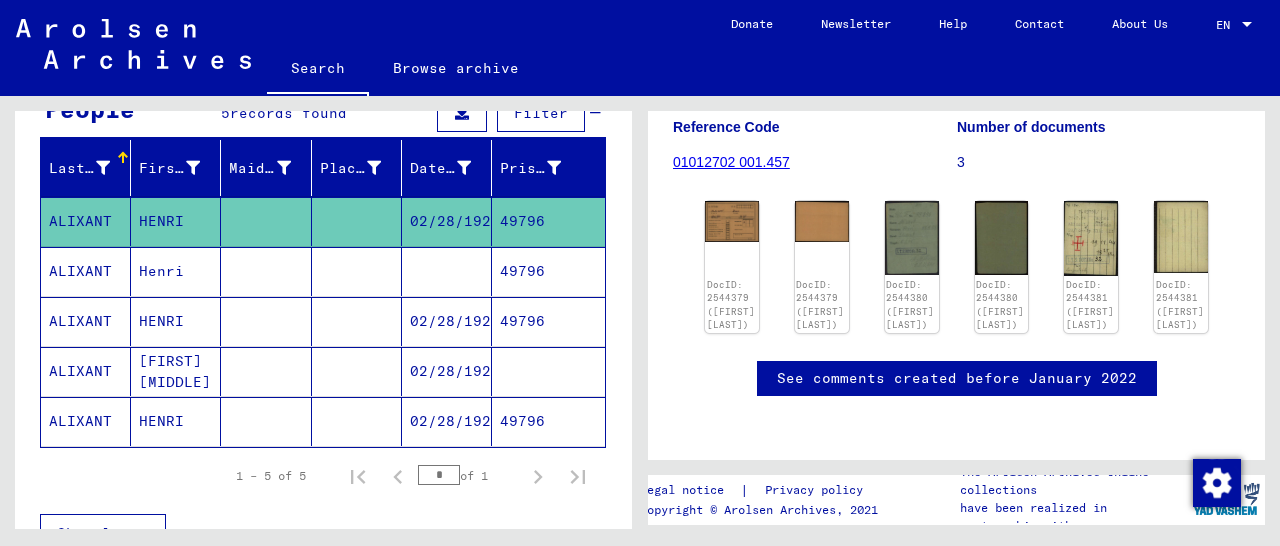 click on "49796" at bounding box center [548, 371] 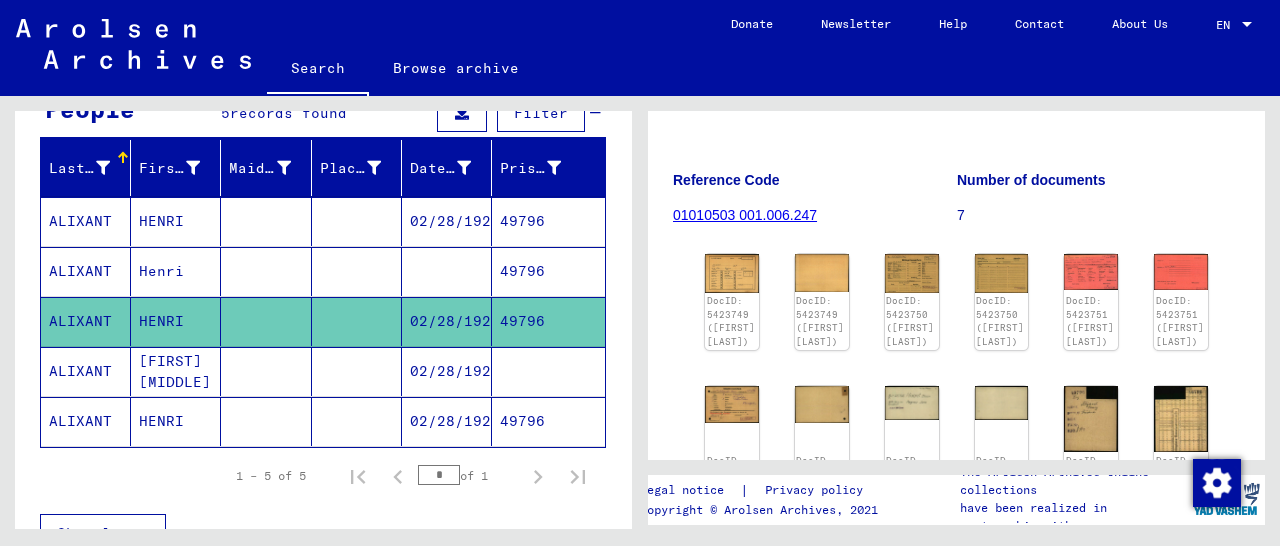 scroll, scrollTop: 312, scrollLeft: 0, axis: vertical 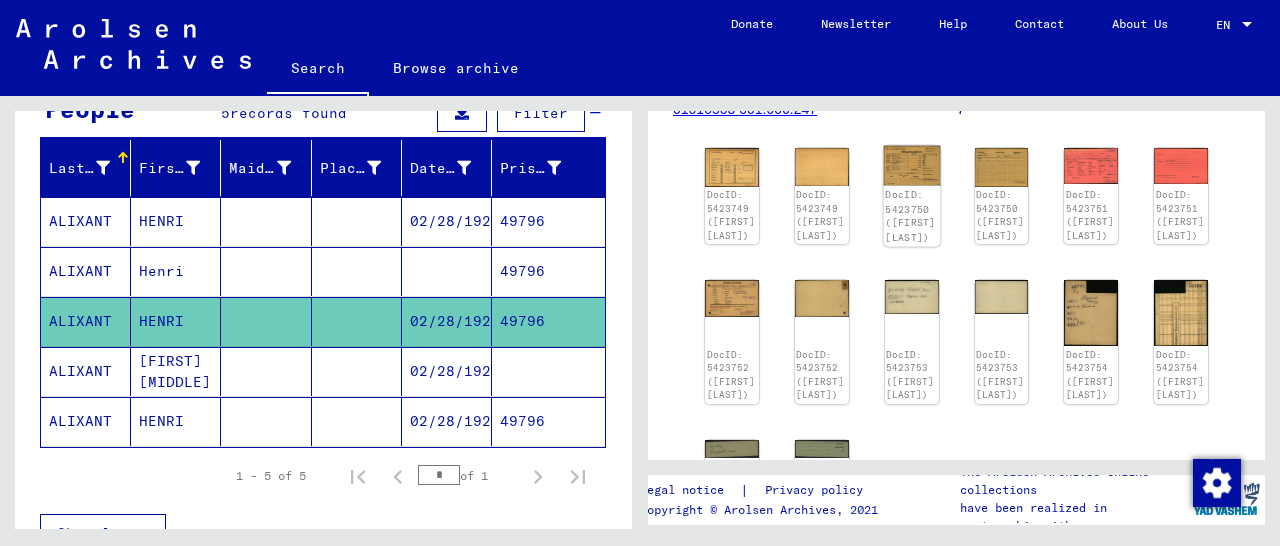click 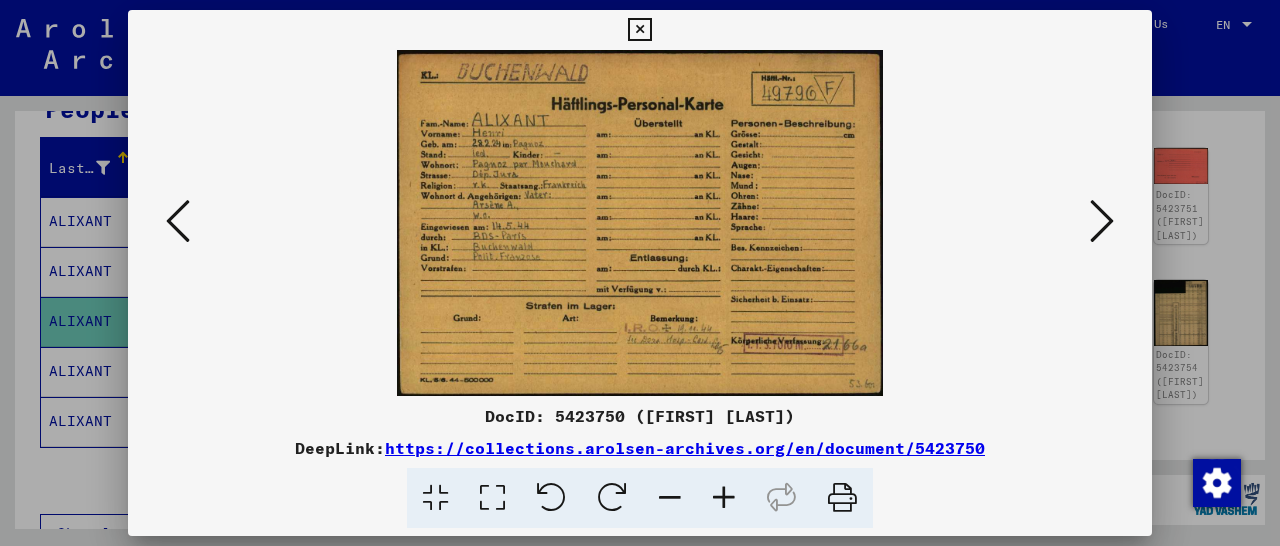 click at bounding box center [639, 30] 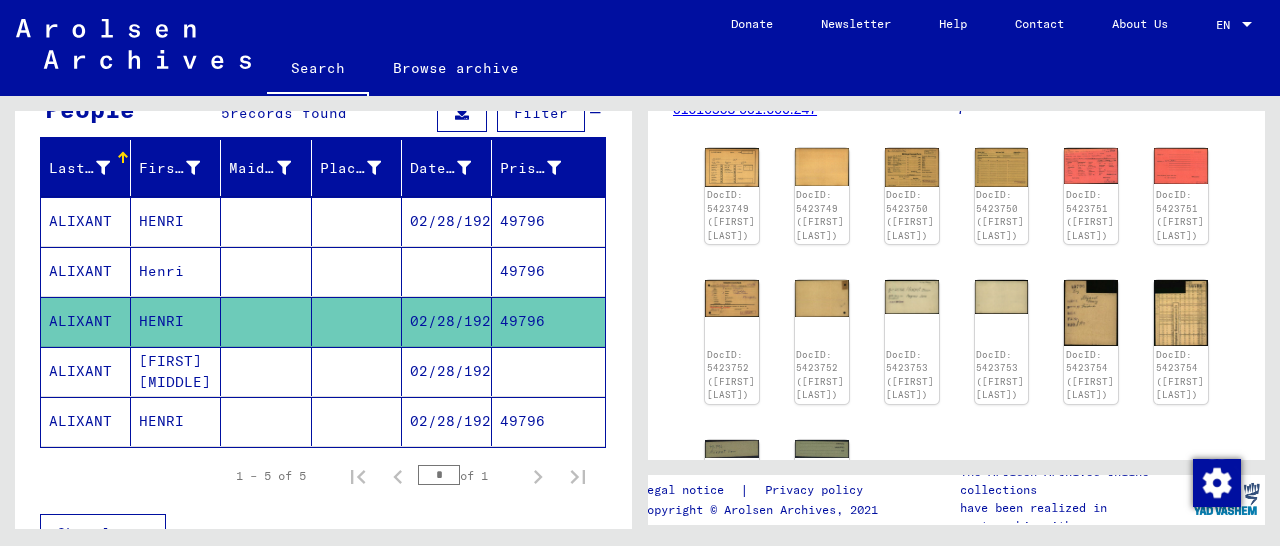 scroll, scrollTop: 0, scrollLeft: 0, axis: both 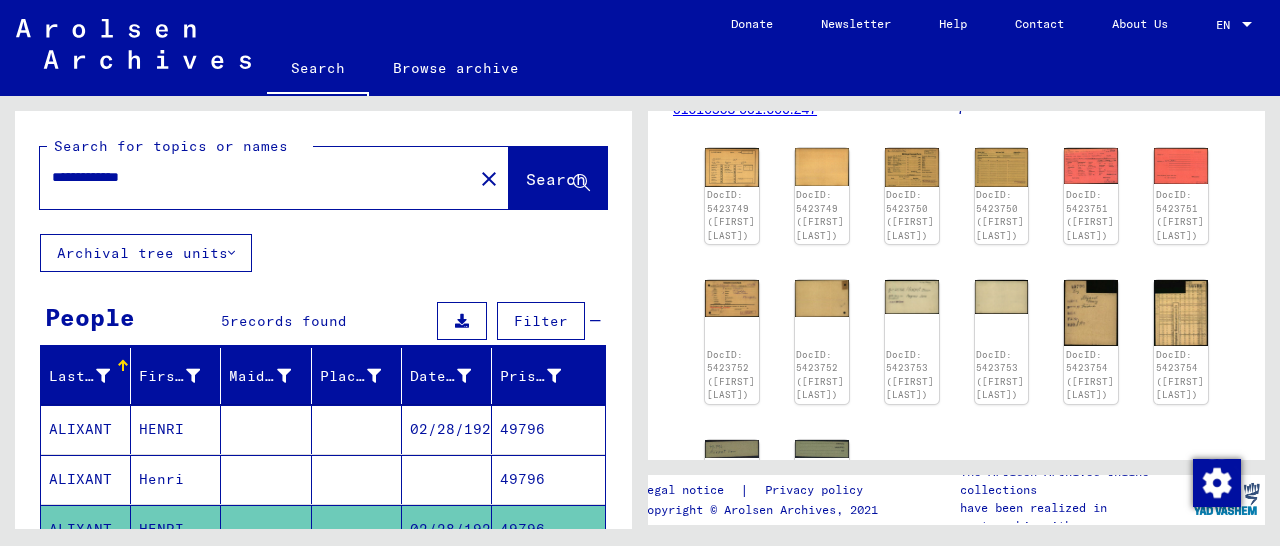 drag, startPoint x: 233, startPoint y: 180, endPoint x: 0, endPoint y: 199, distance: 233.77339 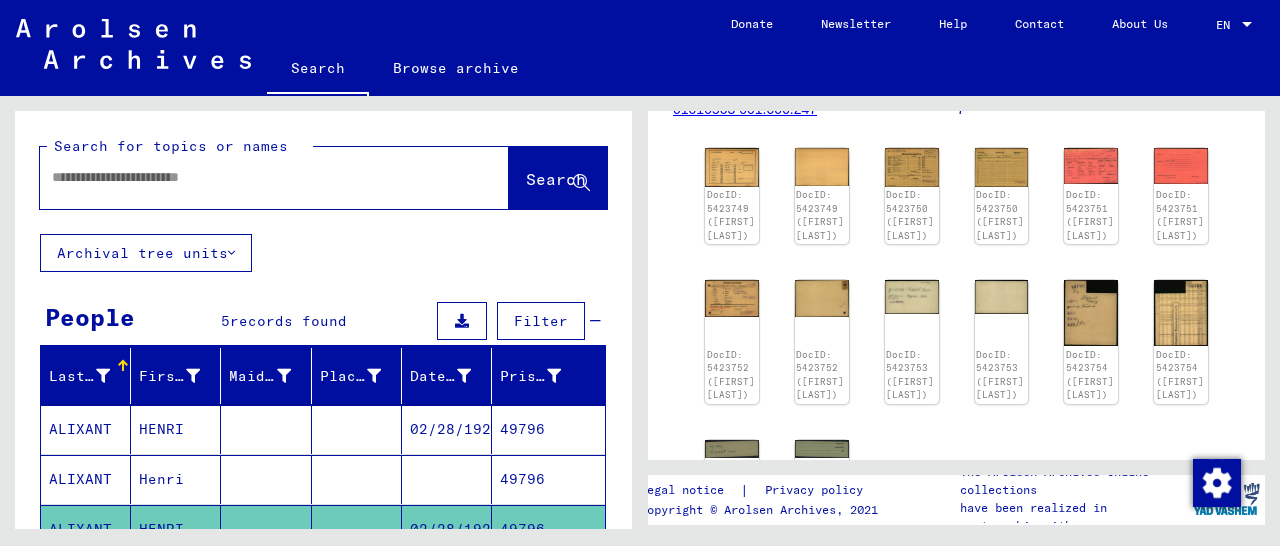 paste on "**********" 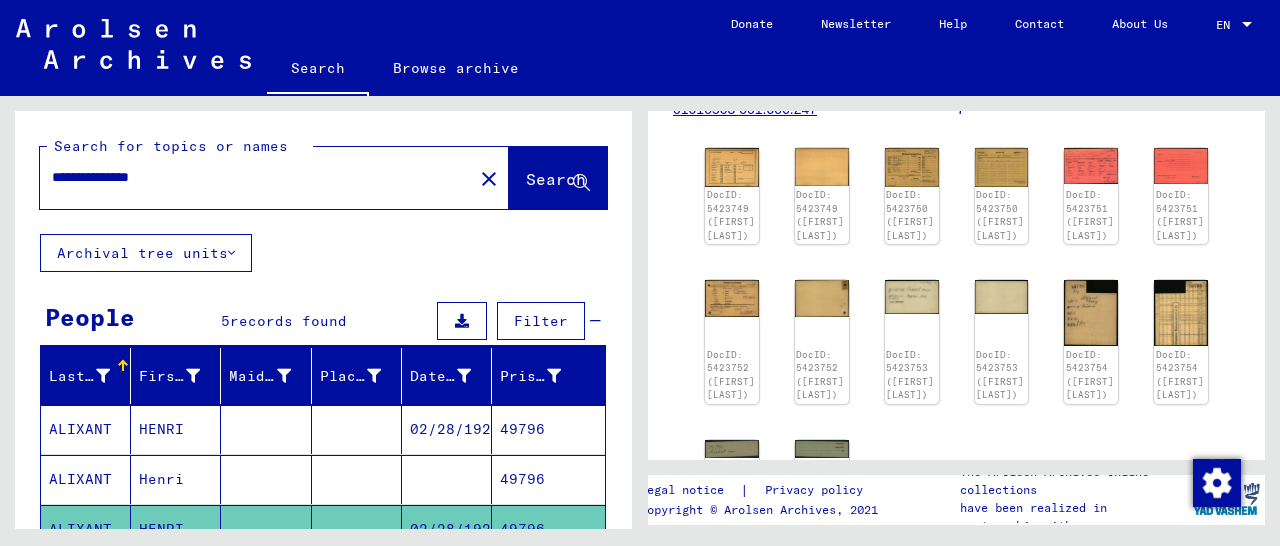 click on "Search" 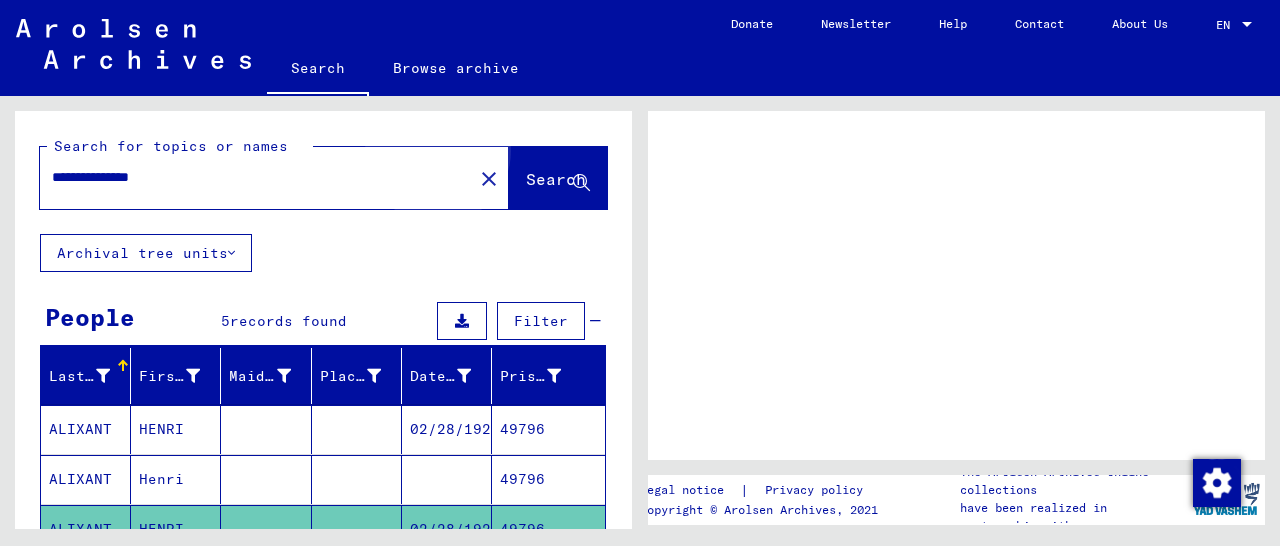 scroll, scrollTop: 0, scrollLeft: 0, axis: both 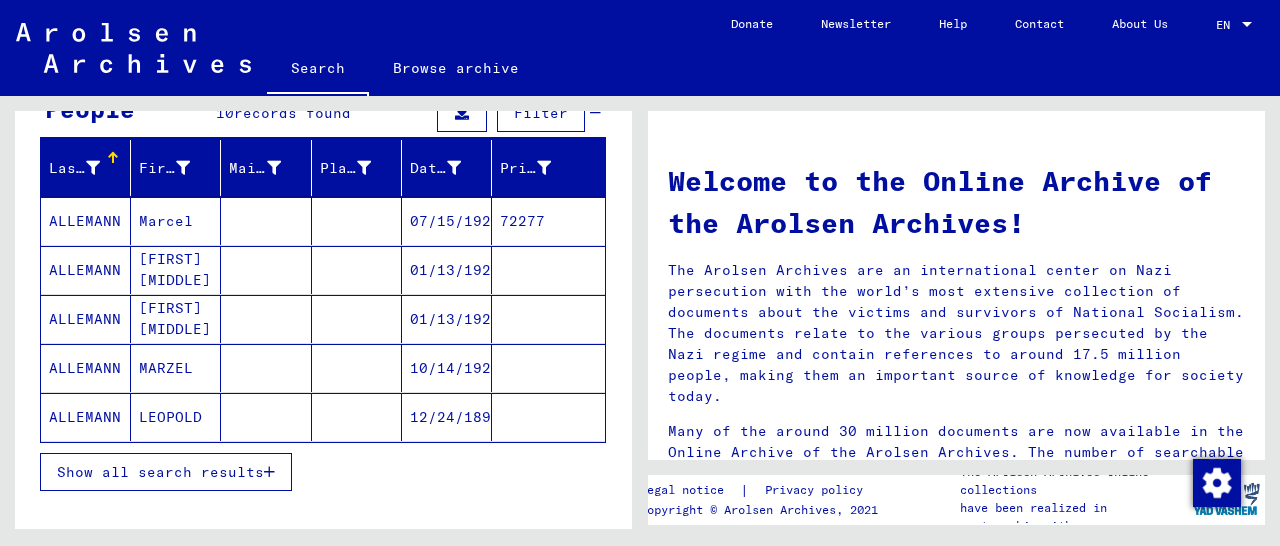 click on "72277" at bounding box center [548, 270] 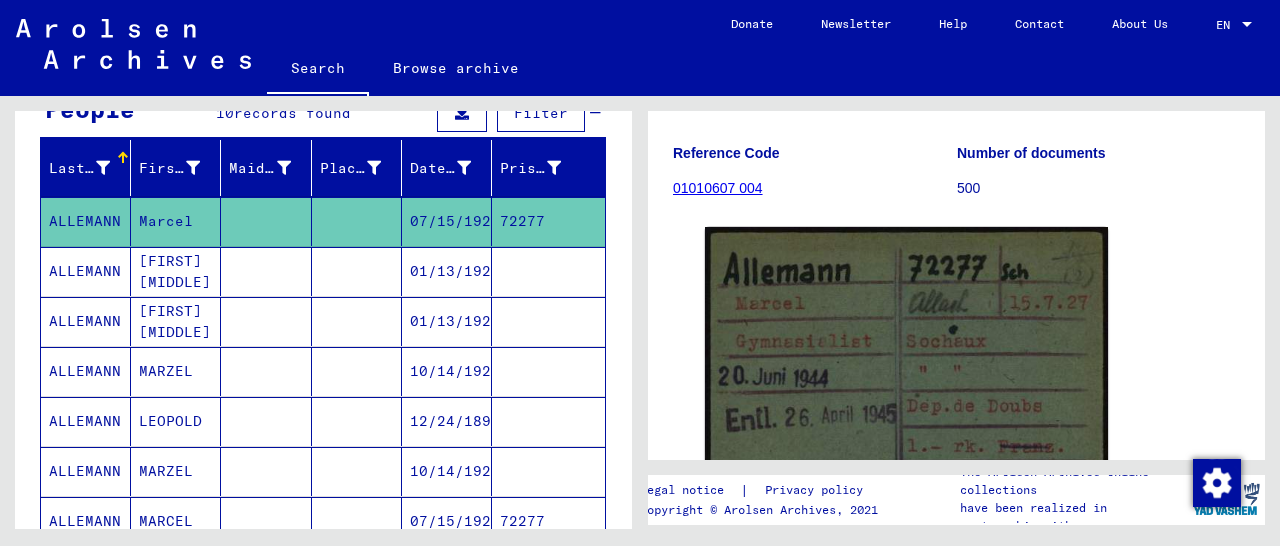 scroll, scrollTop: 283, scrollLeft: 0, axis: vertical 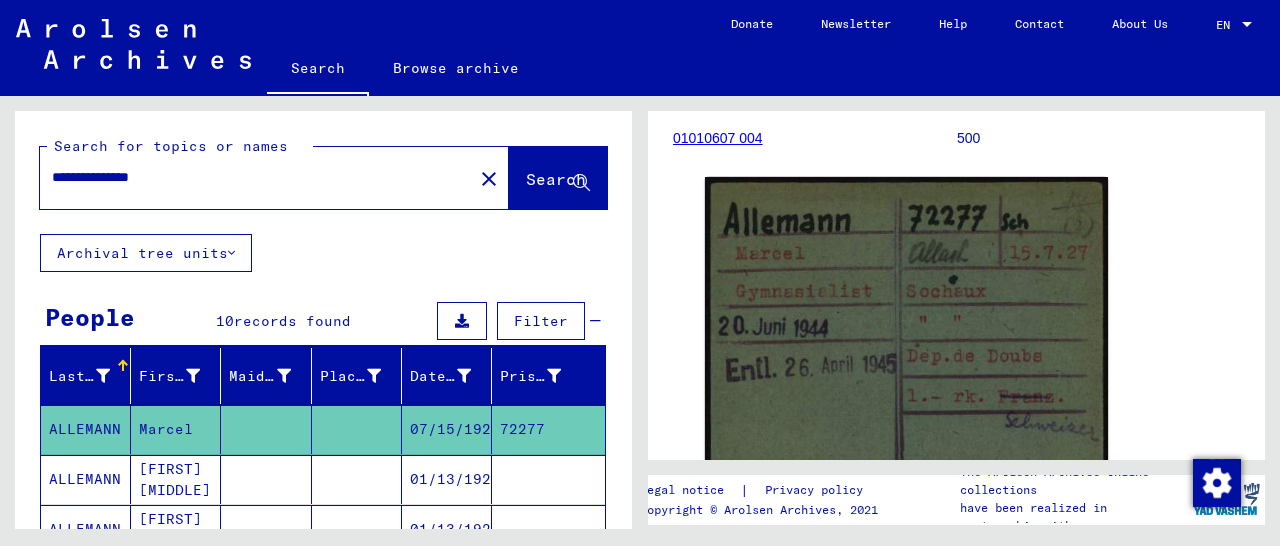click on "**********" at bounding box center [256, 177] 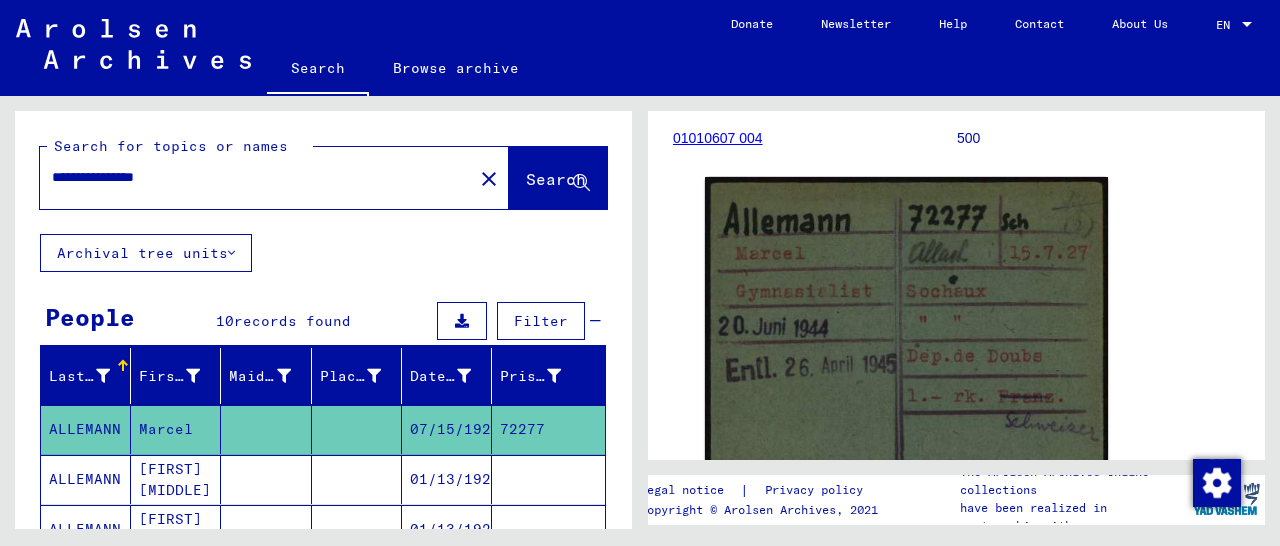 type on "**********" 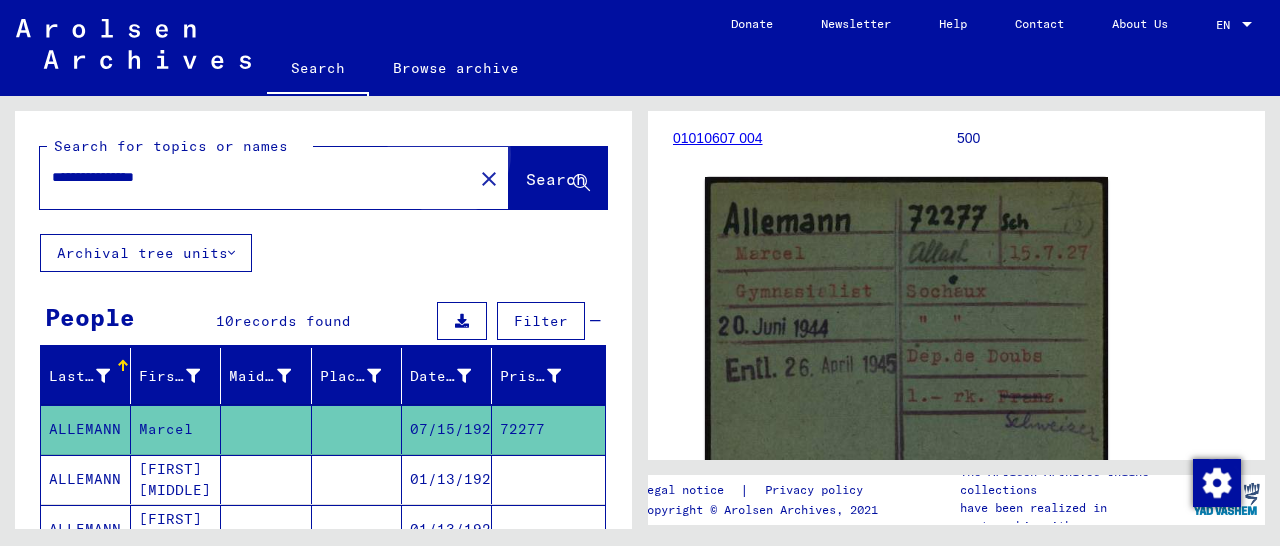 click on "Search" 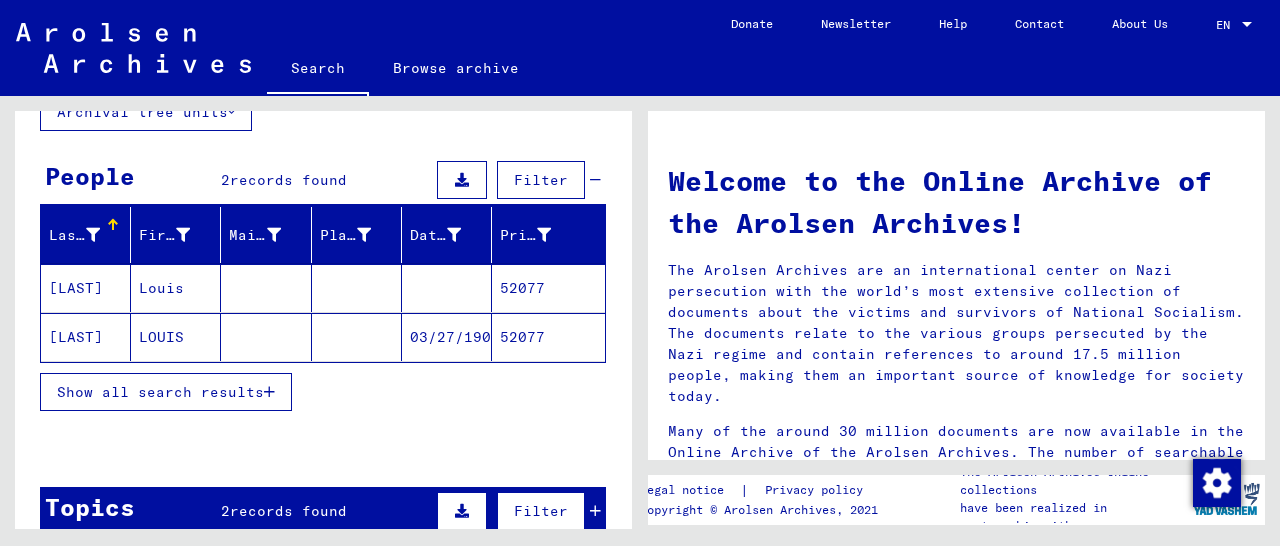 scroll, scrollTop: 208, scrollLeft: 0, axis: vertical 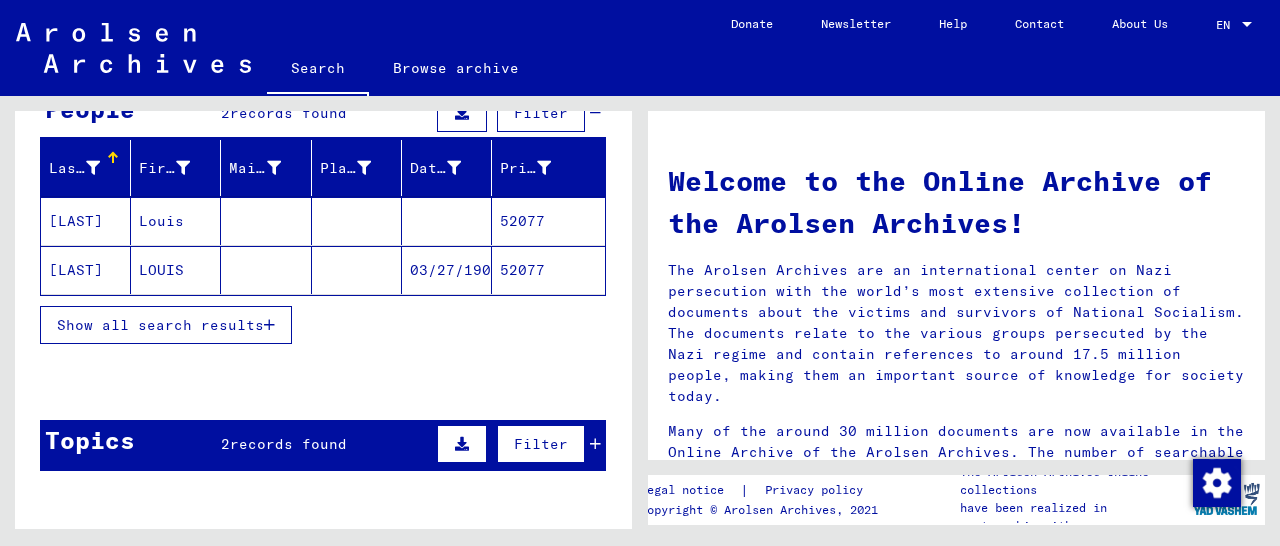 click on "Show all search results" at bounding box center (166, 325) 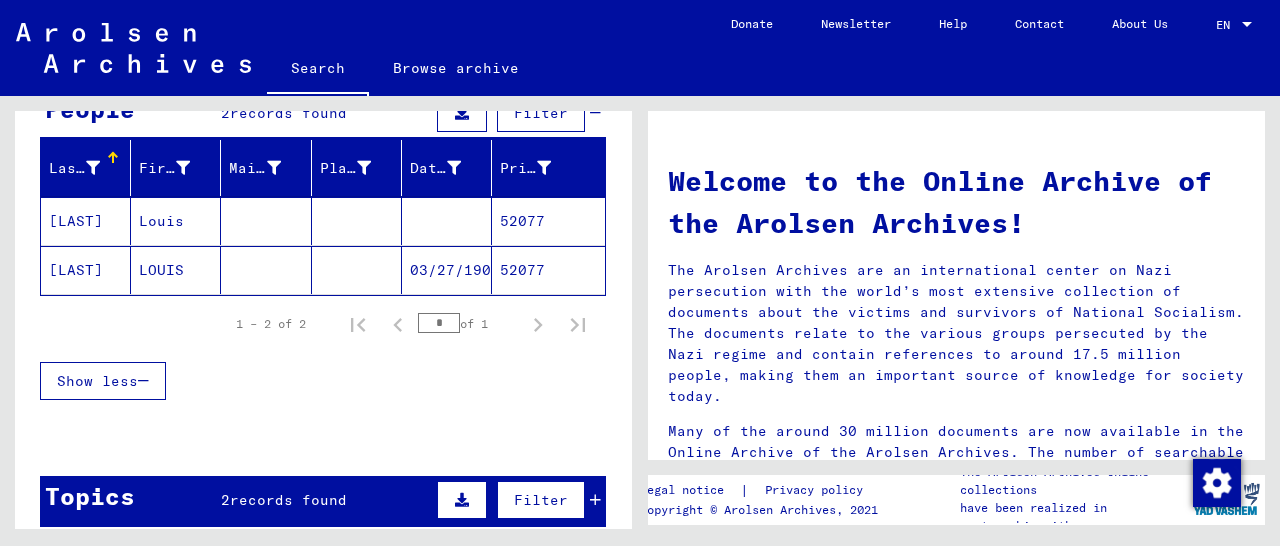 click on "52077" 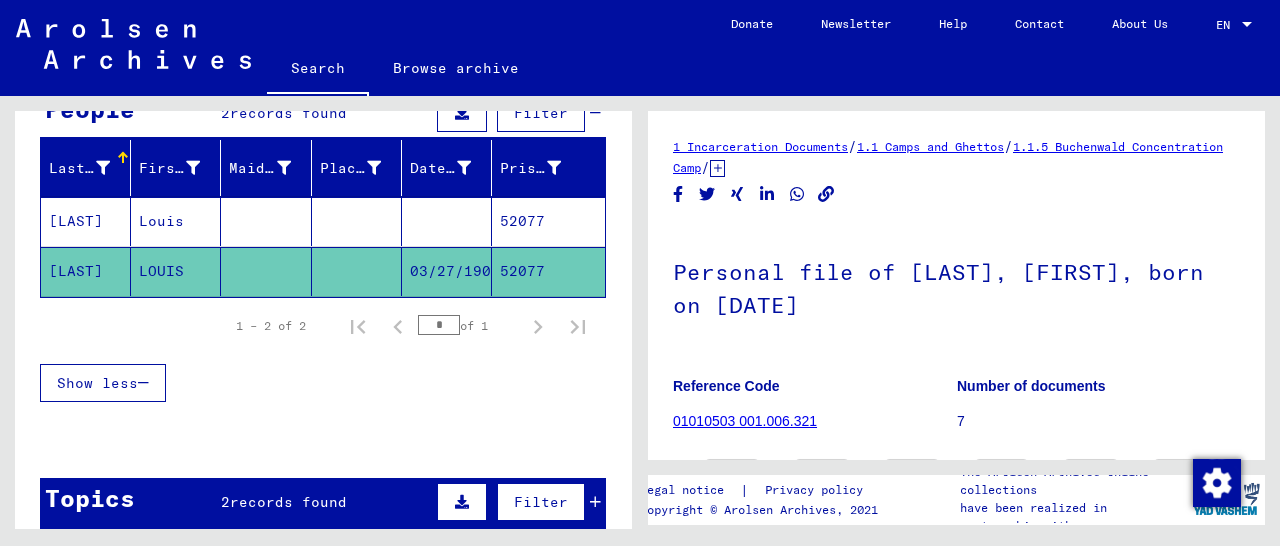 scroll, scrollTop: 312, scrollLeft: 0, axis: vertical 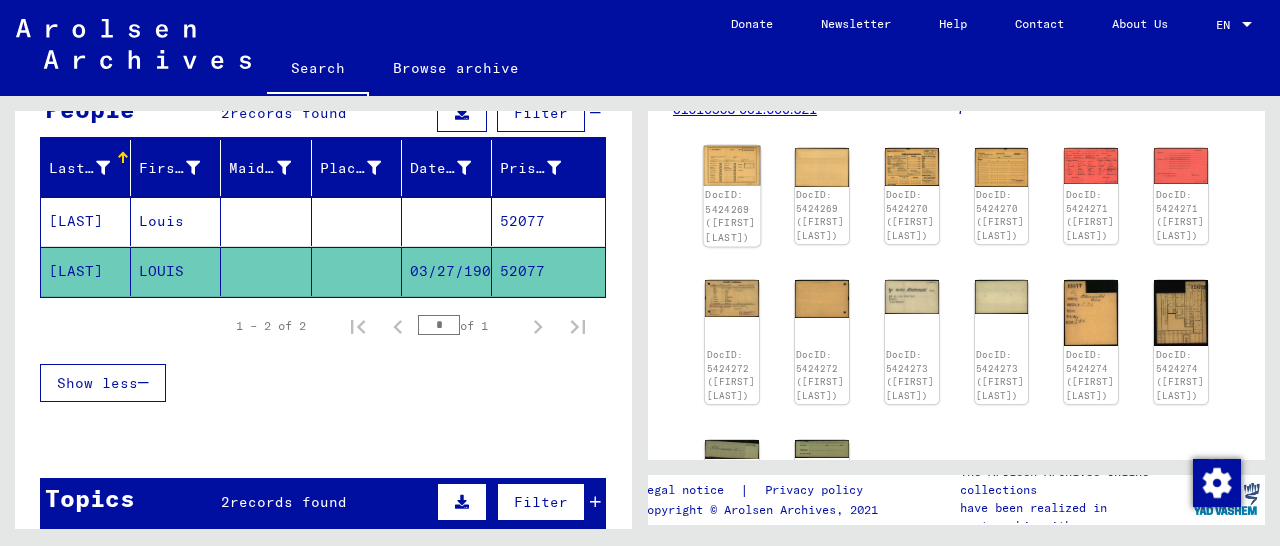 click 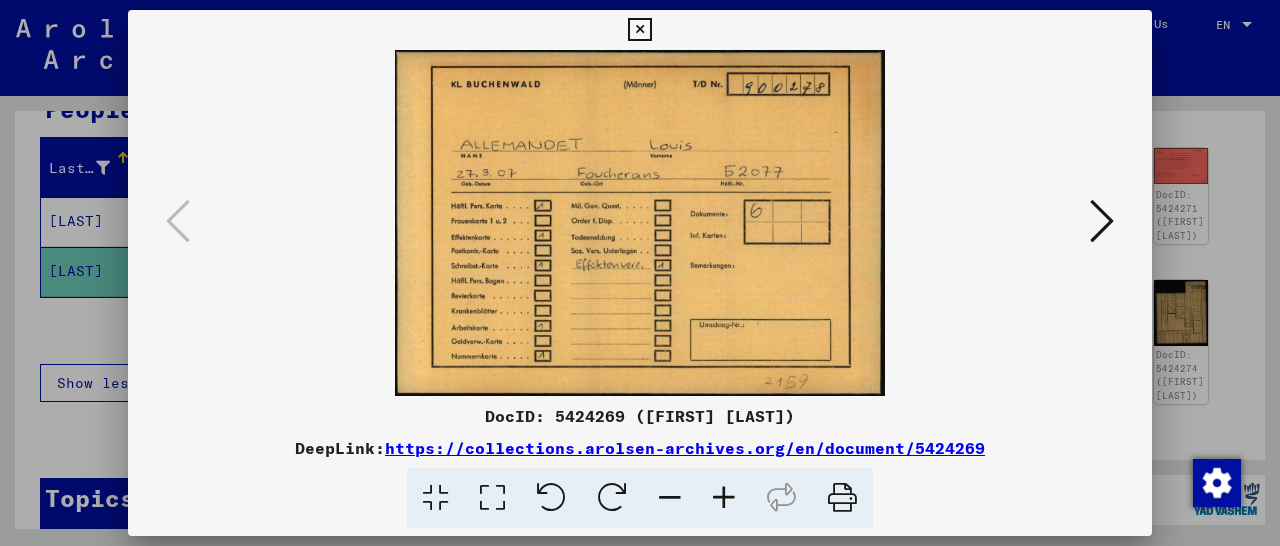 click at bounding box center (1102, 221) 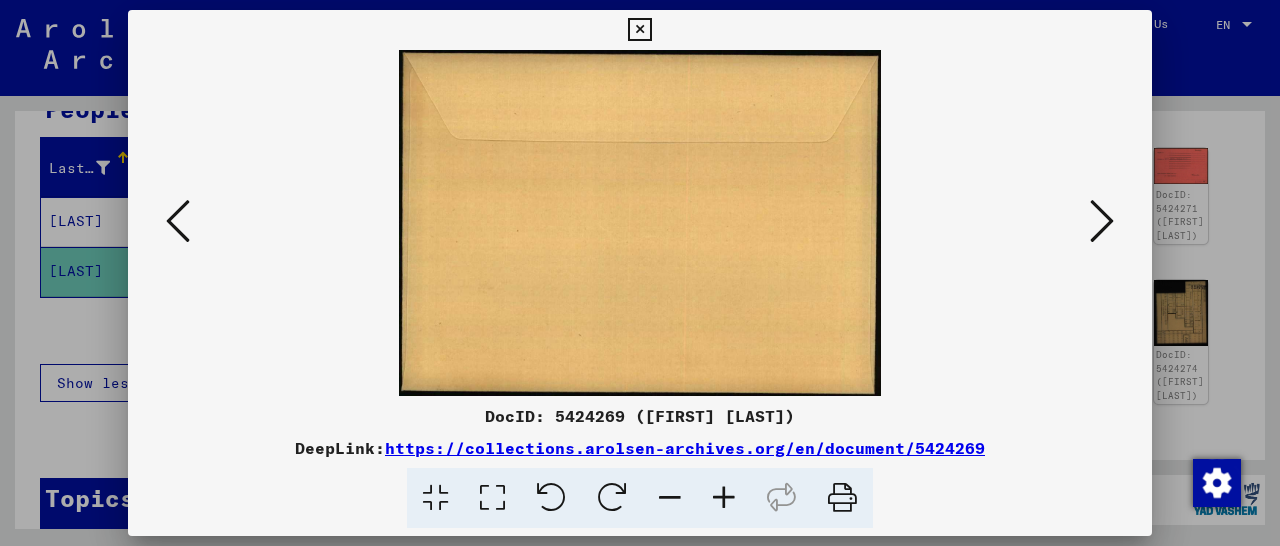 click at bounding box center [1102, 221] 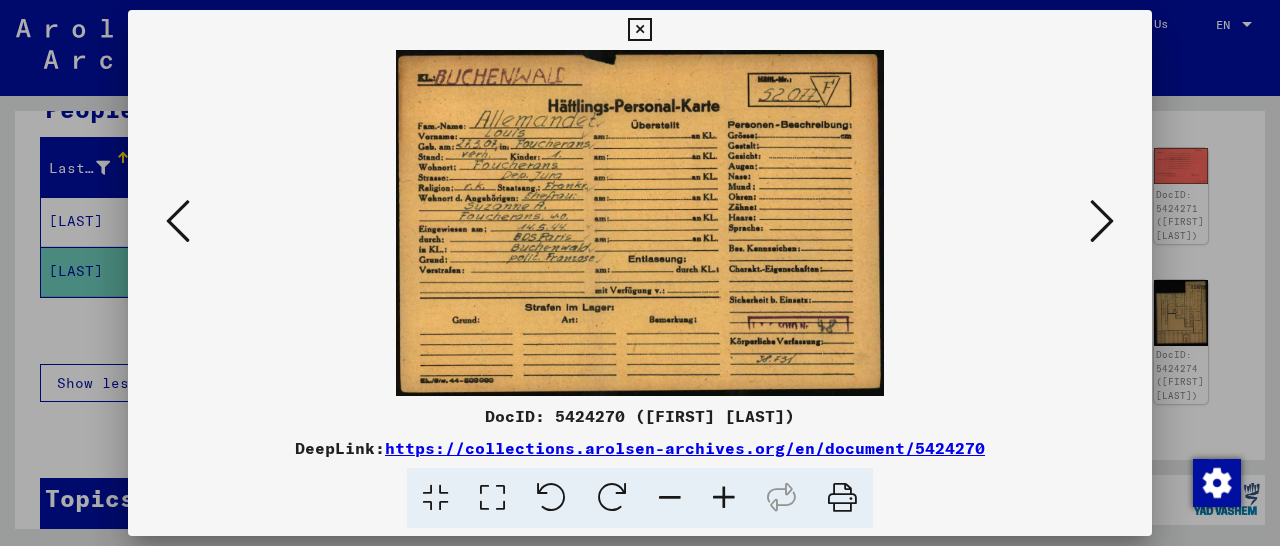 click at bounding box center [1102, 221] 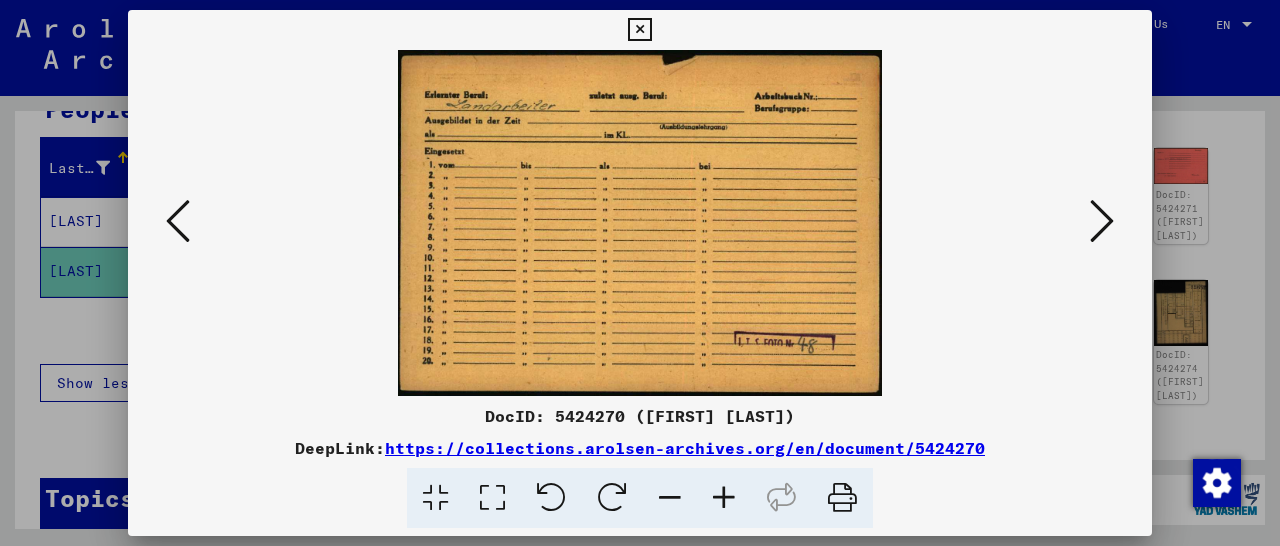 click at bounding box center [1102, 221] 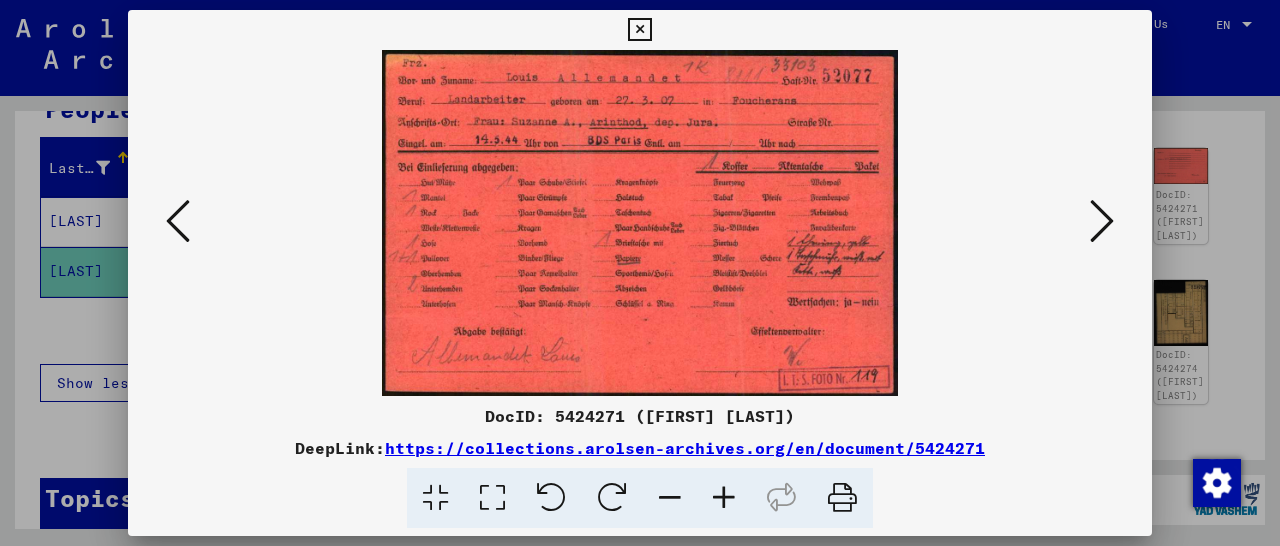 click at bounding box center [1102, 221] 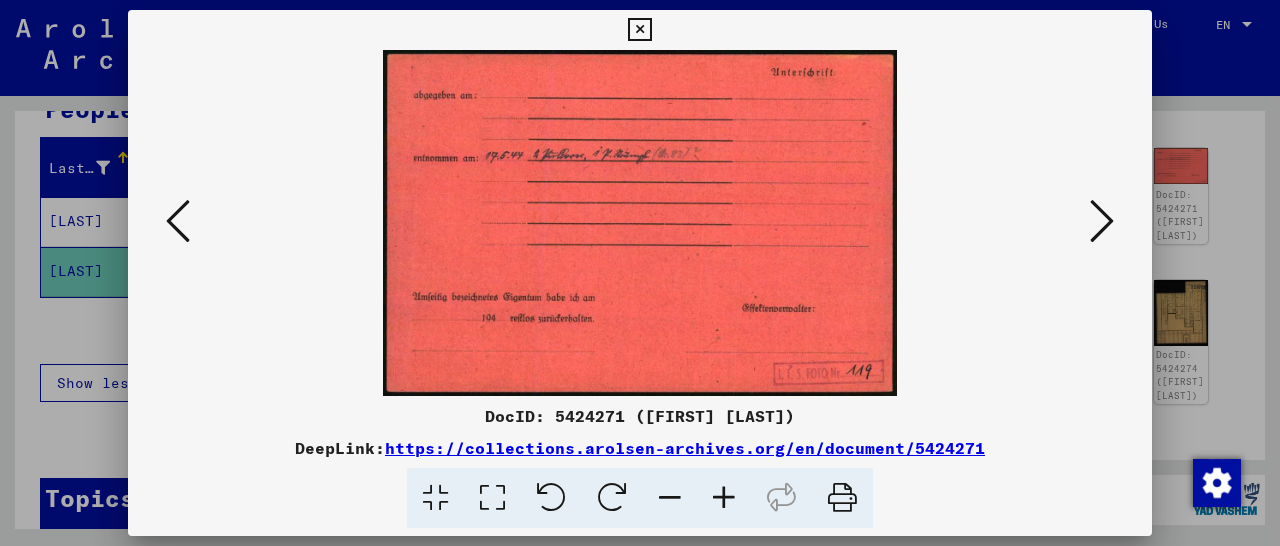 click at bounding box center (1102, 221) 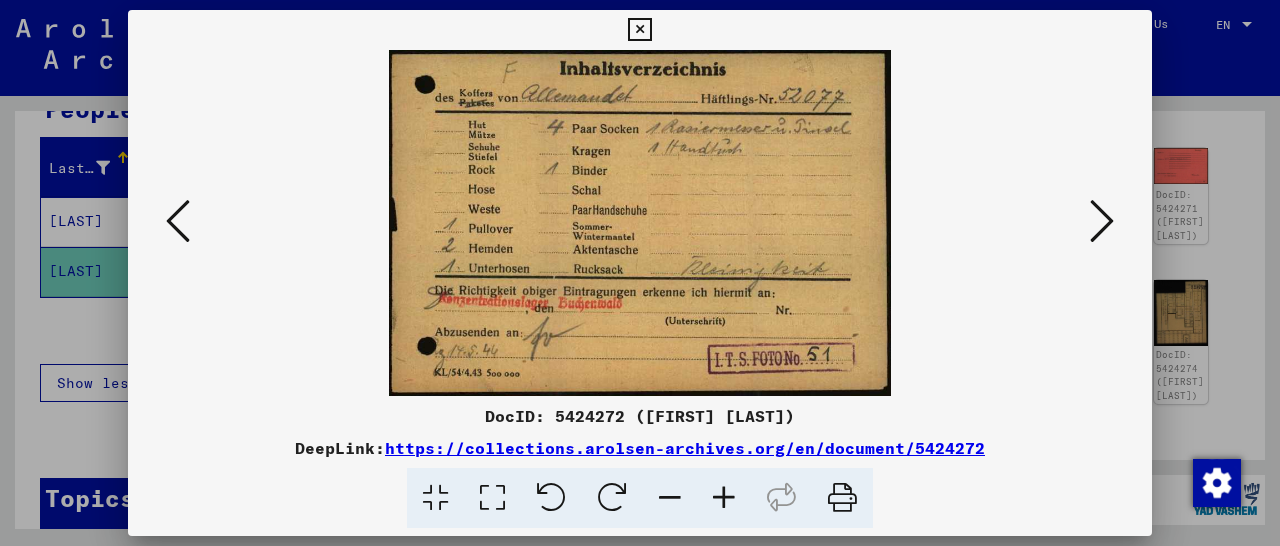click at bounding box center (1102, 221) 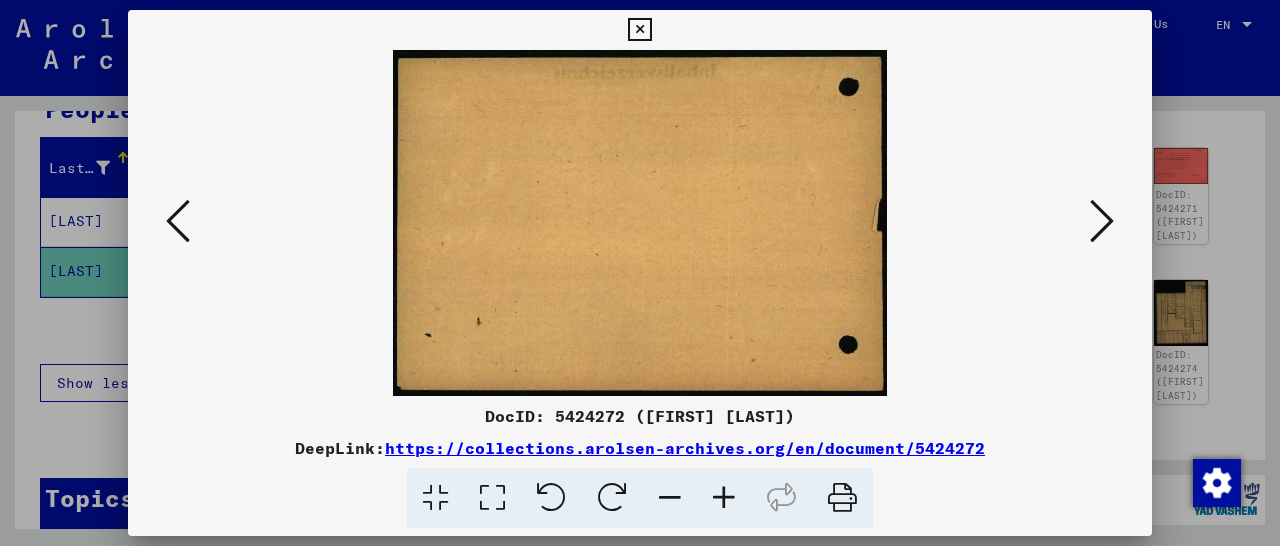 click at bounding box center (1102, 221) 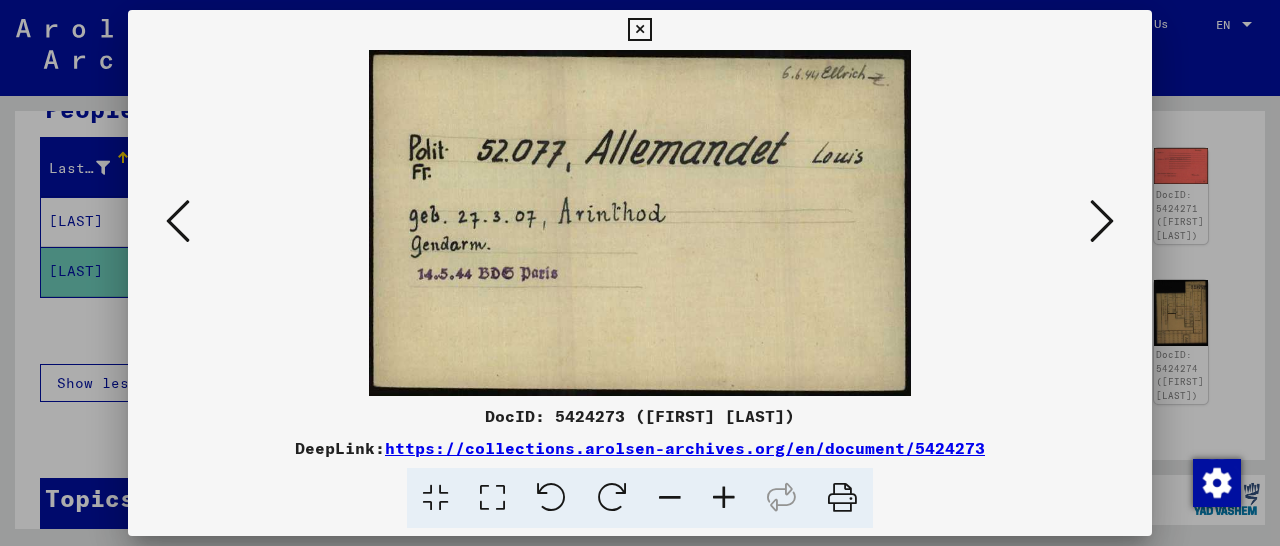 click at bounding box center [1102, 221] 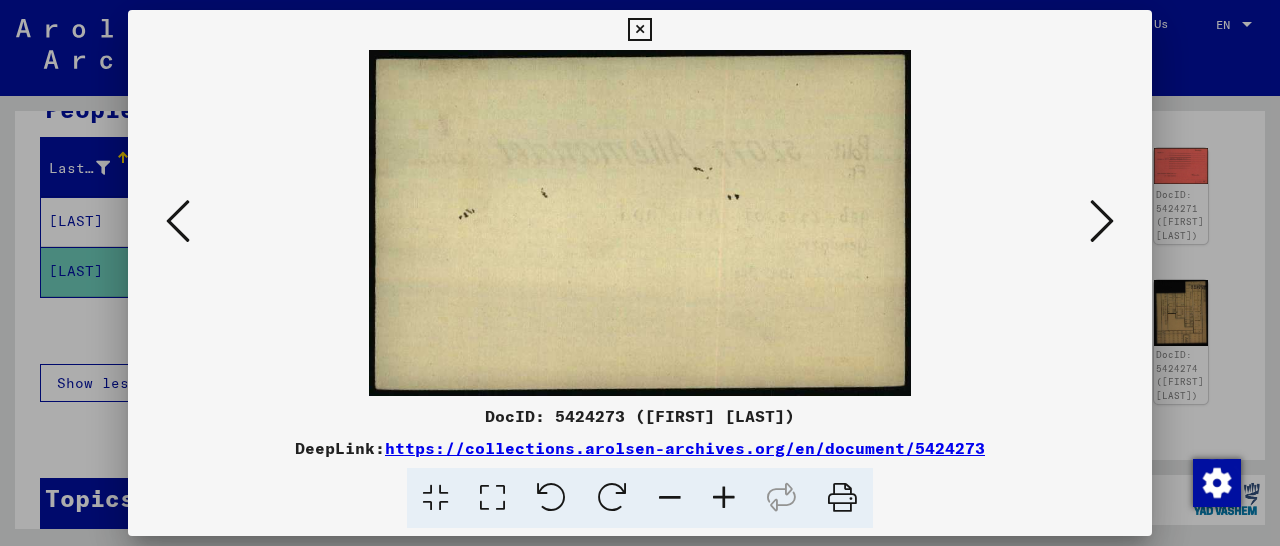 click at bounding box center (1102, 221) 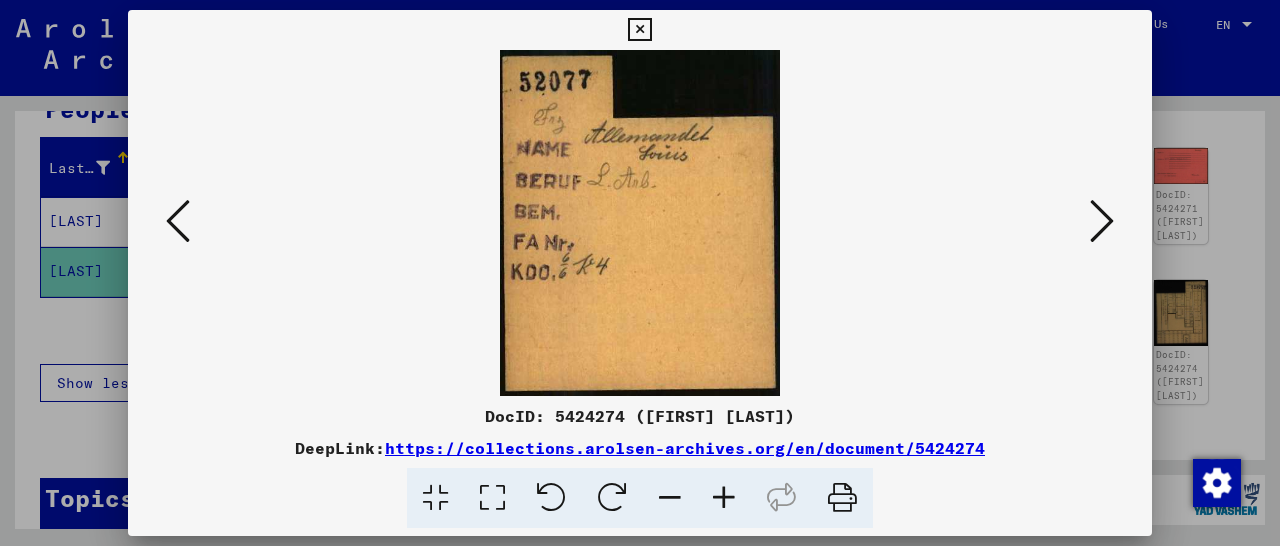click at bounding box center (1102, 221) 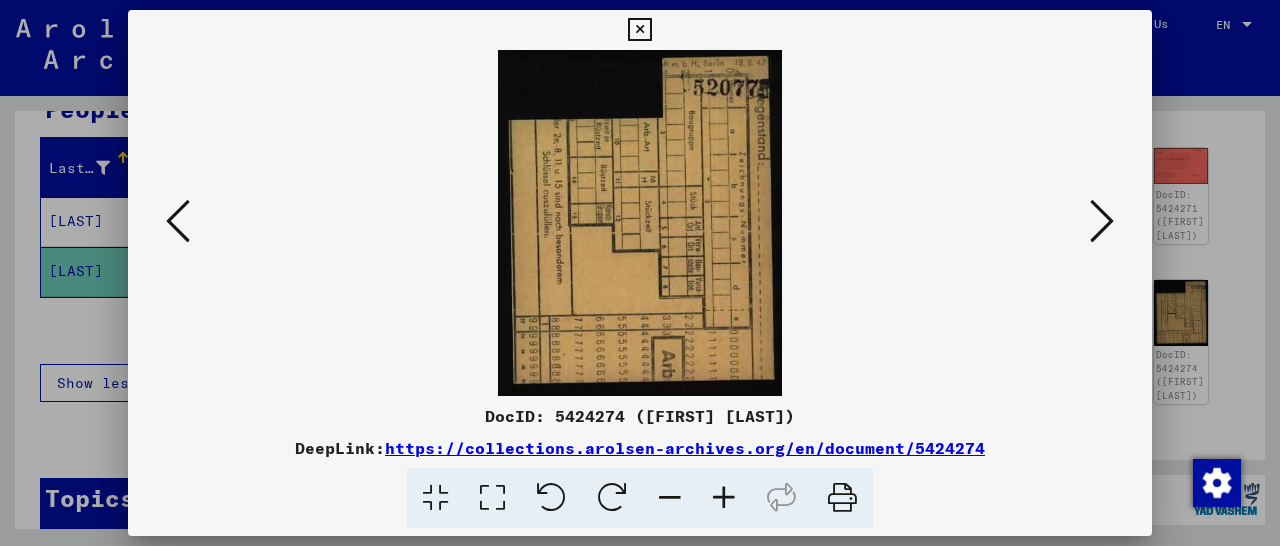 click at bounding box center (1102, 221) 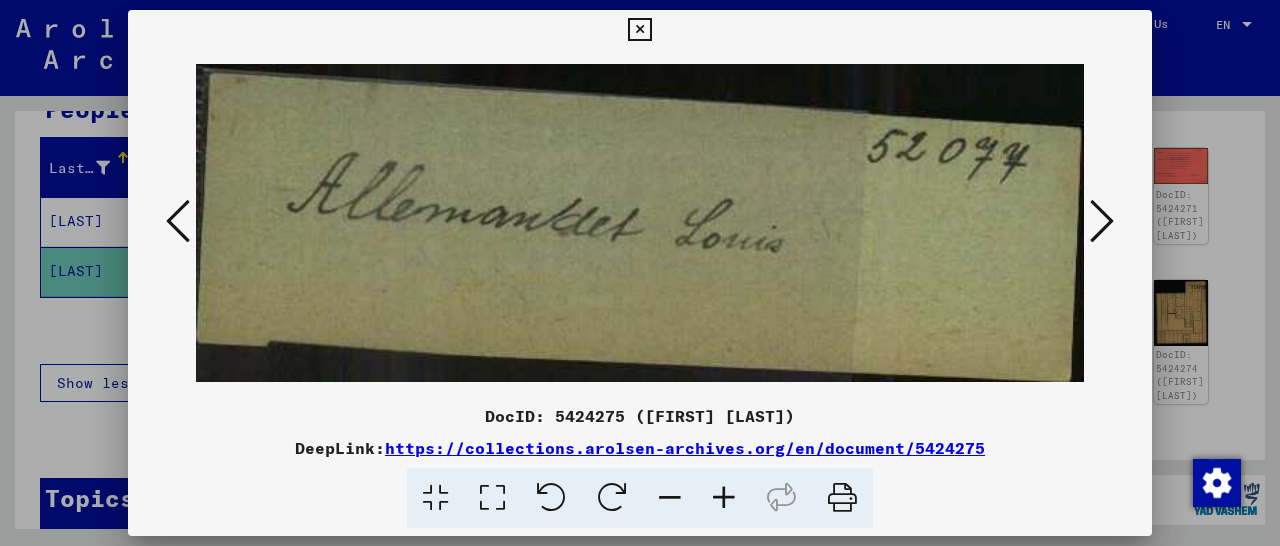 click at bounding box center [1102, 221] 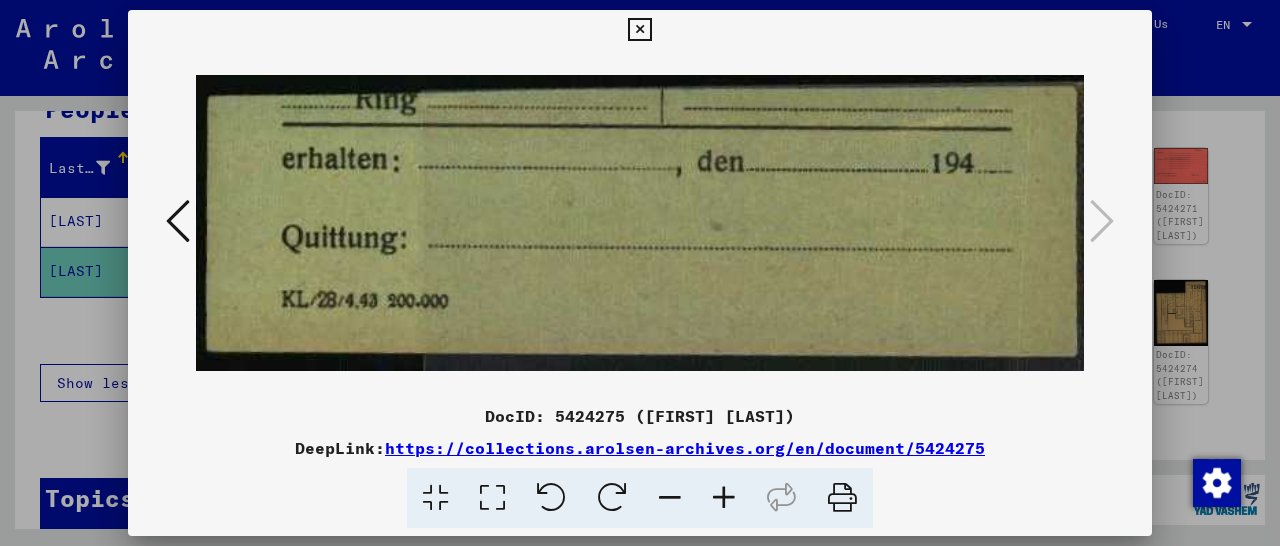 click at bounding box center (639, 30) 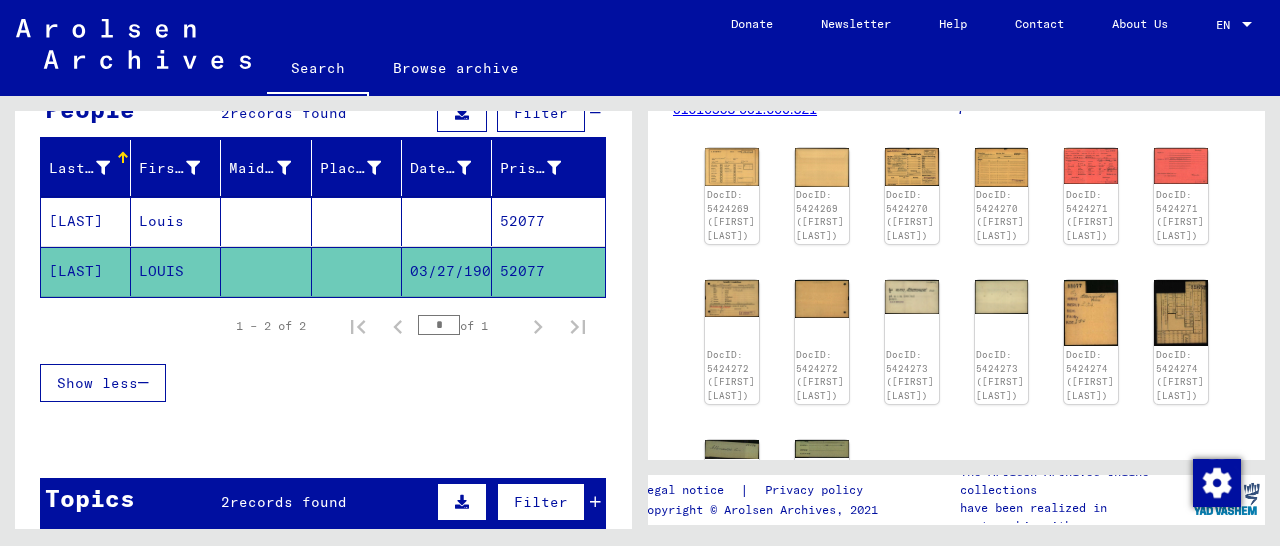 click on "52077" at bounding box center (548, 271) 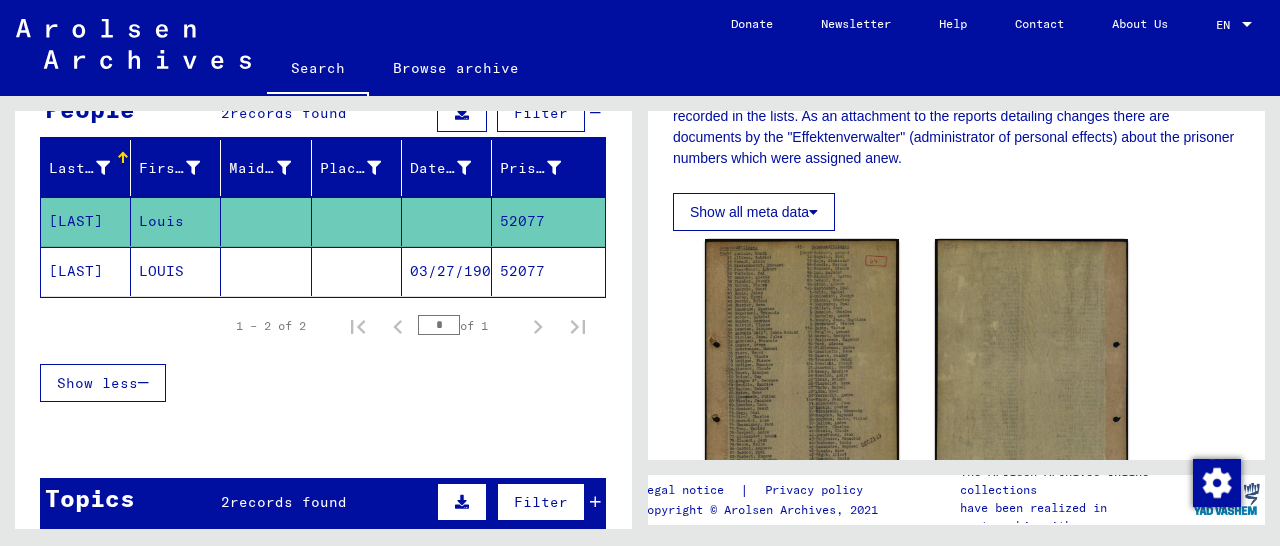 scroll, scrollTop: 520, scrollLeft: 0, axis: vertical 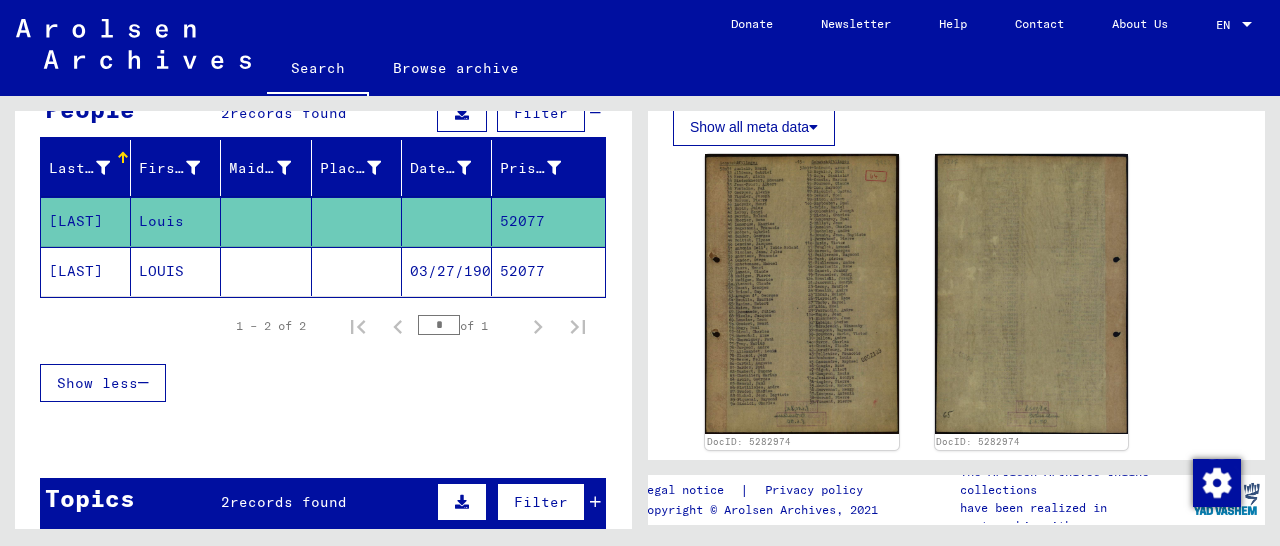 click on "52077" 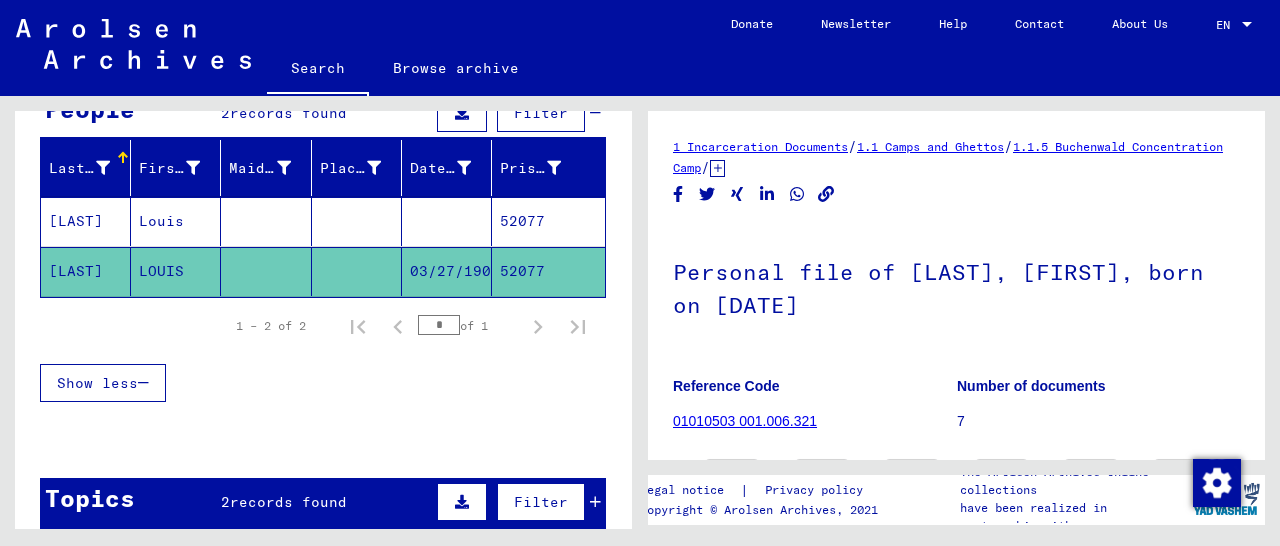 scroll, scrollTop: 312, scrollLeft: 0, axis: vertical 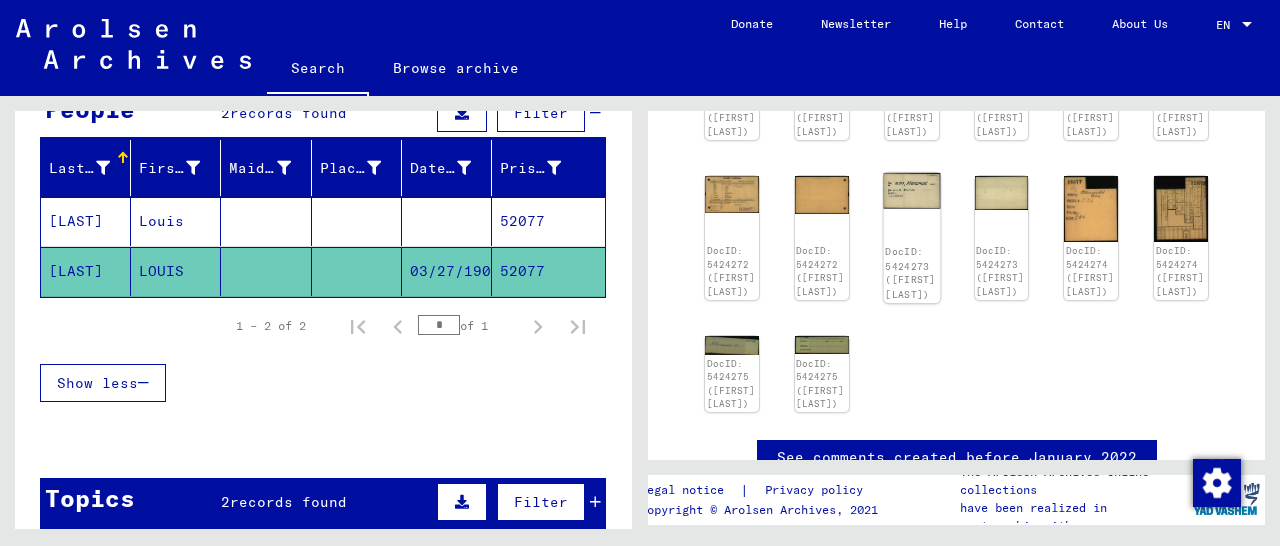 click 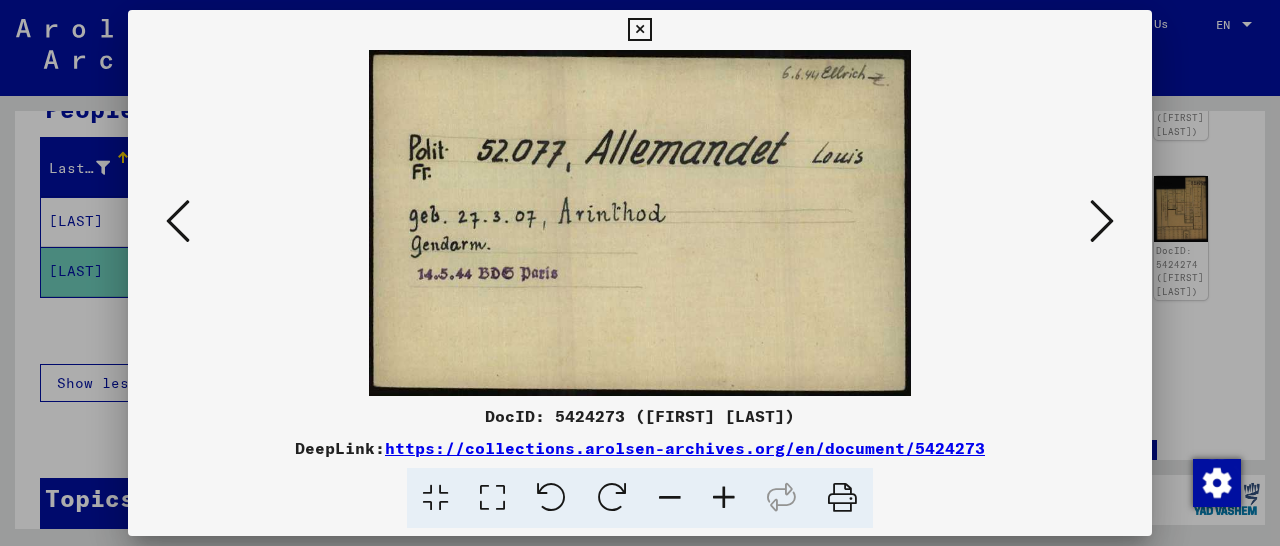 click at bounding box center [1102, 221] 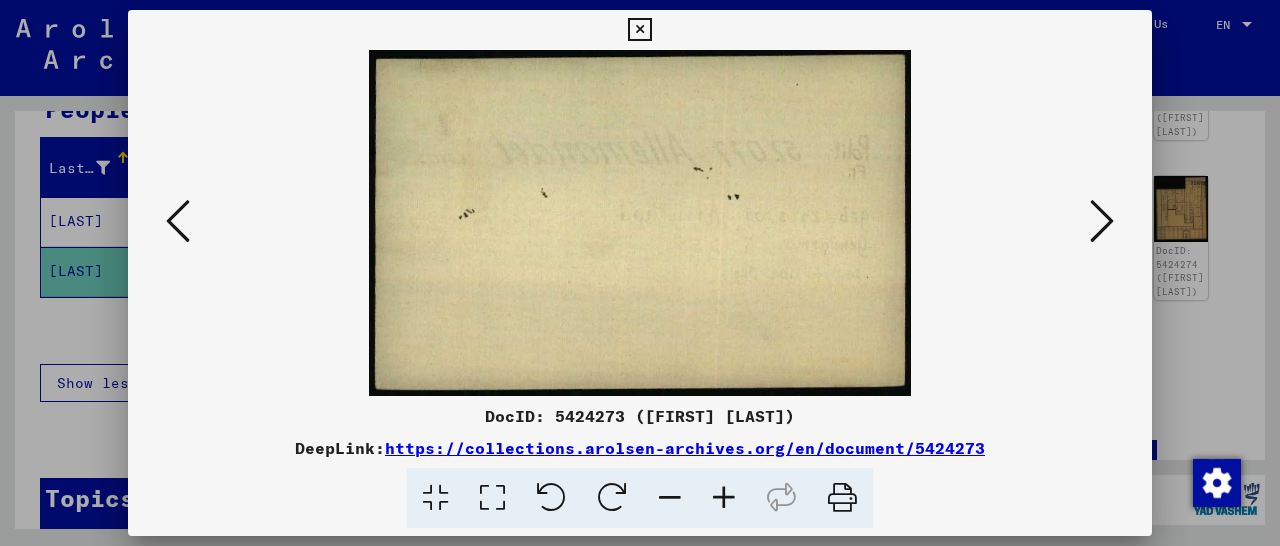 click at bounding box center [1102, 221] 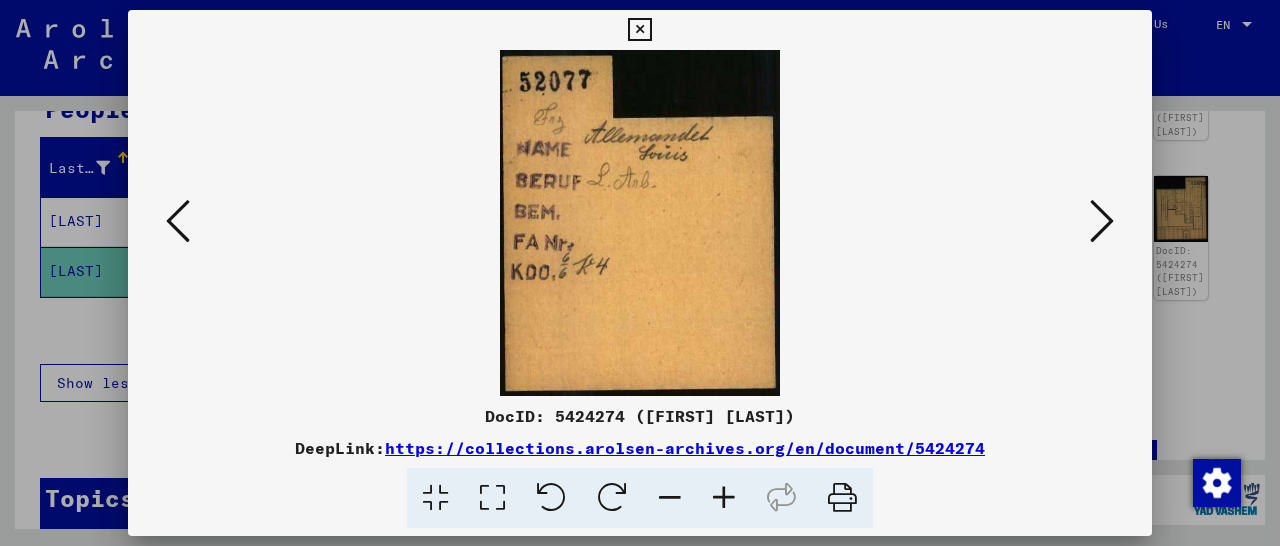 click at bounding box center [1102, 221] 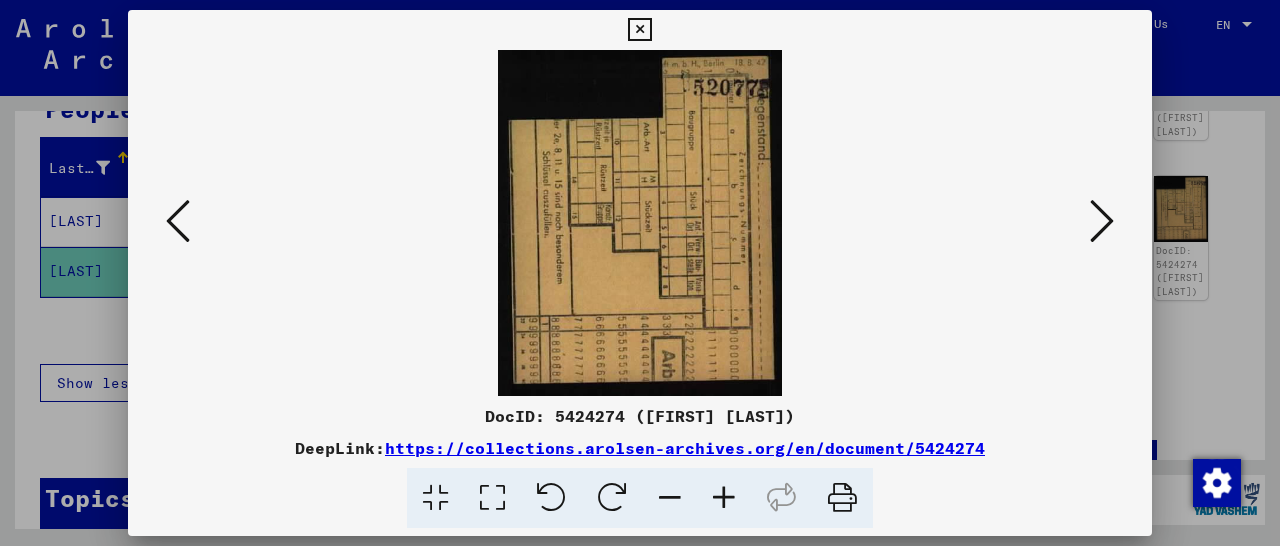 click at bounding box center (1102, 221) 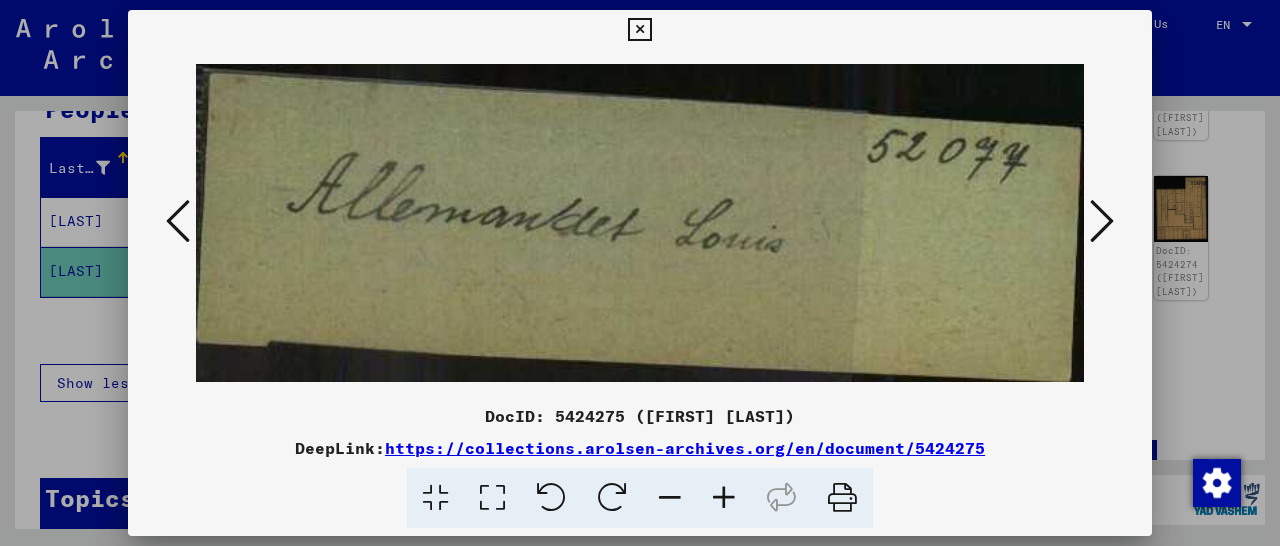 click at bounding box center [1102, 221] 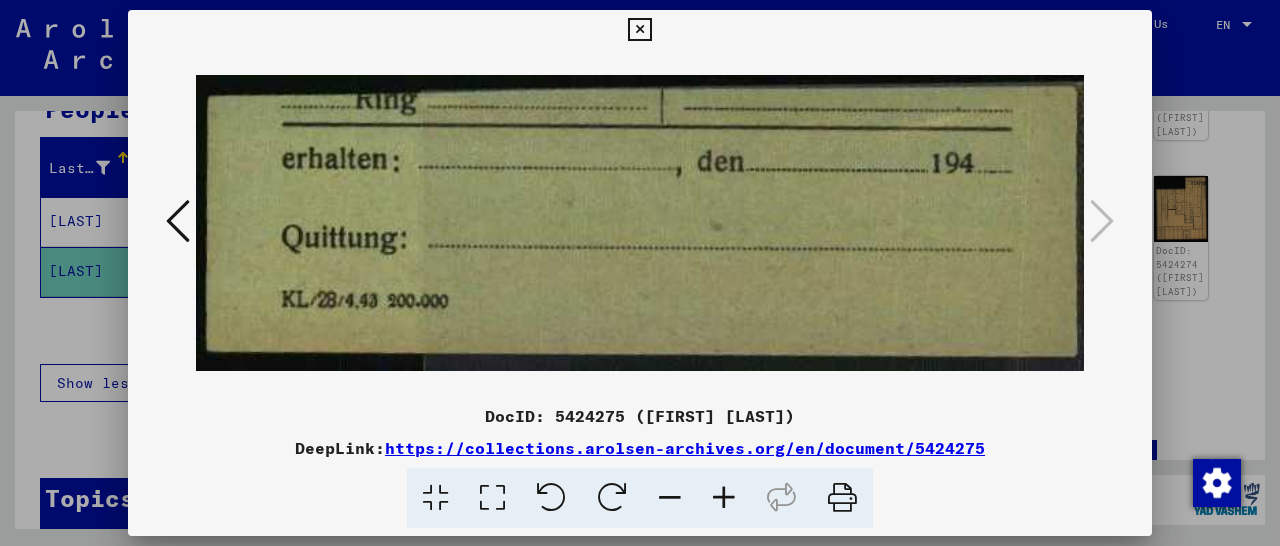 click at bounding box center (178, 221) 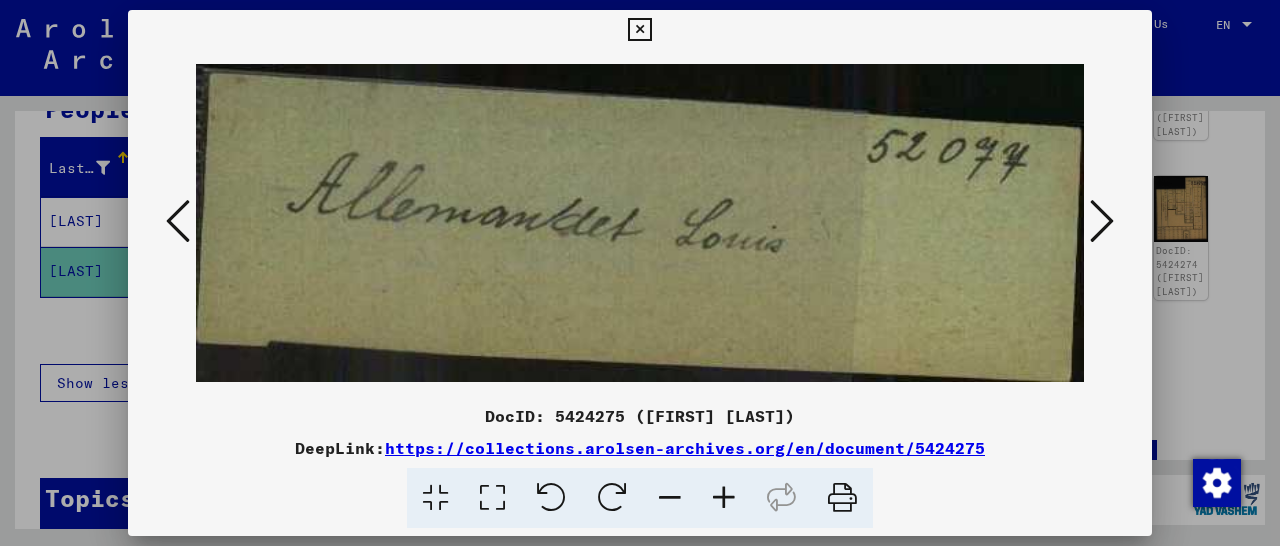 click at bounding box center (178, 221) 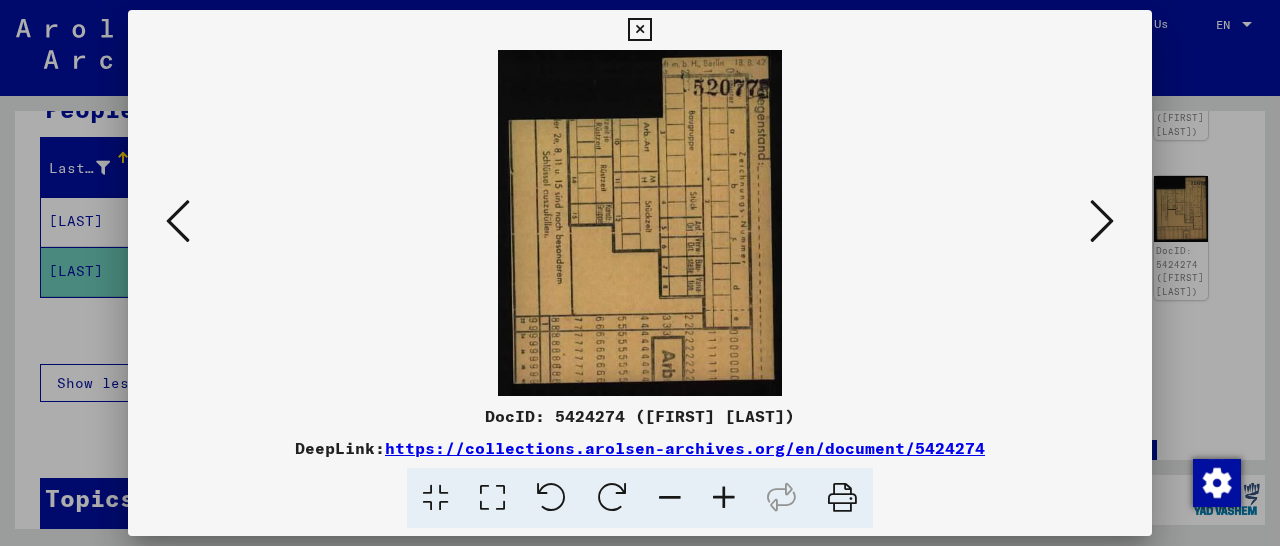 click at bounding box center (178, 221) 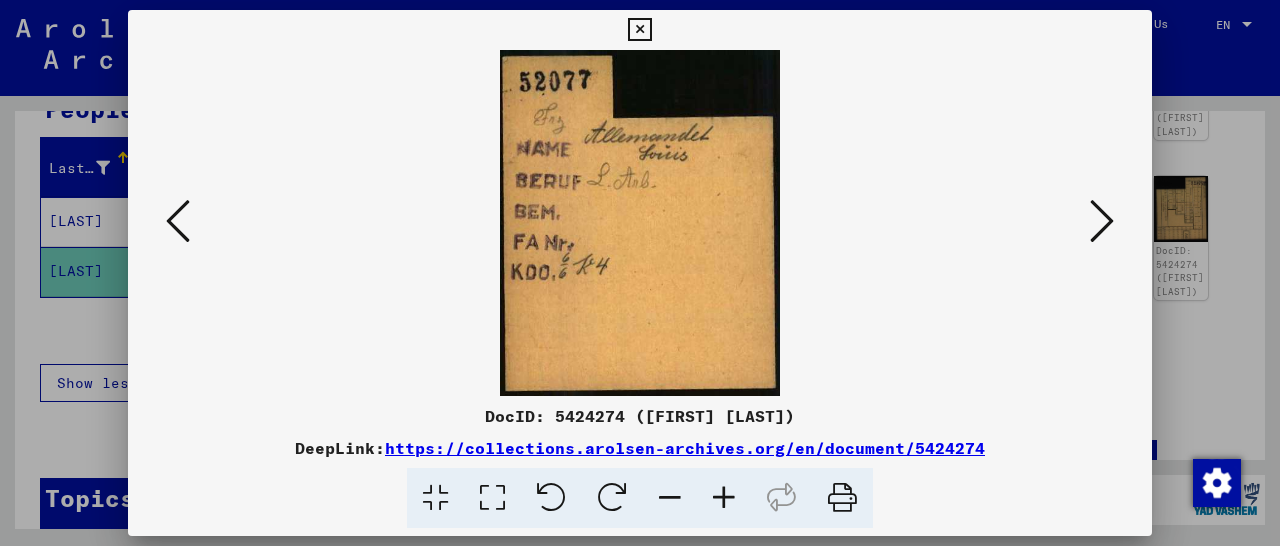 click at bounding box center (178, 221) 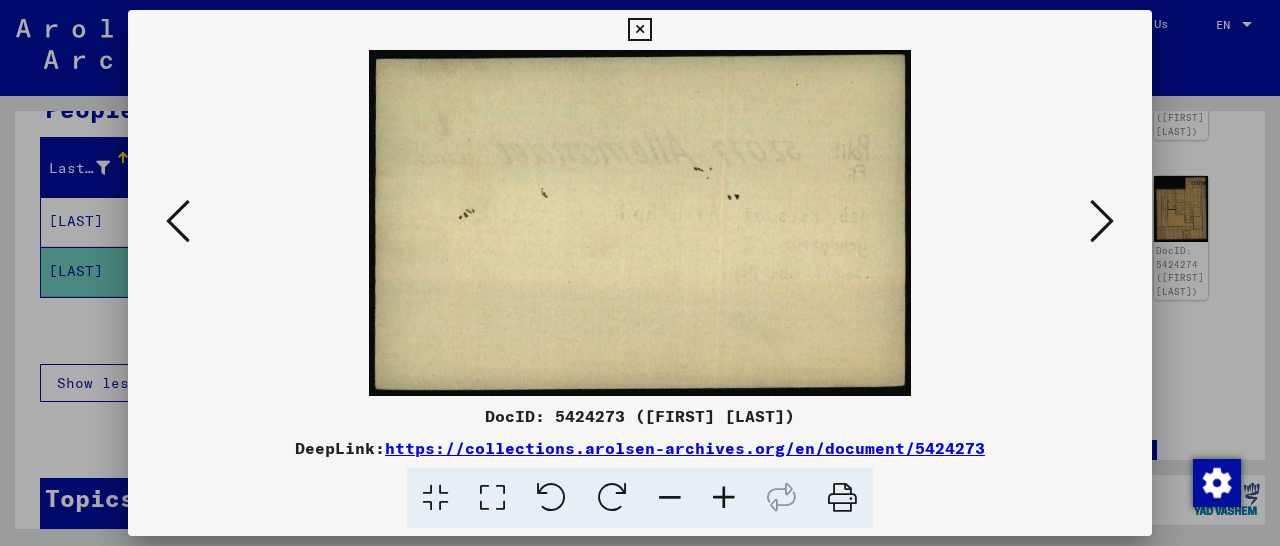 click at bounding box center [178, 221] 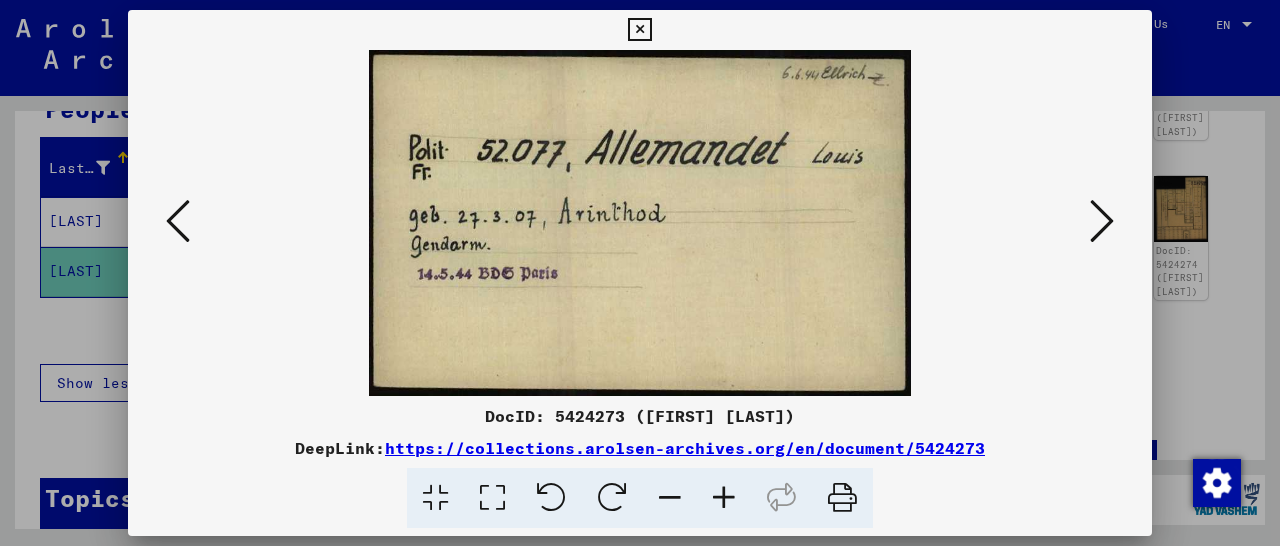 click at bounding box center [178, 221] 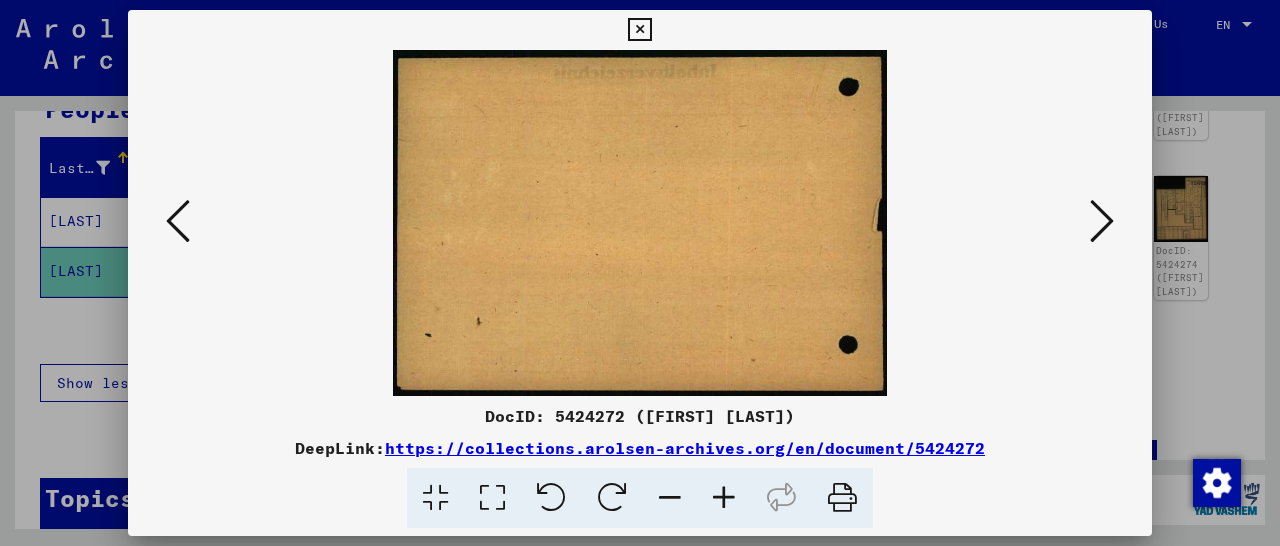 click at bounding box center (178, 221) 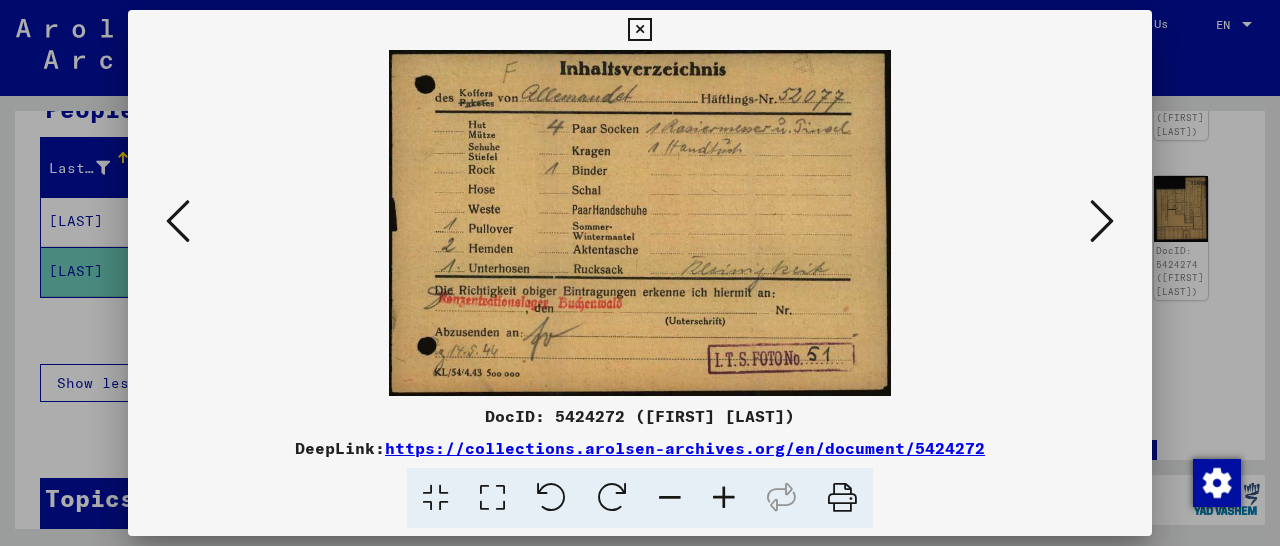 click at bounding box center [178, 221] 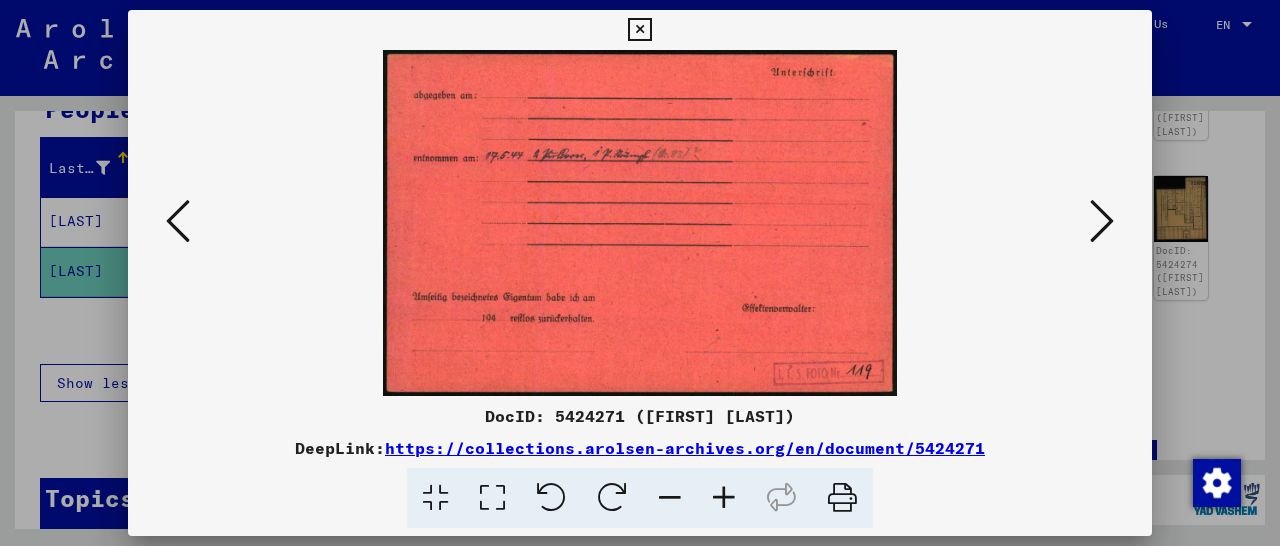 click at bounding box center [178, 221] 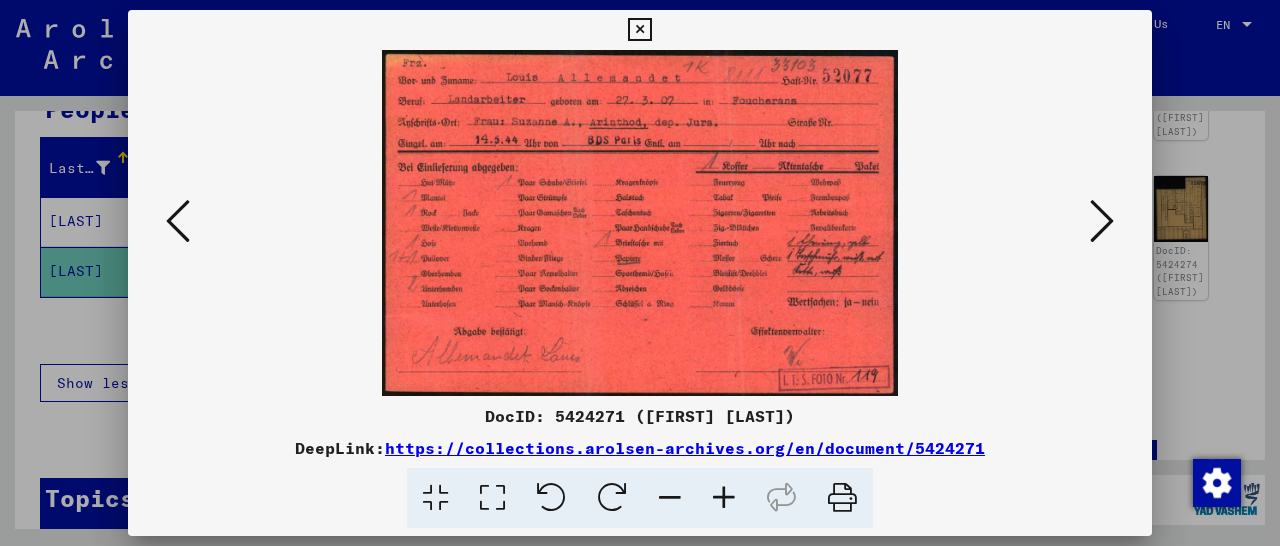 click at bounding box center (1102, 221) 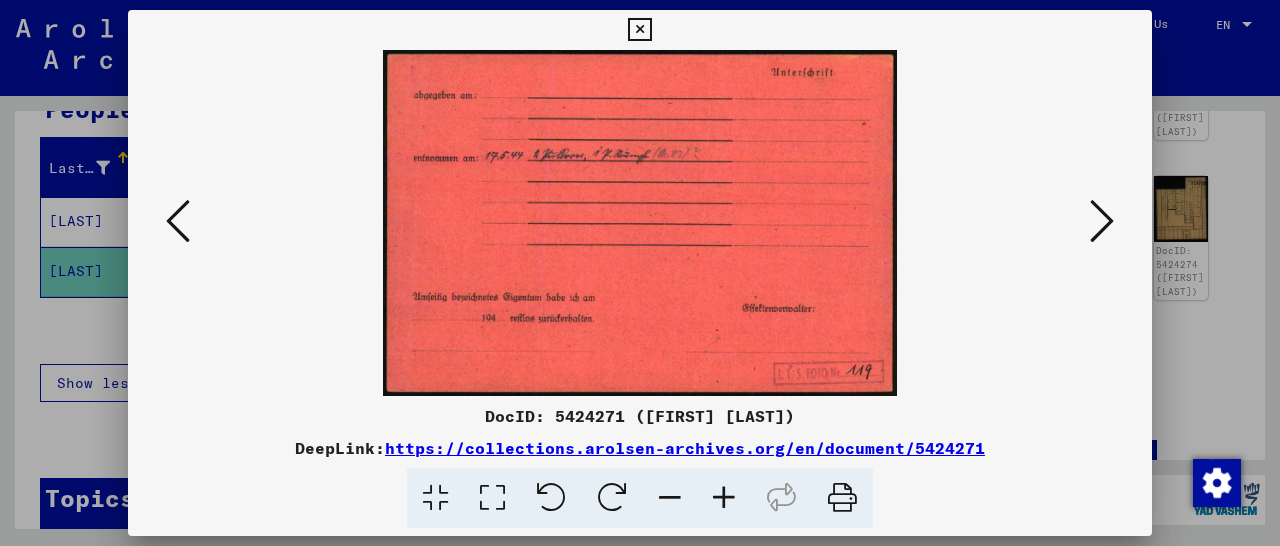 click at bounding box center (178, 221) 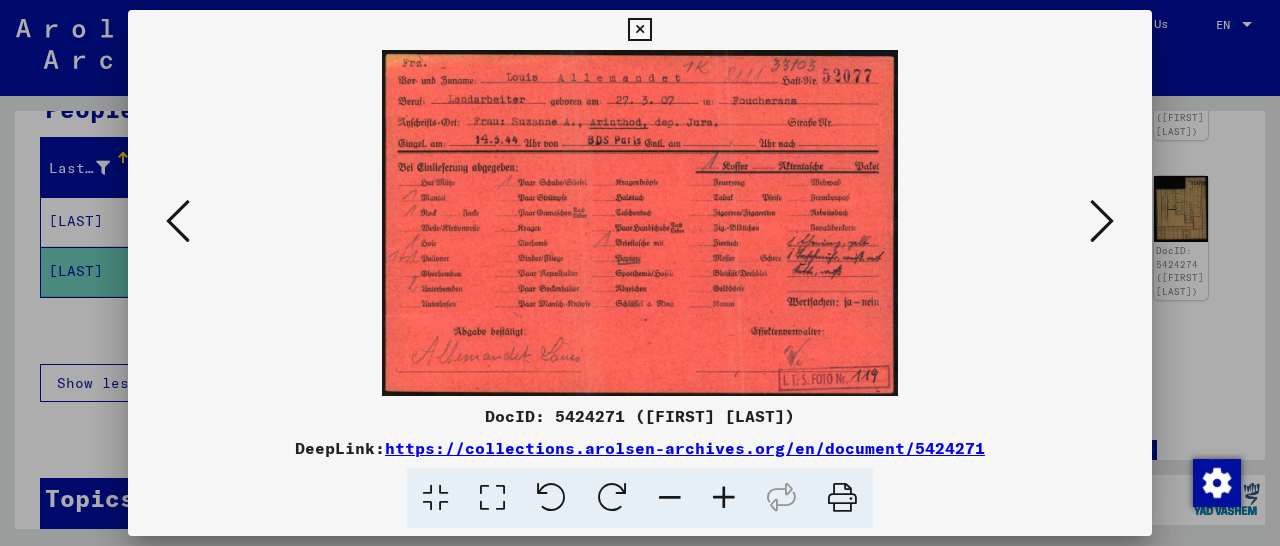 click at bounding box center [178, 221] 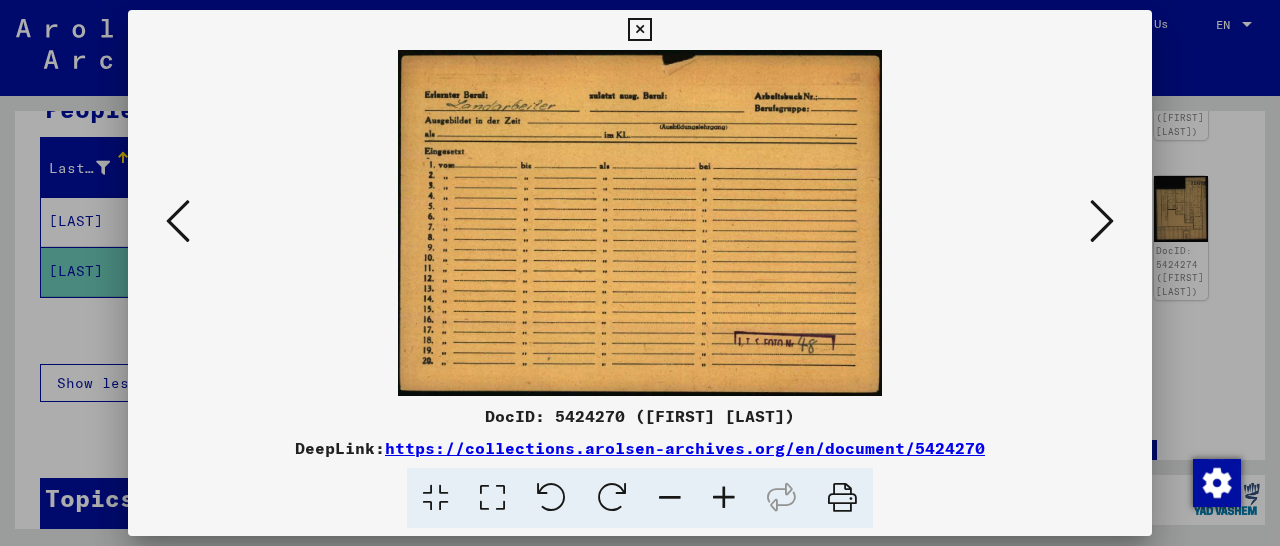 click at bounding box center (178, 221) 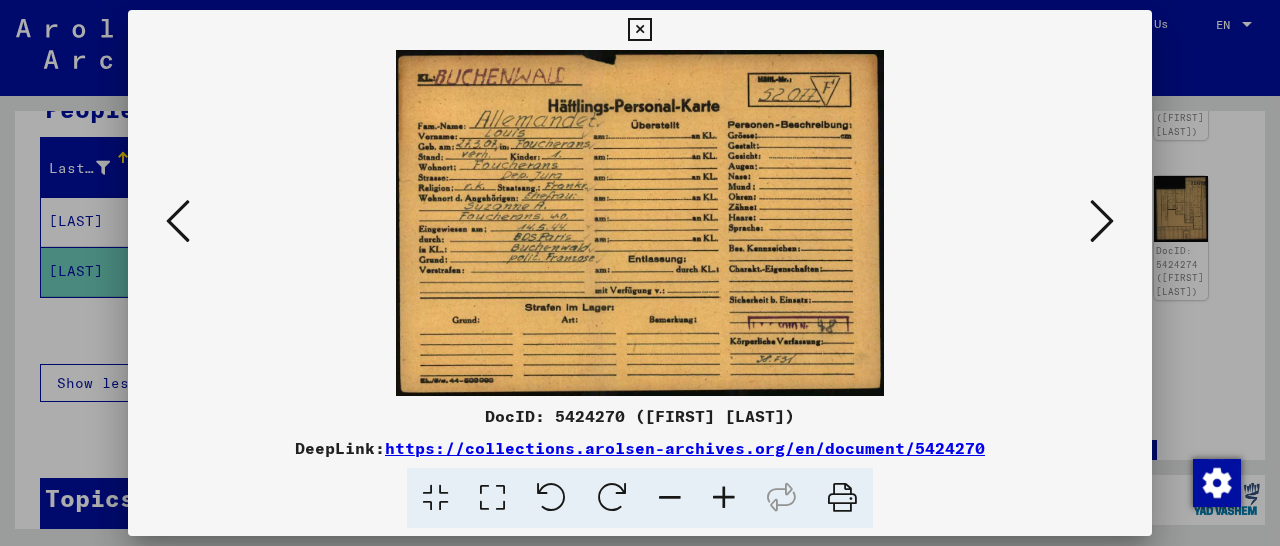 click at bounding box center [178, 221] 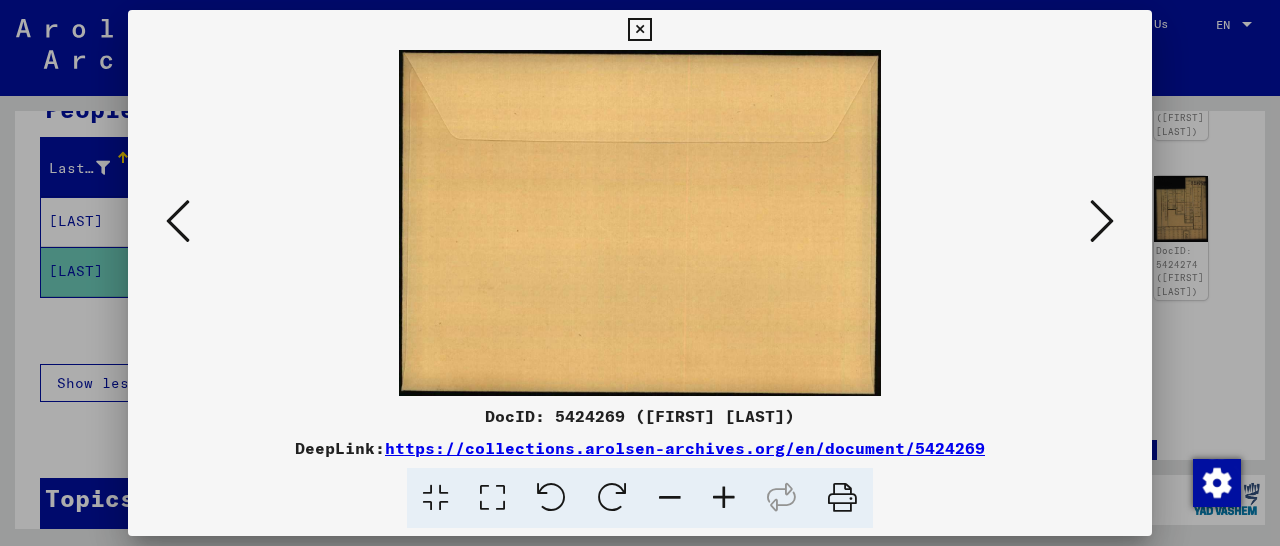 click at bounding box center (178, 221) 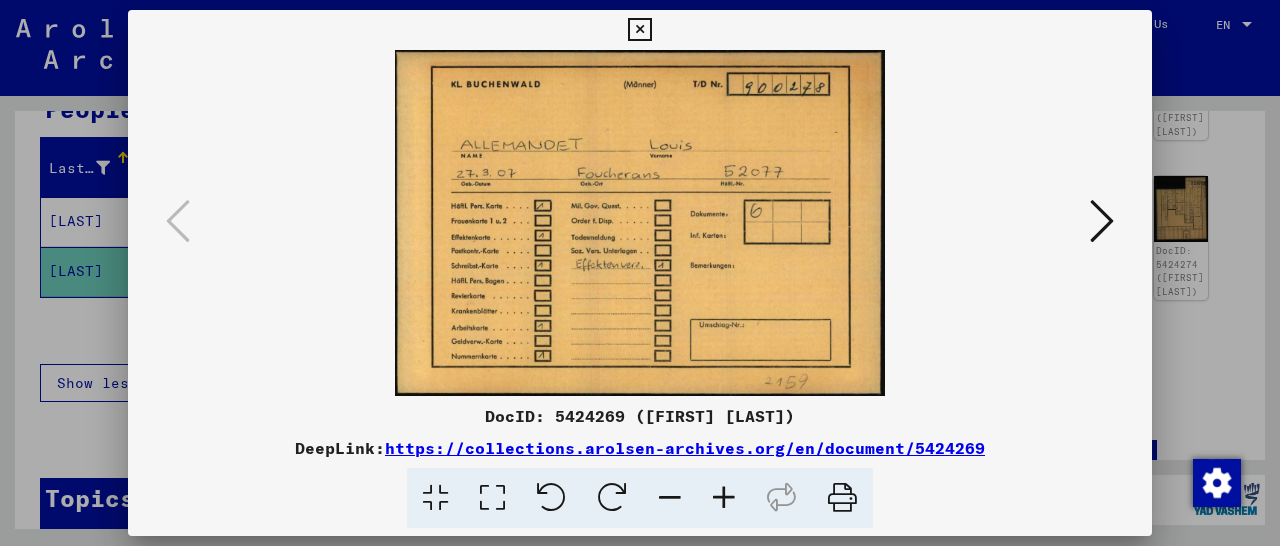 drag, startPoint x: 1137, startPoint y: 27, endPoint x: 1028, endPoint y: 63, distance: 114.791115 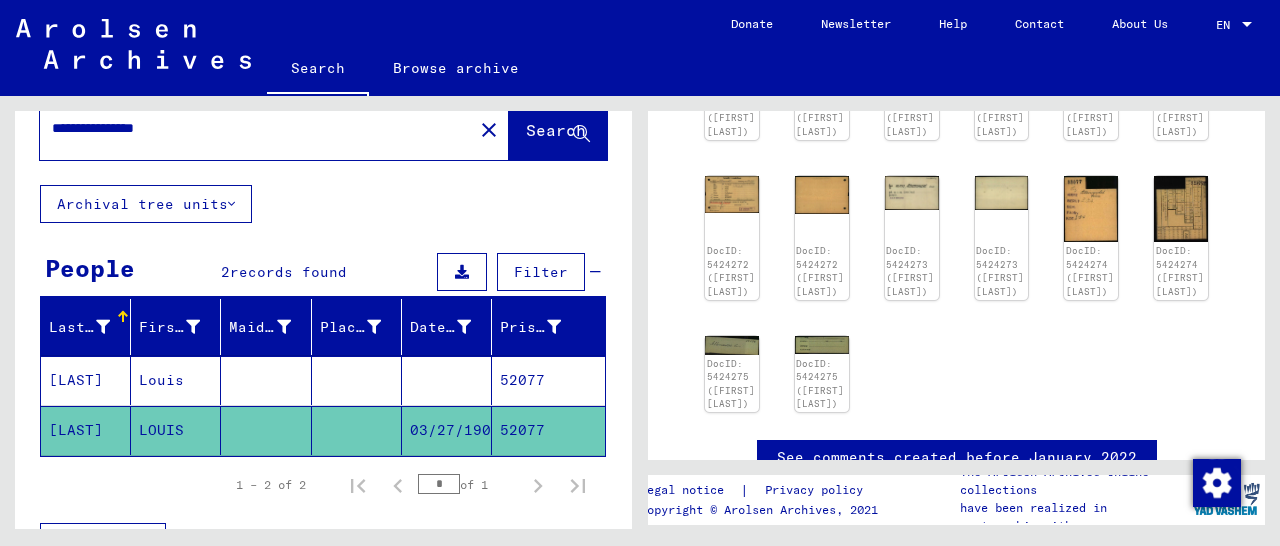 scroll, scrollTop: 0, scrollLeft: 0, axis: both 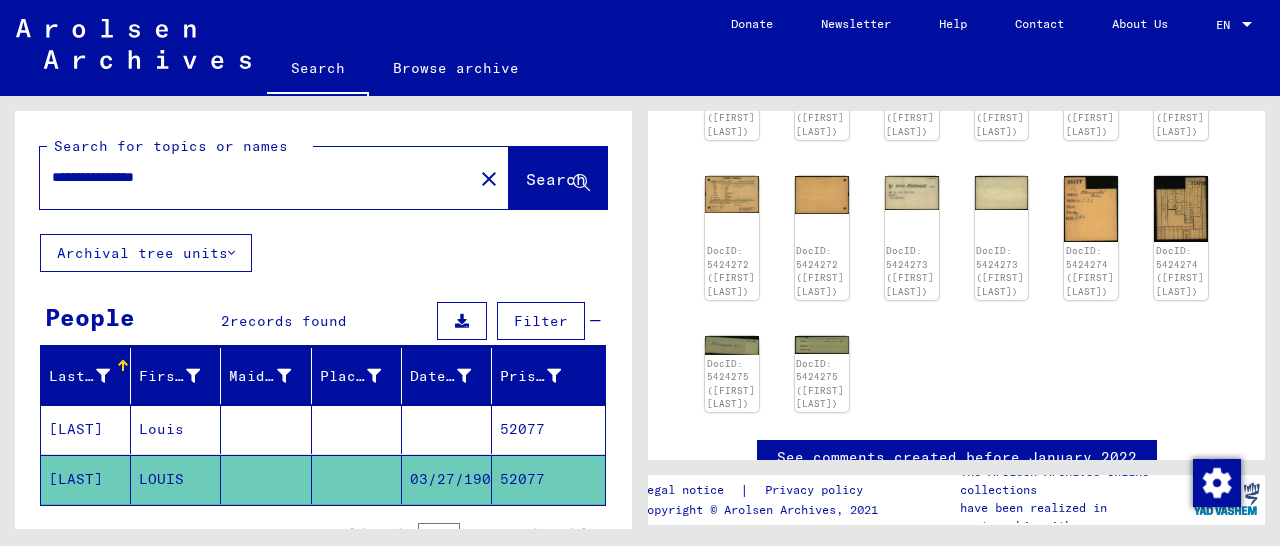 drag, startPoint x: 117, startPoint y: 177, endPoint x: 43, endPoint y: 194, distance: 75.9276 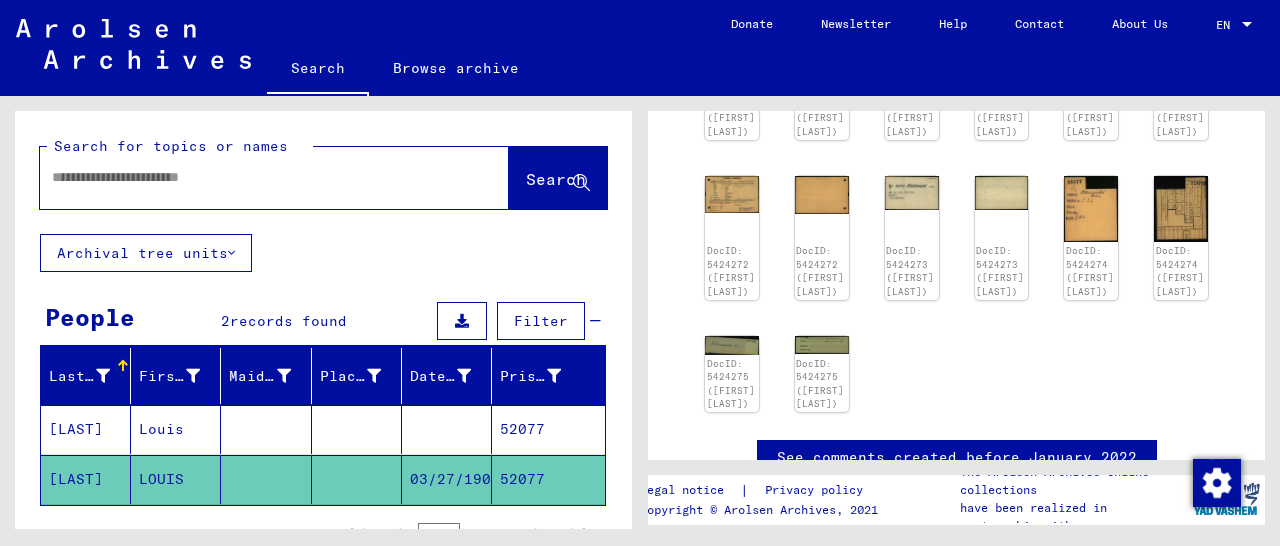 paste on "*****" 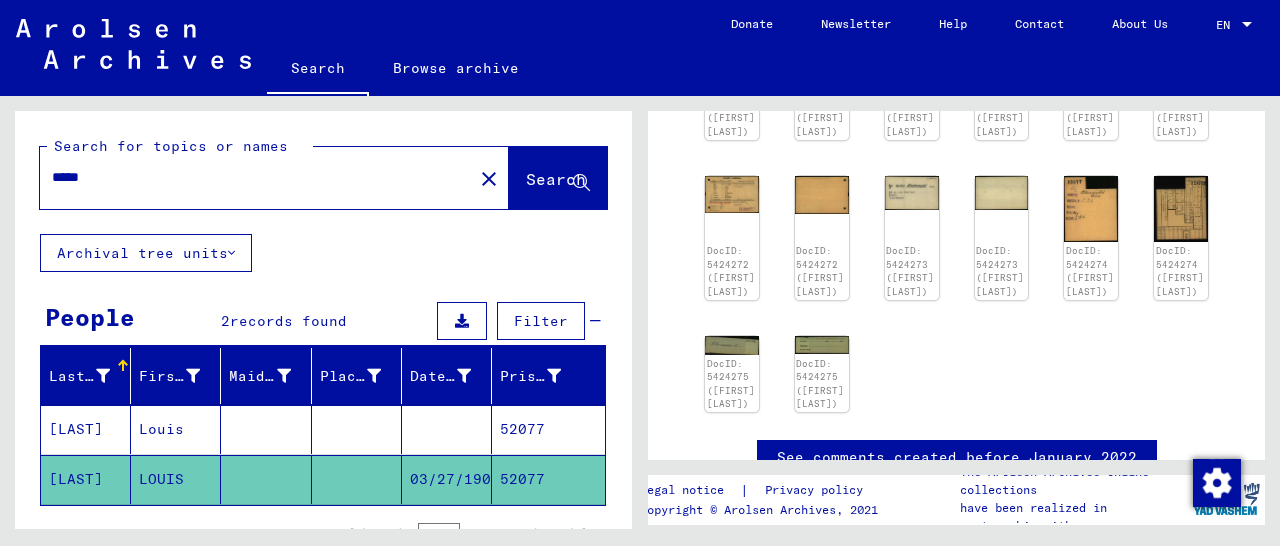 type on "*****" 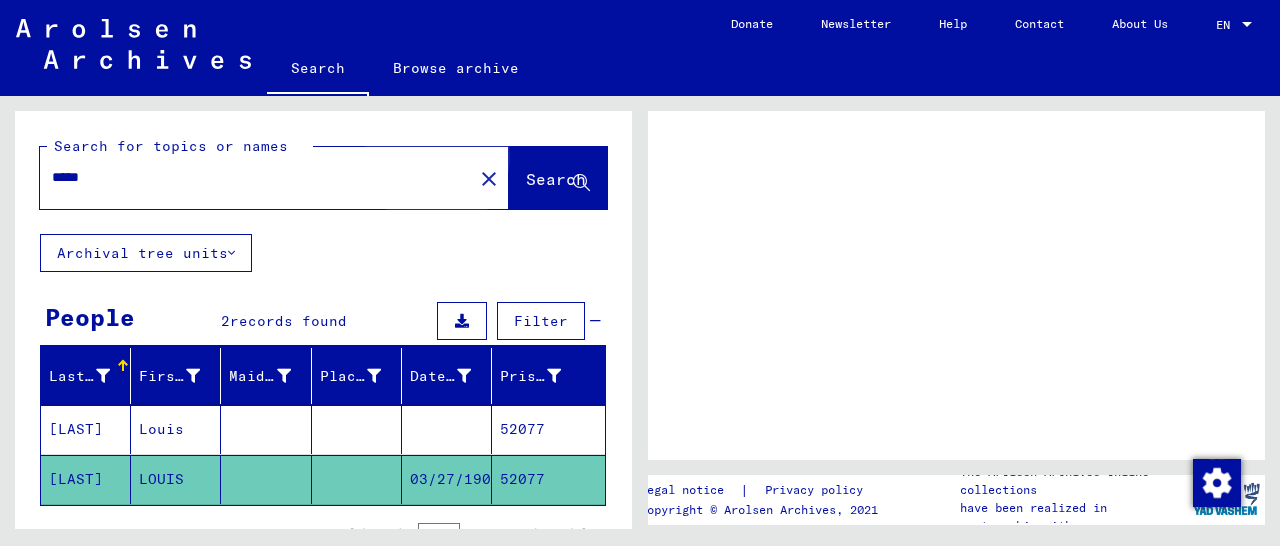 scroll, scrollTop: 0, scrollLeft: 0, axis: both 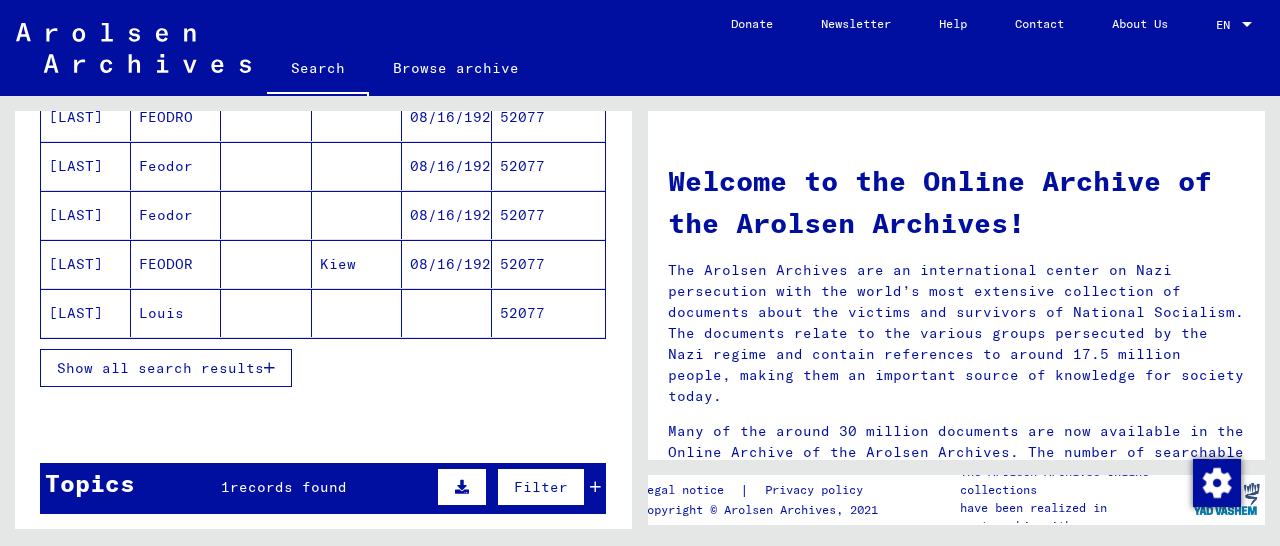 click at bounding box center [269, 368] 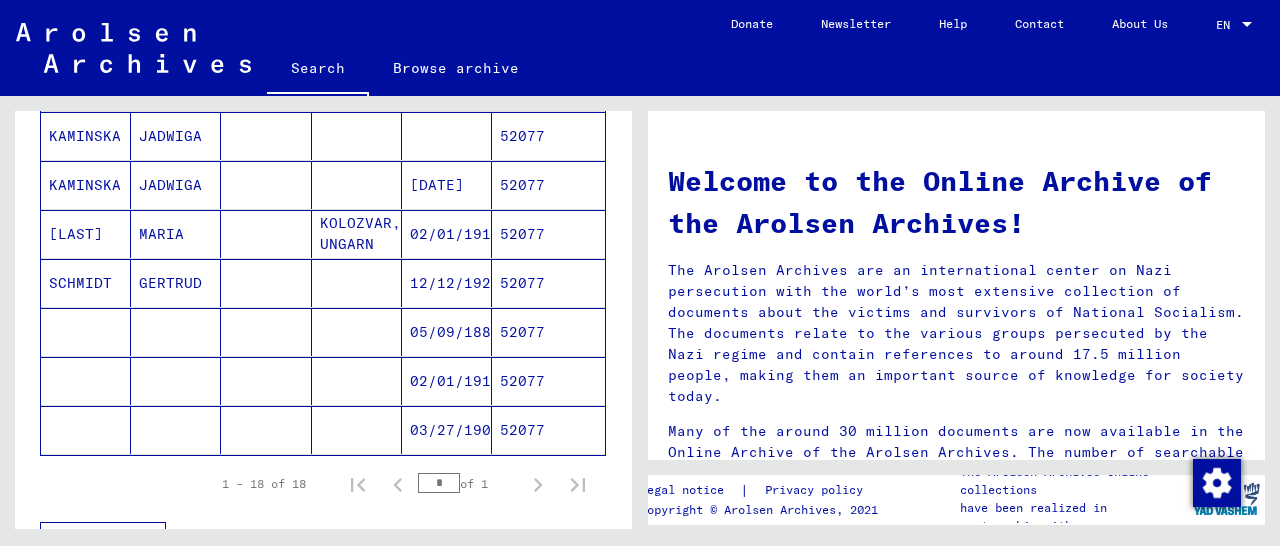 scroll, scrollTop: 416, scrollLeft: 0, axis: vertical 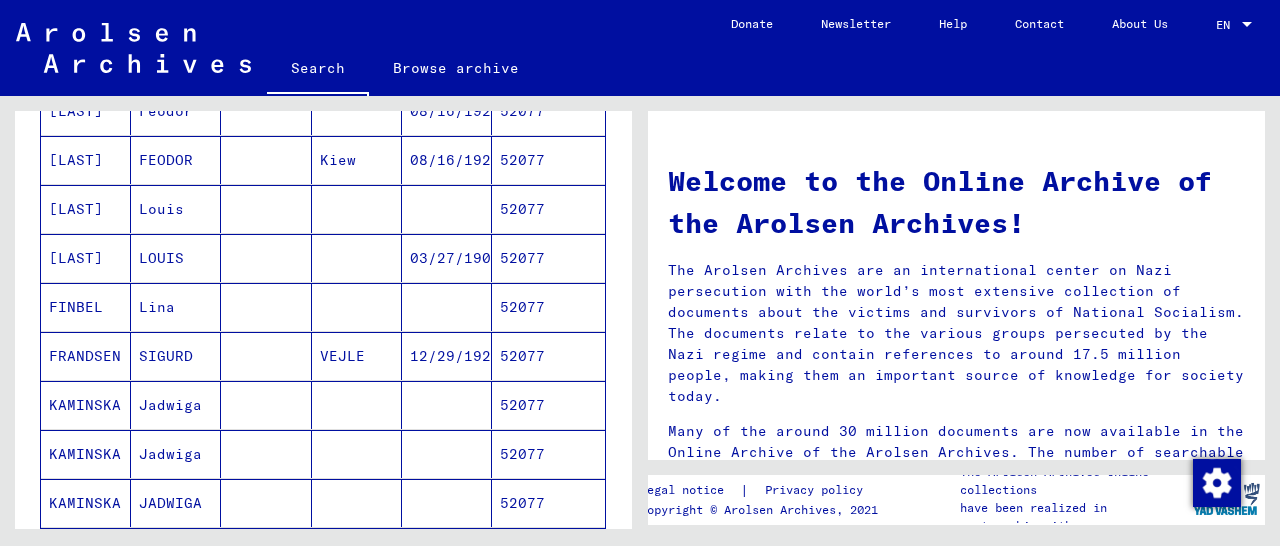 click on "52077" at bounding box center [548, 307] 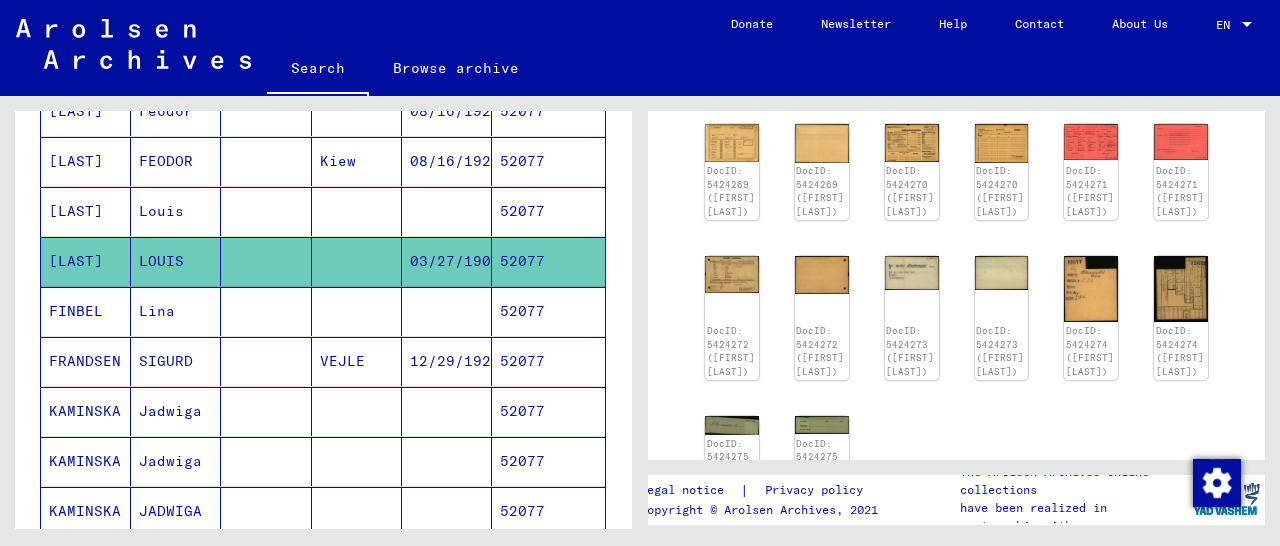 scroll, scrollTop: 312, scrollLeft: 0, axis: vertical 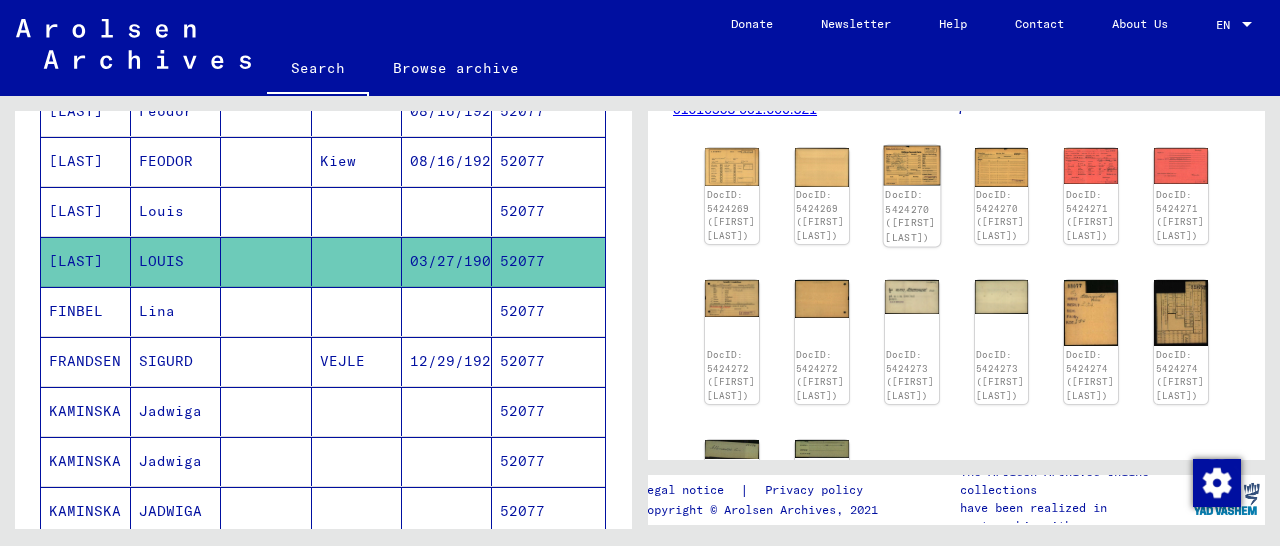 click 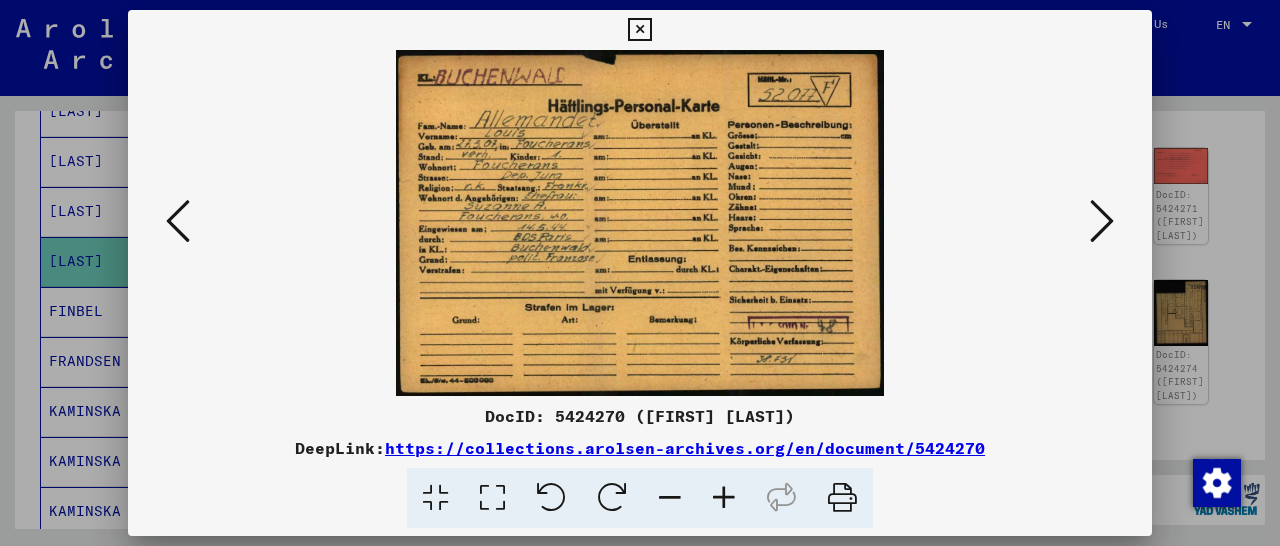 click at bounding box center (1102, 221) 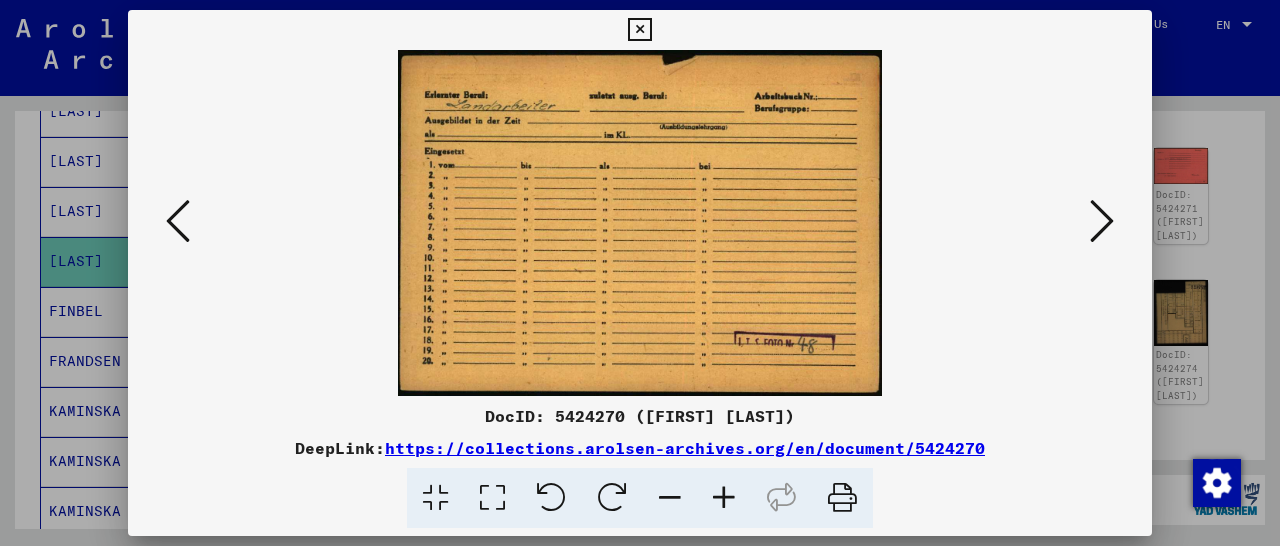 click at bounding box center (1102, 221) 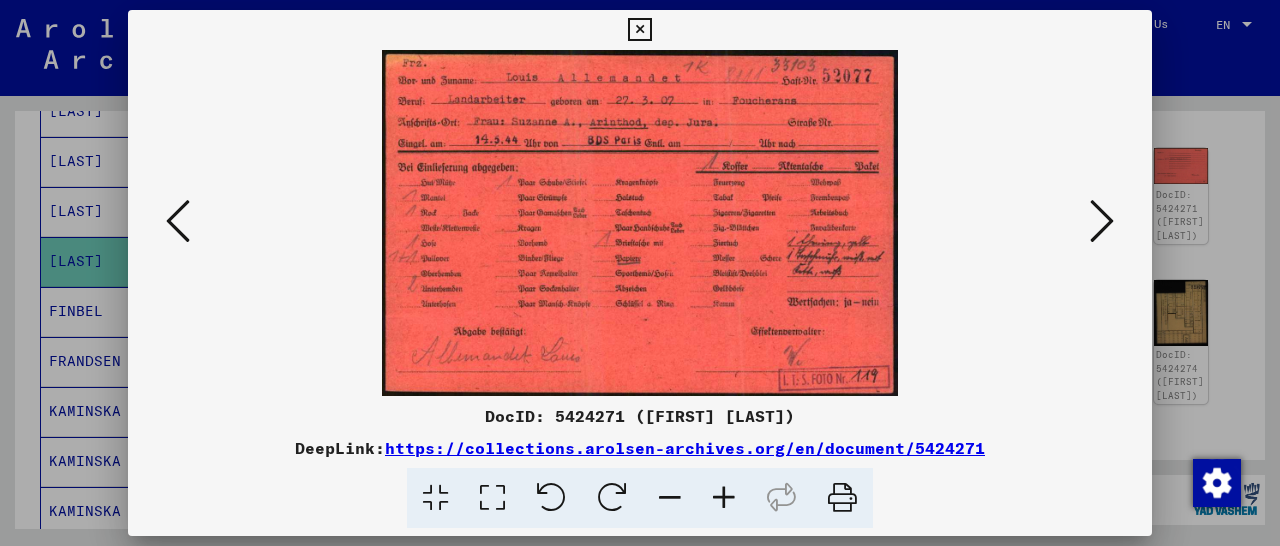 click at bounding box center (1102, 221) 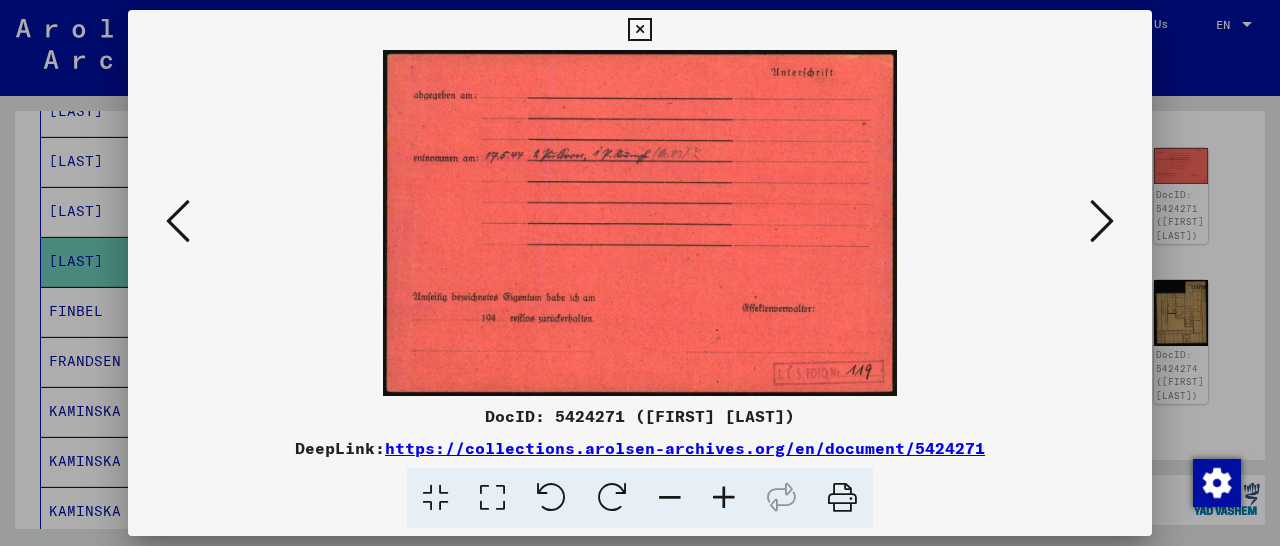 click at bounding box center [1102, 221] 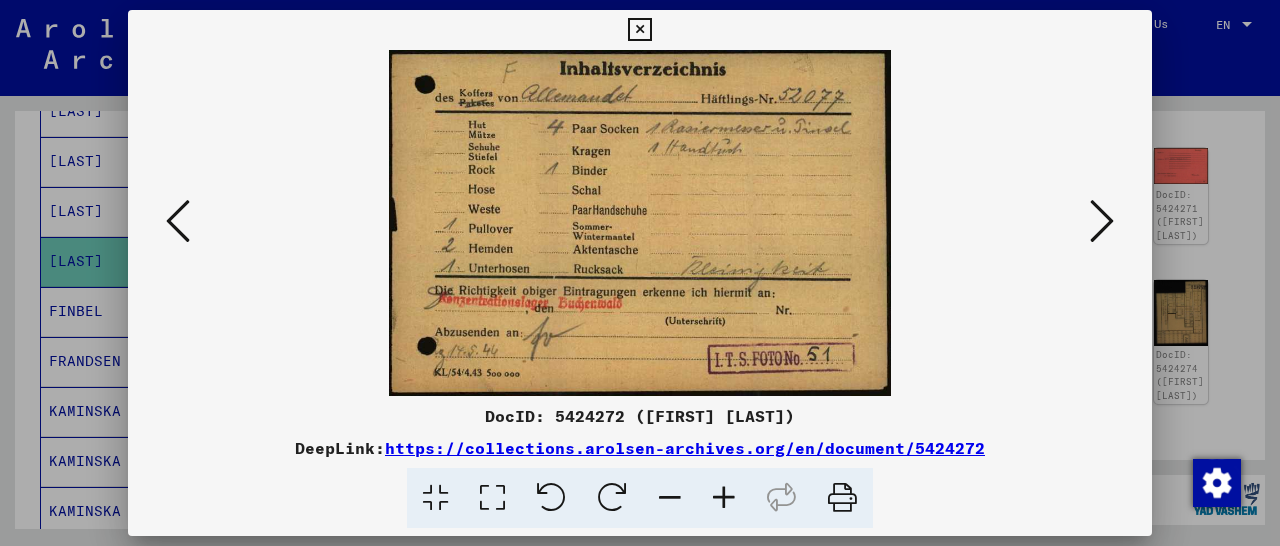 click at bounding box center (1102, 221) 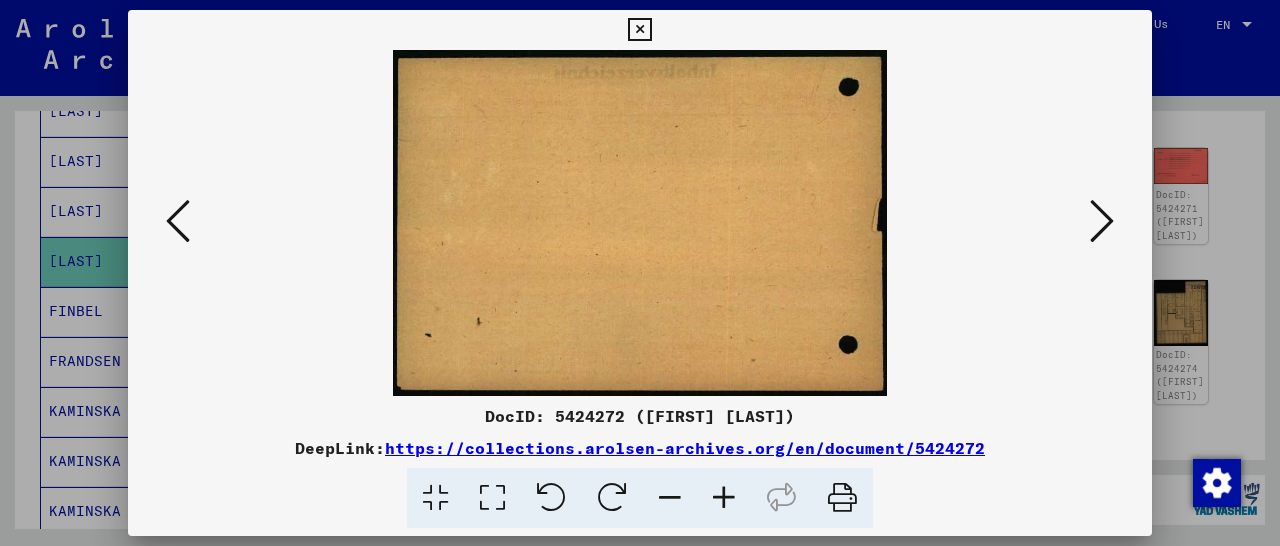 click at bounding box center (1102, 221) 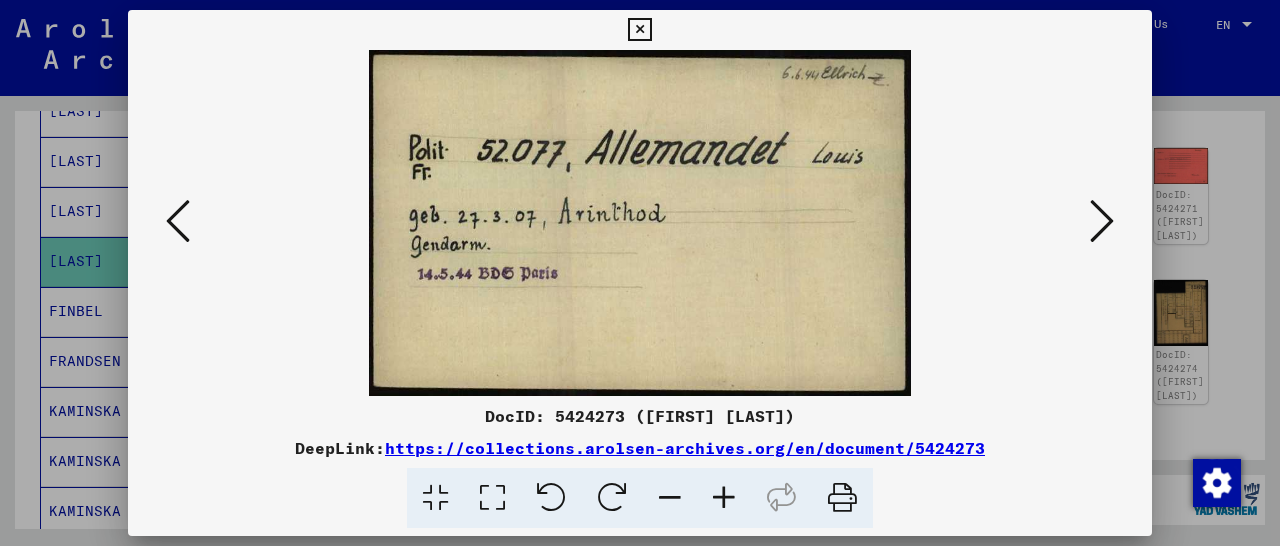 click at bounding box center [1102, 221] 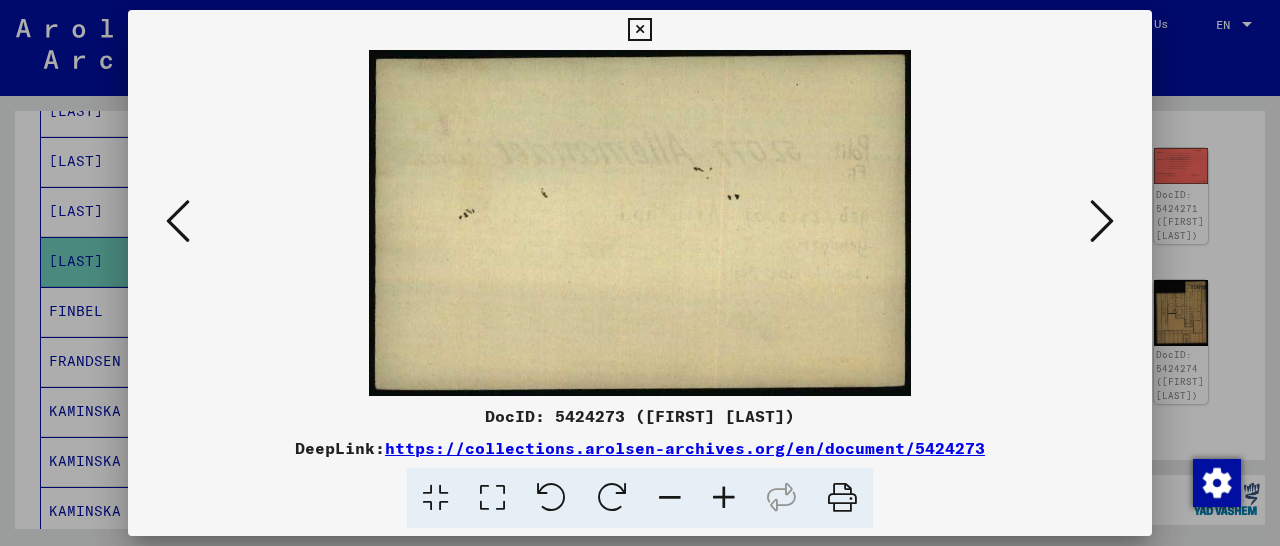 click at bounding box center [1102, 221] 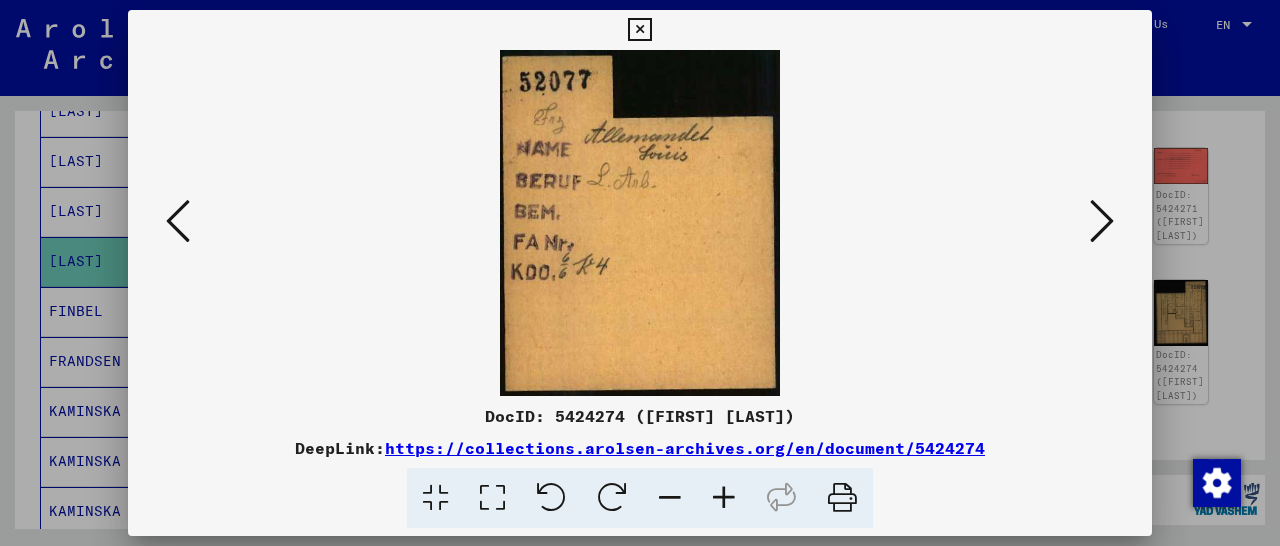 click at bounding box center [1102, 221] 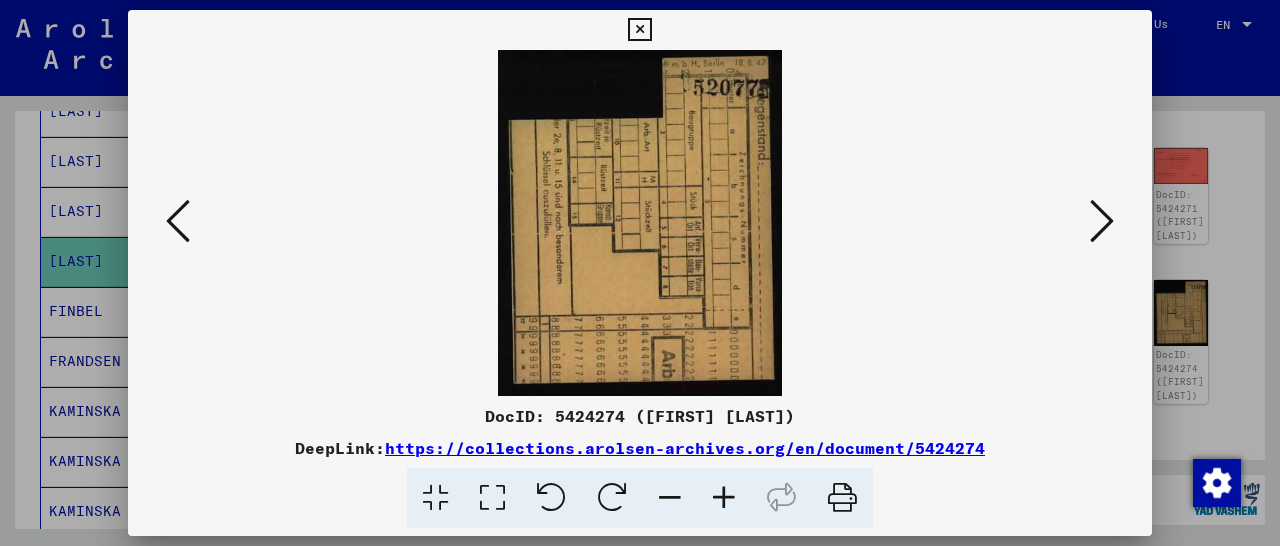 click at bounding box center (1102, 221) 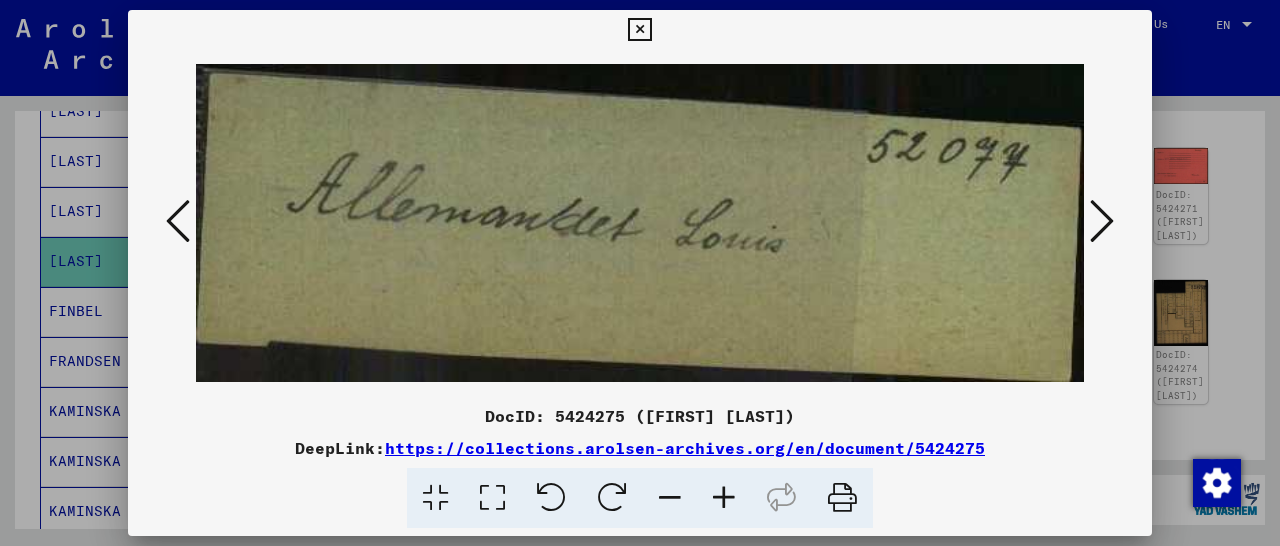 click at bounding box center (1102, 221) 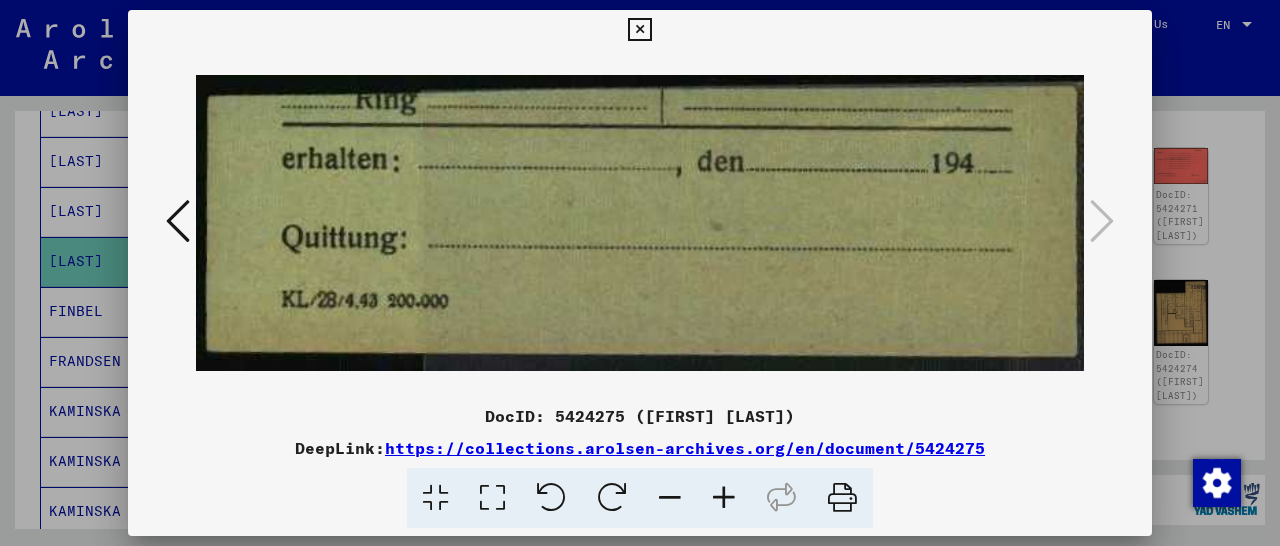 click at bounding box center [639, 30] 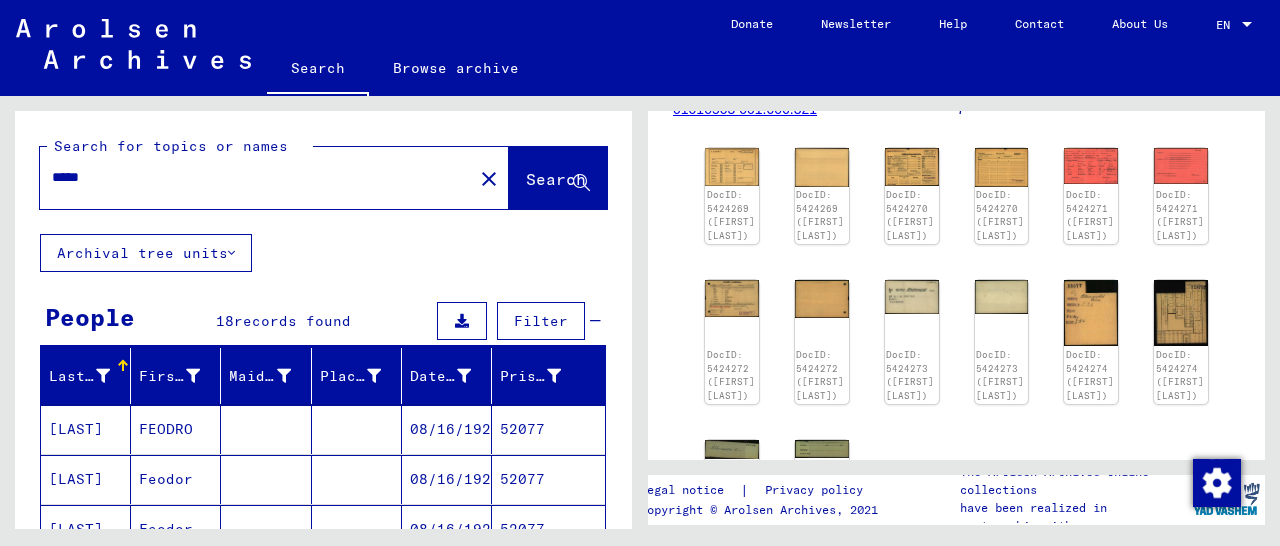 scroll, scrollTop: 0, scrollLeft: 0, axis: both 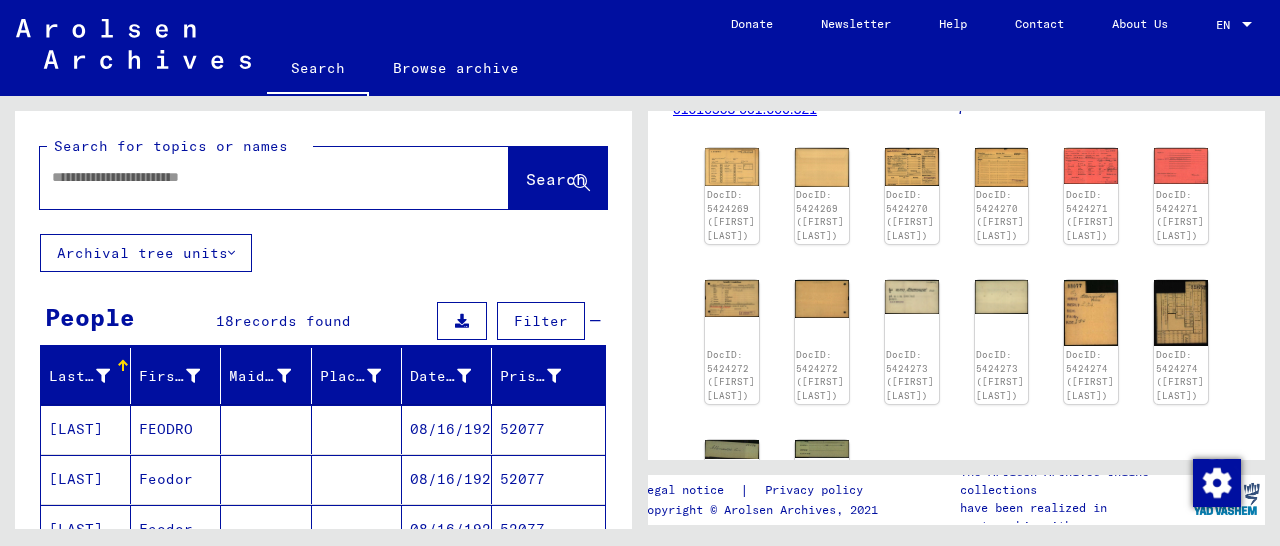 paste on "**********" 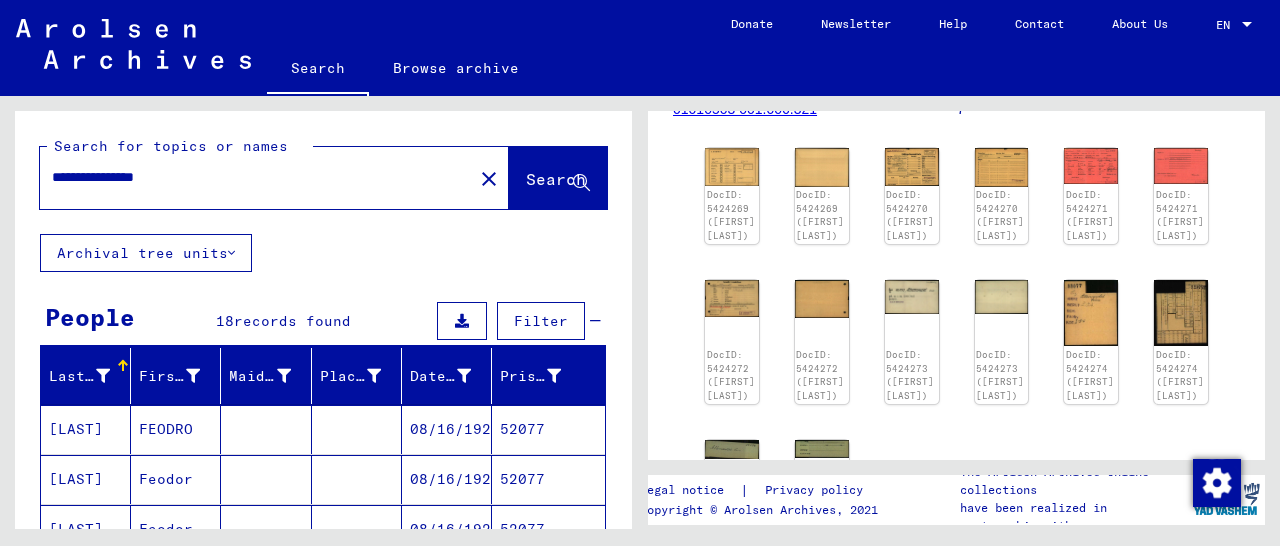 type on "**********" 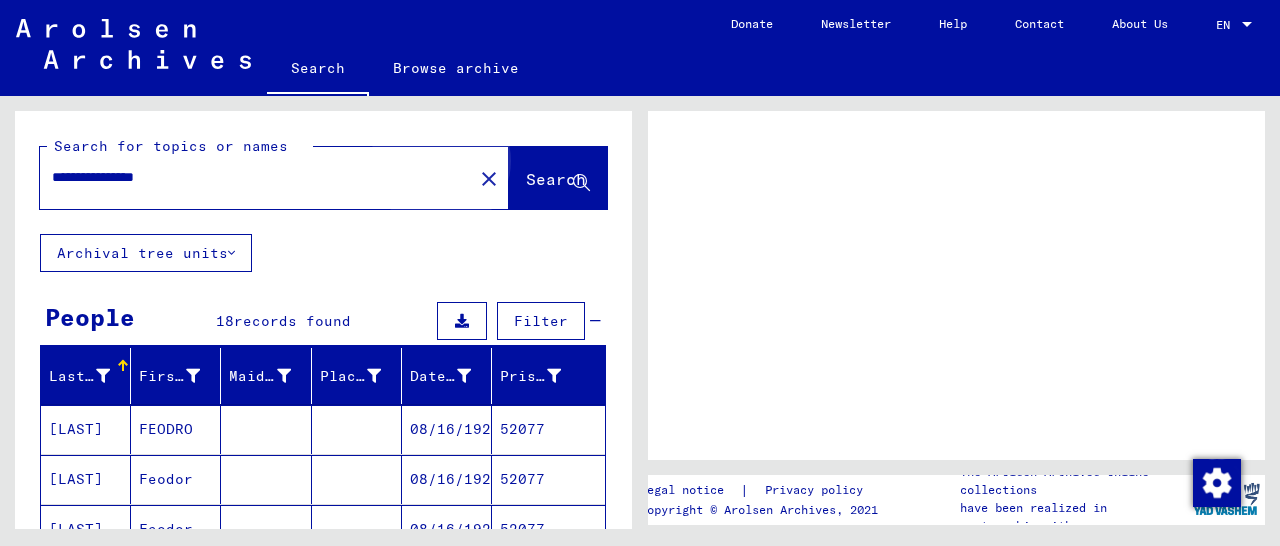 scroll, scrollTop: 0, scrollLeft: 0, axis: both 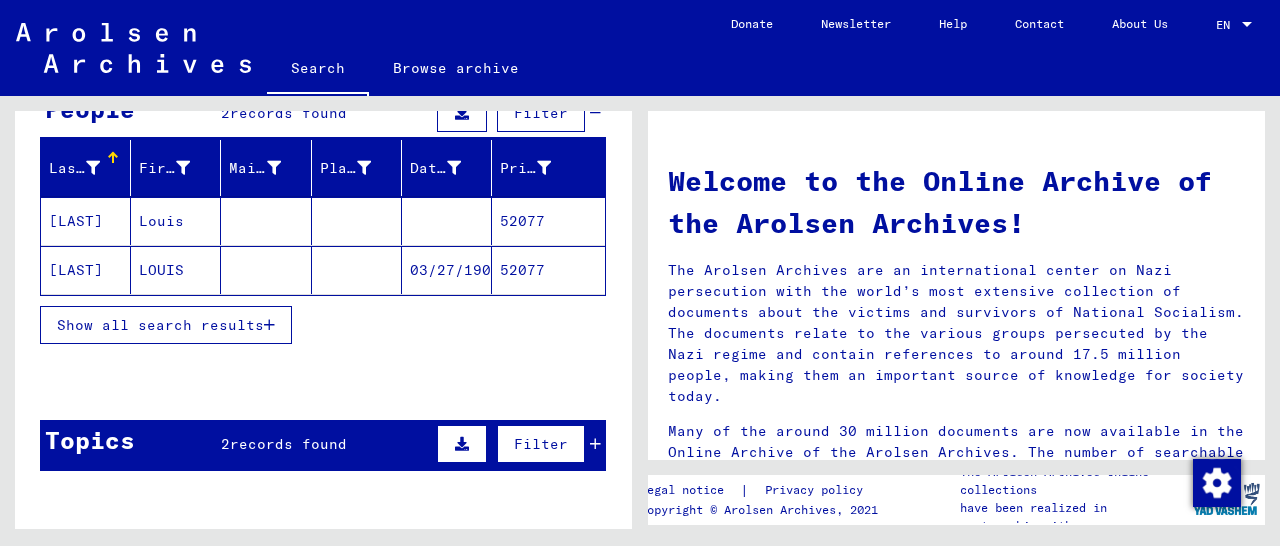 click on "52077" at bounding box center [548, 270] 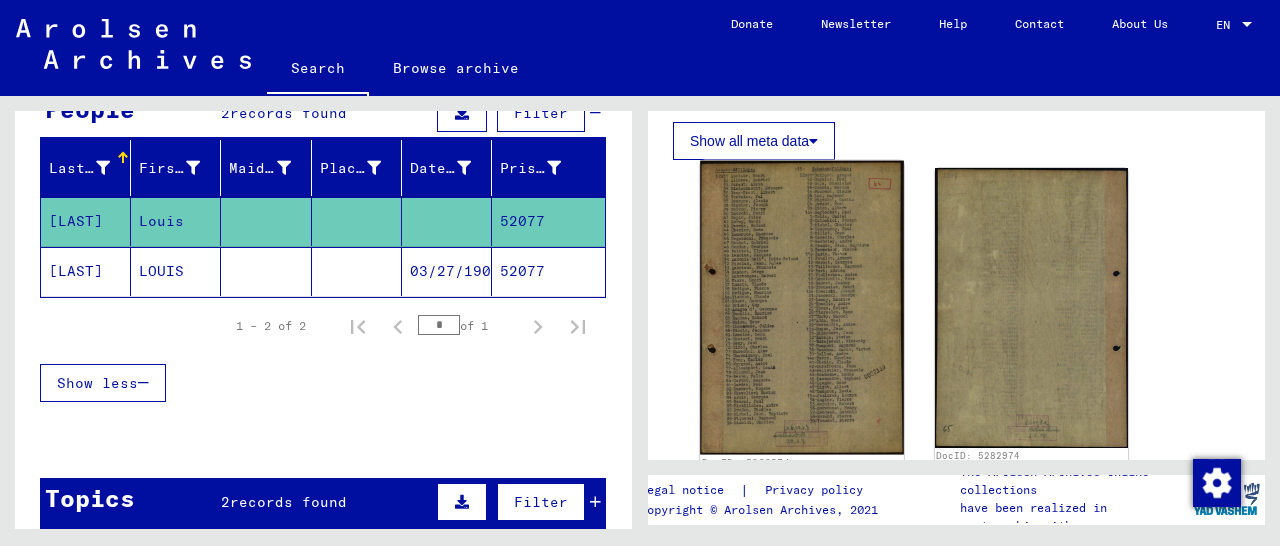 scroll, scrollTop: 520, scrollLeft: 0, axis: vertical 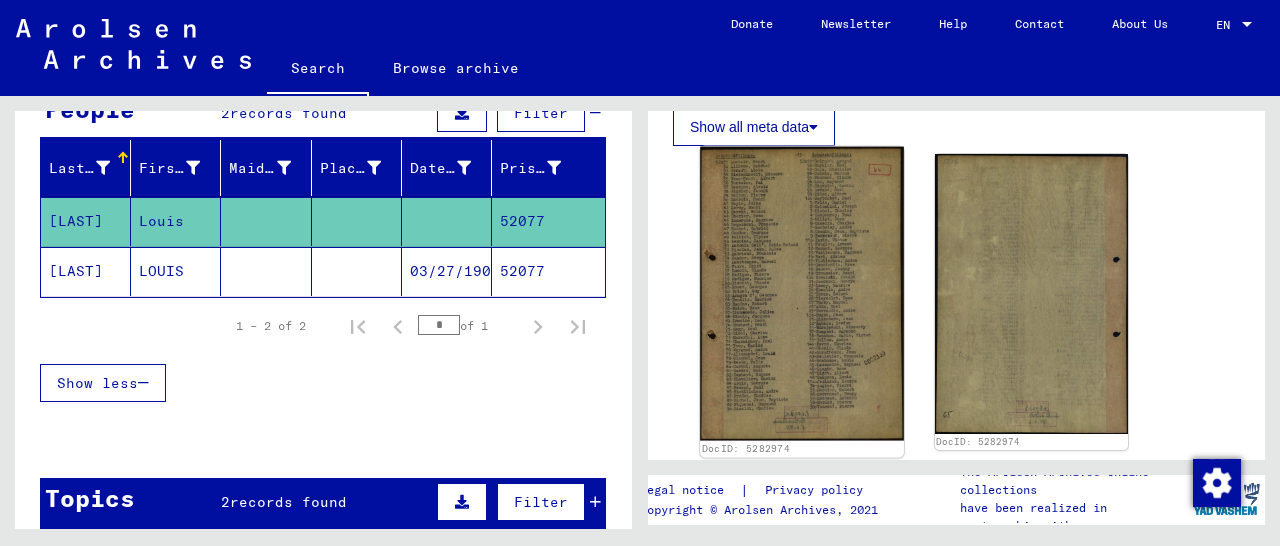 click 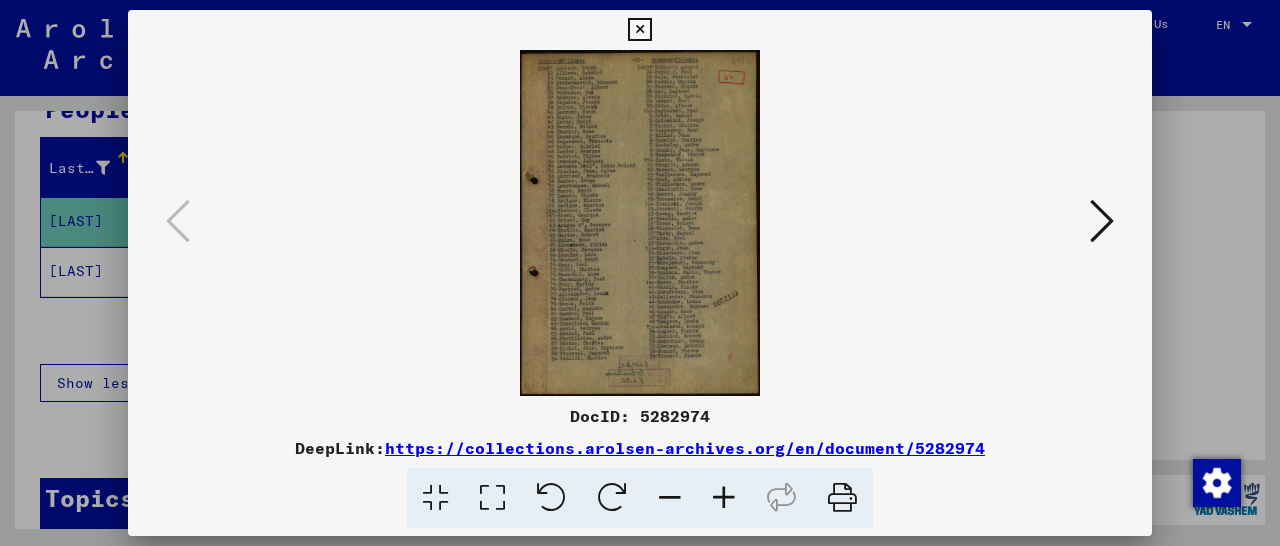 click at bounding box center (724, 498) 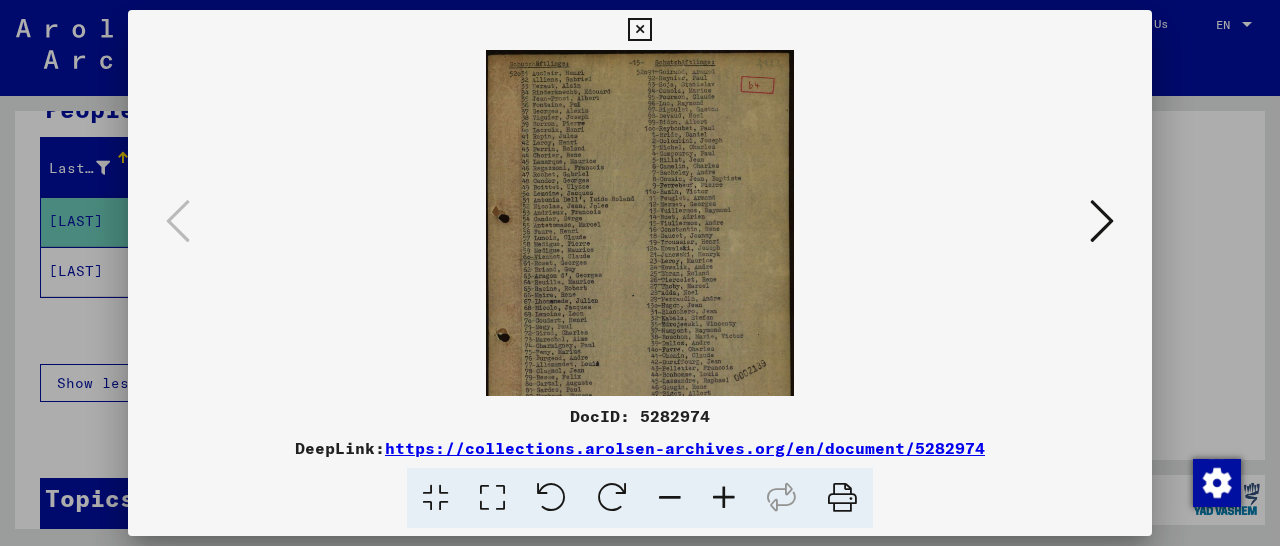 click at bounding box center (724, 498) 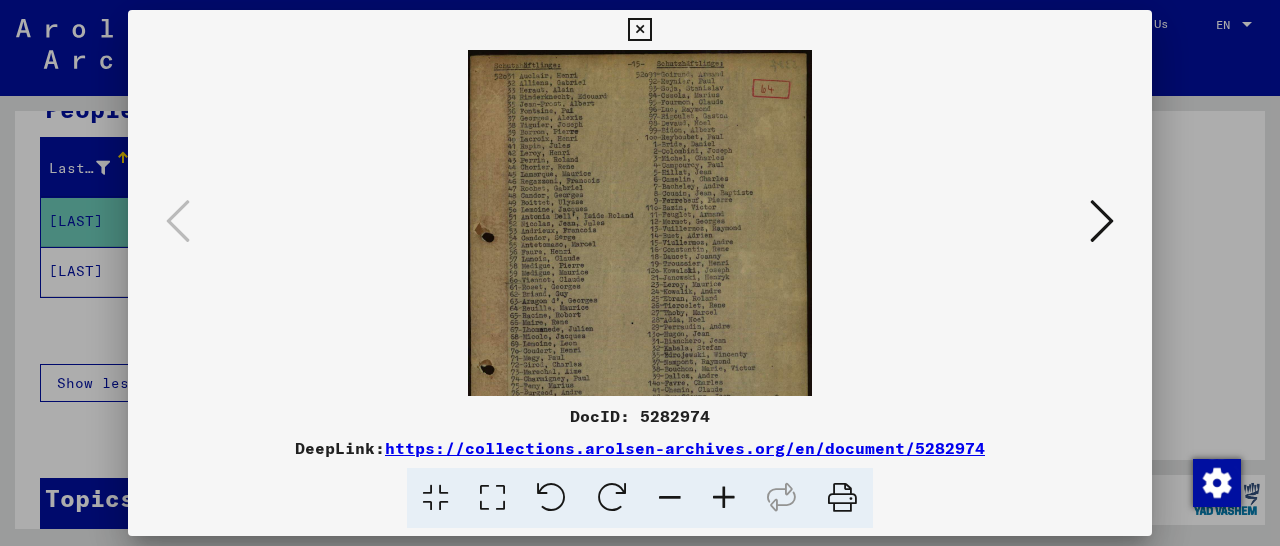 click at bounding box center (724, 498) 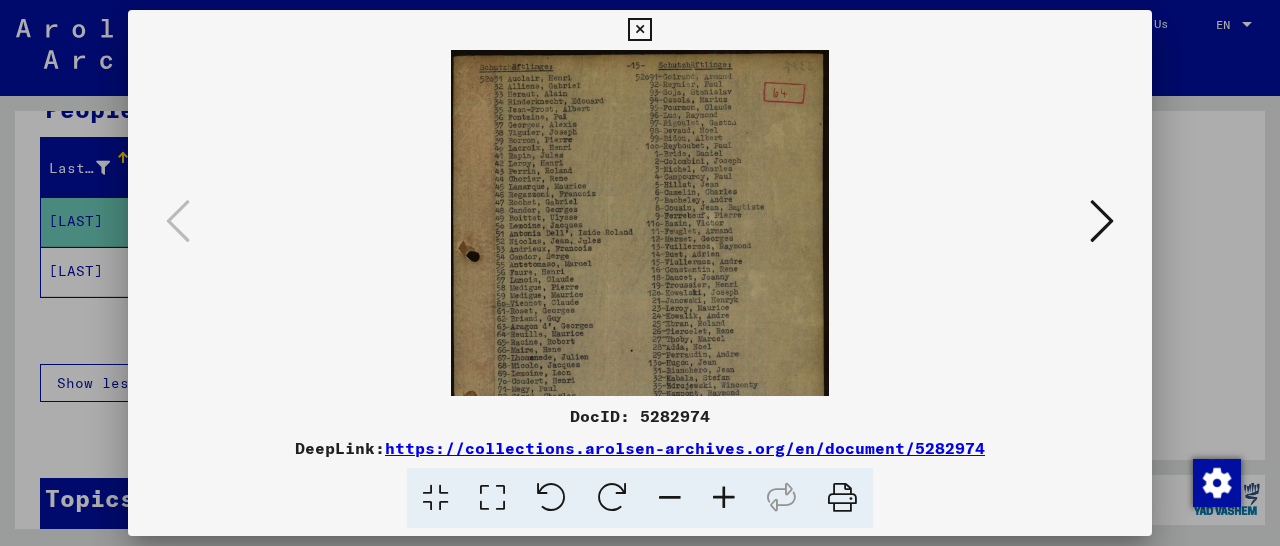 click at bounding box center (724, 498) 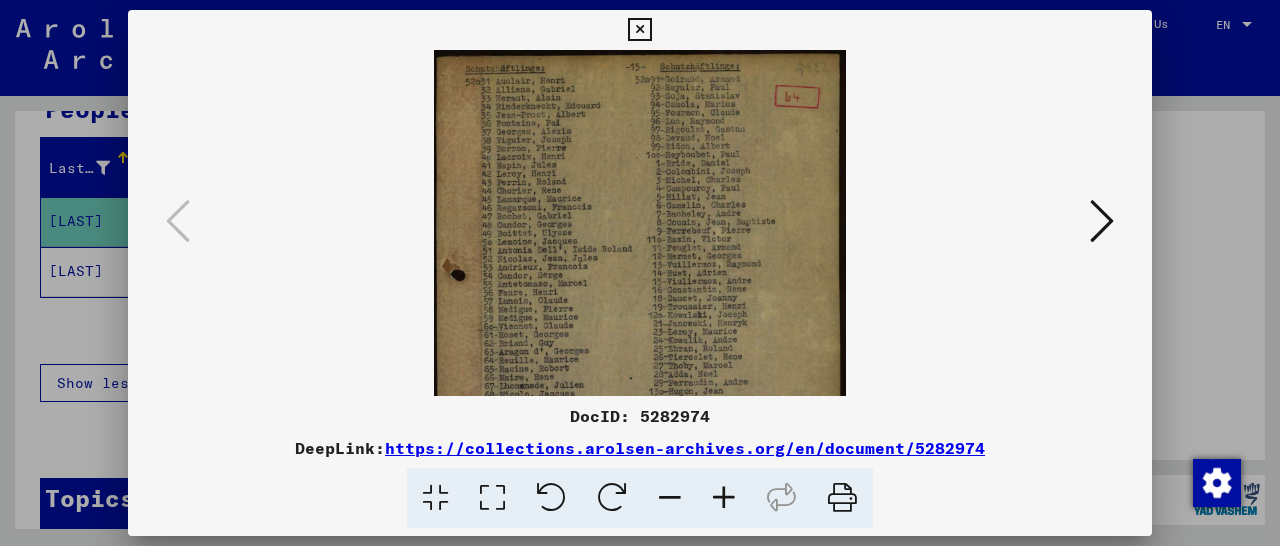 click at bounding box center [724, 498] 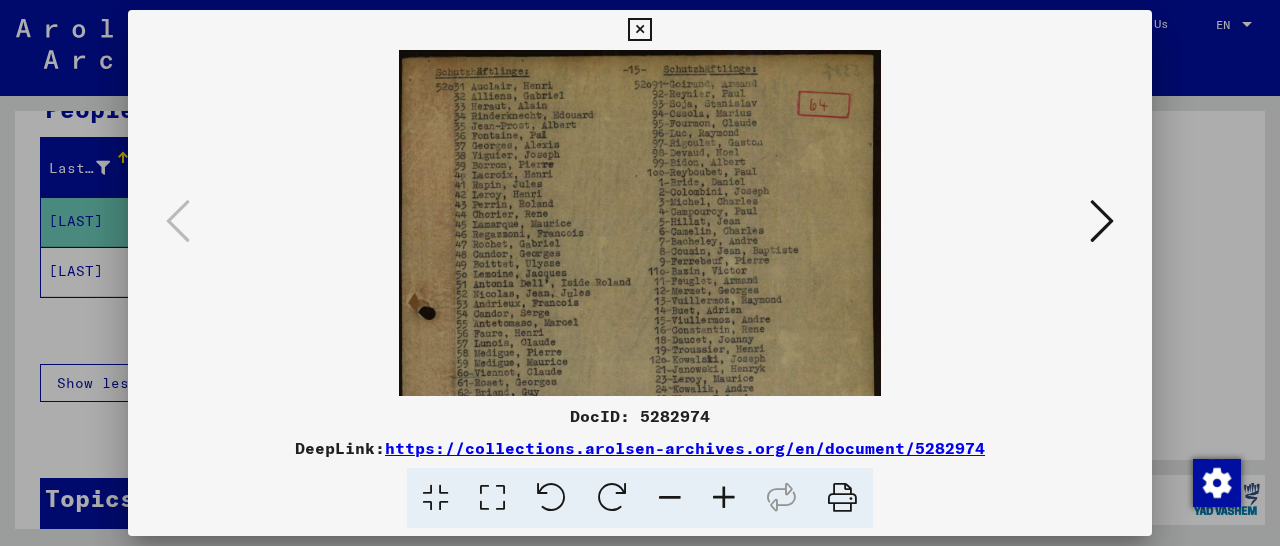 click at bounding box center (724, 498) 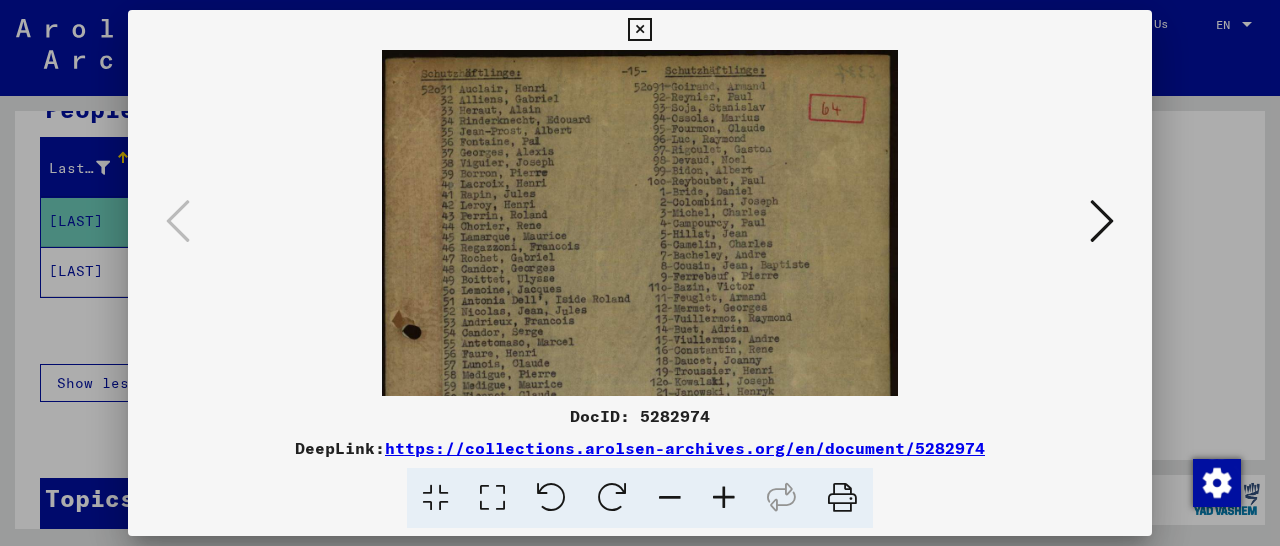 click at bounding box center [724, 498] 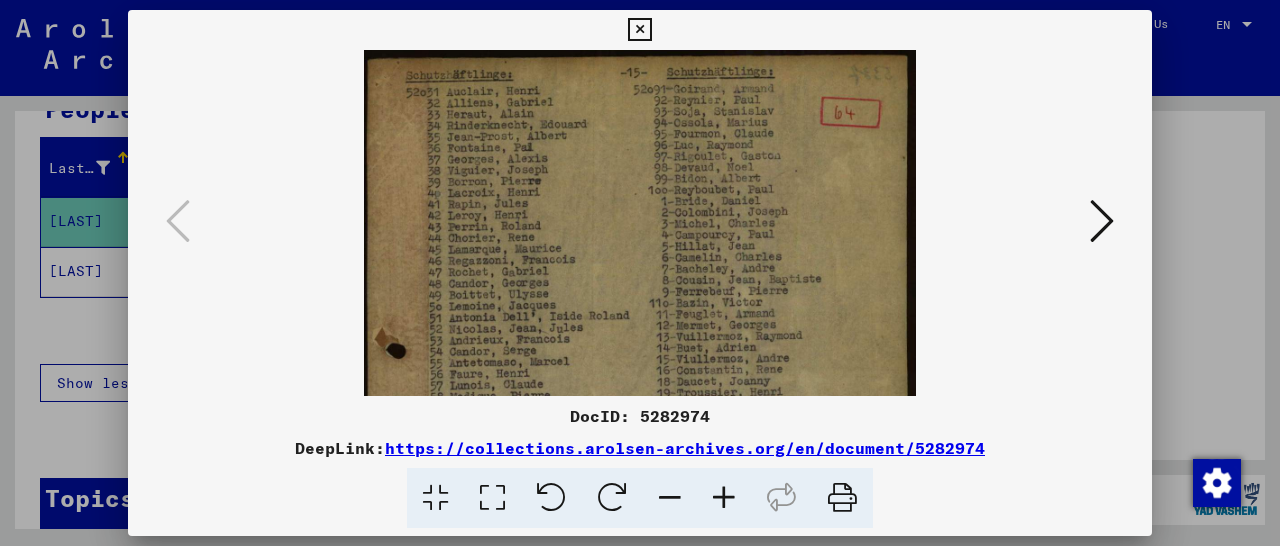click at bounding box center [724, 498] 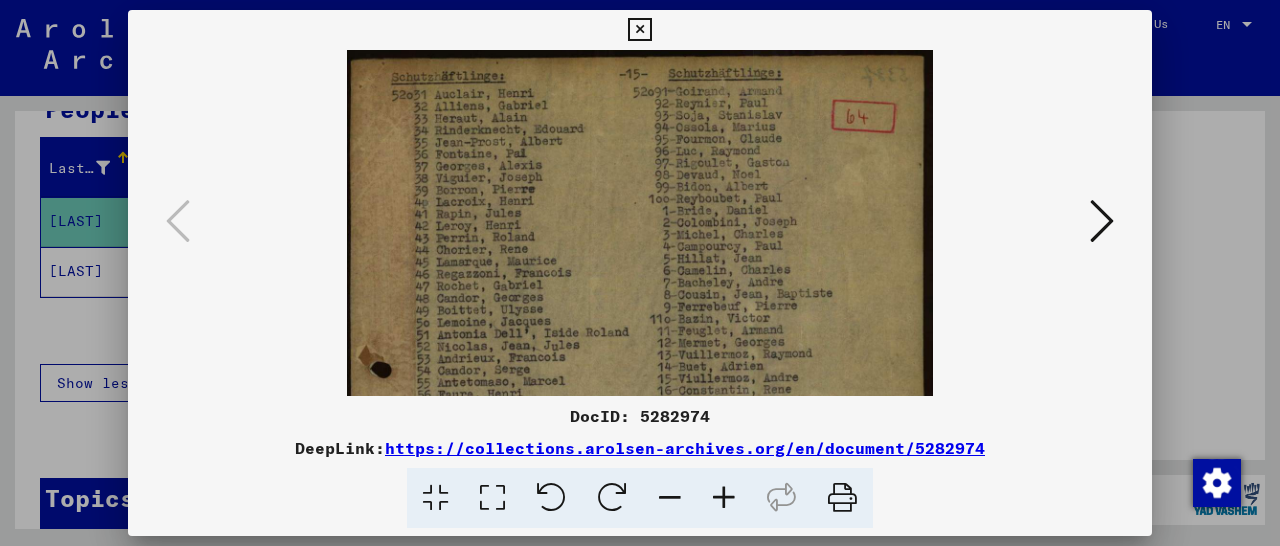 click at bounding box center (724, 498) 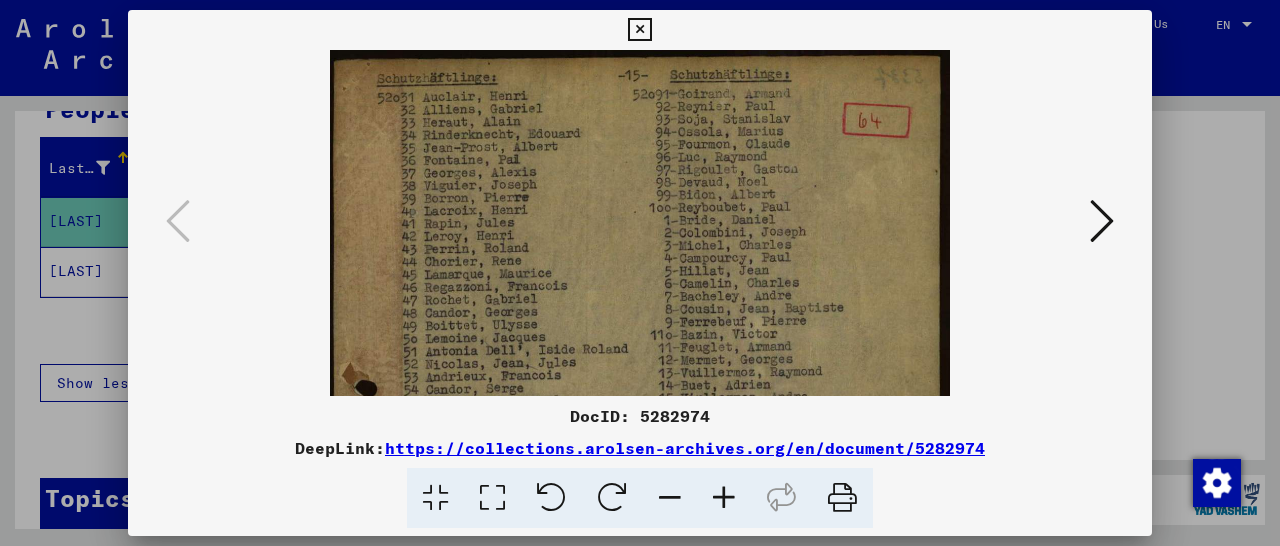 click at bounding box center (724, 498) 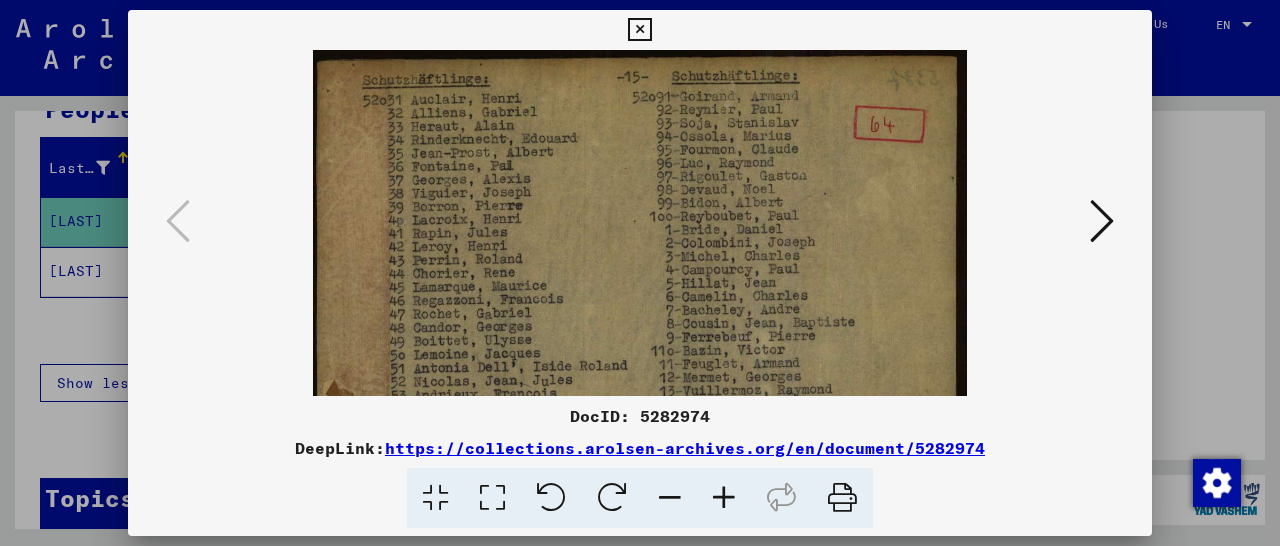 click at bounding box center [724, 498] 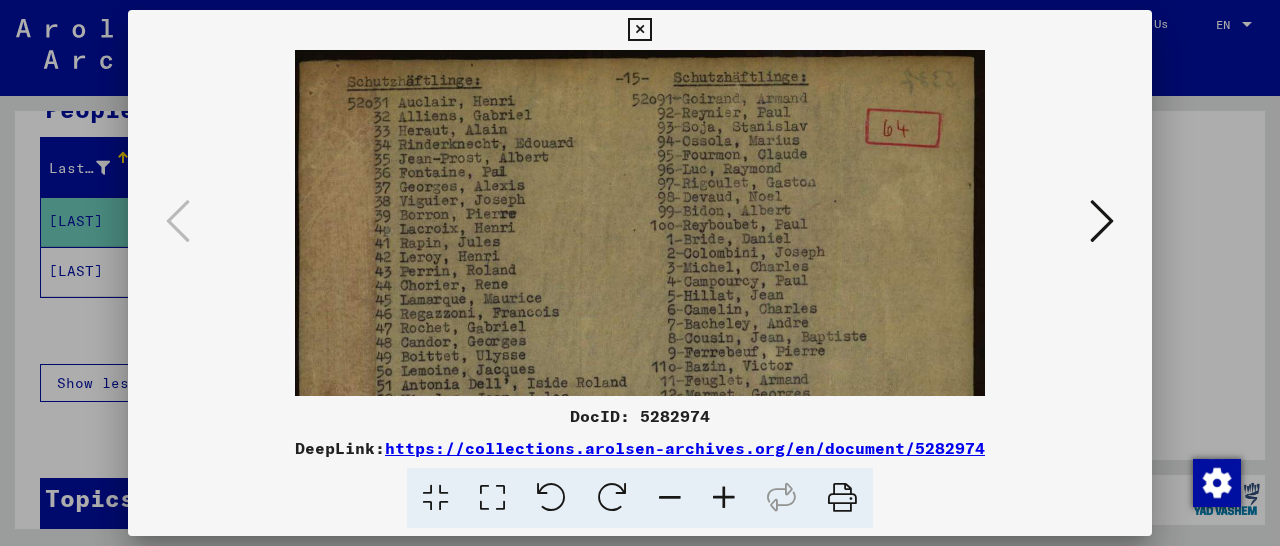 click at bounding box center [724, 498] 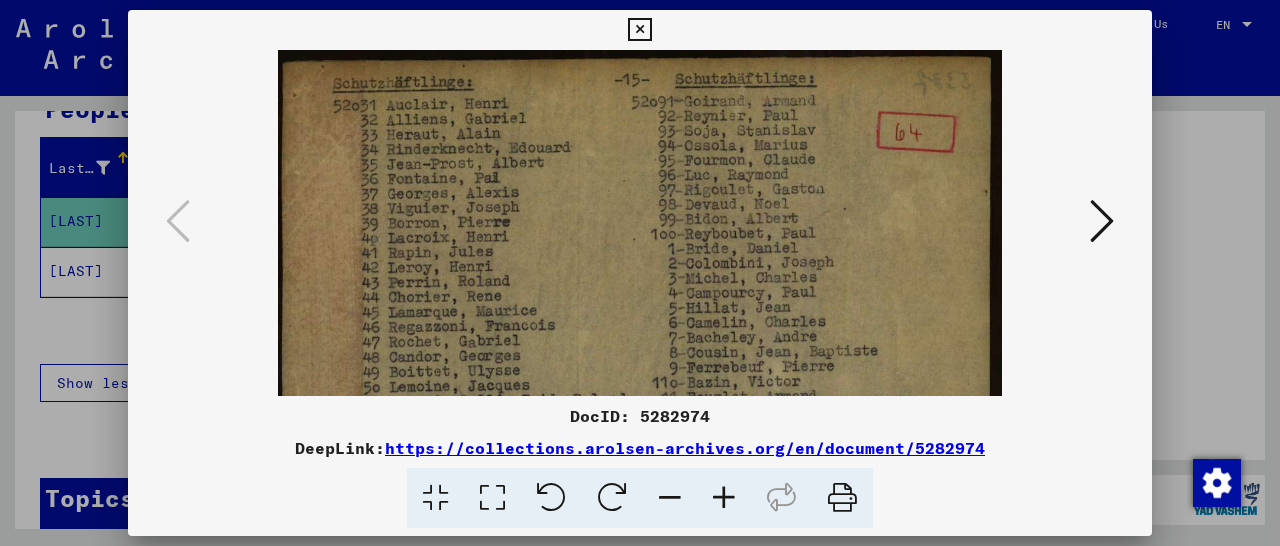 click at bounding box center [724, 498] 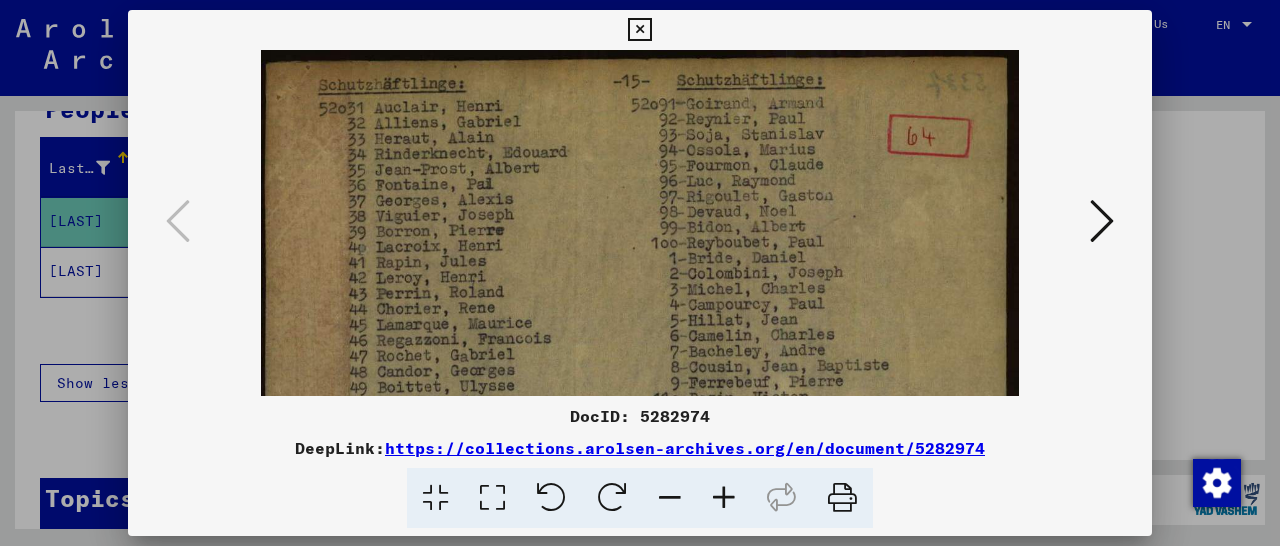 click at bounding box center (724, 498) 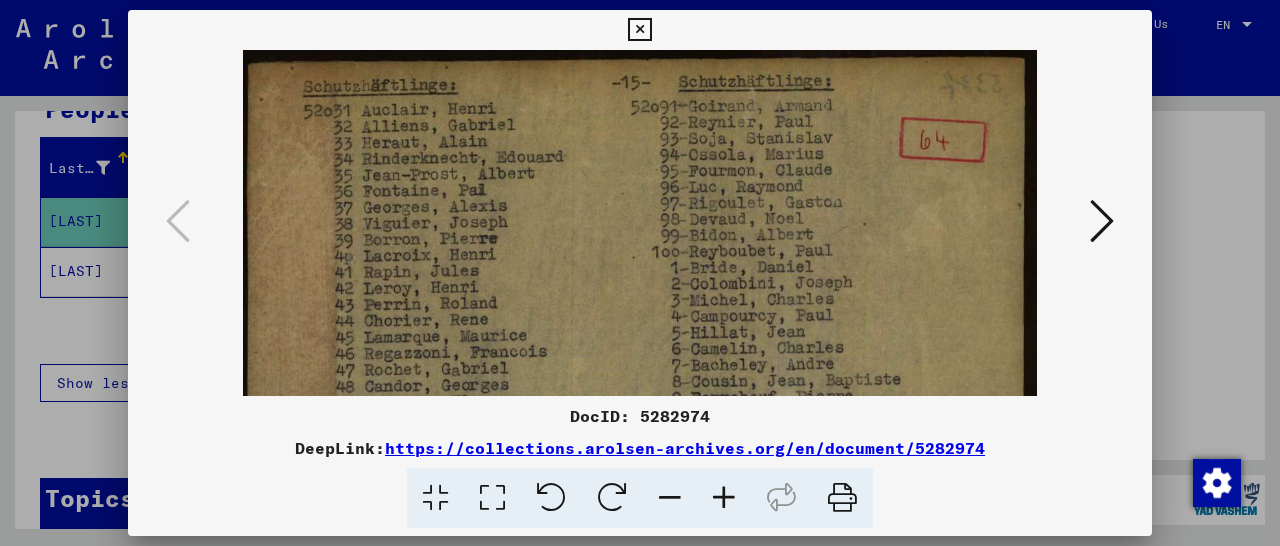 click at bounding box center [724, 498] 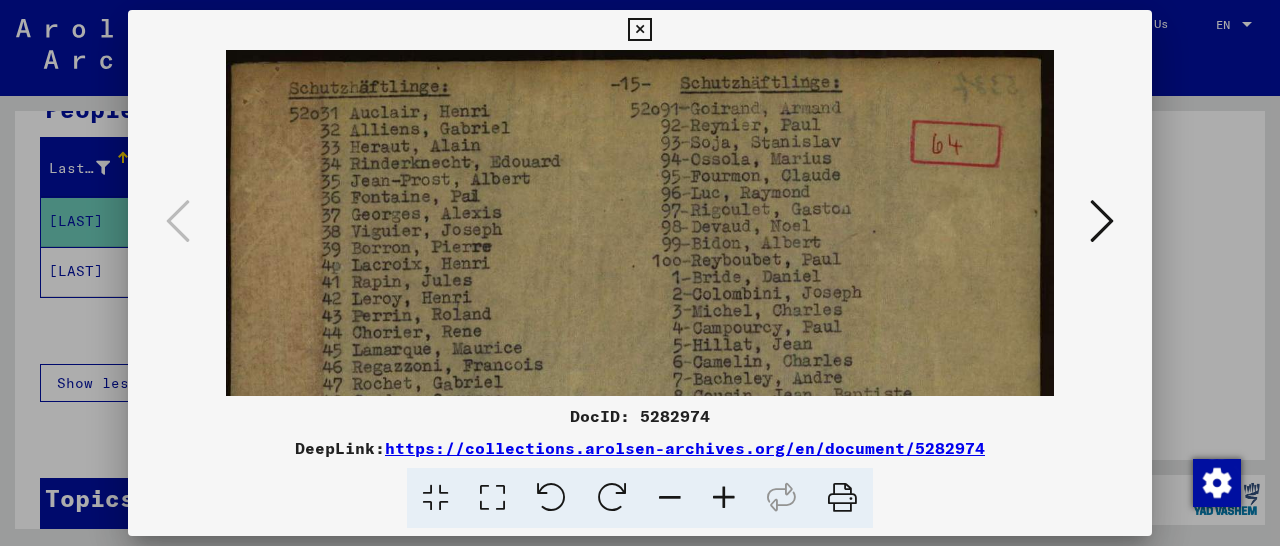 click at bounding box center [724, 498] 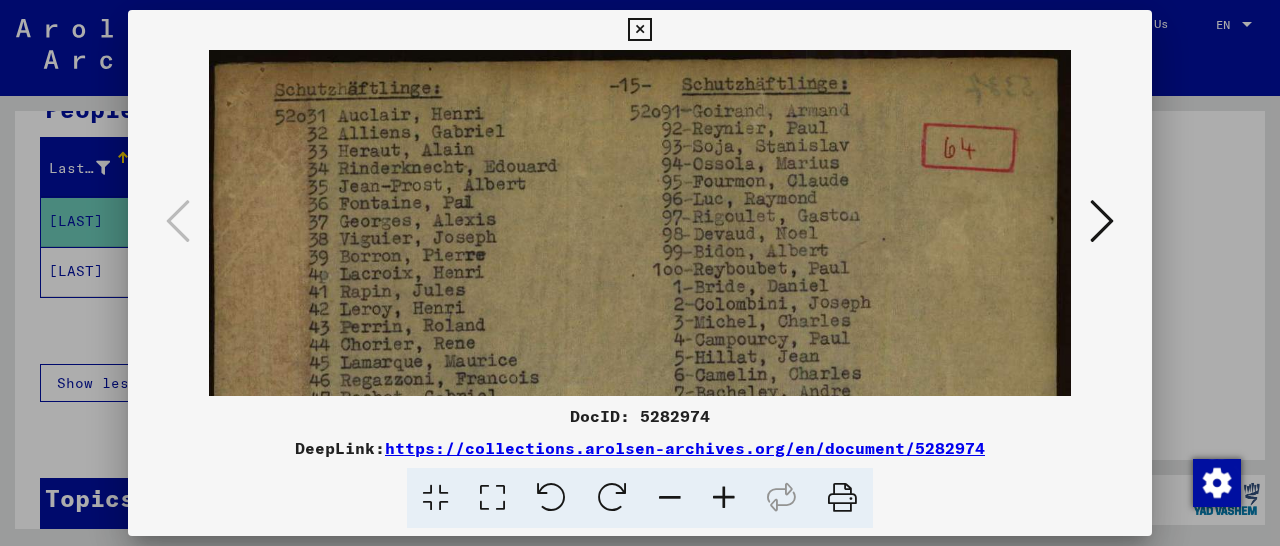 click at bounding box center (724, 498) 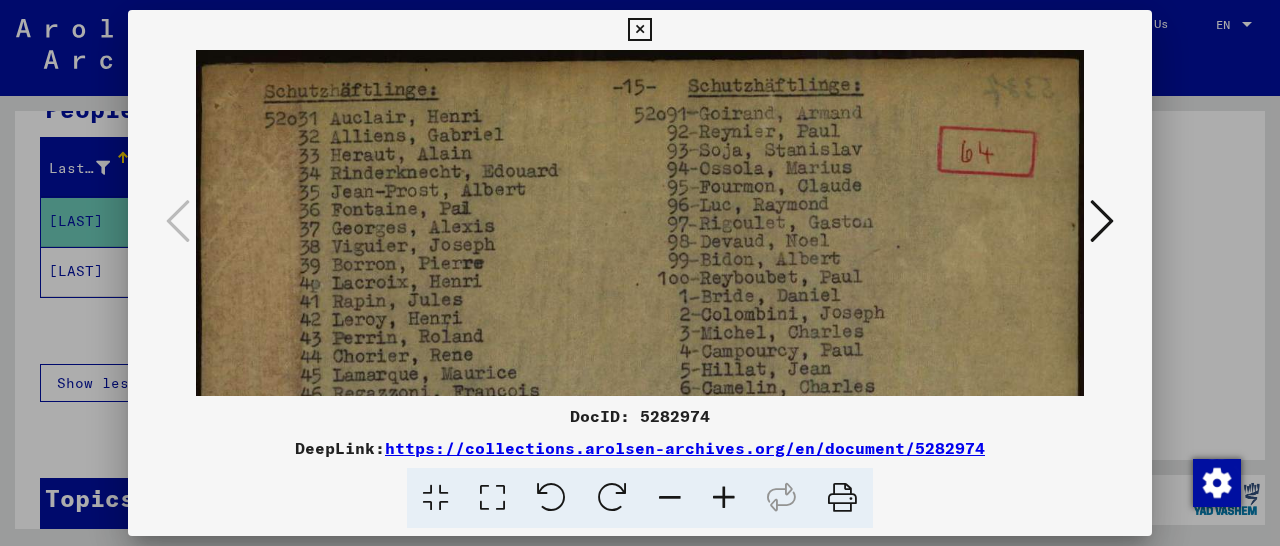 click at bounding box center [724, 498] 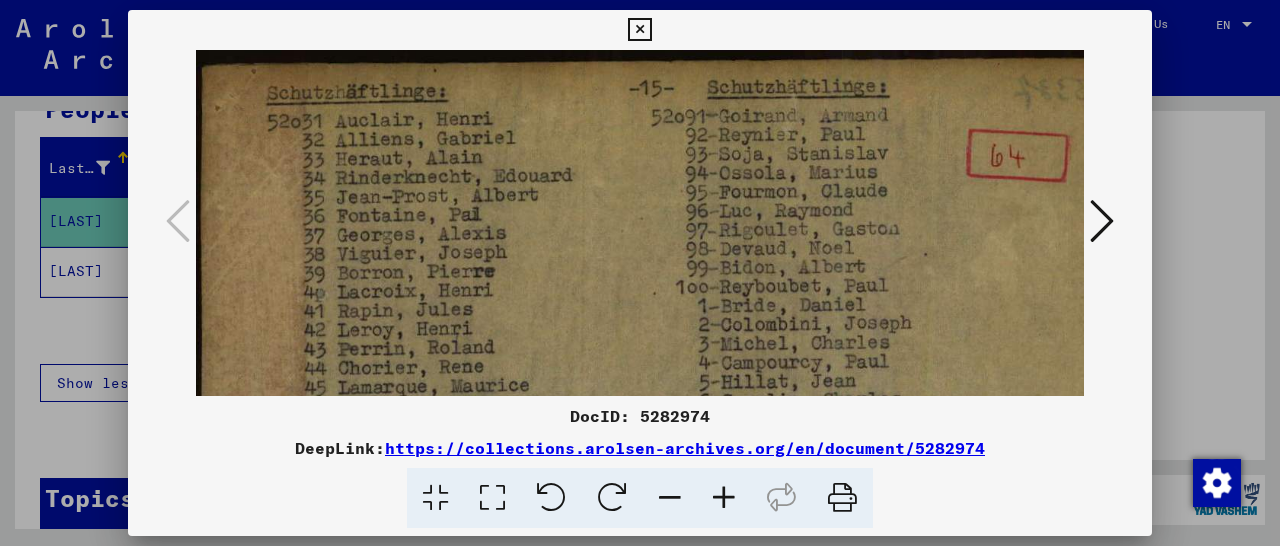 click at bounding box center (639, 30) 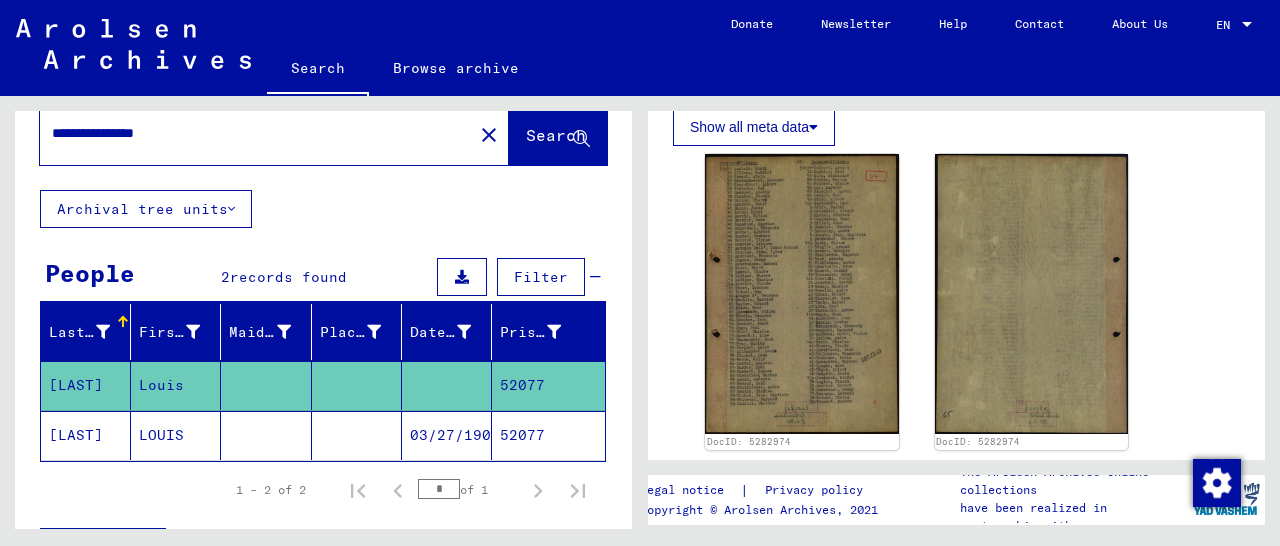 scroll, scrollTop: 0, scrollLeft: 0, axis: both 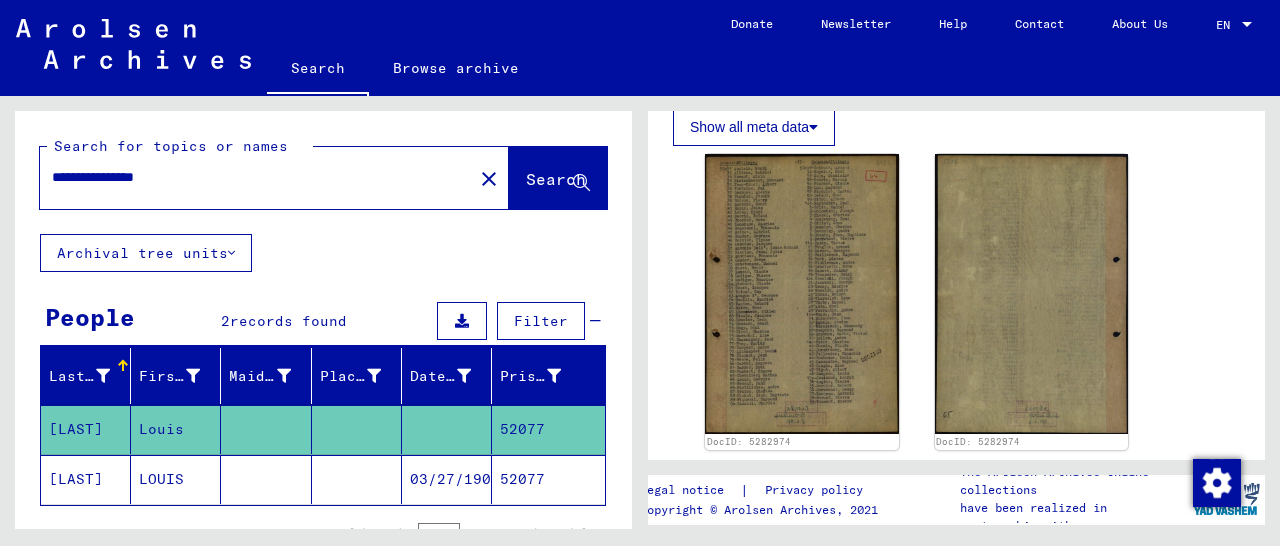 drag, startPoint x: 220, startPoint y: 179, endPoint x: 6, endPoint y: 183, distance: 214.03738 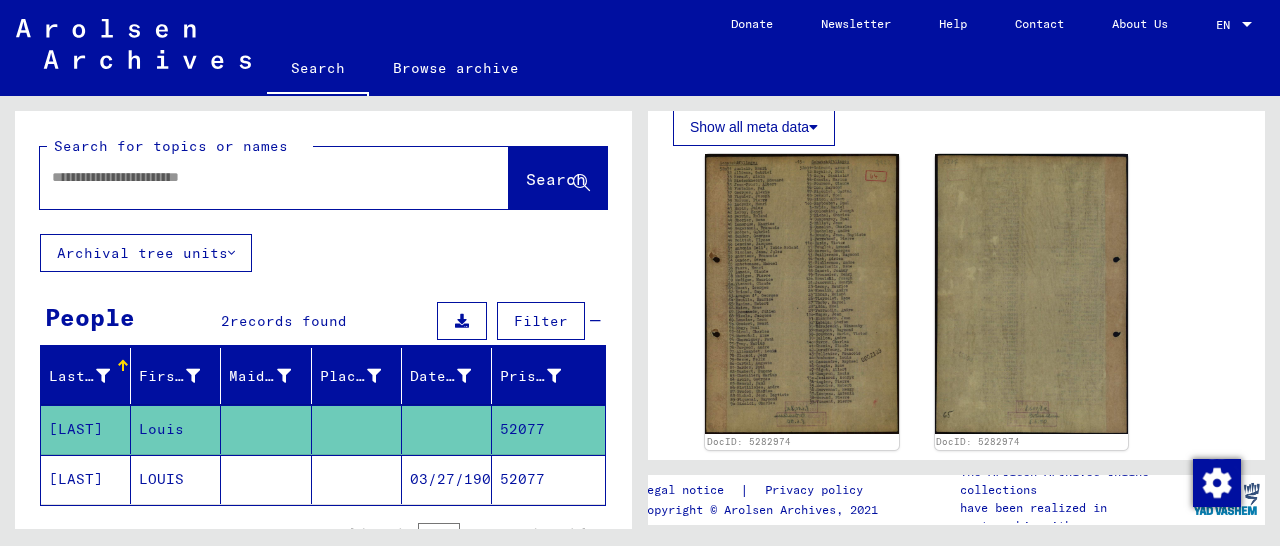 paste on "*****" 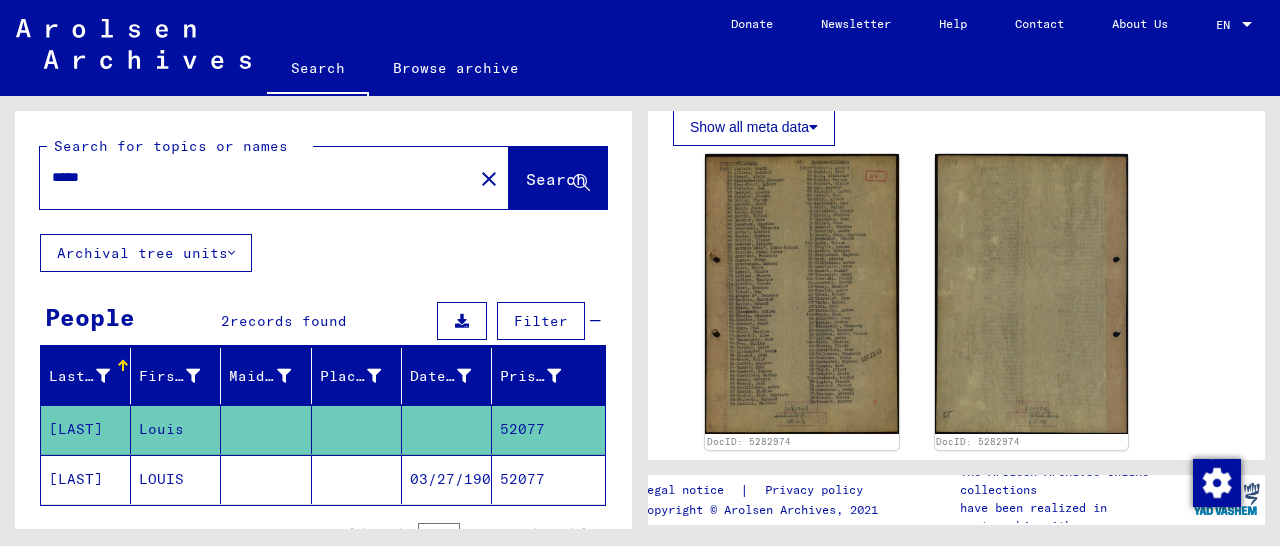 type on "*****" 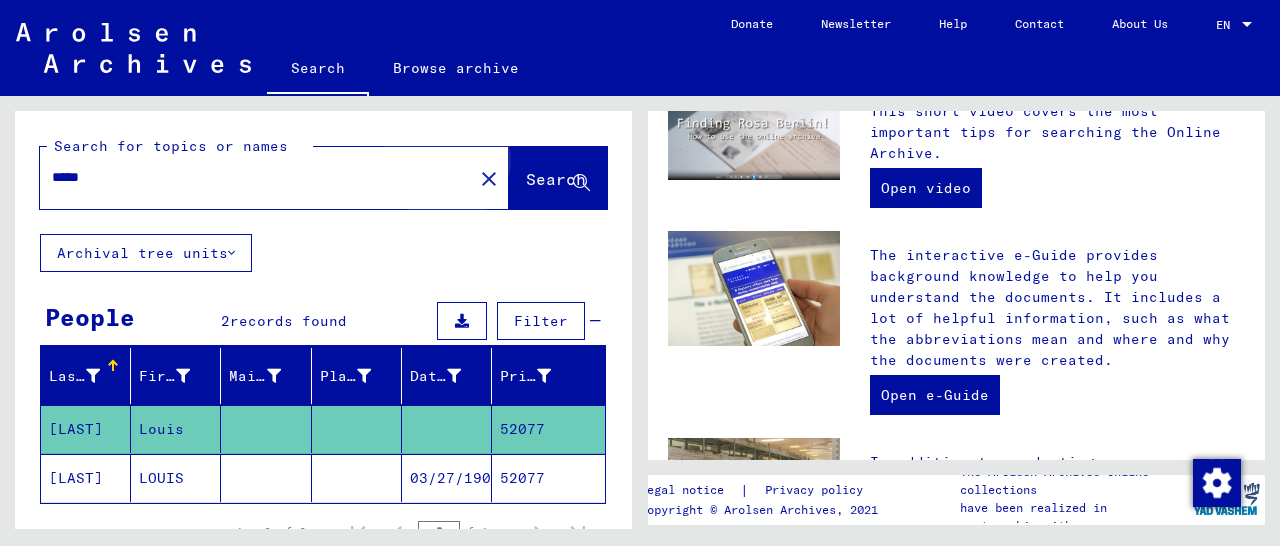 scroll, scrollTop: 0, scrollLeft: 0, axis: both 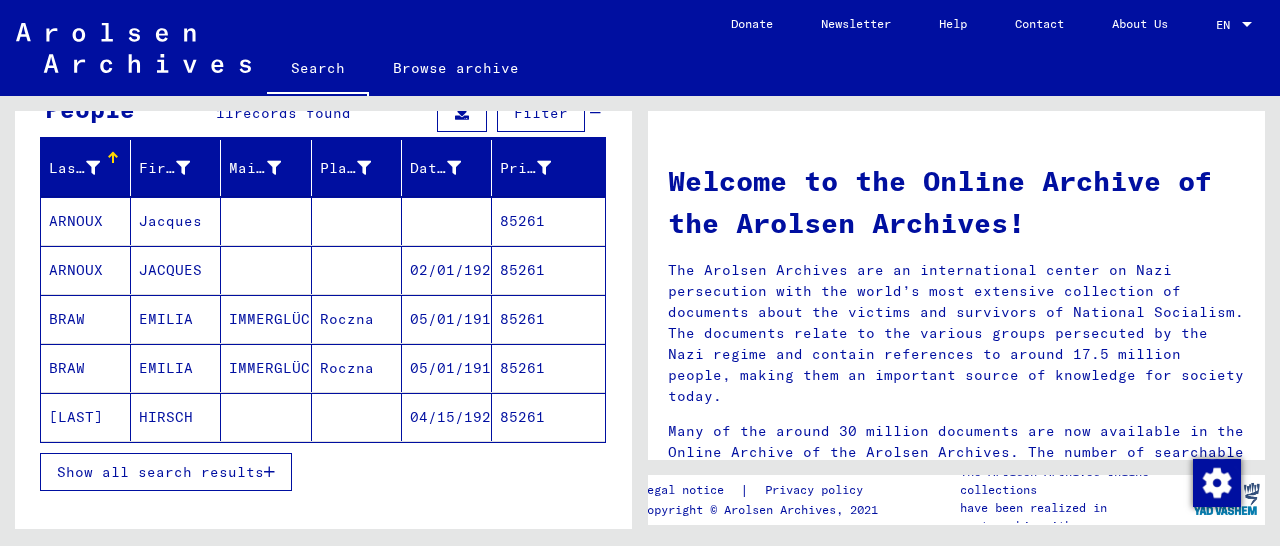 click on "85261" at bounding box center [548, 319] 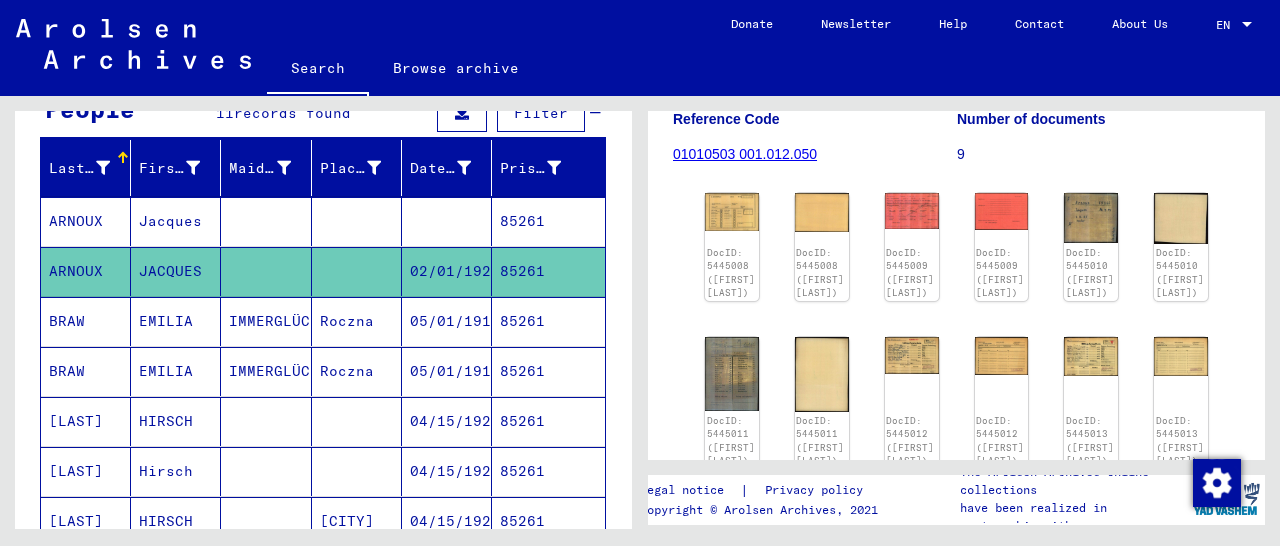 scroll, scrollTop: 312, scrollLeft: 0, axis: vertical 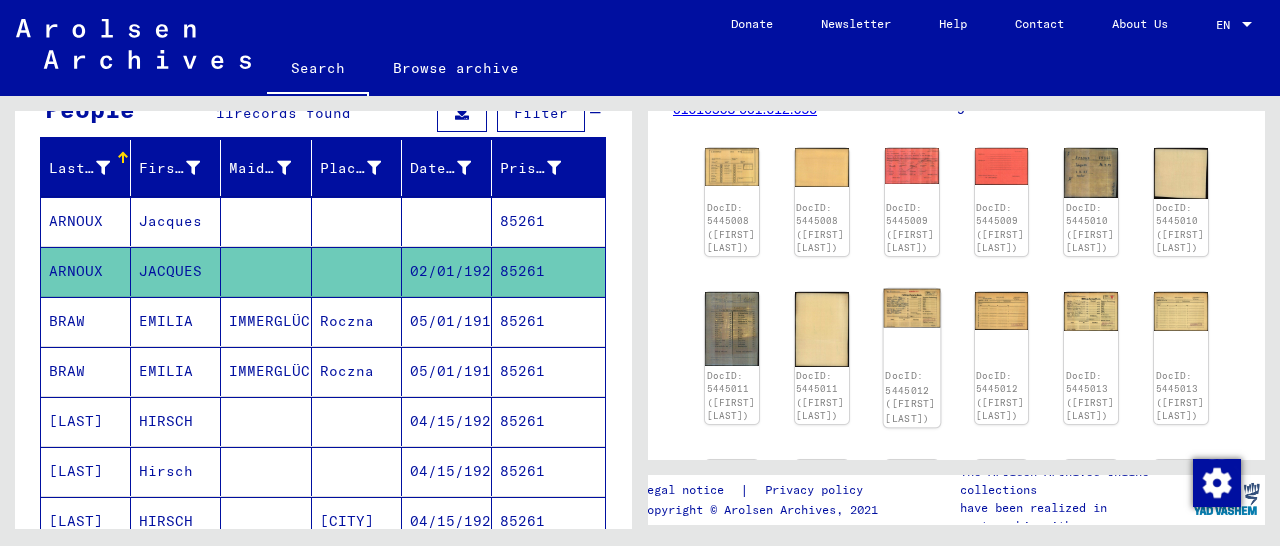 click 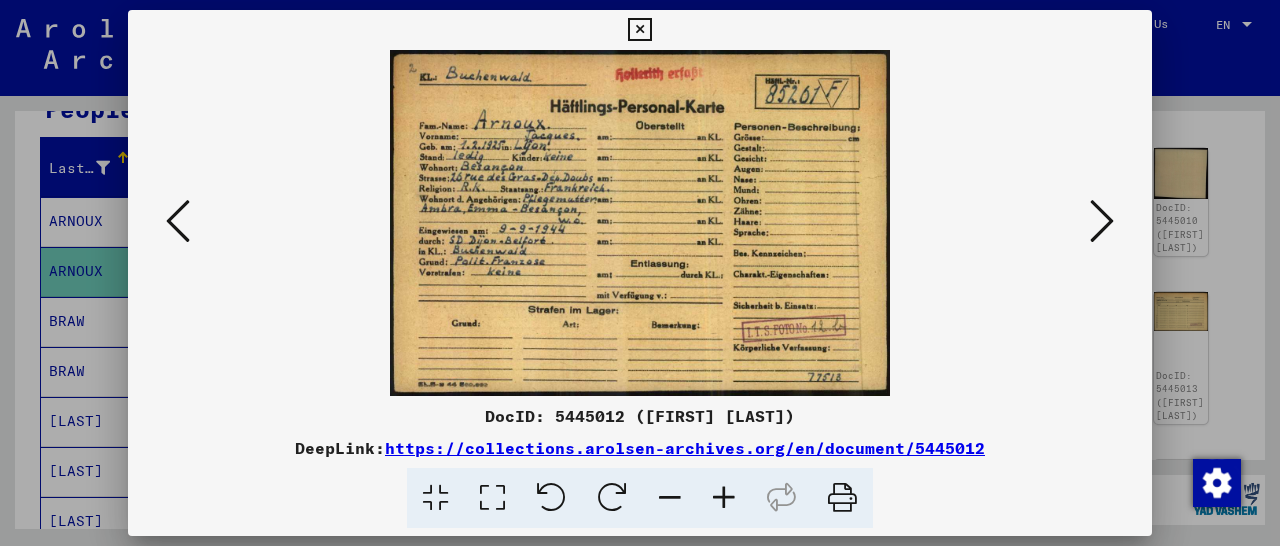 click at bounding box center (1102, 221) 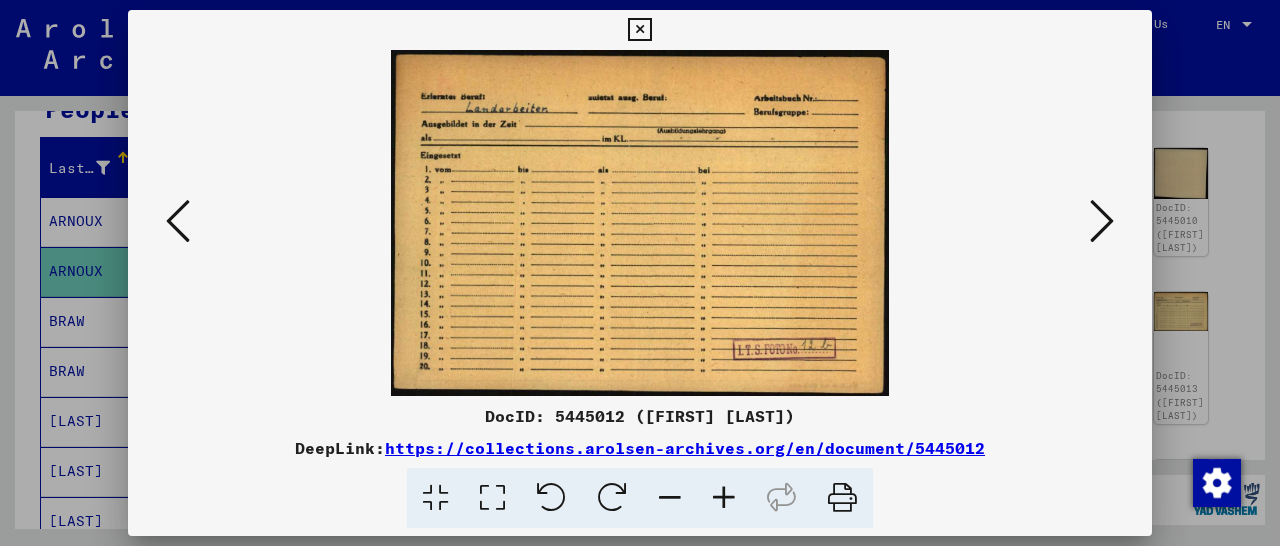 click at bounding box center (1102, 221) 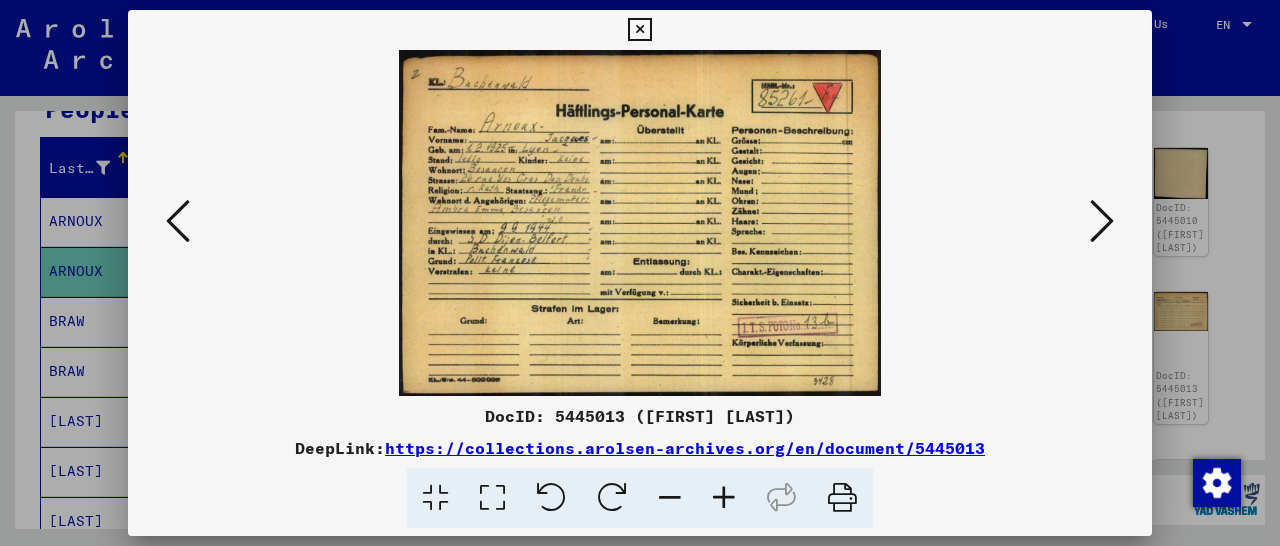 click at bounding box center (1102, 221) 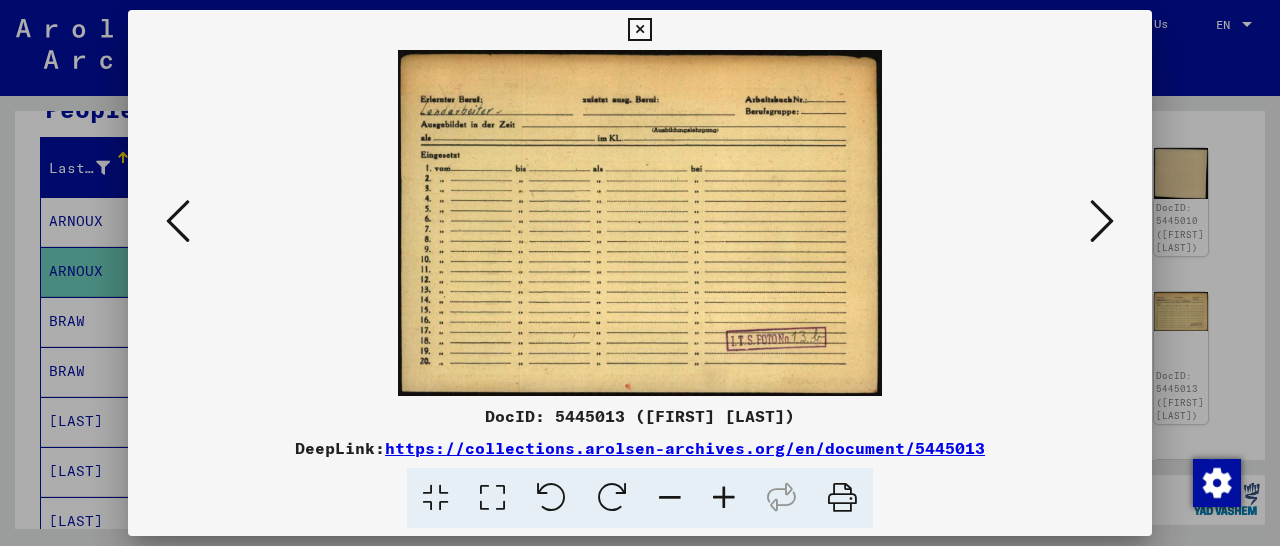 click at bounding box center (1102, 221) 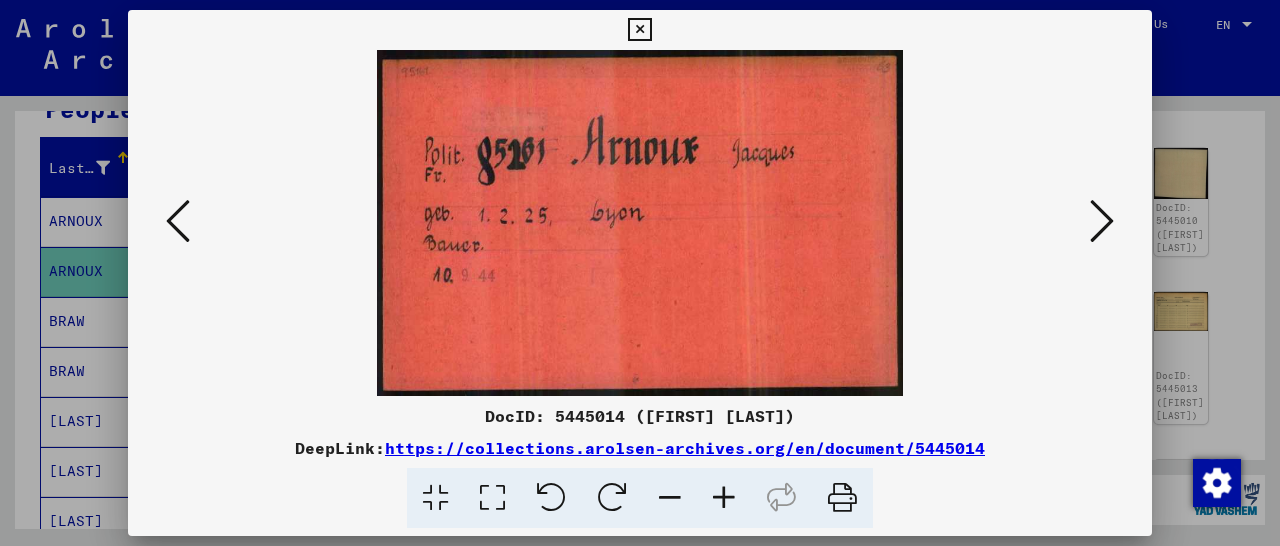 click at bounding box center (1102, 221) 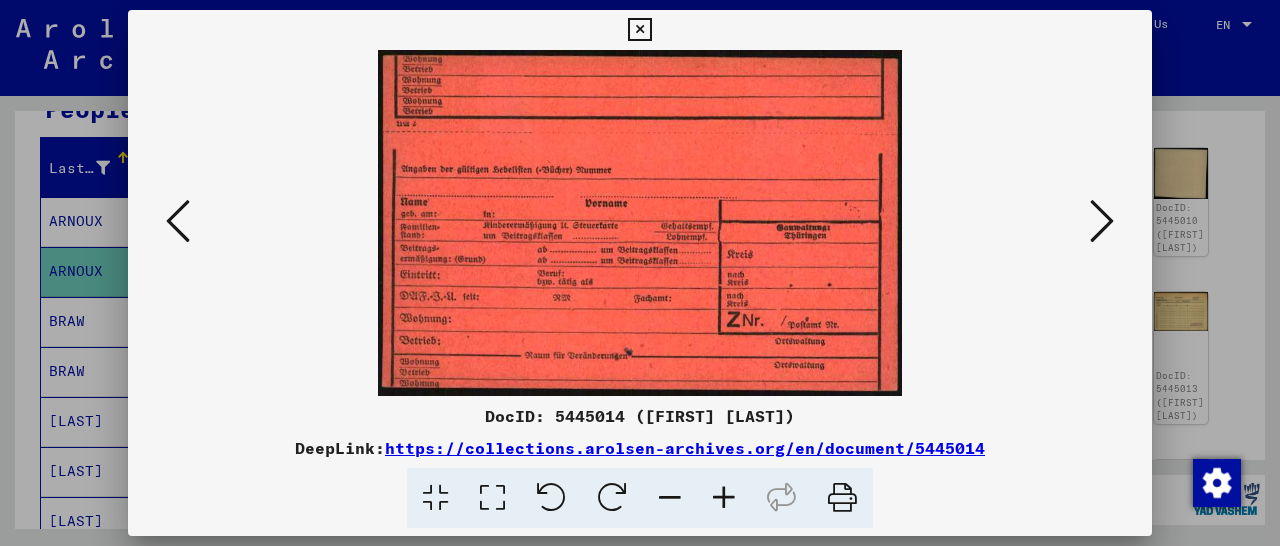 click at bounding box center [1102, 221] 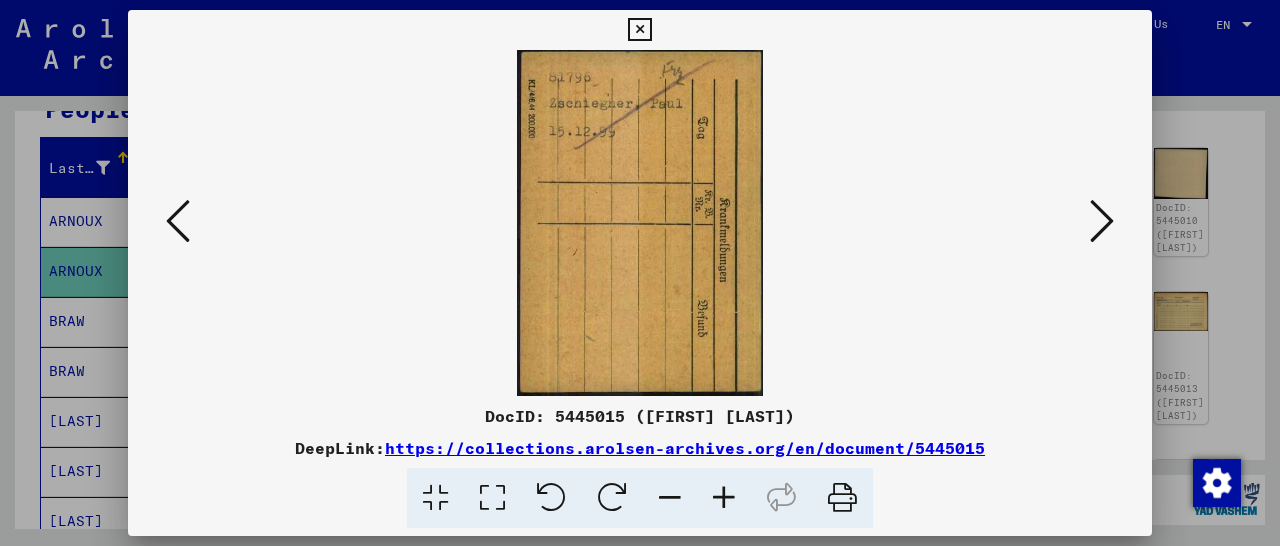 click at bounding box center (1102, 221) 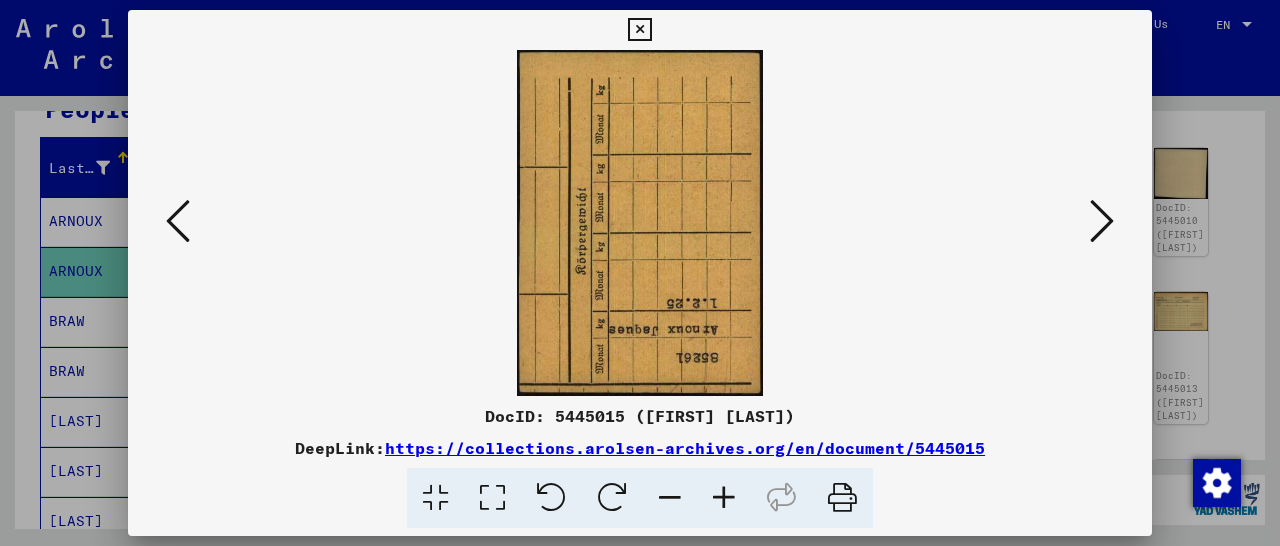 click at bounding box center [1102, 221] 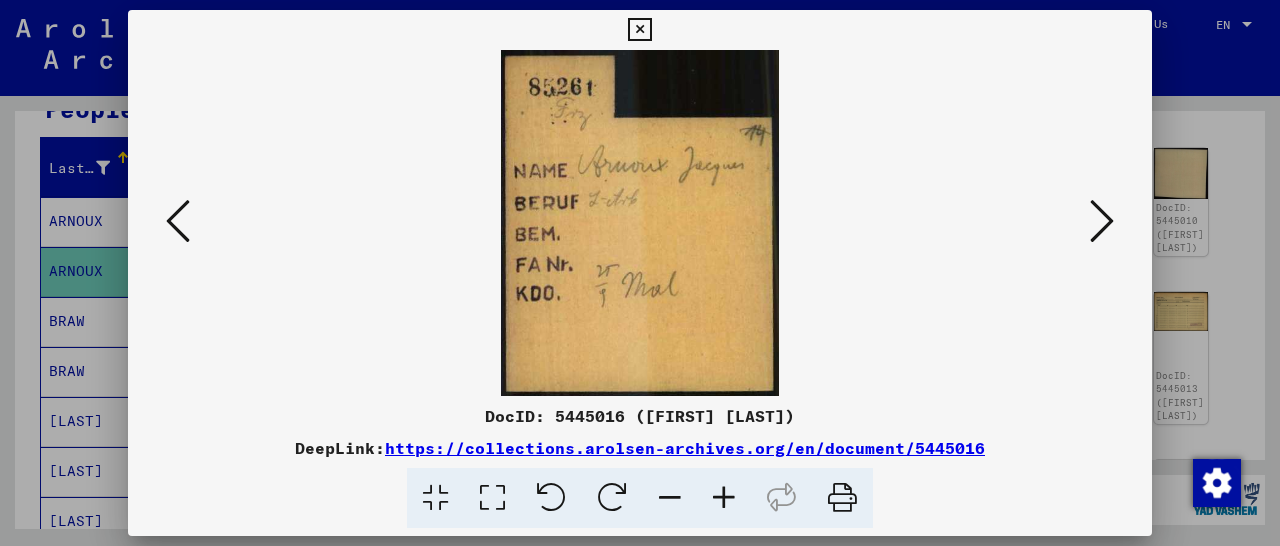 click at bounding box center [1102, 221] 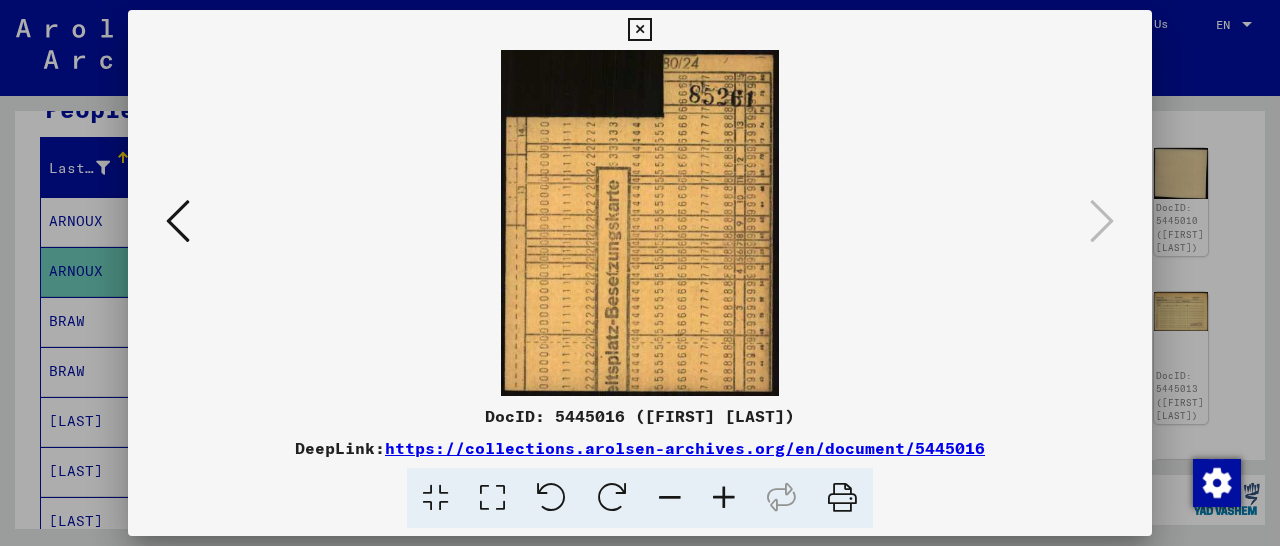 click at bounding box center [639, 30] 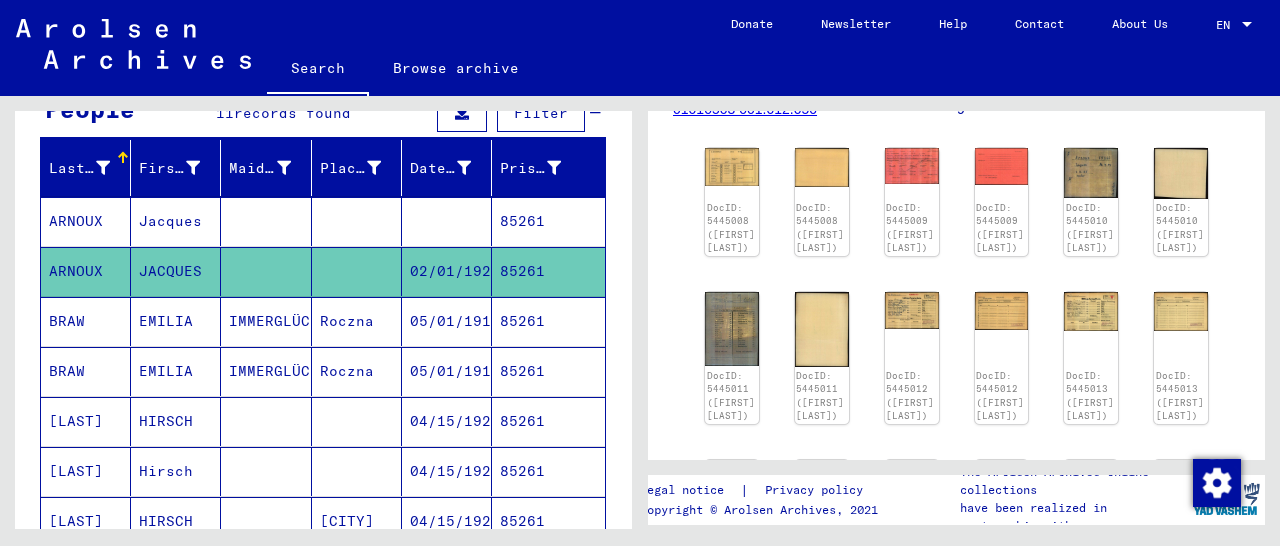 click on "85261" at bounding box center (548, 271) 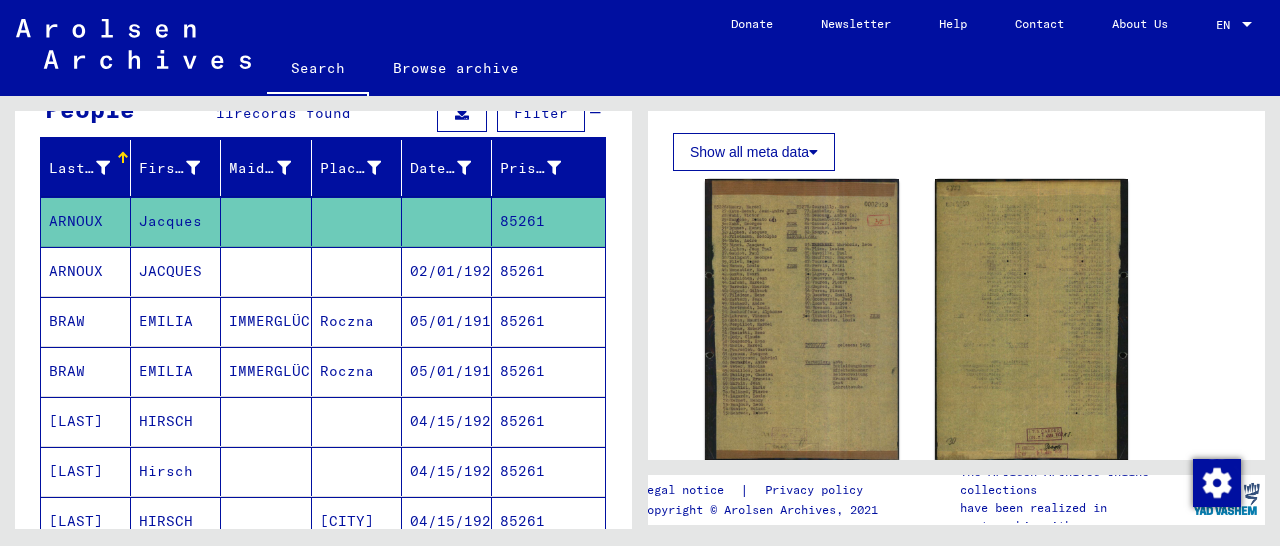 scroll, scrollTop: 520, scrollLeft: 0, axis: vertical 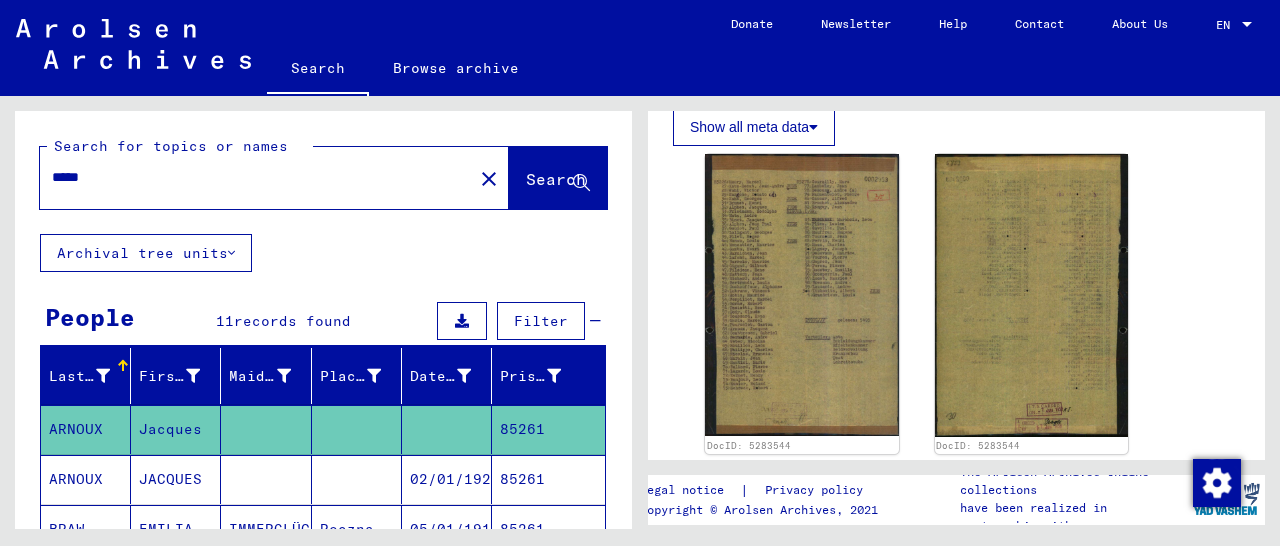 drag, startPoint x: 149, startPoint y: 179, endPoint x: 0, endPoint y: 194, distance: 149.75313 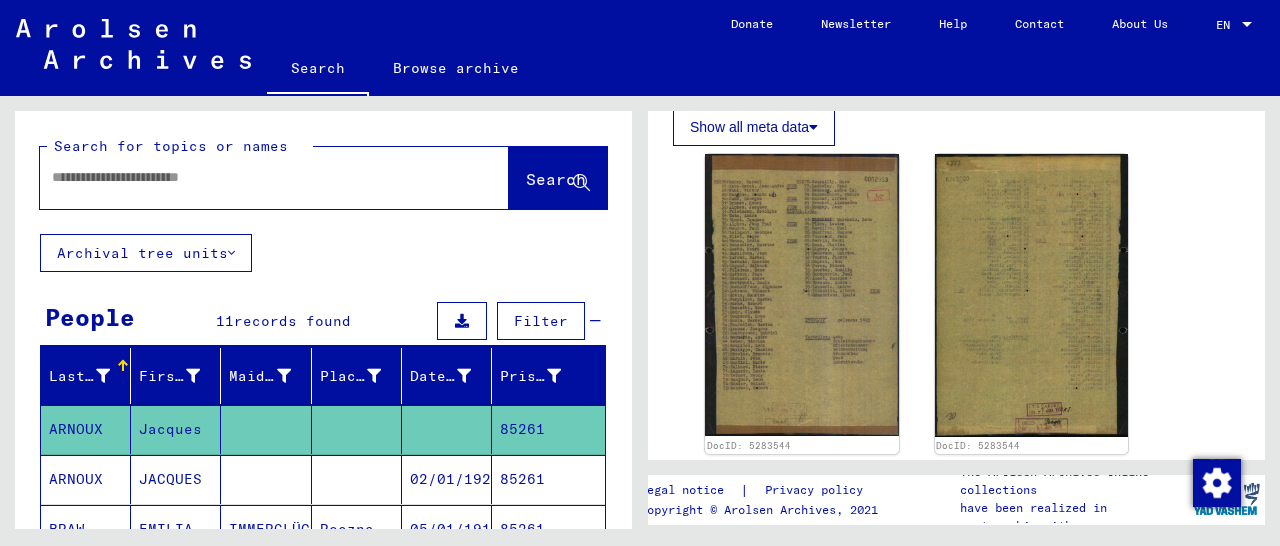 paste on "*****" 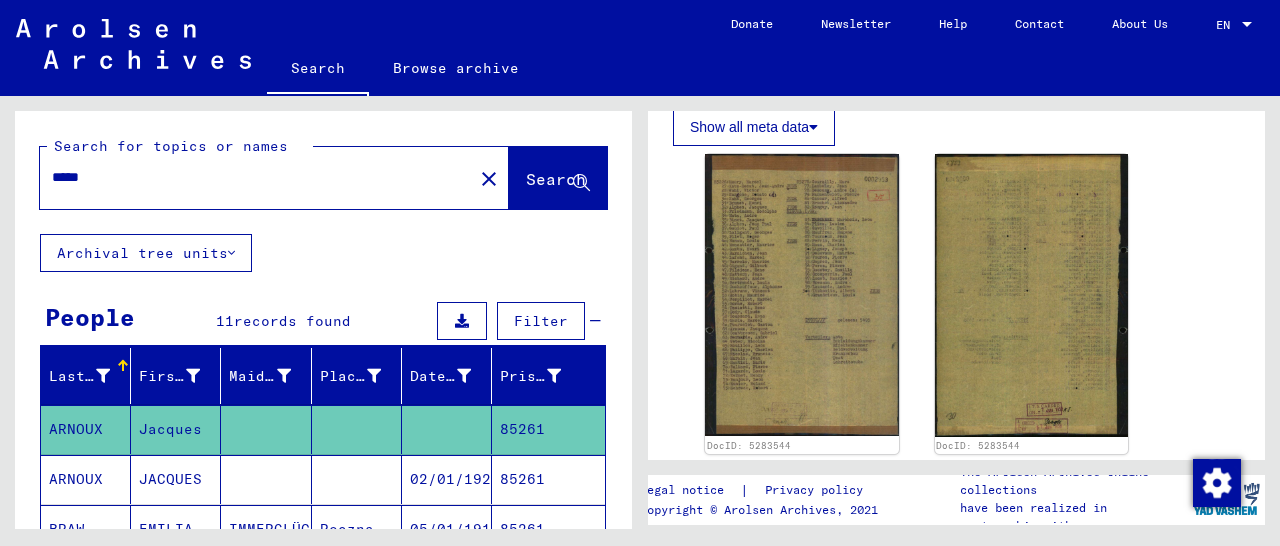 scroll, scrollTop: 0, scrollLeft: 0, axis: both 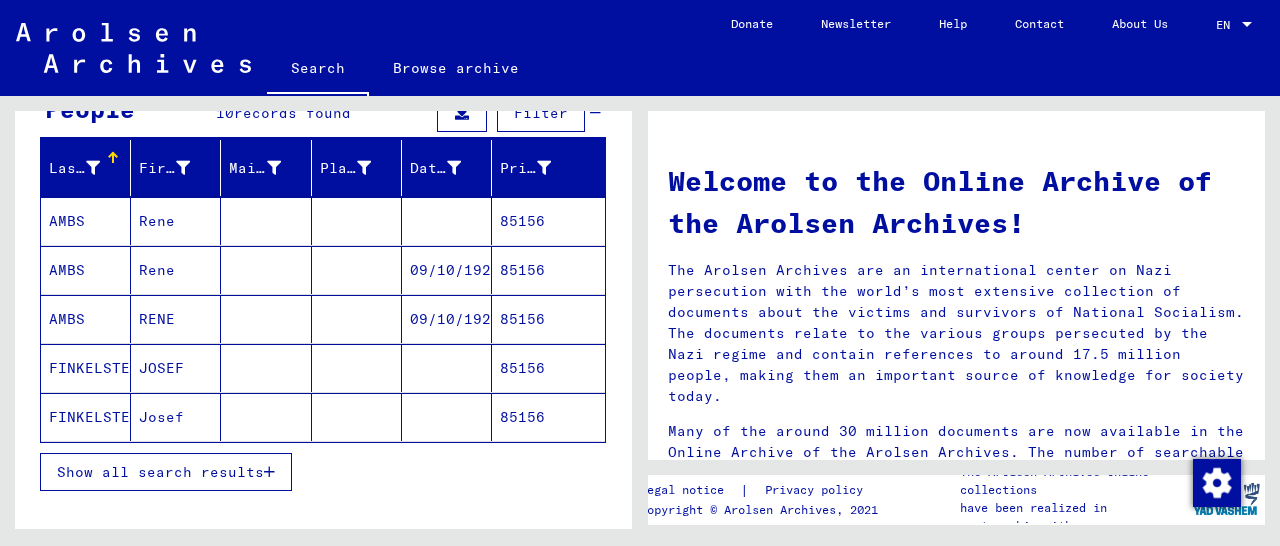 click on "85156" at bounding box center [548, 319] 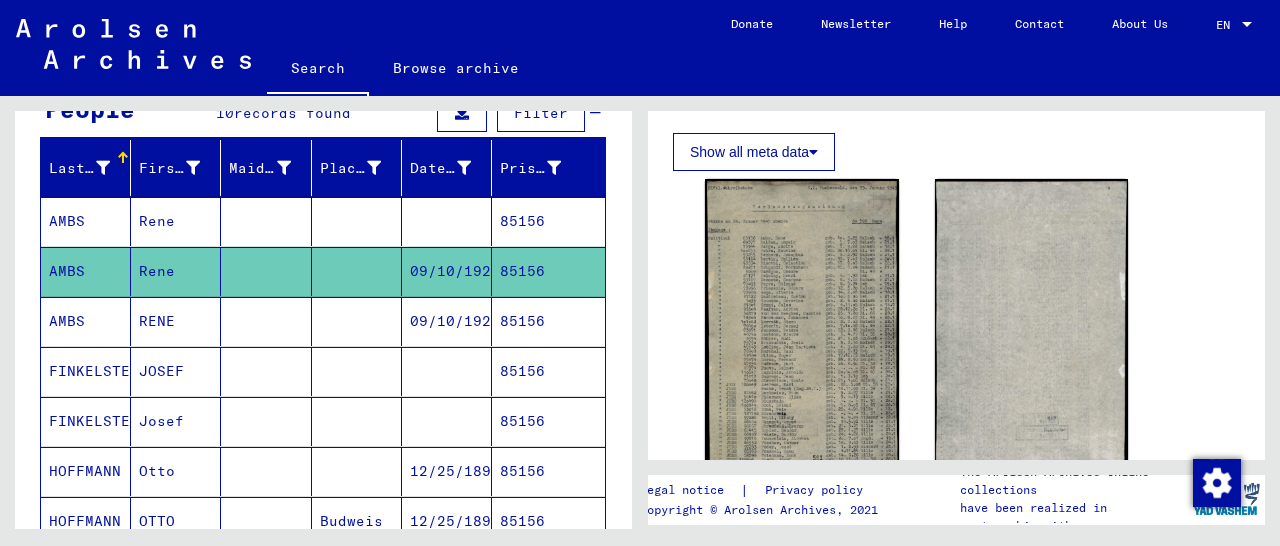 scroll, scrollTop: 520, scrollLeft: 0, axis: vertical 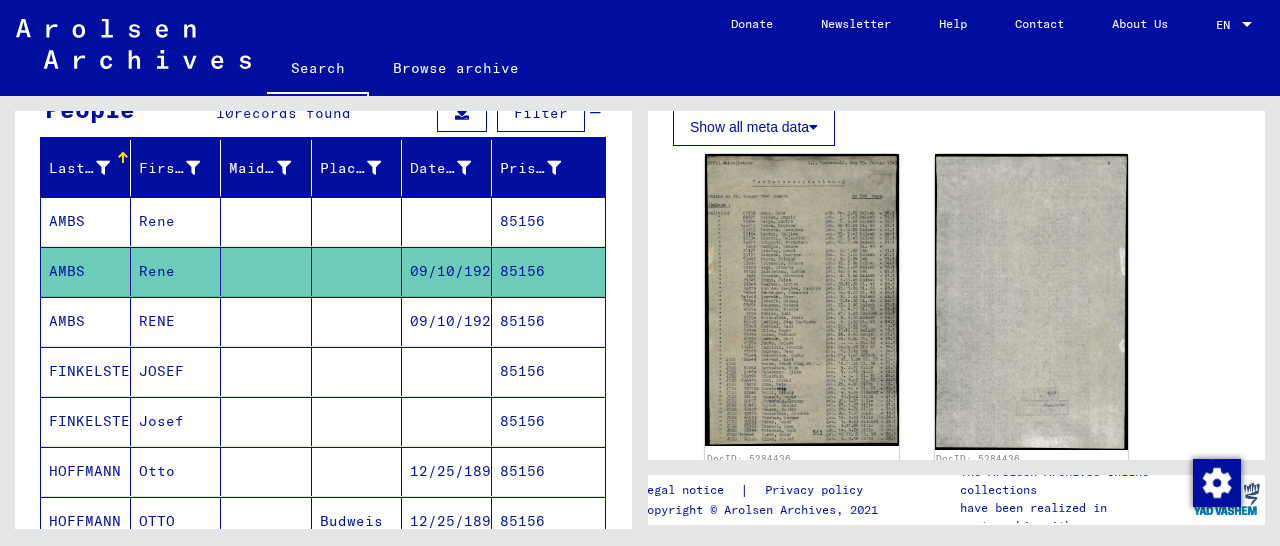 click 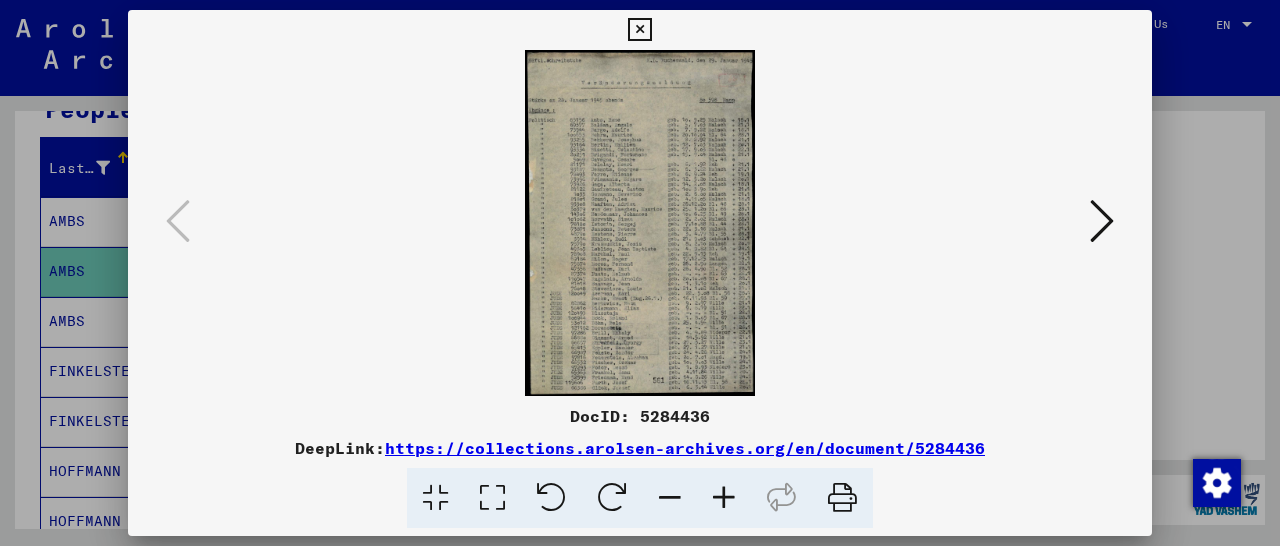 click at bounding box center [724, 498] 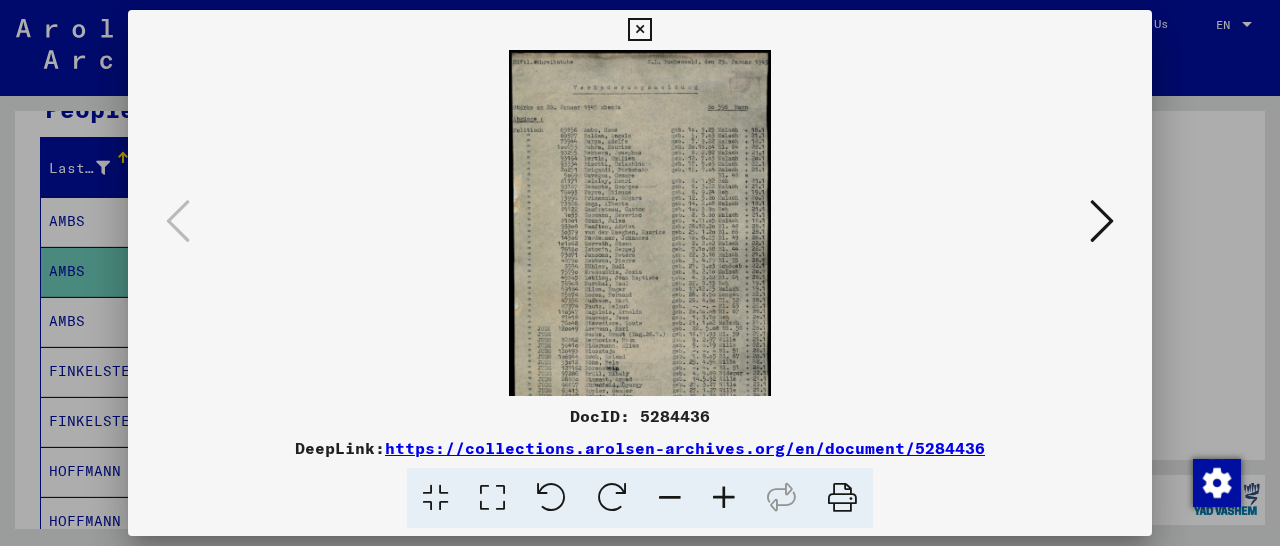click at bounding box center (724, 498) 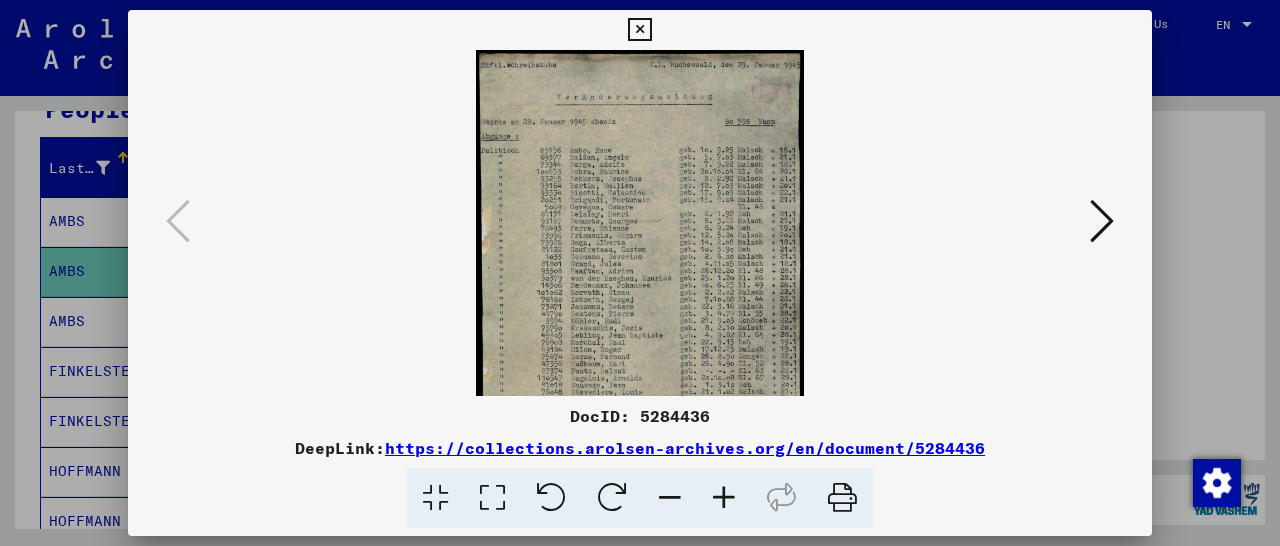 click at bounding box center (724, 498) 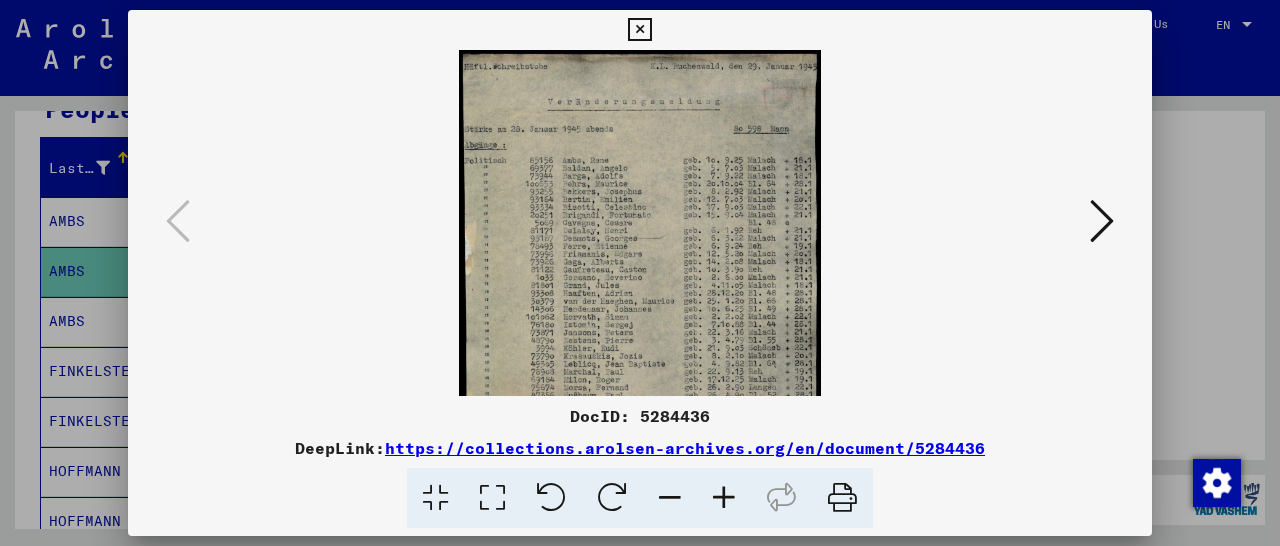 click at bounding box center (724, 498) 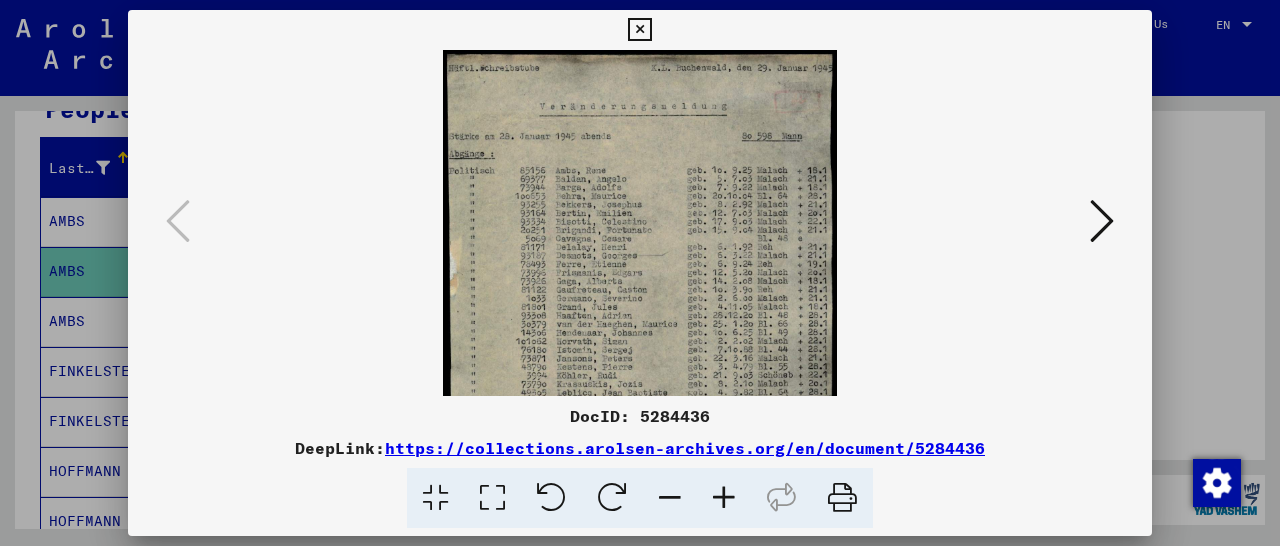 click at bounding box center [724, 498] 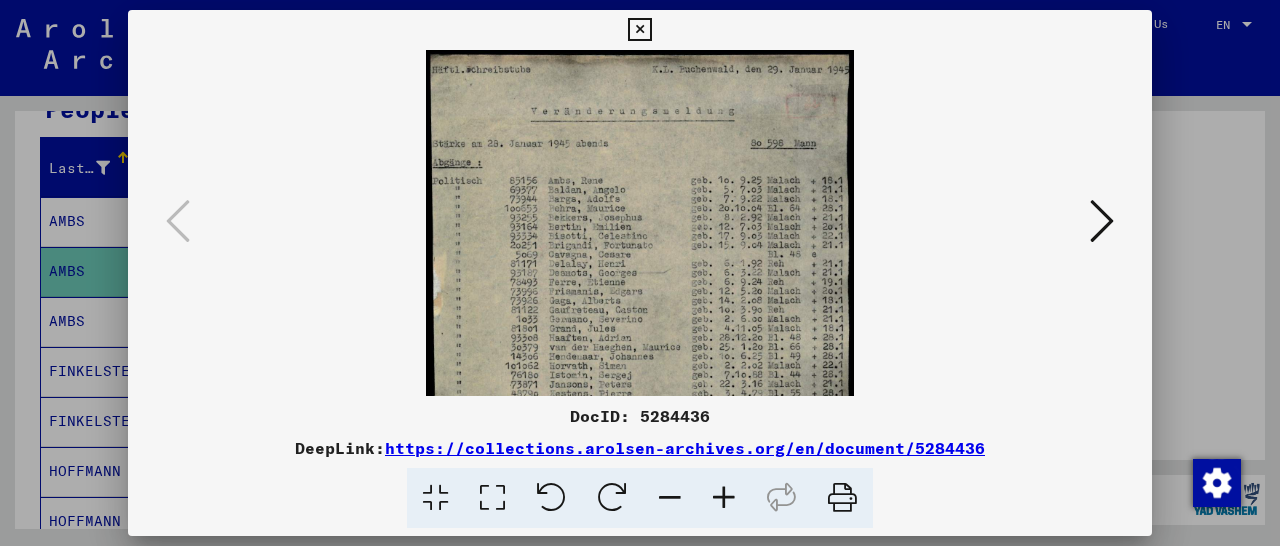 click at bounding box center [724, 498] 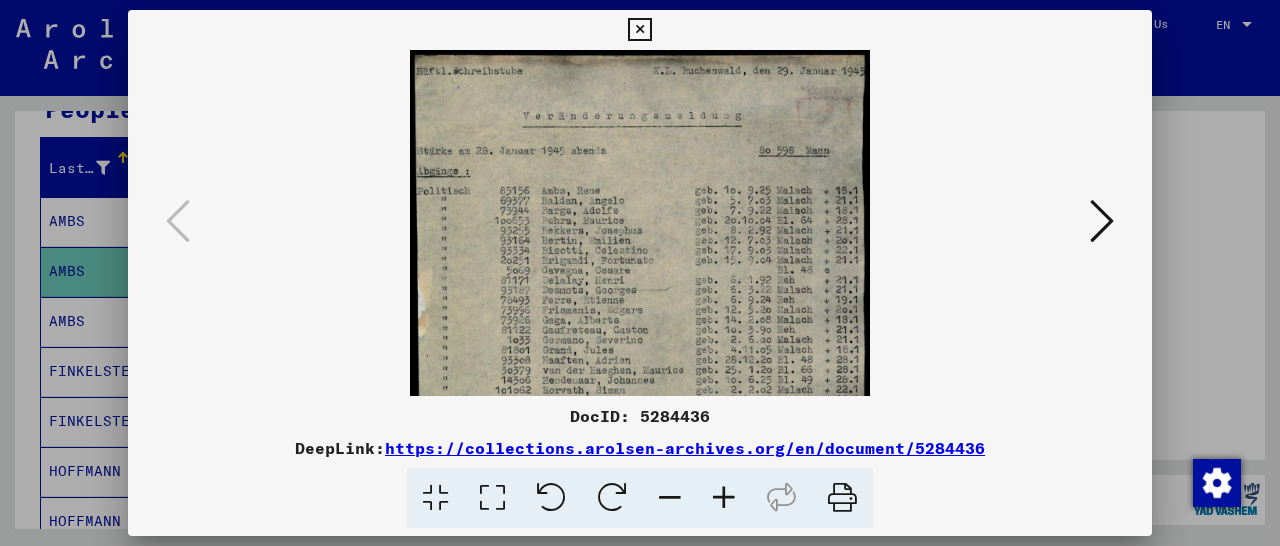 click at bounding box center [724, 498] 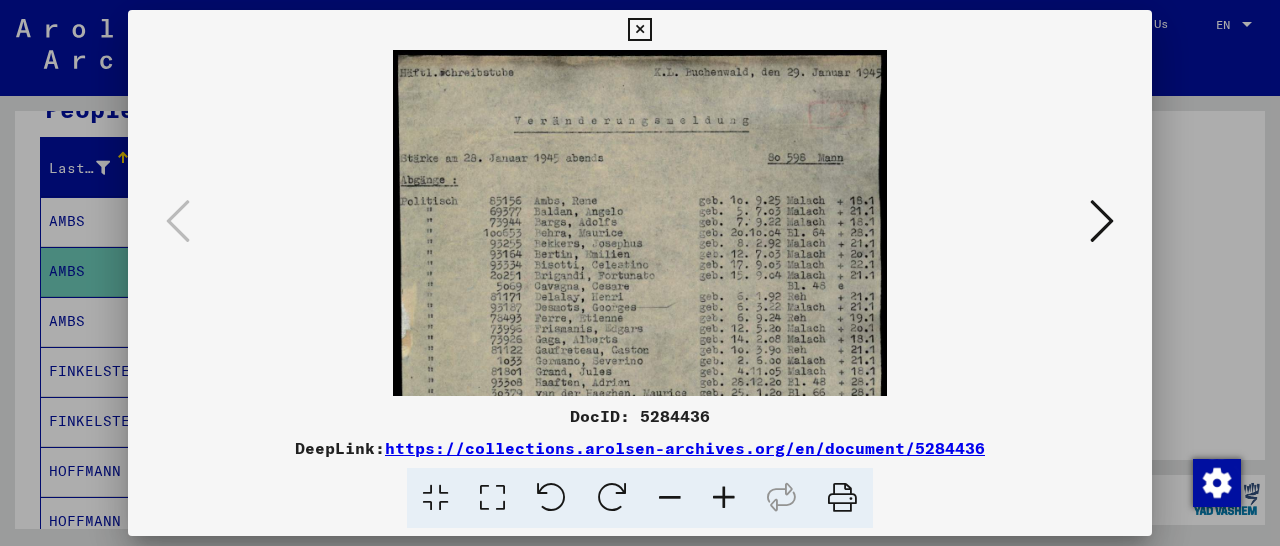 click at bounding box center [724, 498] 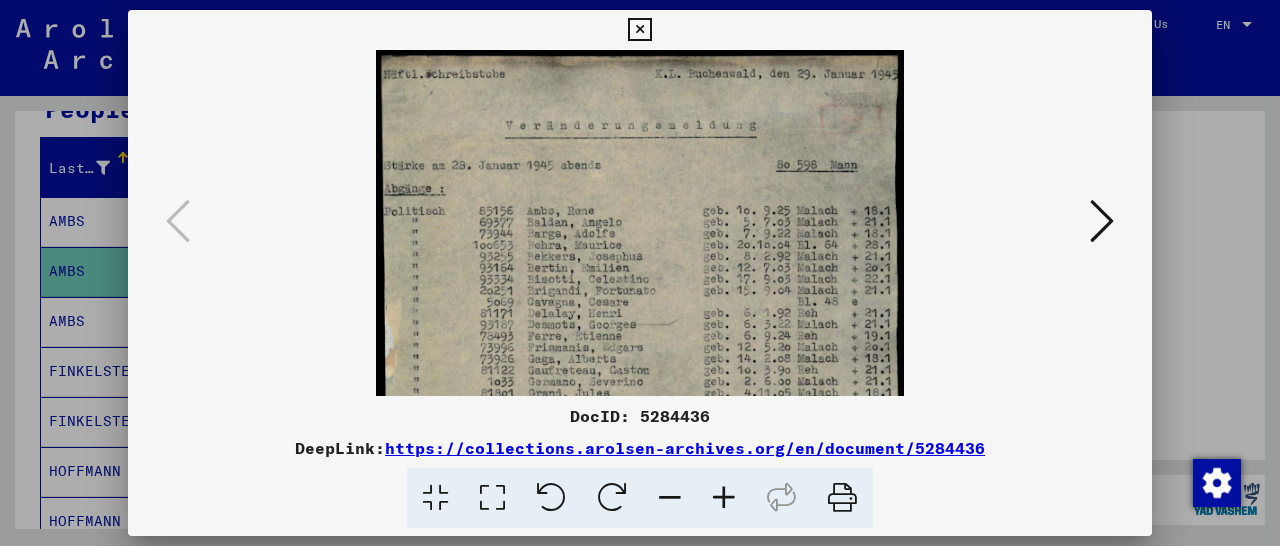 click at bounding box center (724, 498) 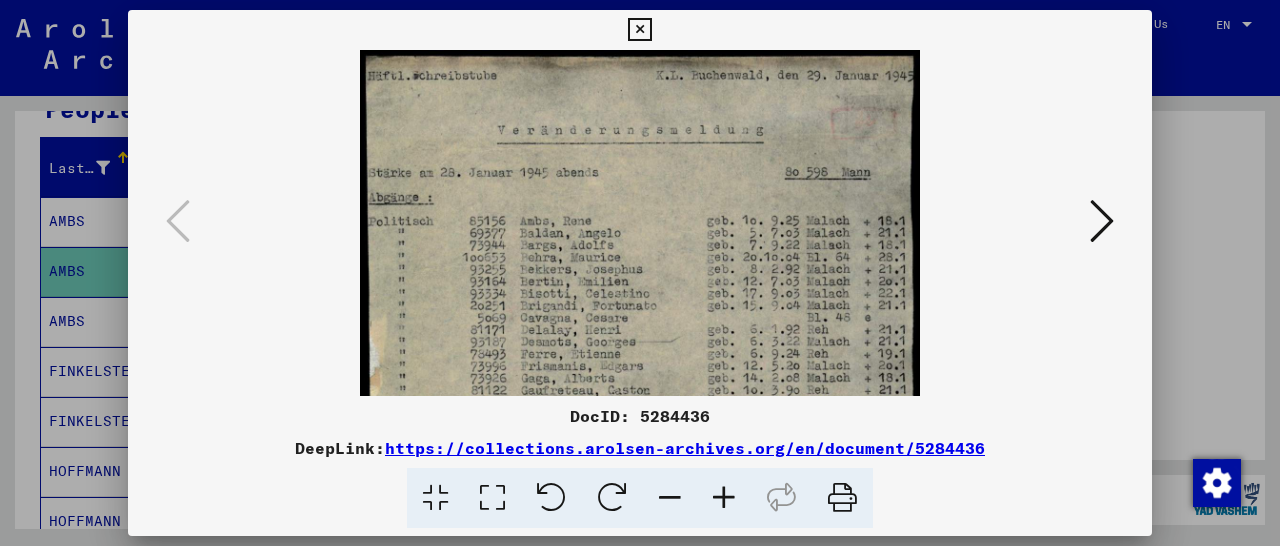 click at bounding box center (639, 30) 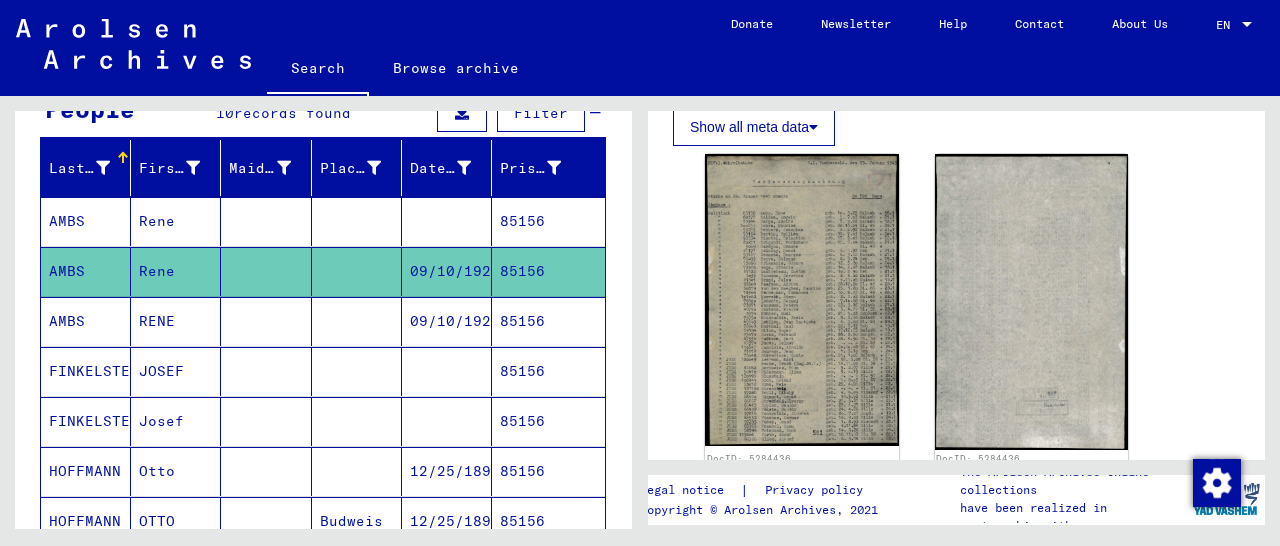click on "85156" at bounding box center (548, 271) 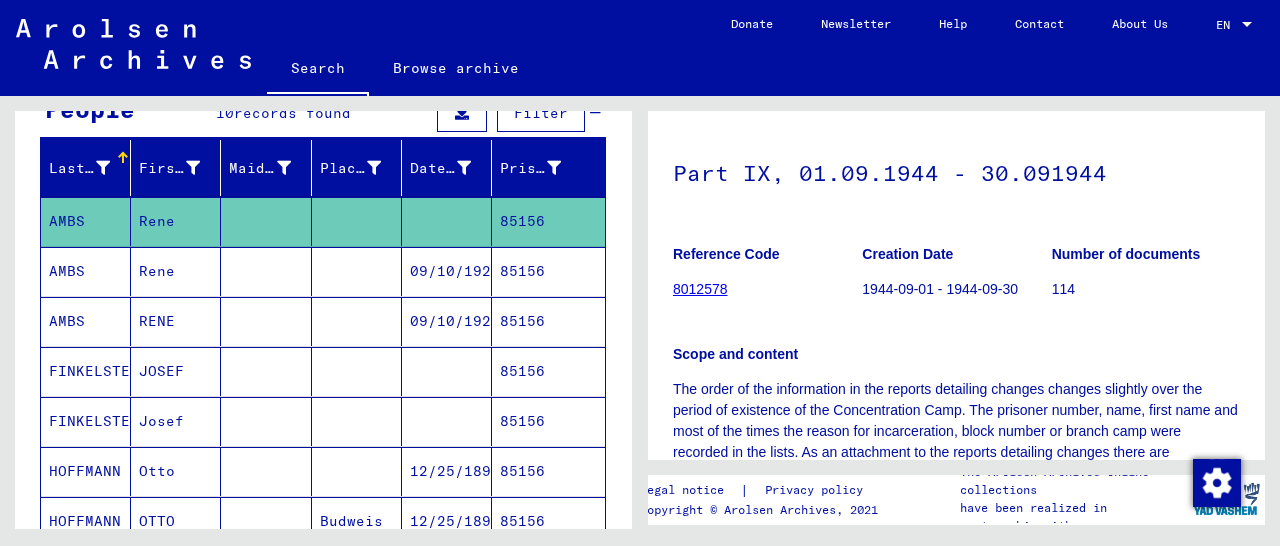 scroll, scrollTop: 416, scrollLeft: 0, axis: vertical 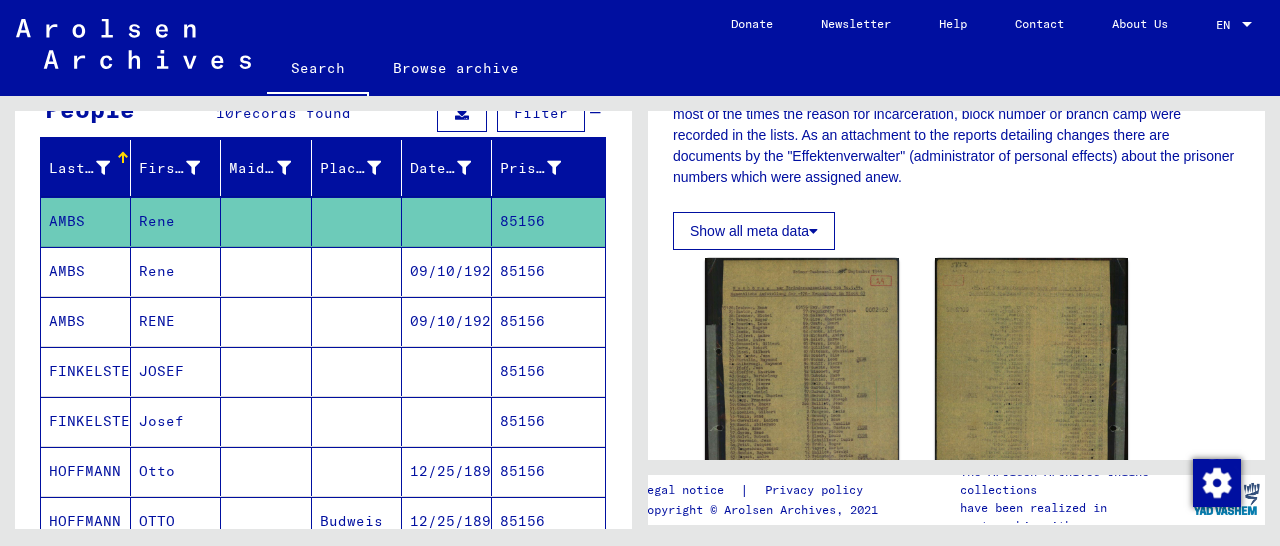 click on "85156" at bounding box center (548, 371) 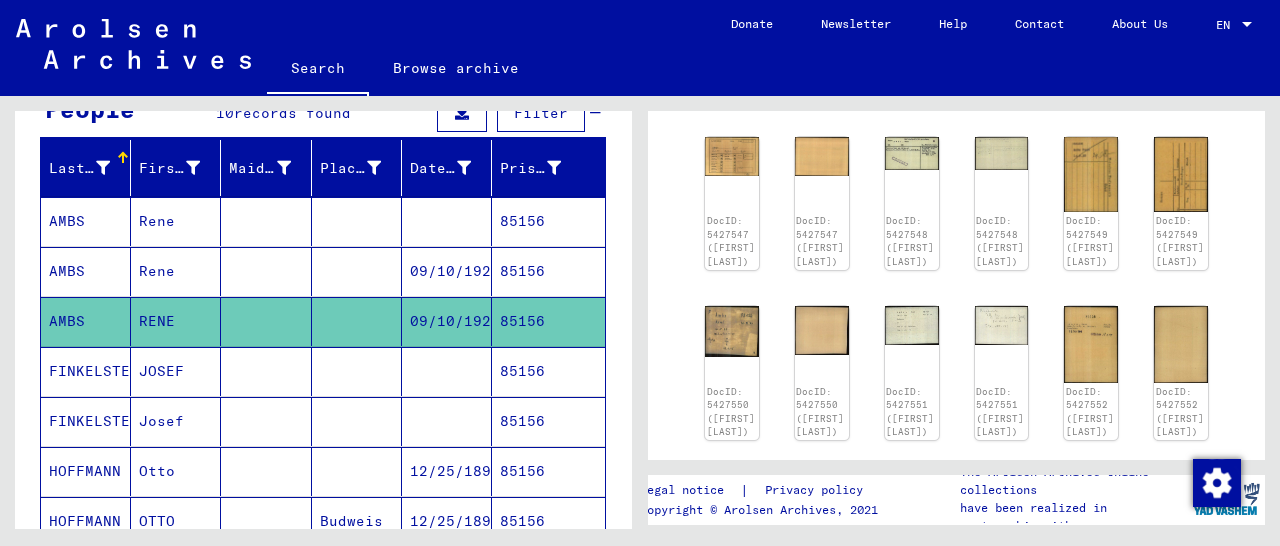 scroll, scrollTop: 312, scrollLeft: 0, axis: vertical 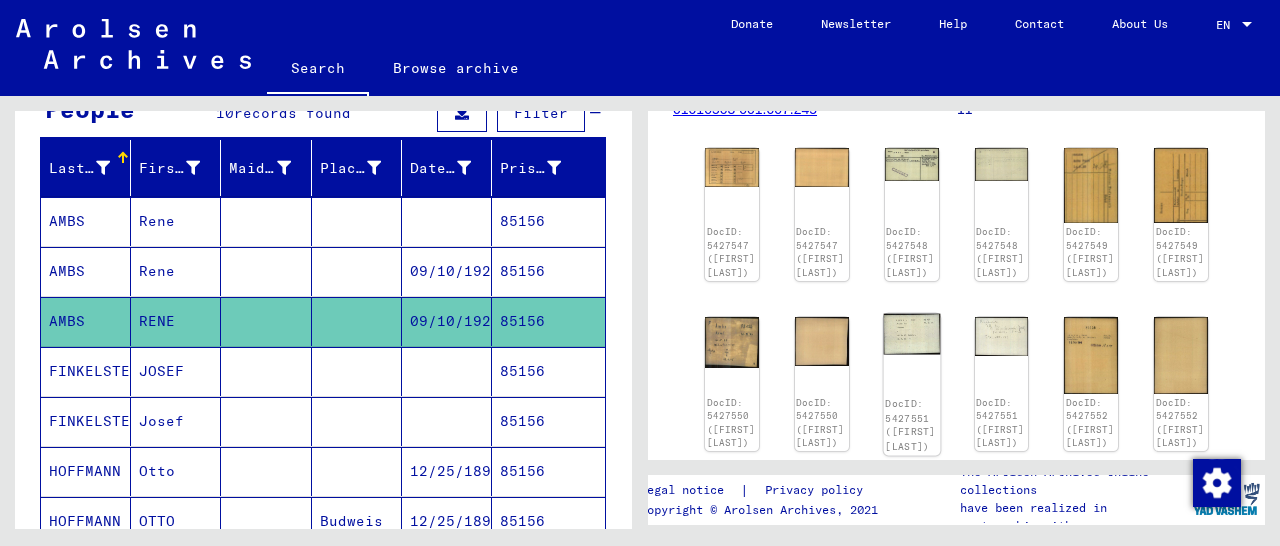 click 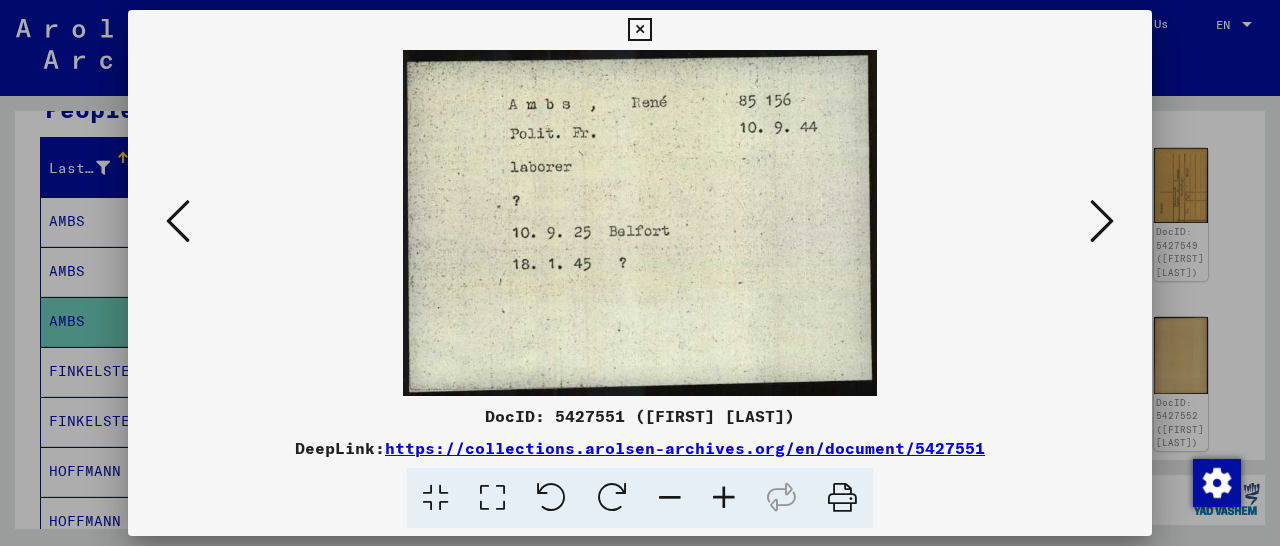 click at bounding box center (639, 30) 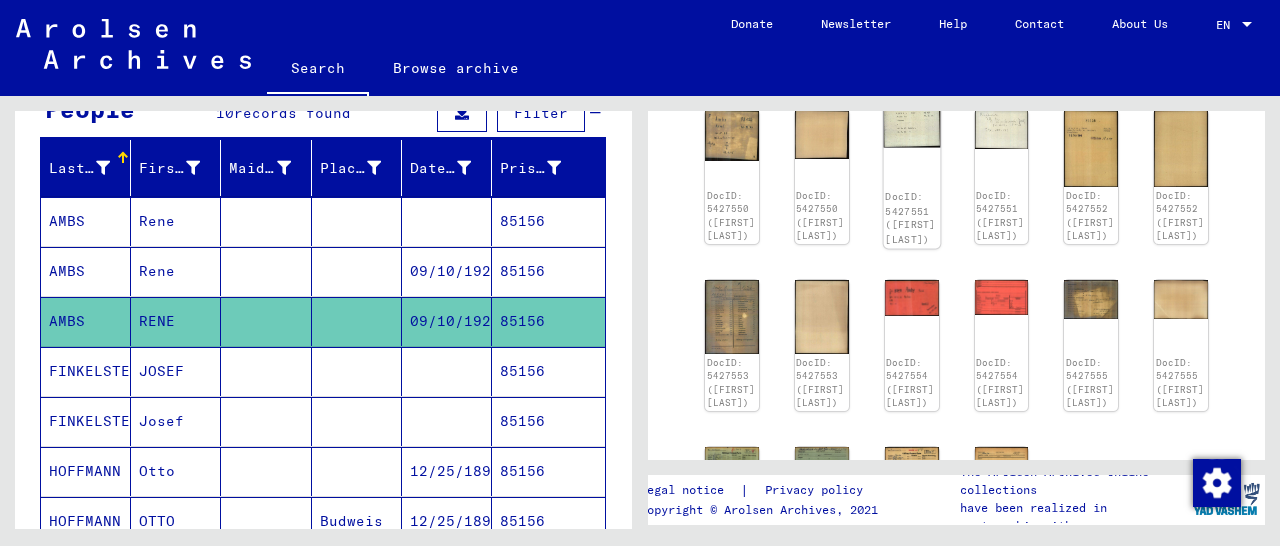 scroll, scrollTop: 520, scrollLeft: 0, axis: vertical 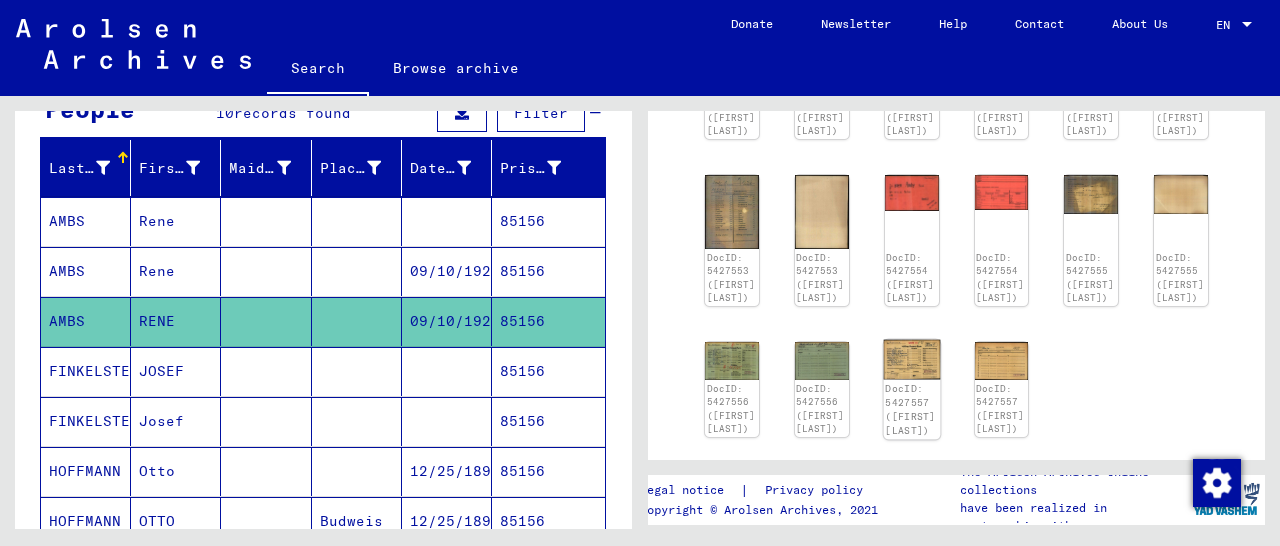 click 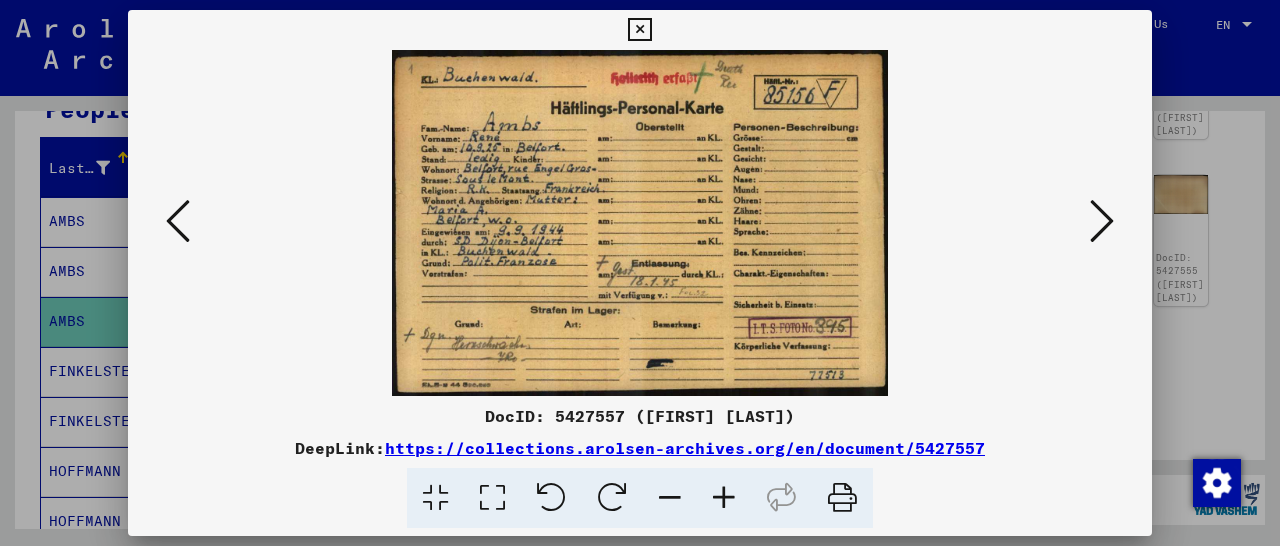 scroll, scrollTop: 624, scrollLeft: 0, axis: vertical 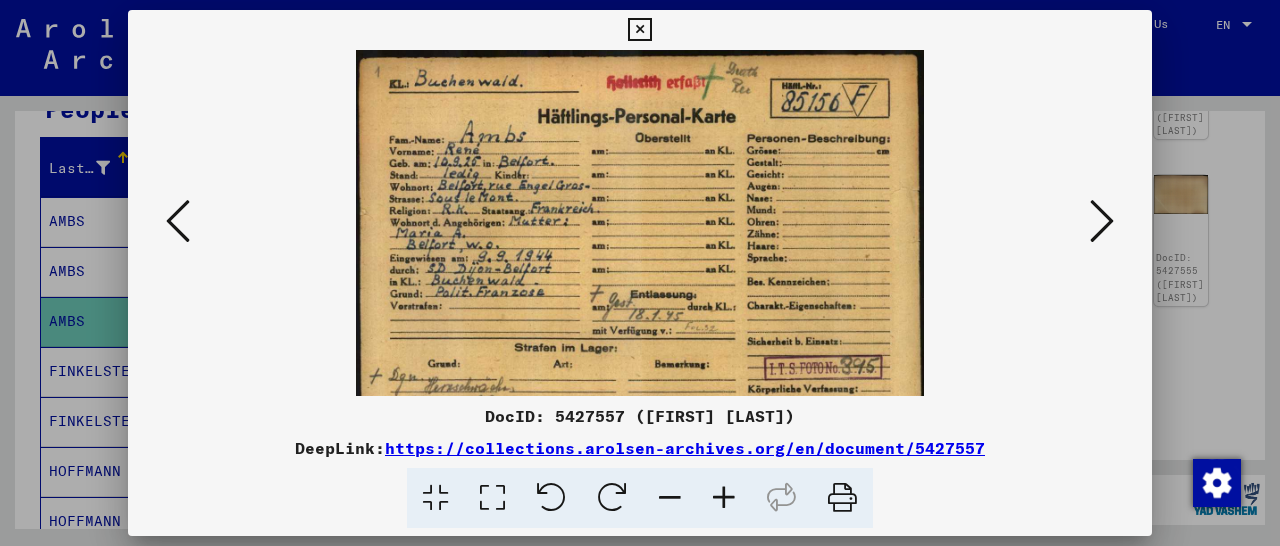 click at bounding box center (724, 498) 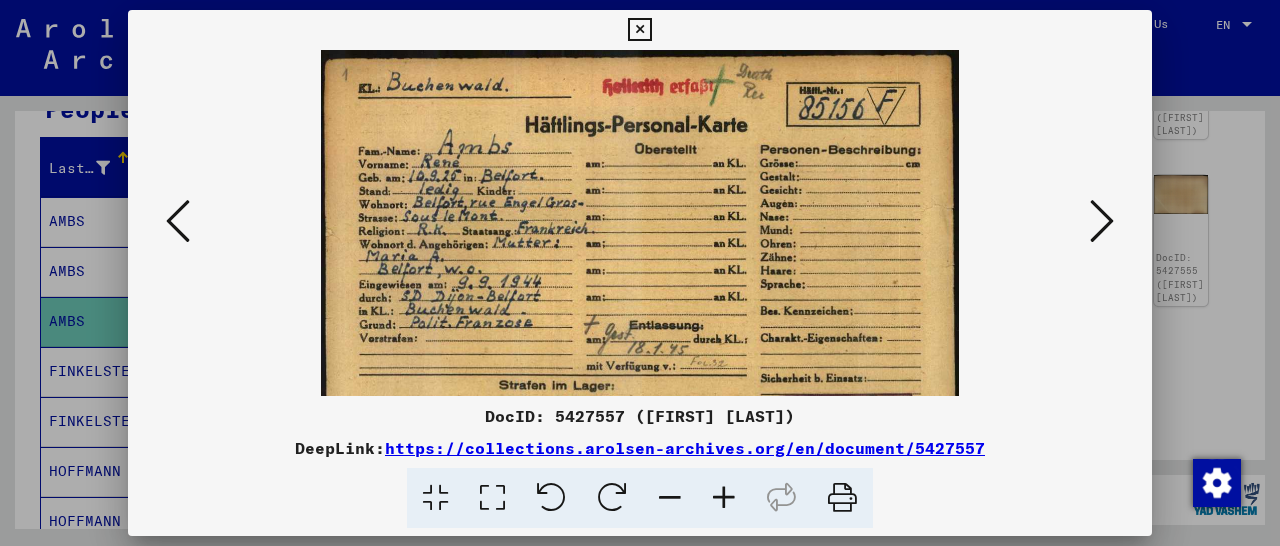 click at bounding box center [724, 498] 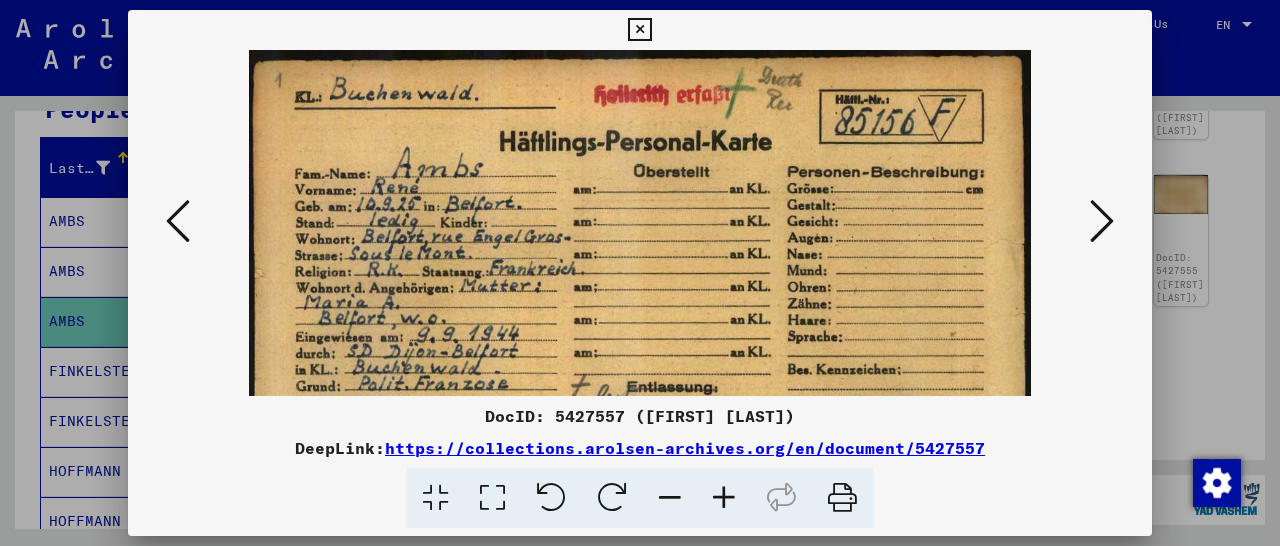 click at bounding box center [724, 498] 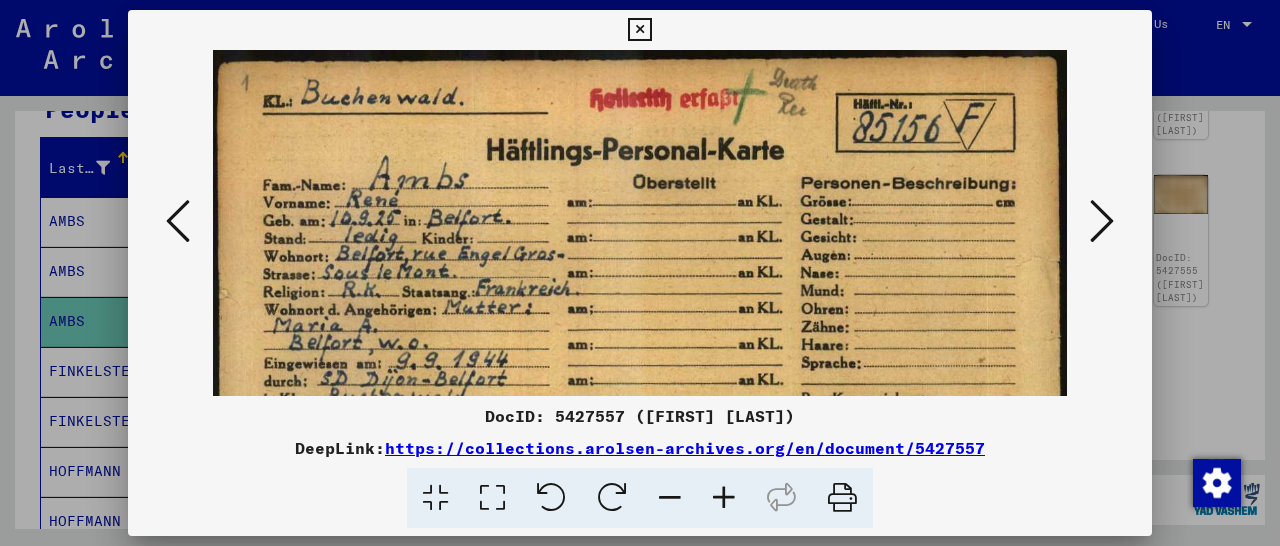 click at bounding box center (724, 498) 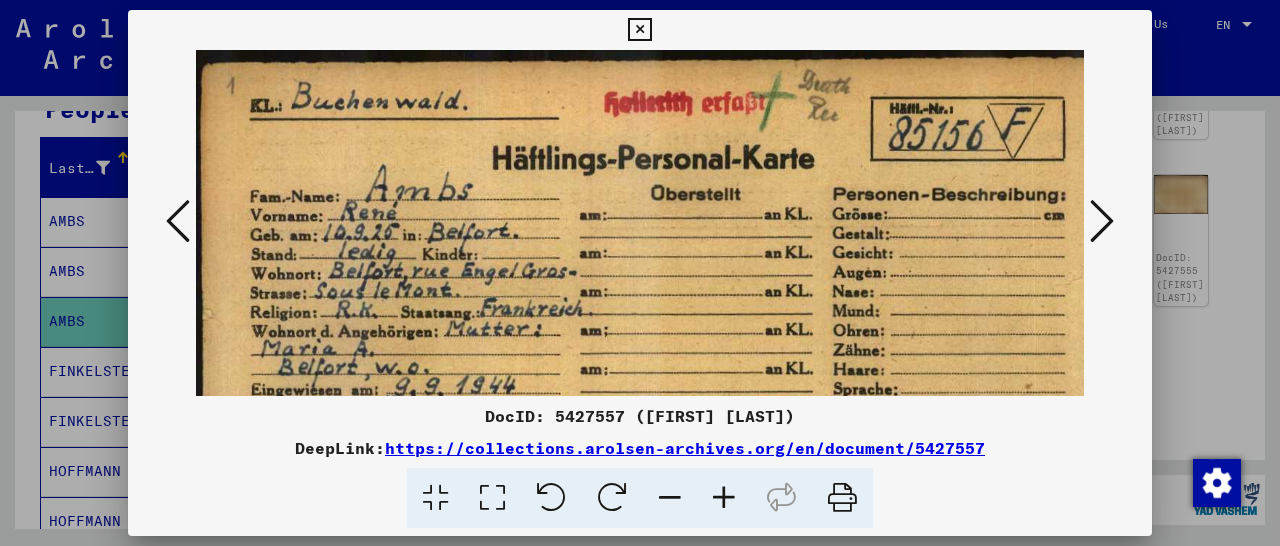 click at bounding box center (724, 498) 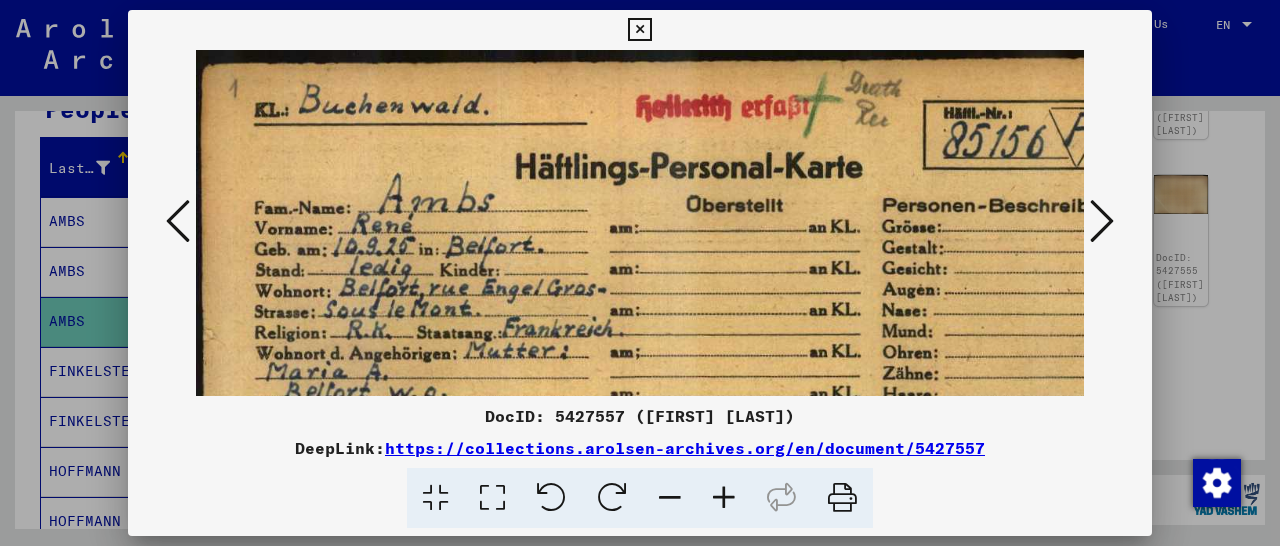 click at bounding box center [724, 498] 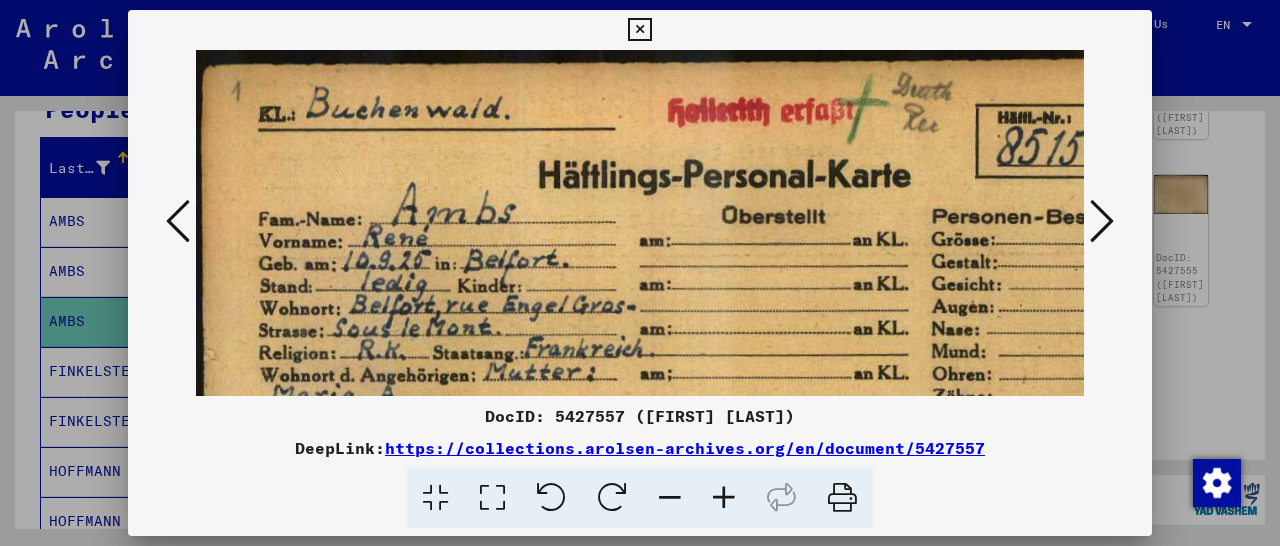 click at bounding box center [724, 498] 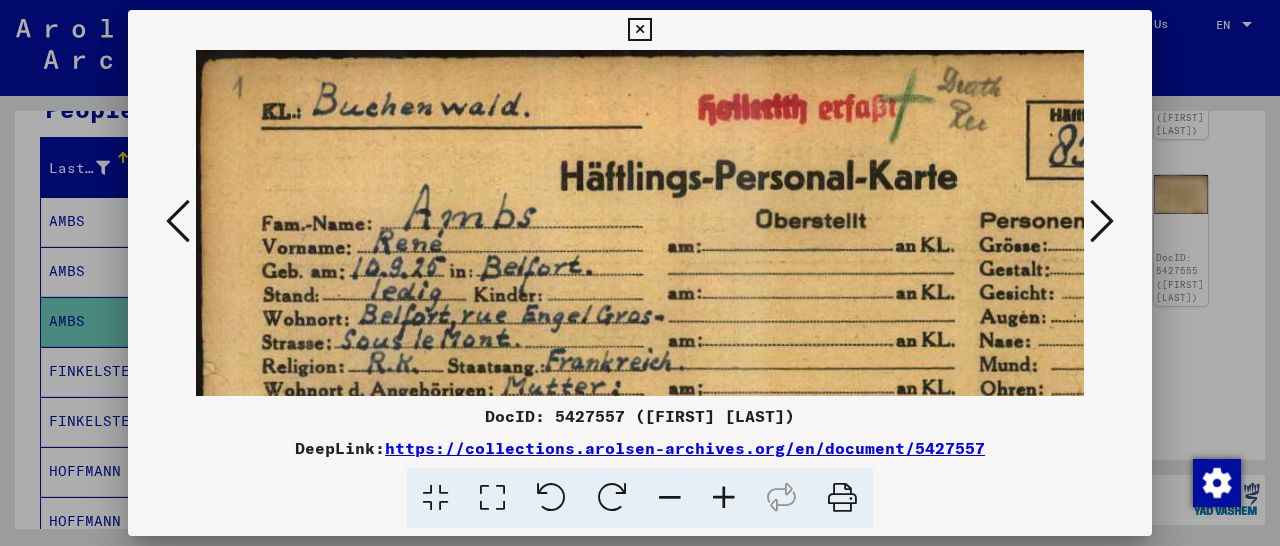 scroll, scrollTop: 14, scrollLeft: 3, axis: both 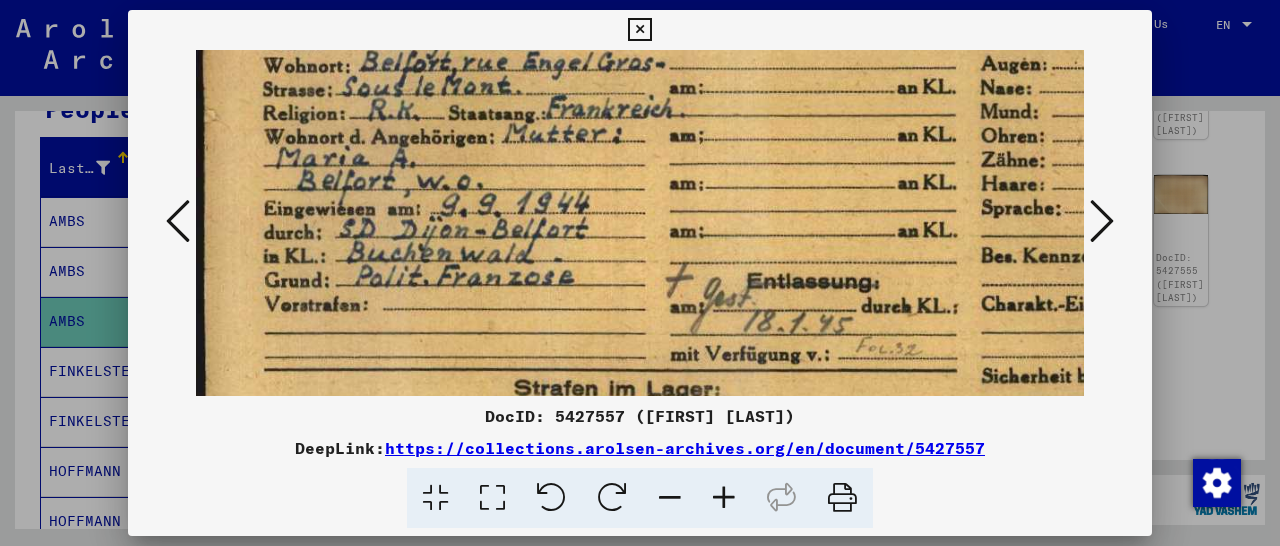 drag, startPoint x: 678, startPoint y: 331, endPoint x: 769, endPoint y: 65, distance: 281.1352 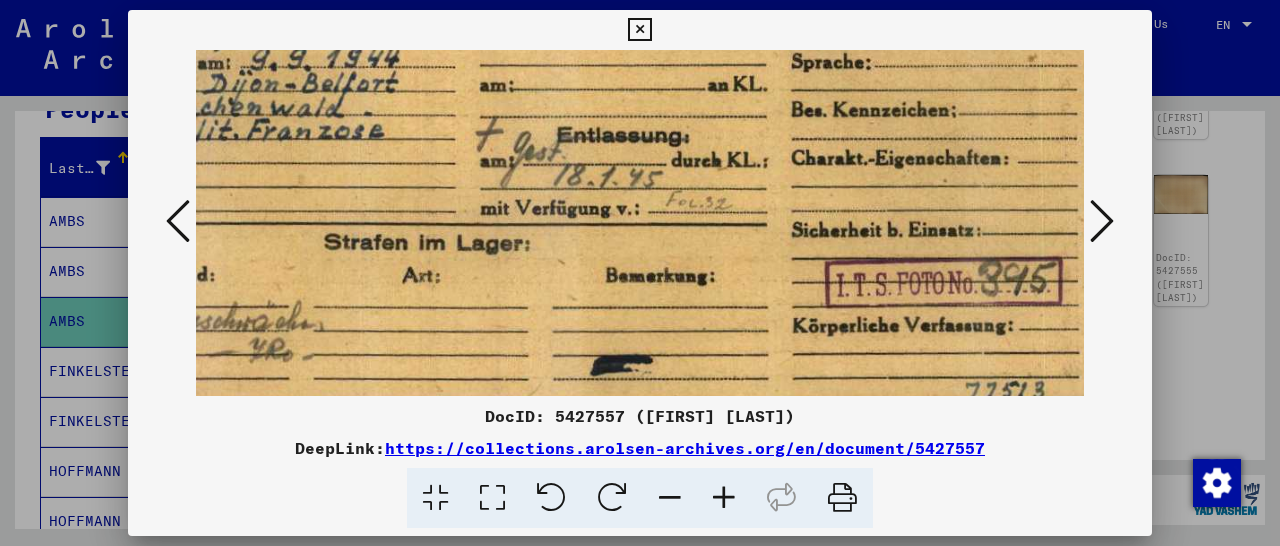 scroll, scrollTop: 407, scrollLeft: 190, axis: both 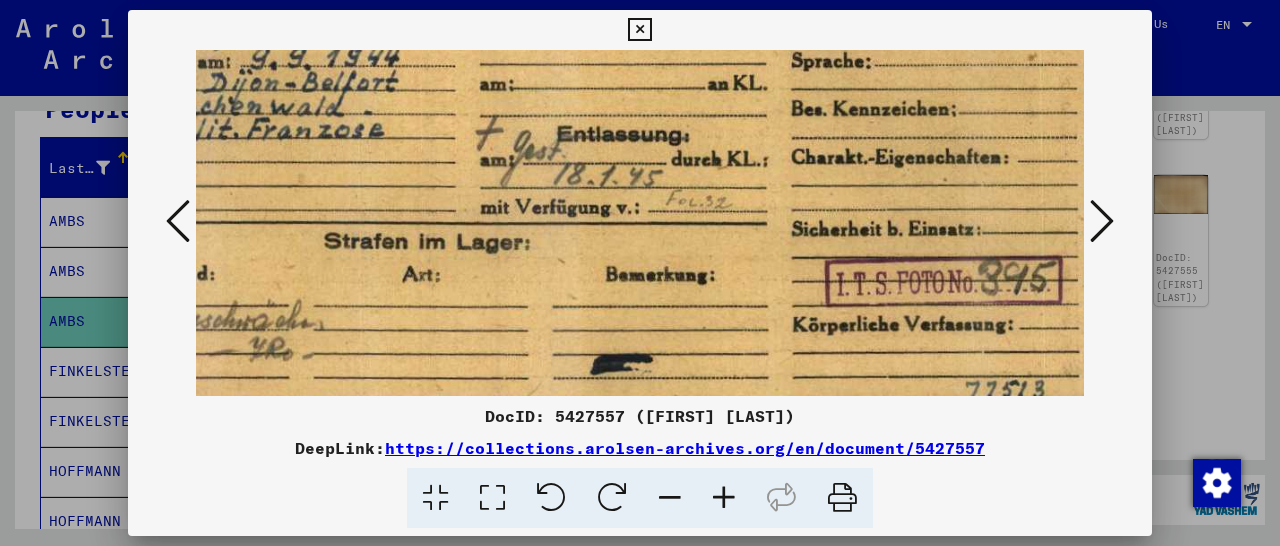 drag, startPoint x: 645, startPoint y: 297, endPoint x: 462, endPoint y: 162, distance: 227.40712 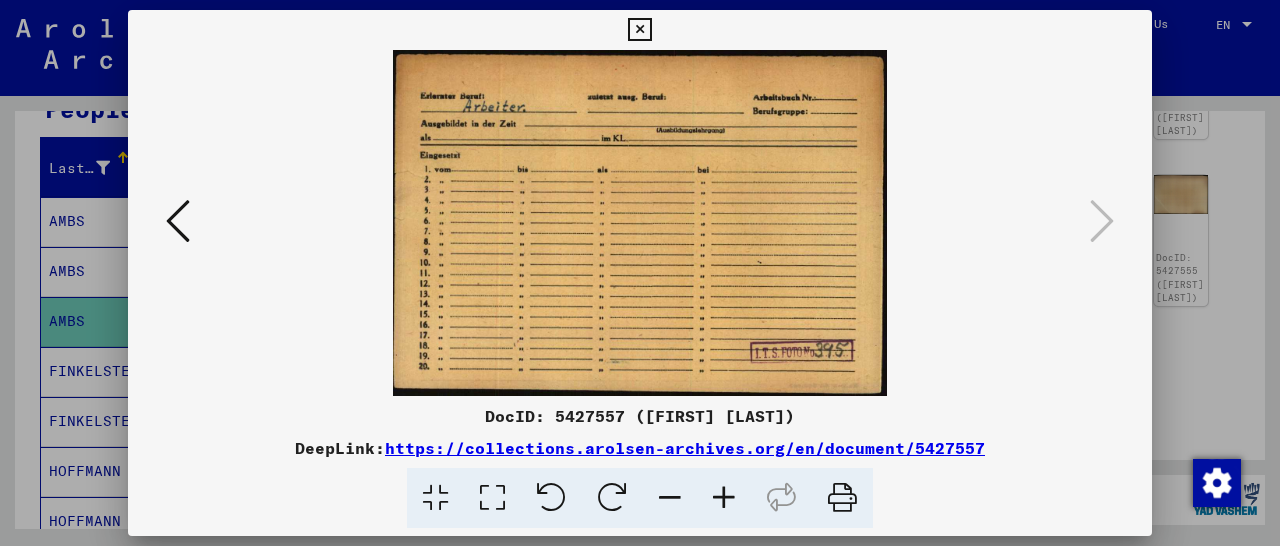 click at bounding box center [178, 221] 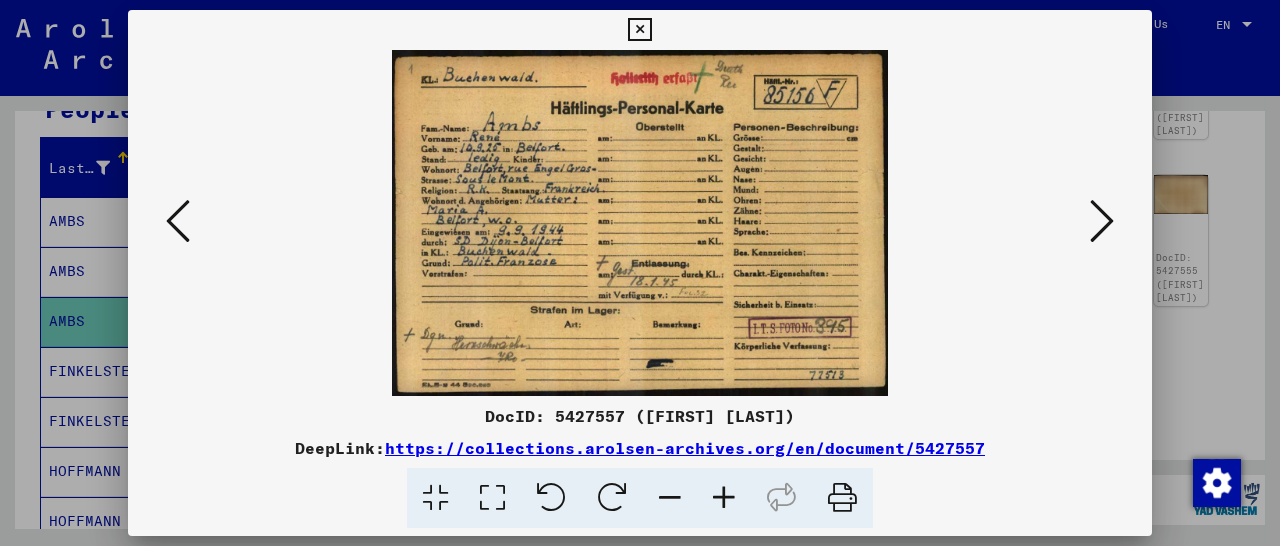 click at bounding box center (178, 221) 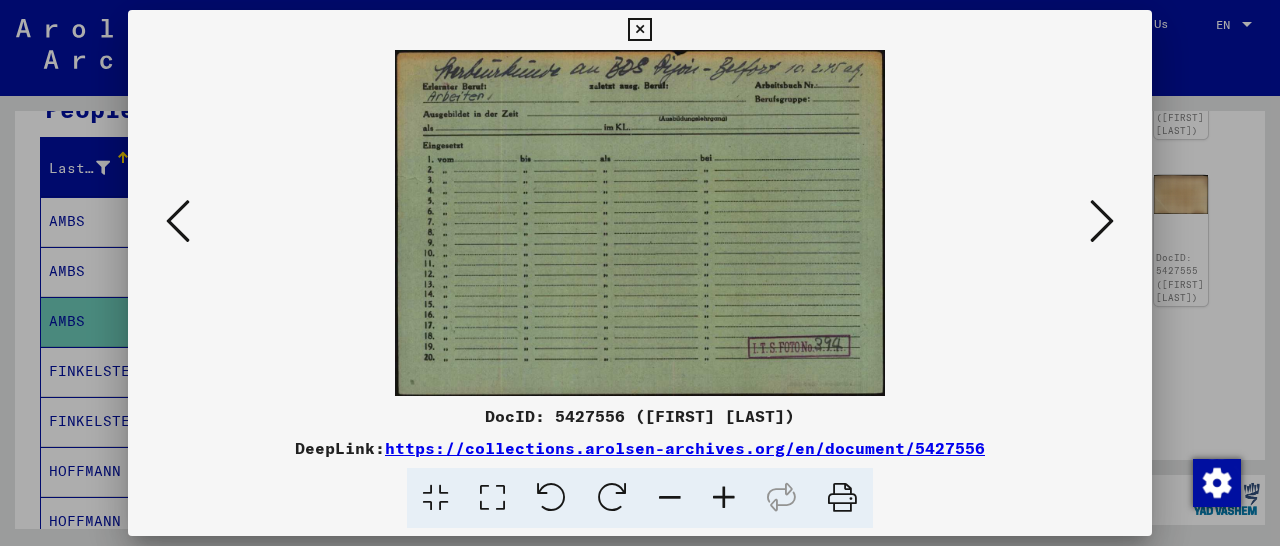 click at bounding box center (178, 221) 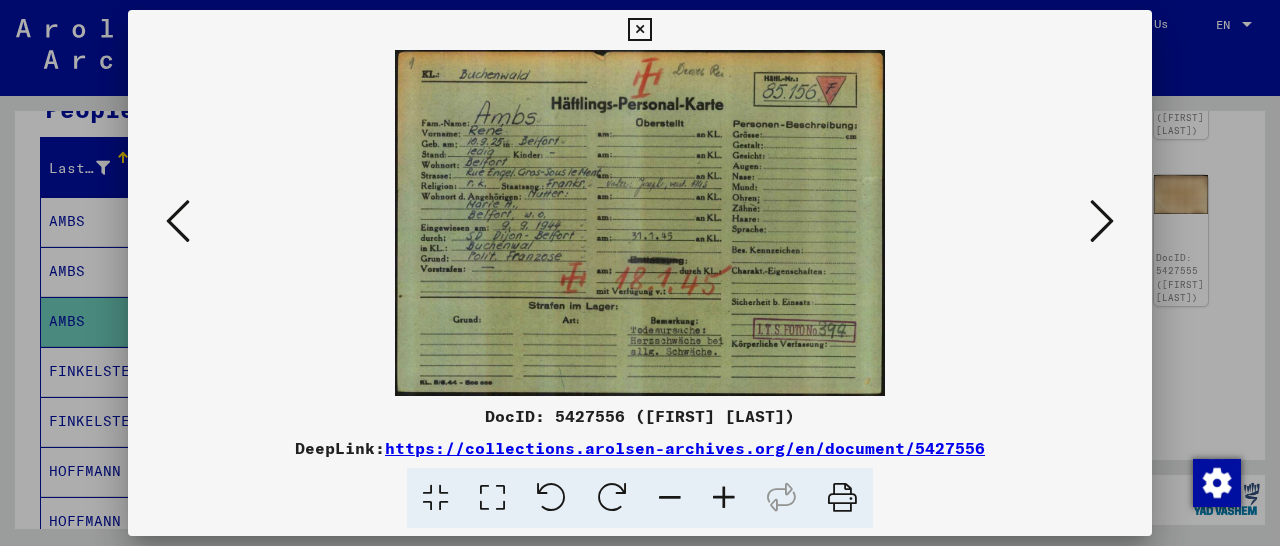 click at bounding box center (178, 221) 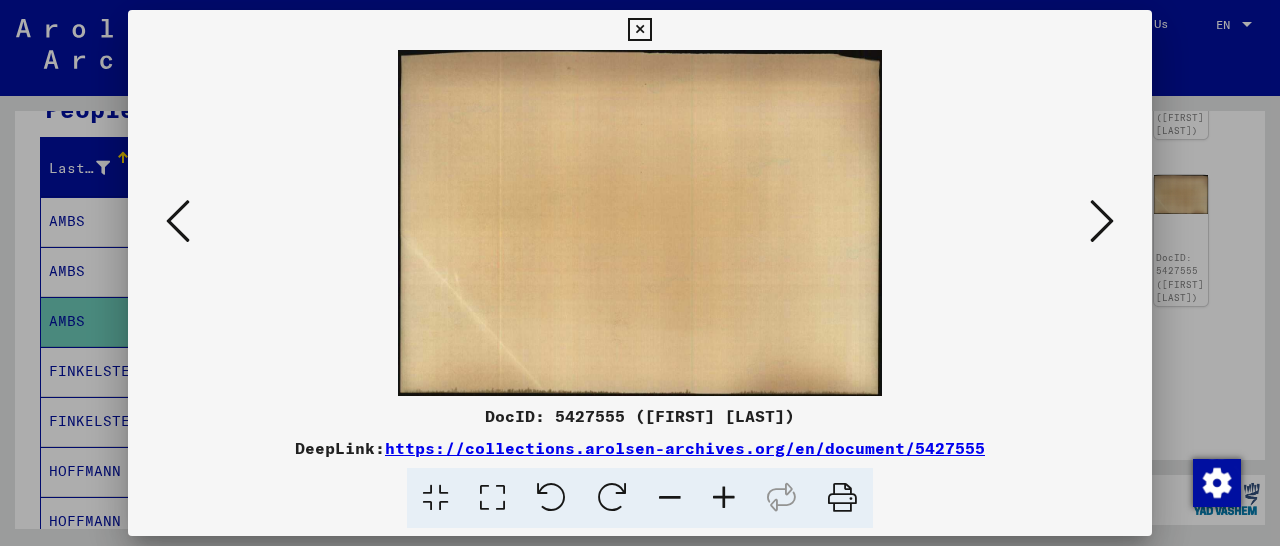 click at bounding box center [178, 221] 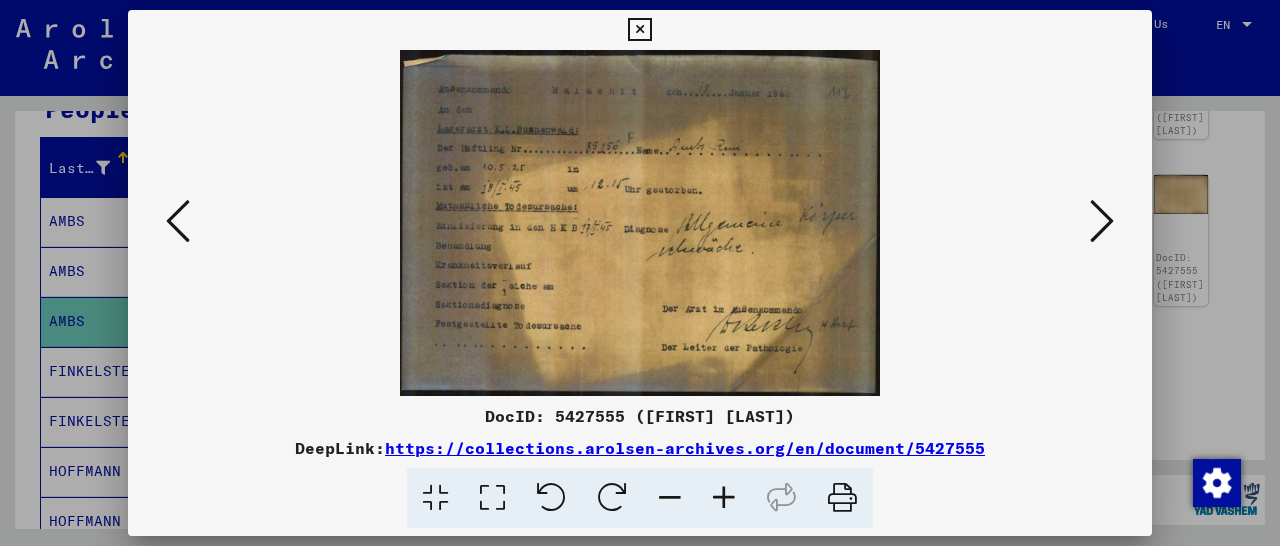 click at bounding box center [178, 221] 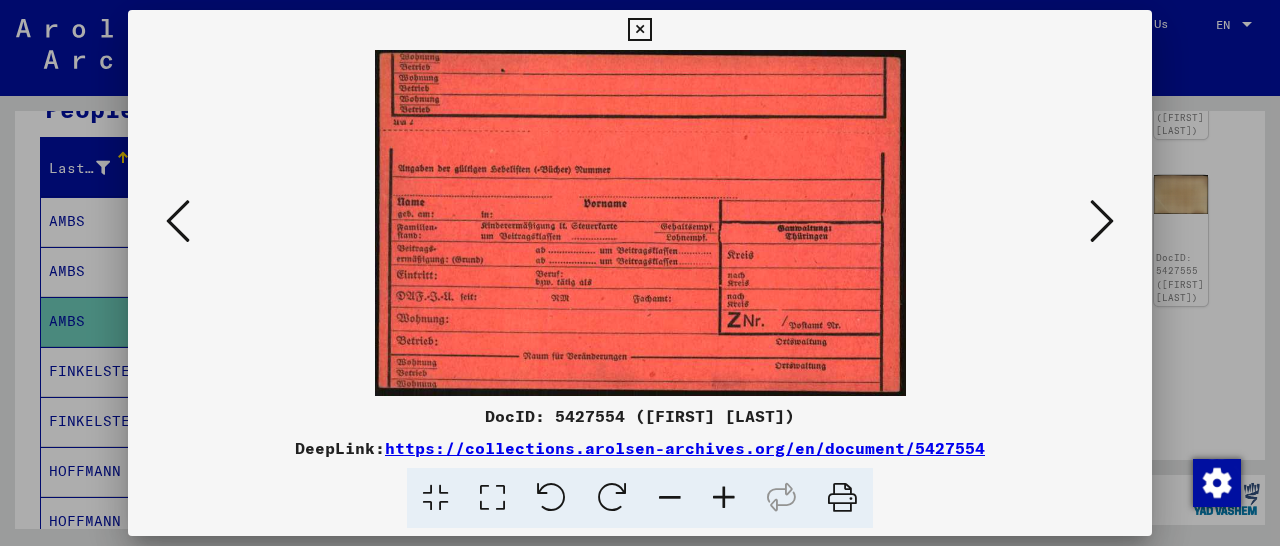 click at bounding box center [178, 221] 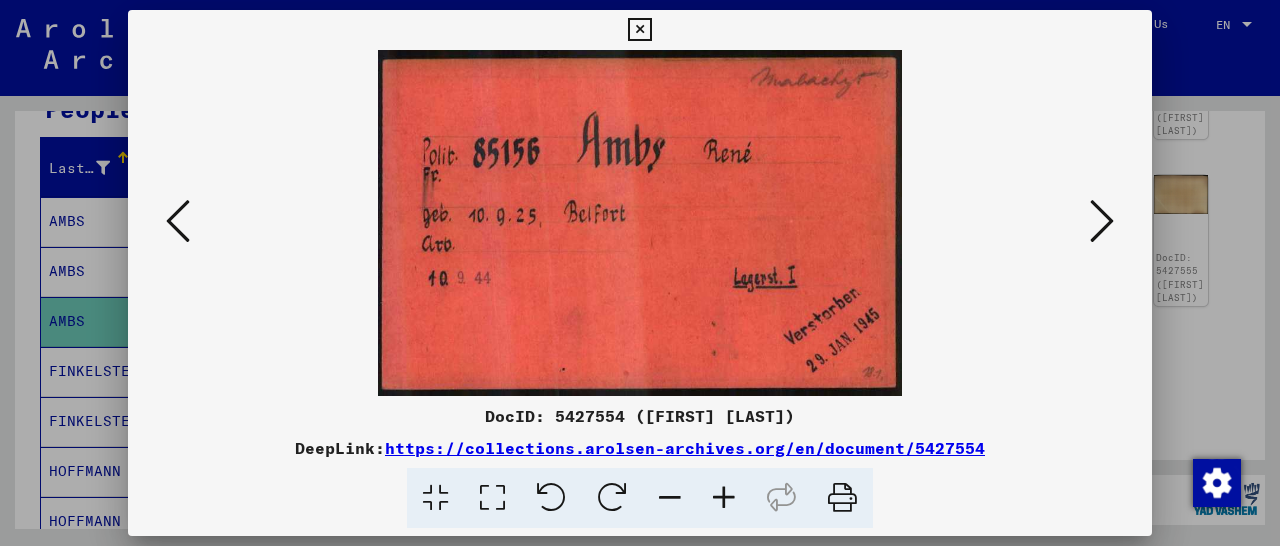 click at bounding box center (178, 221) 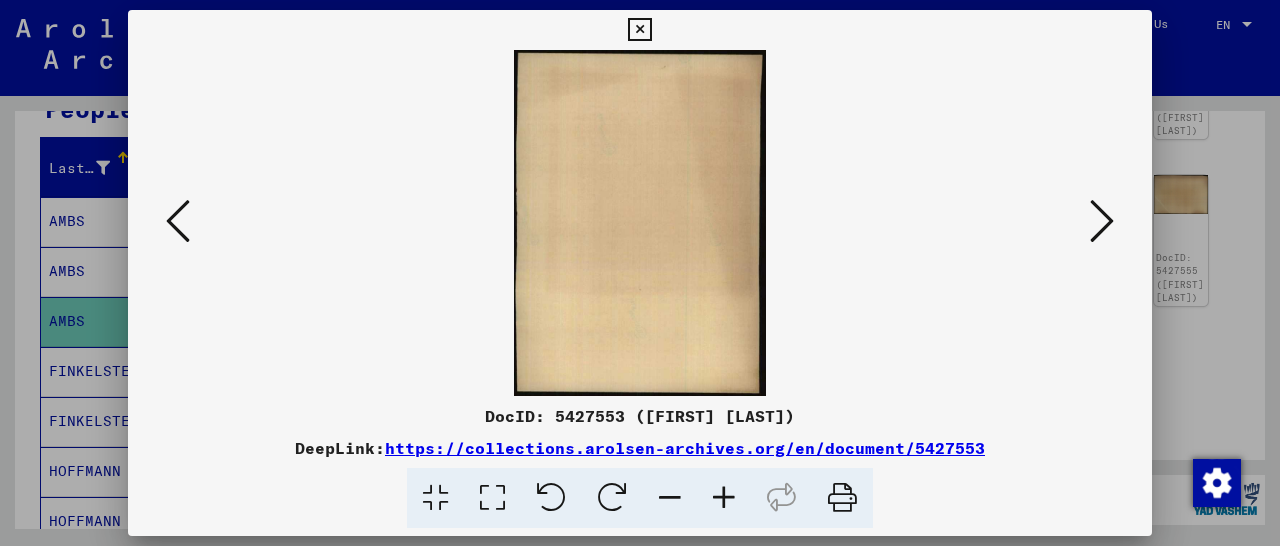 click at bounding box center (178, 221) 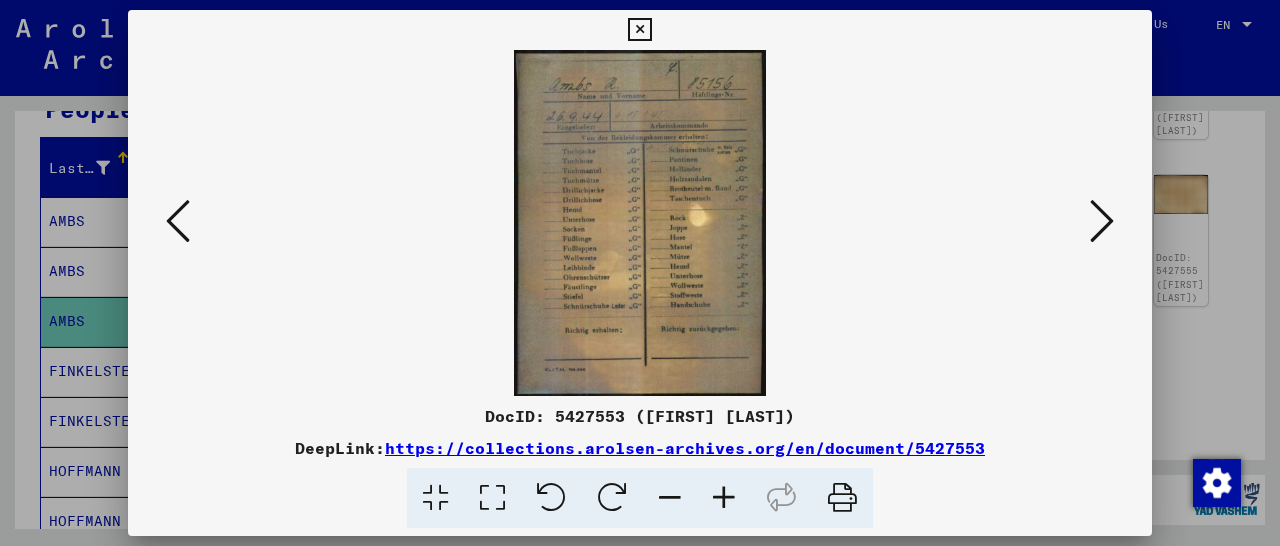click at bounding box center (178, 221) 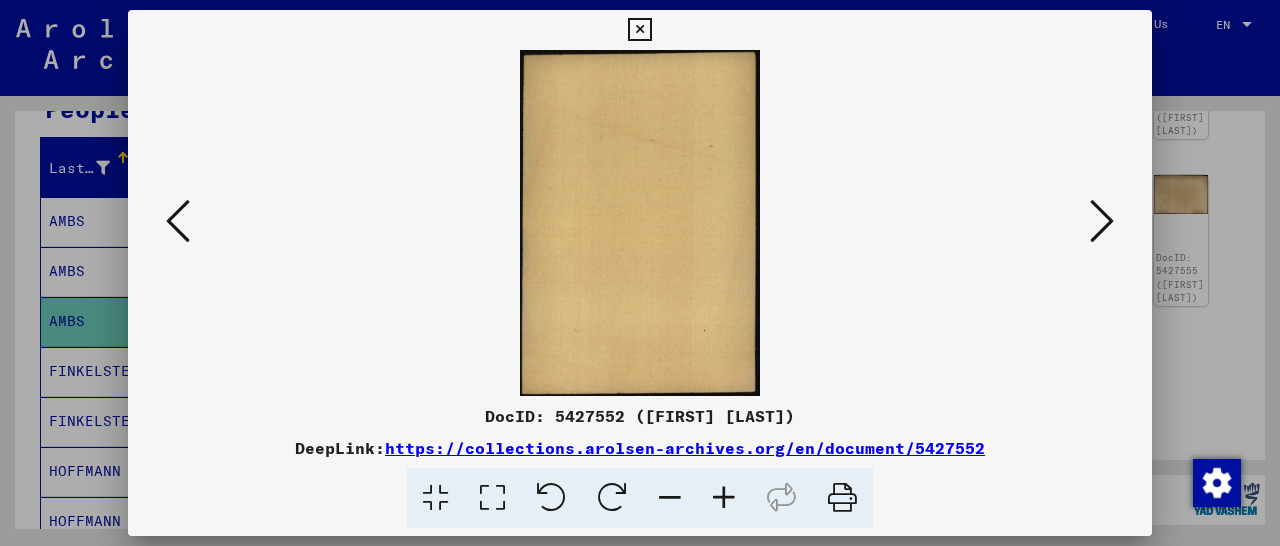 click at bounding box center (178, 221) 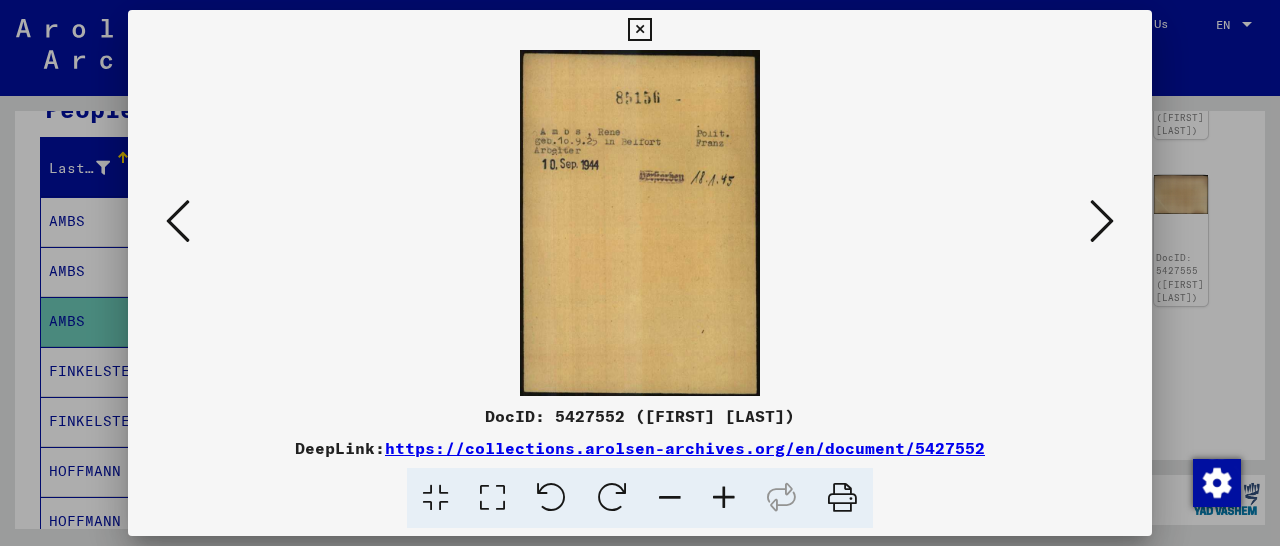 click at bounding box center (178, 221) 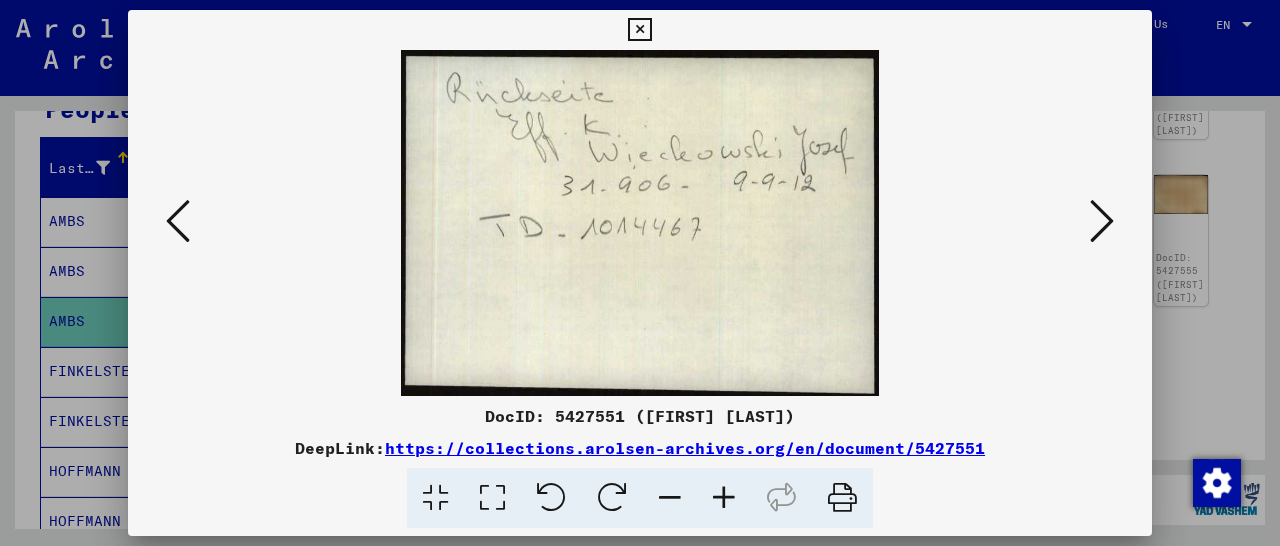 click at bounding box center [178, 221] 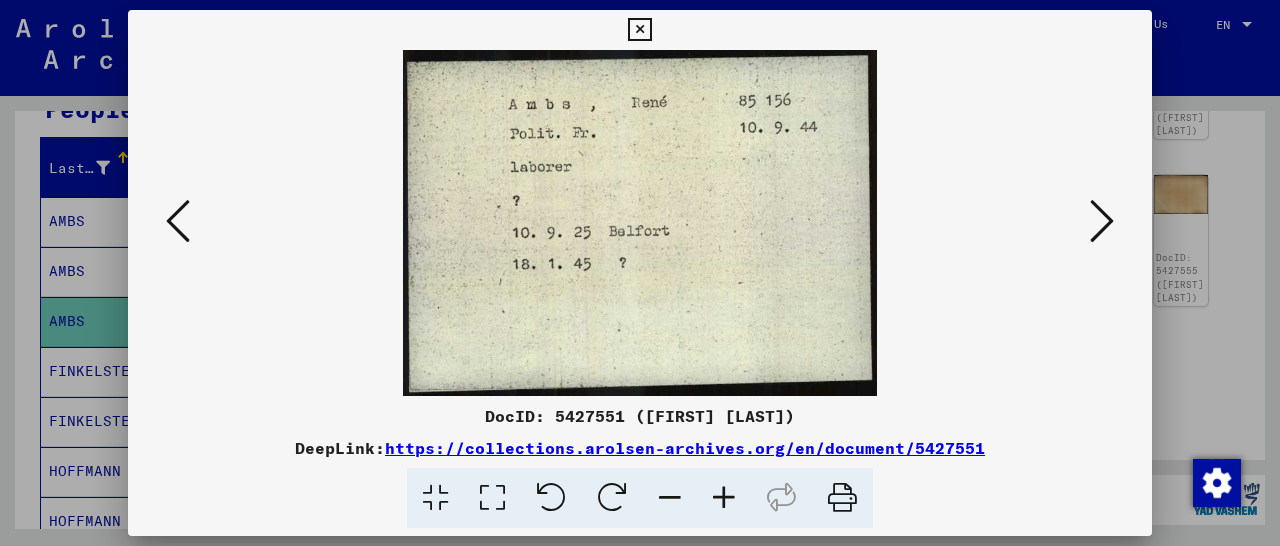 click at bounding box center (178, 221) 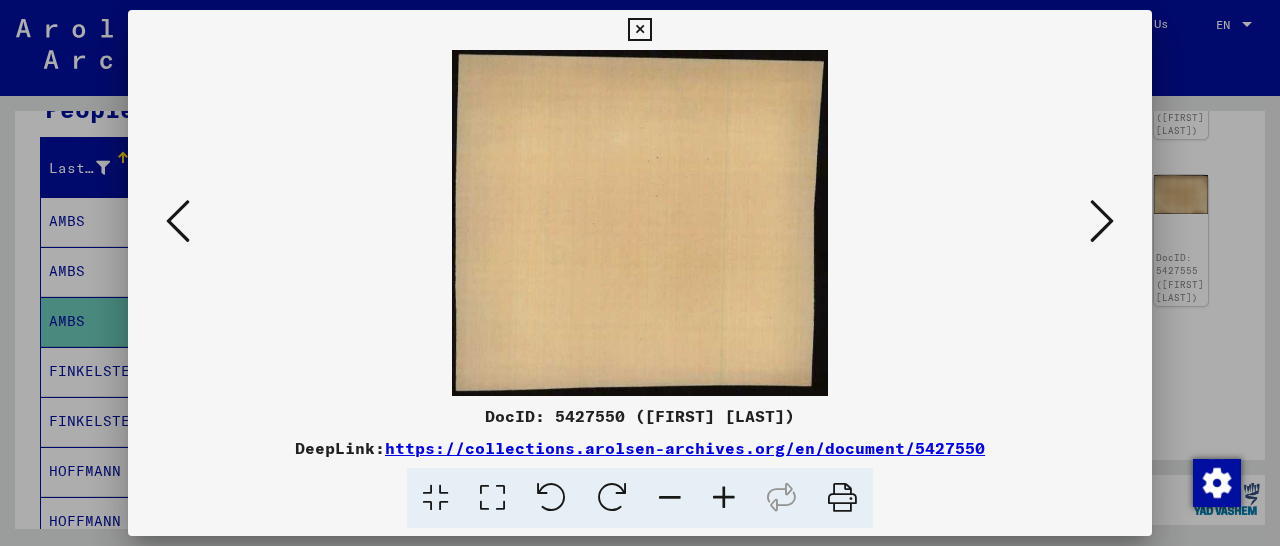 click at bounding box center (178, 221) 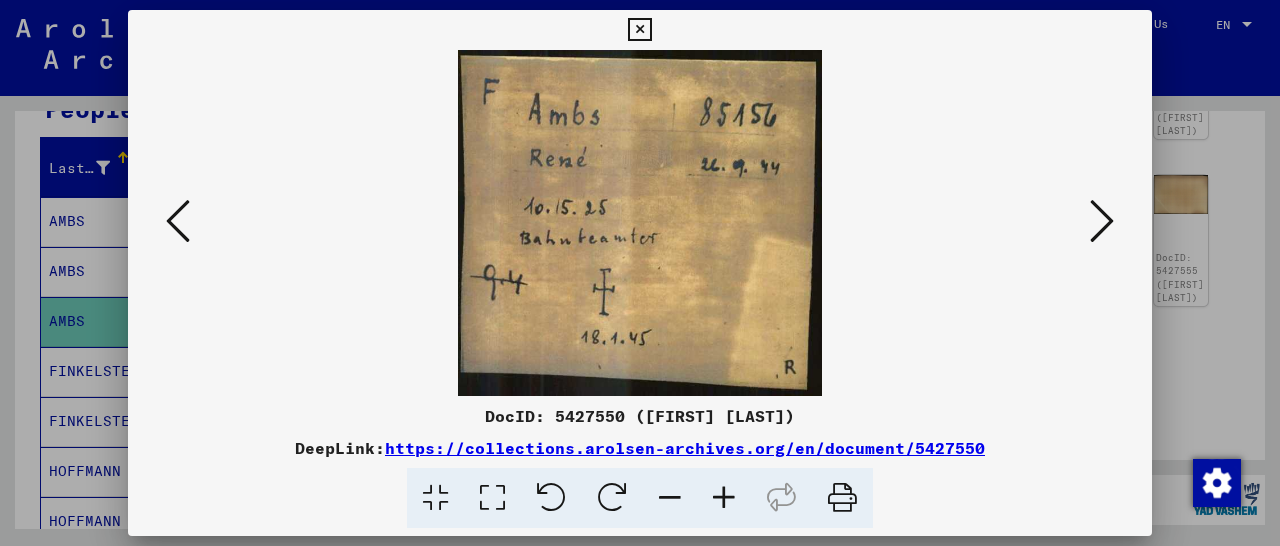 click at bounding box center (178, 221) 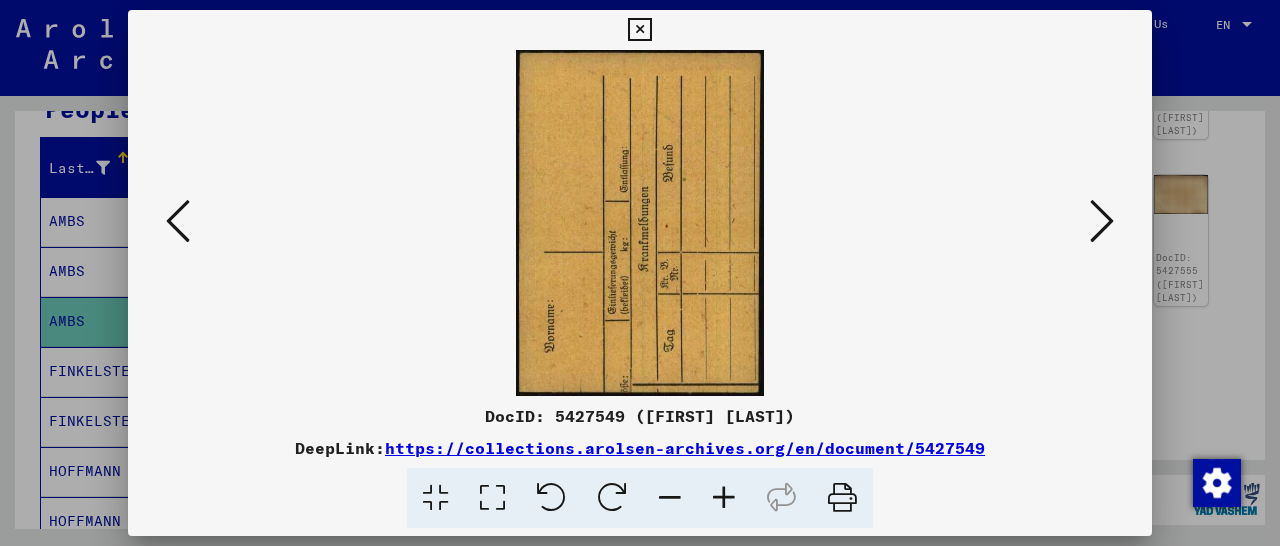 click at bounding box center [178, 221] 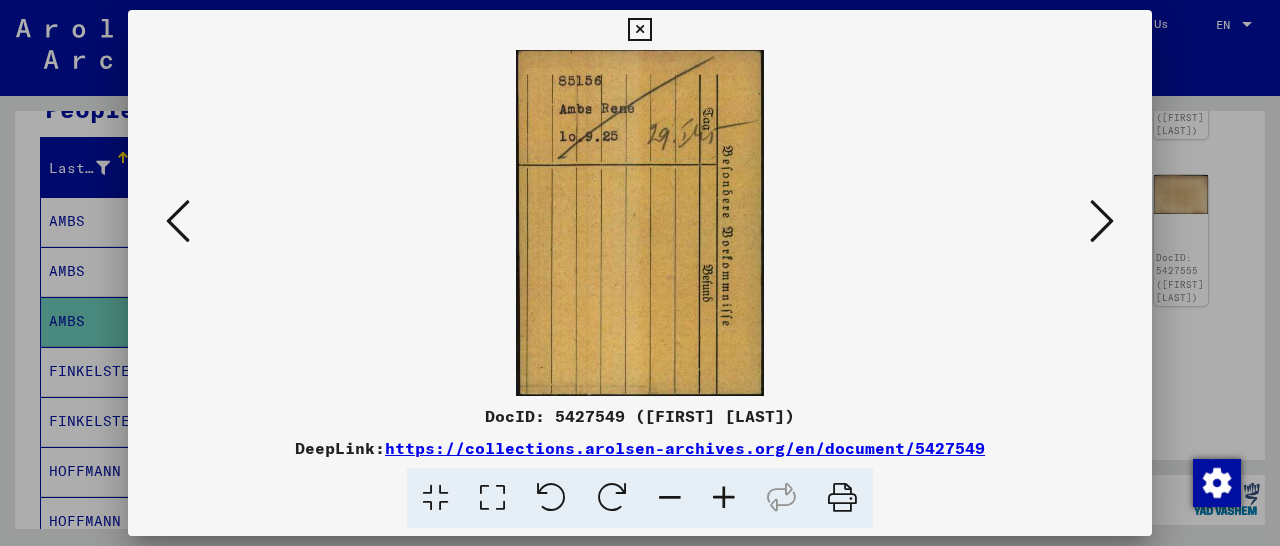 click at bounding box center (178, 221) 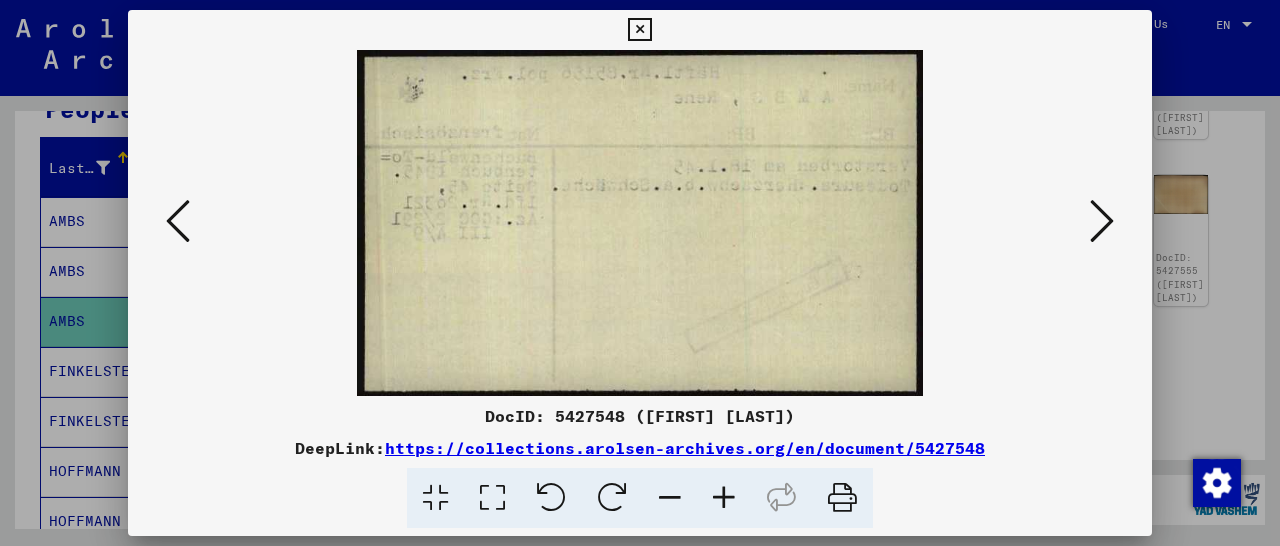 click at bounding box center (178, 221) 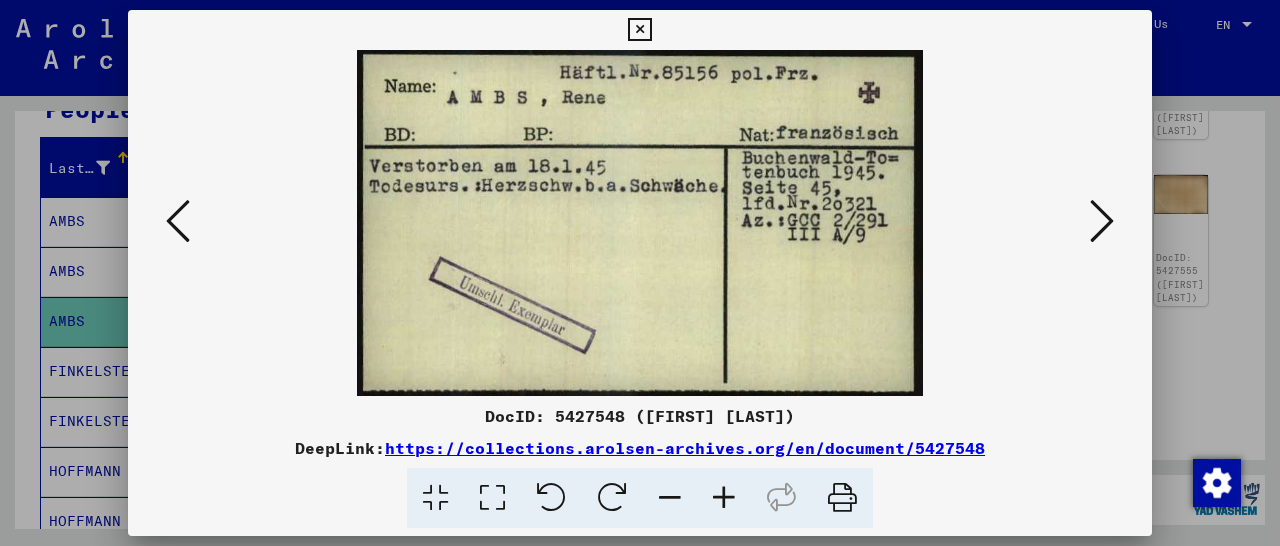 click at bounding box center [178, 221] 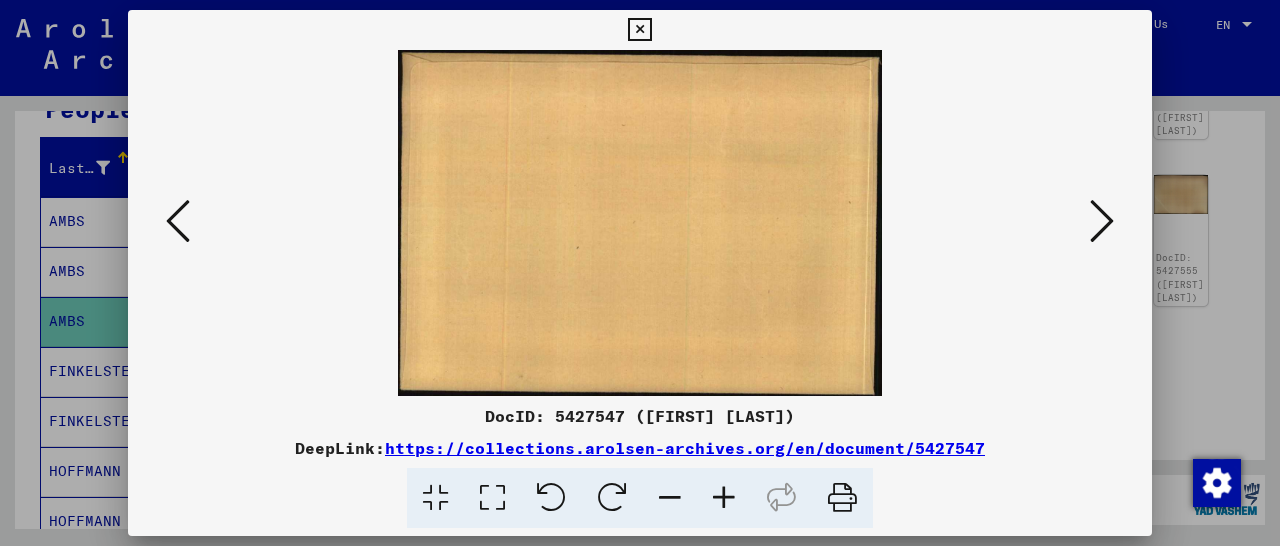 click at bounding box center [178, 221] 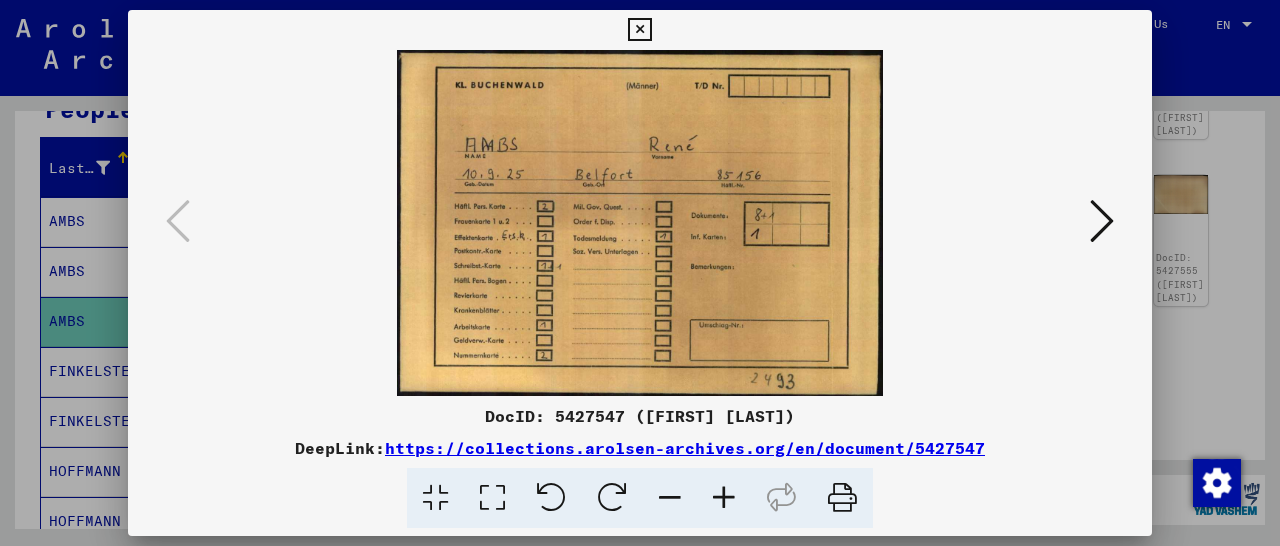 click at bounding box center [639, 30] 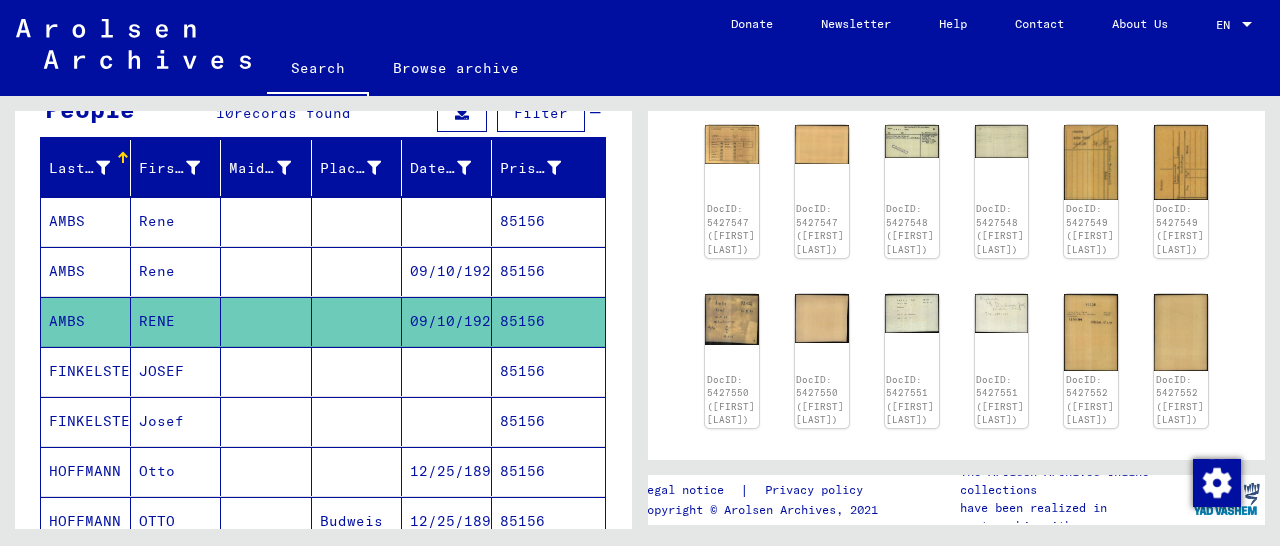 scroll, scrollTop: 312, scrollLeft: 0, axis: vertical 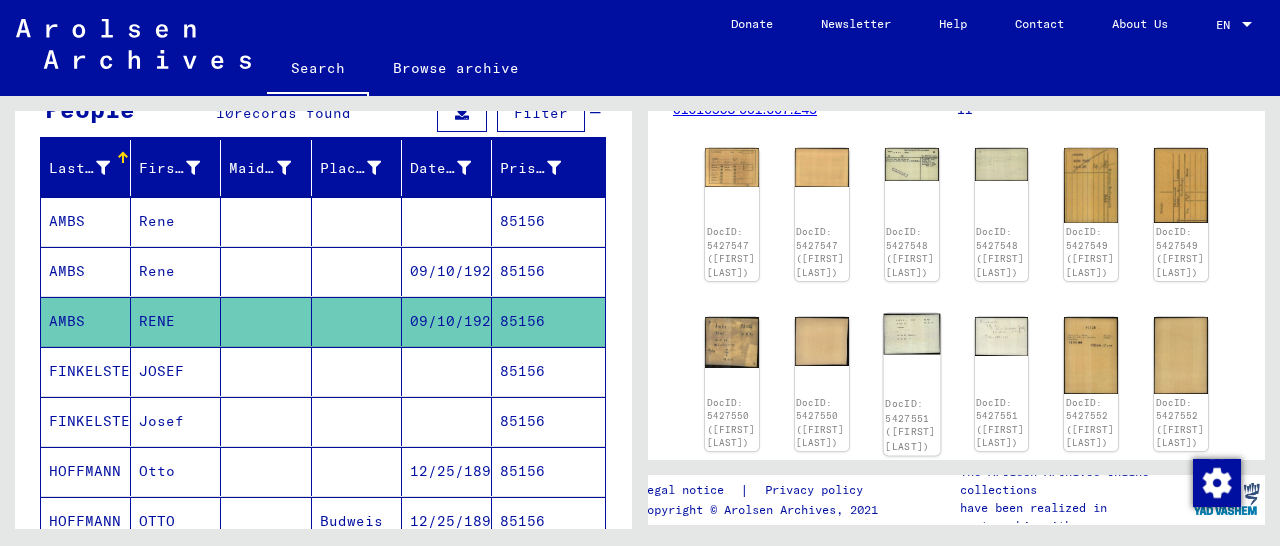 click 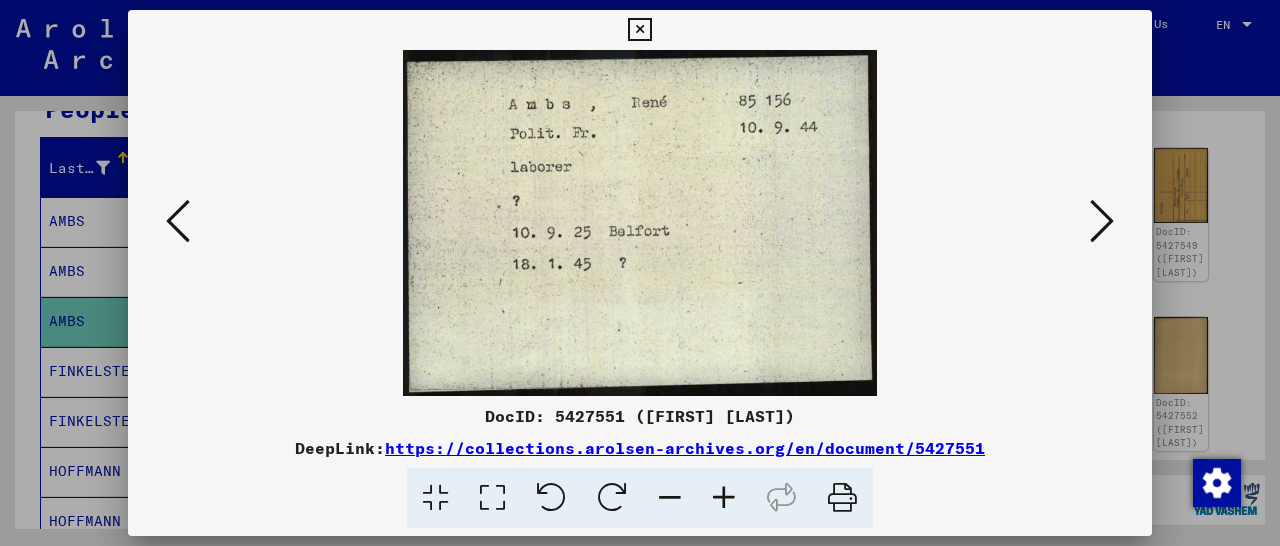 click at bounding box center (1102, 221) 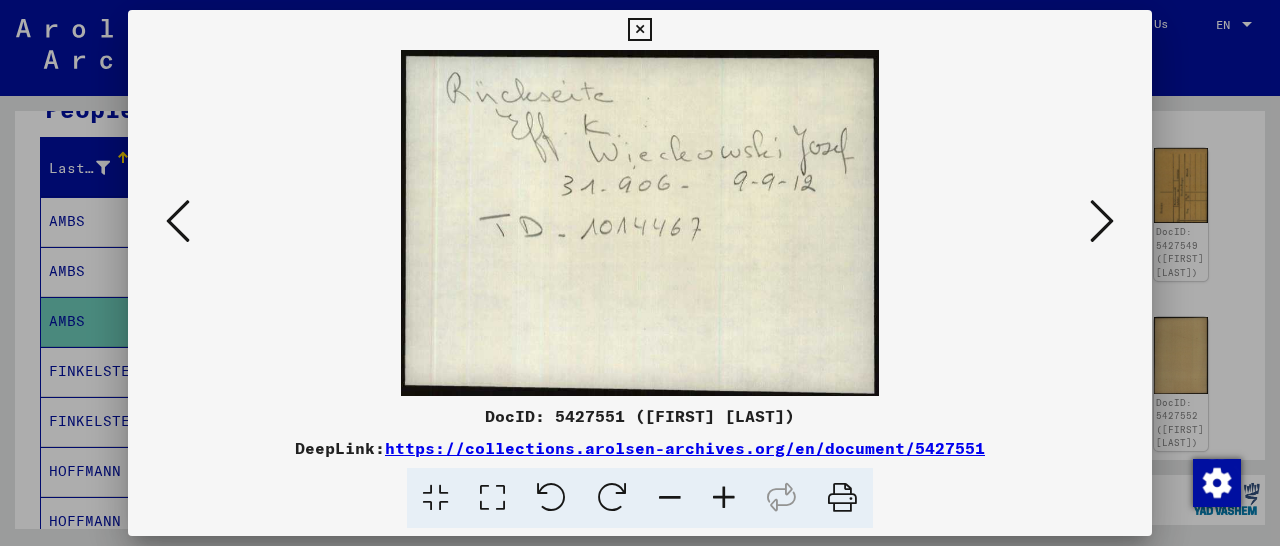 click at bounding box center [1102, 221] 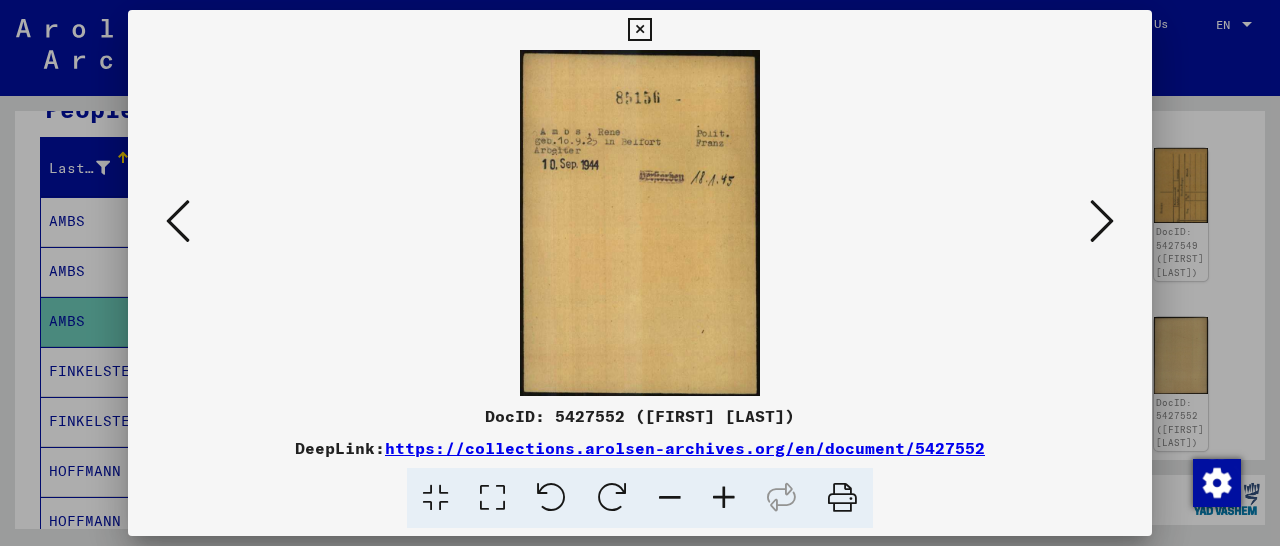 click at bounding box center (1102, 221) 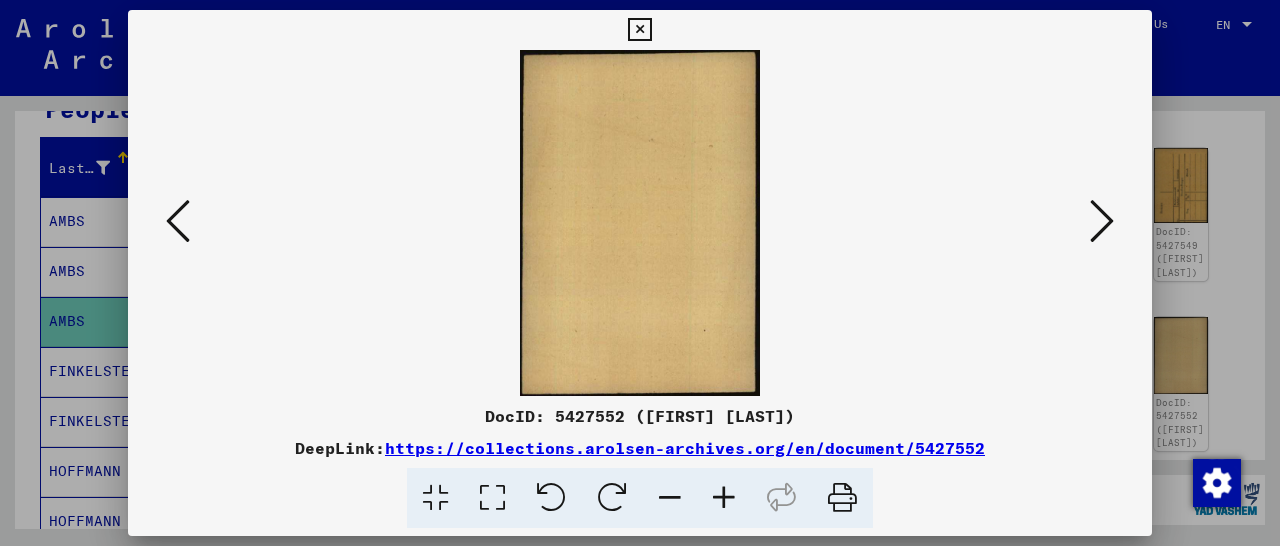 click at bounding box center [1102, 221] 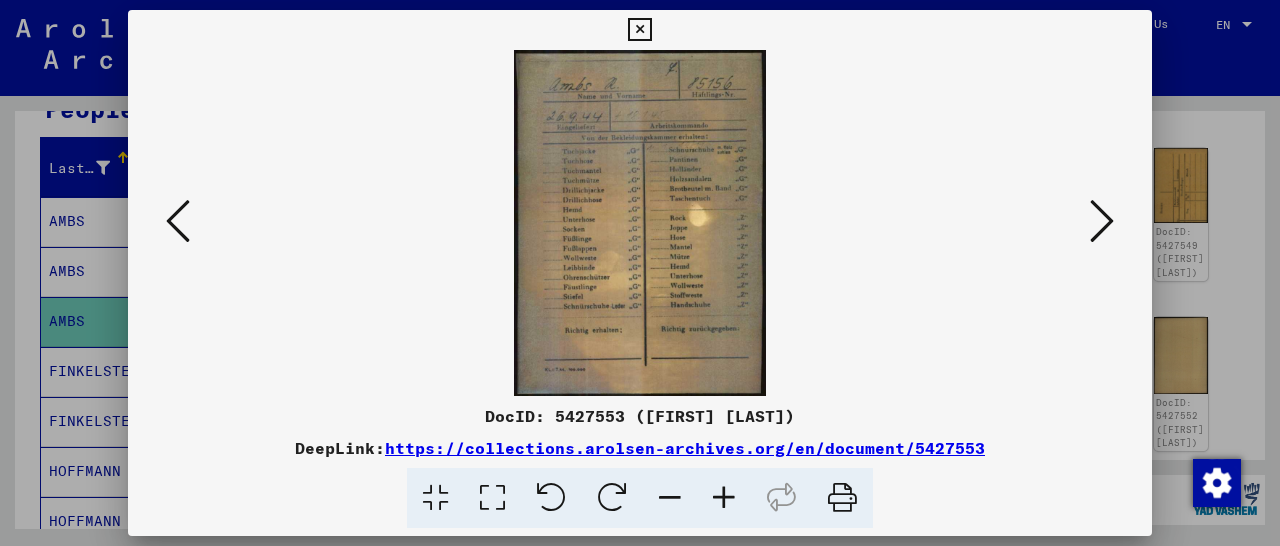 click at bounding box center (1102, 221) 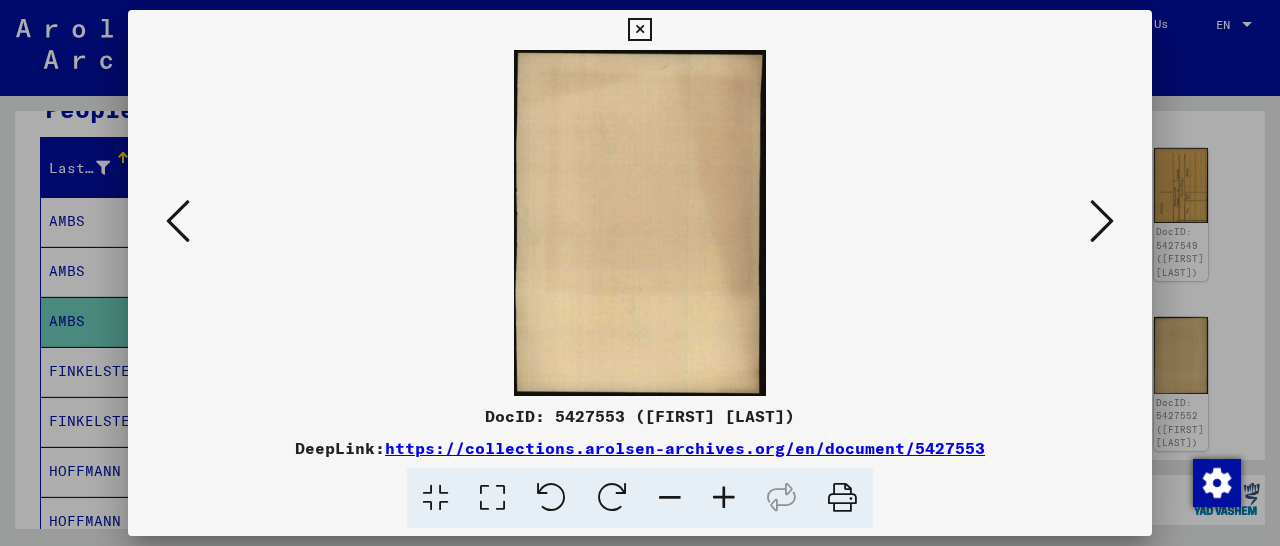 click at bounding box center [1102, 221] 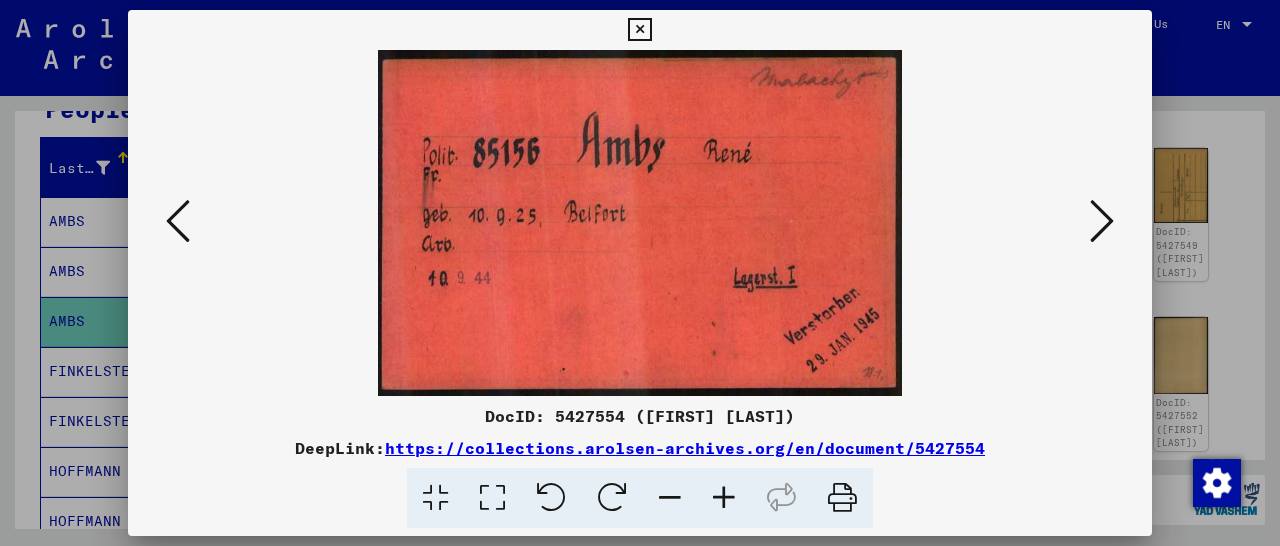 click at bounding box center [639, 30] 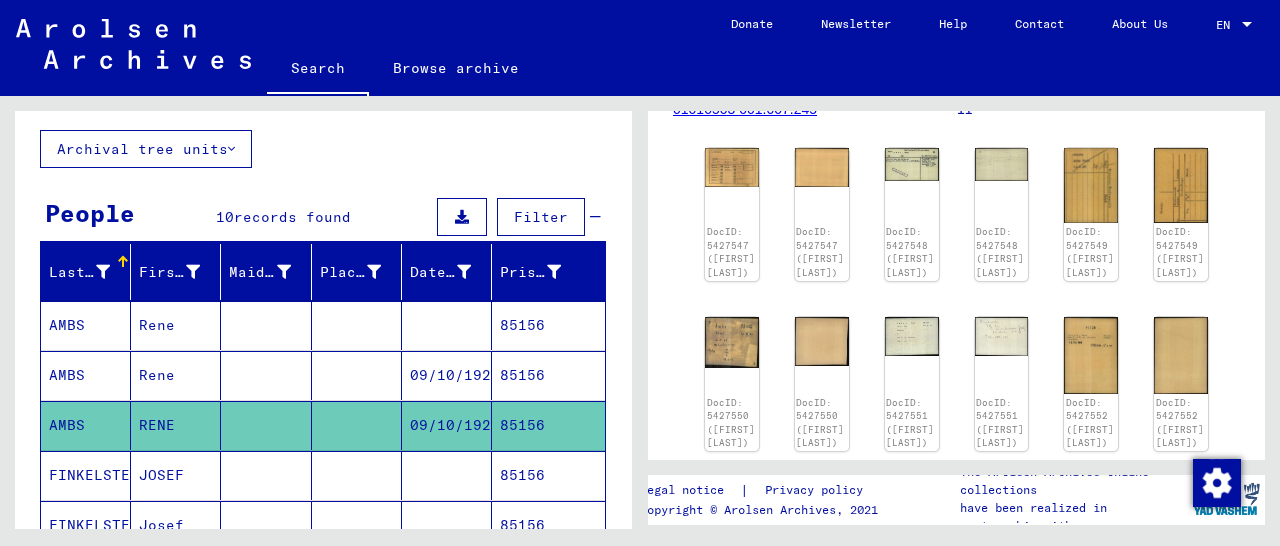 scroll, scrollTop: 0, scrollLeft: 0, axis: both 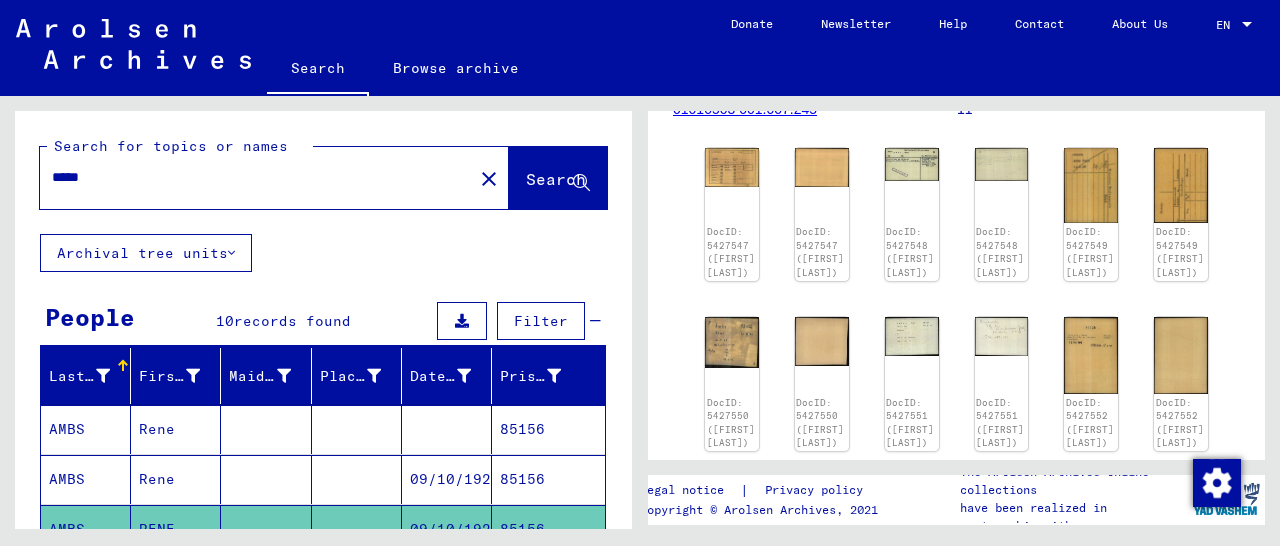drag, startPoint x: 157, startPoint y: 184, endPoint x: 9, endPoint y: 192, distance: 148.21606 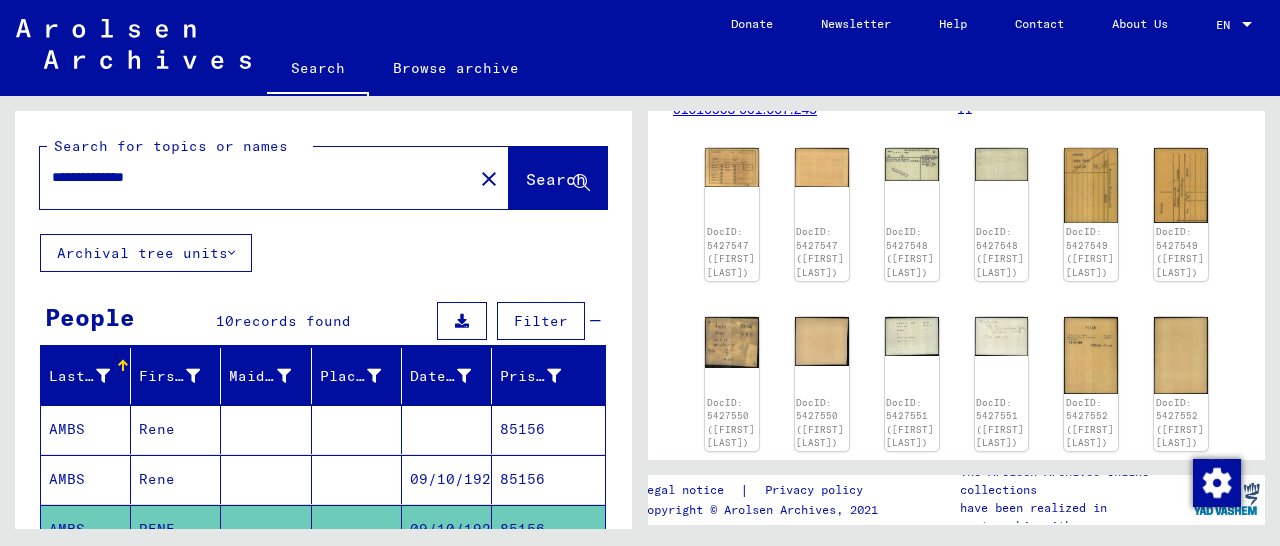 type on "**********" 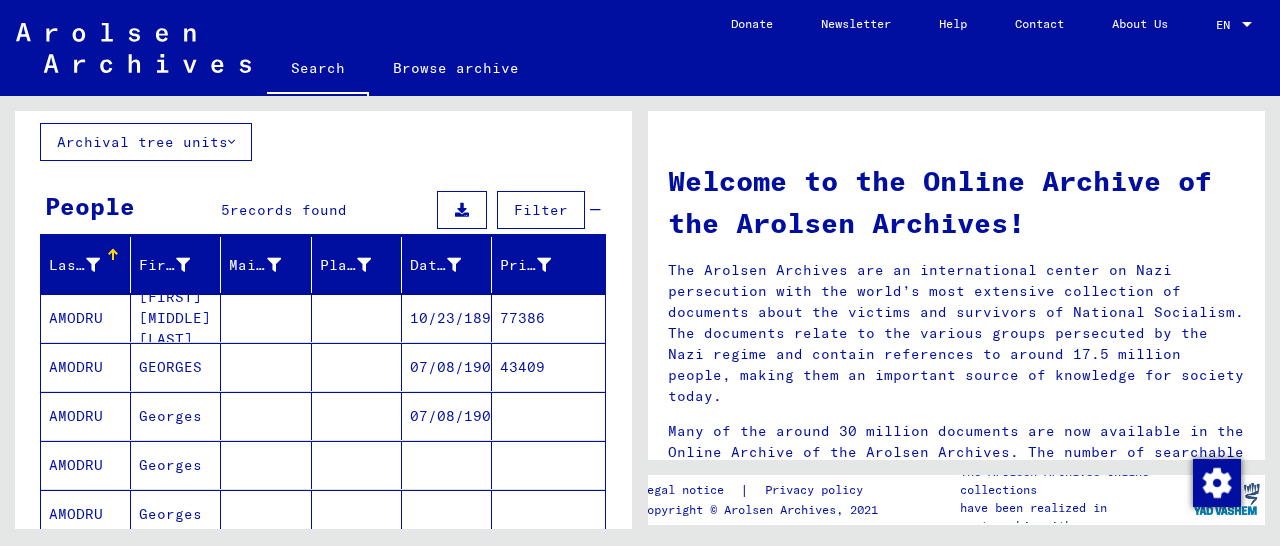 scroll, scrollTop: 208, scrollLeft: 0, axis: vertical 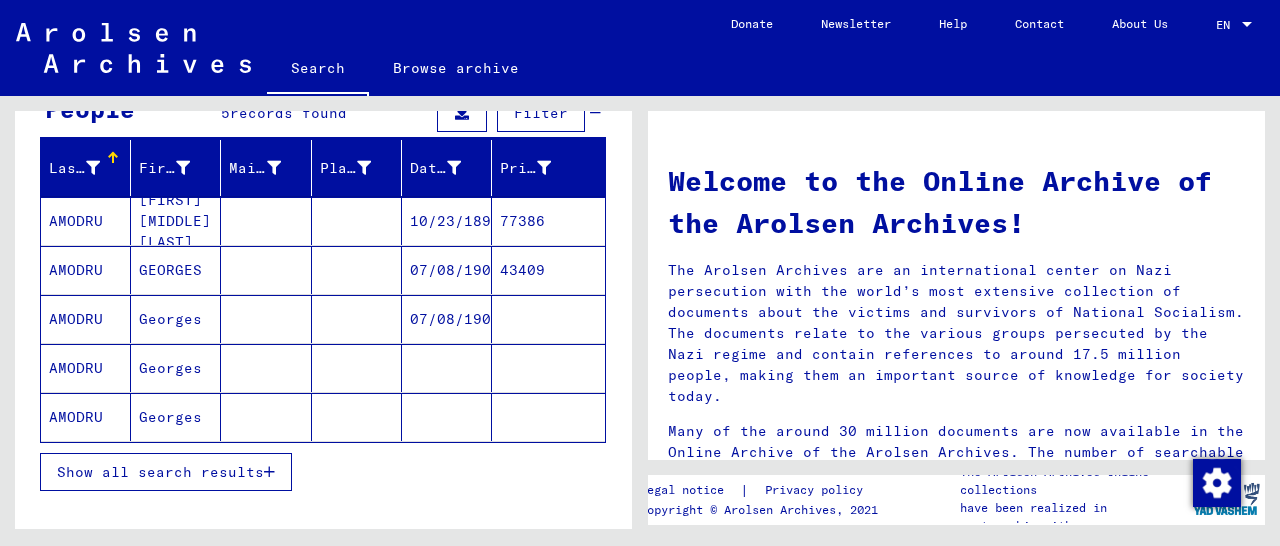 click on "43409" at bounding box center [548, 319] 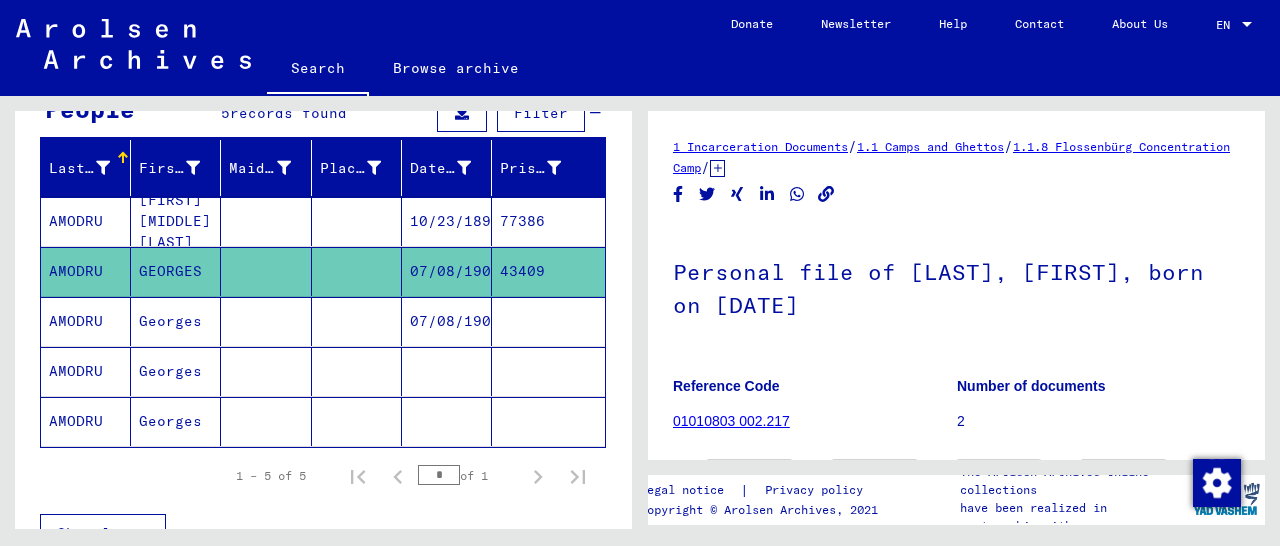 scroll, scrollTop: 281, scrollLeft: 0, axis: vertical 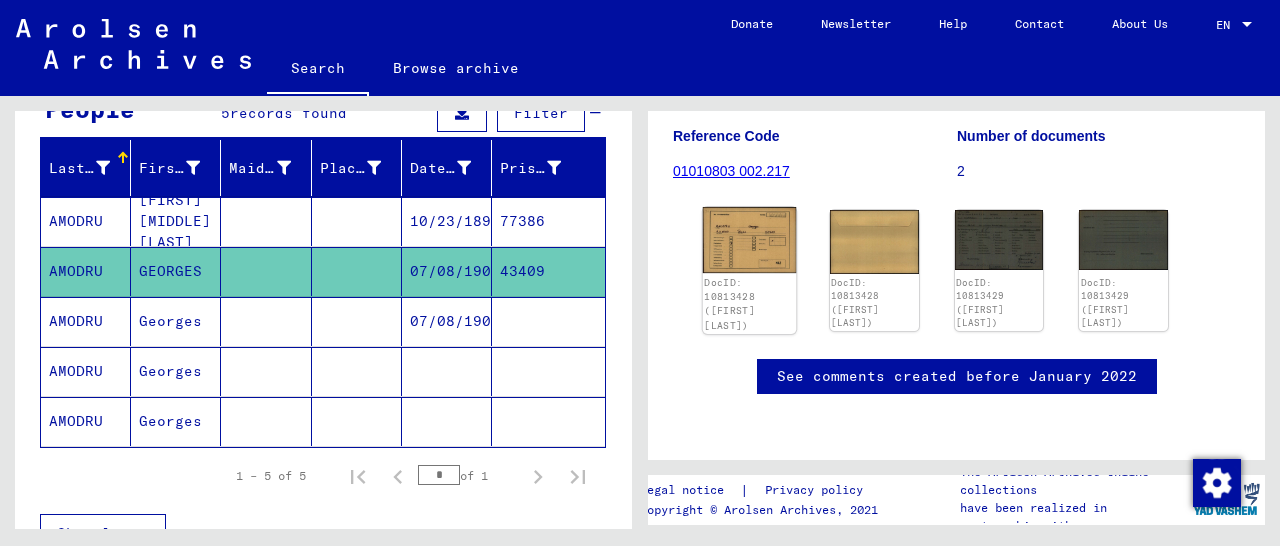 click 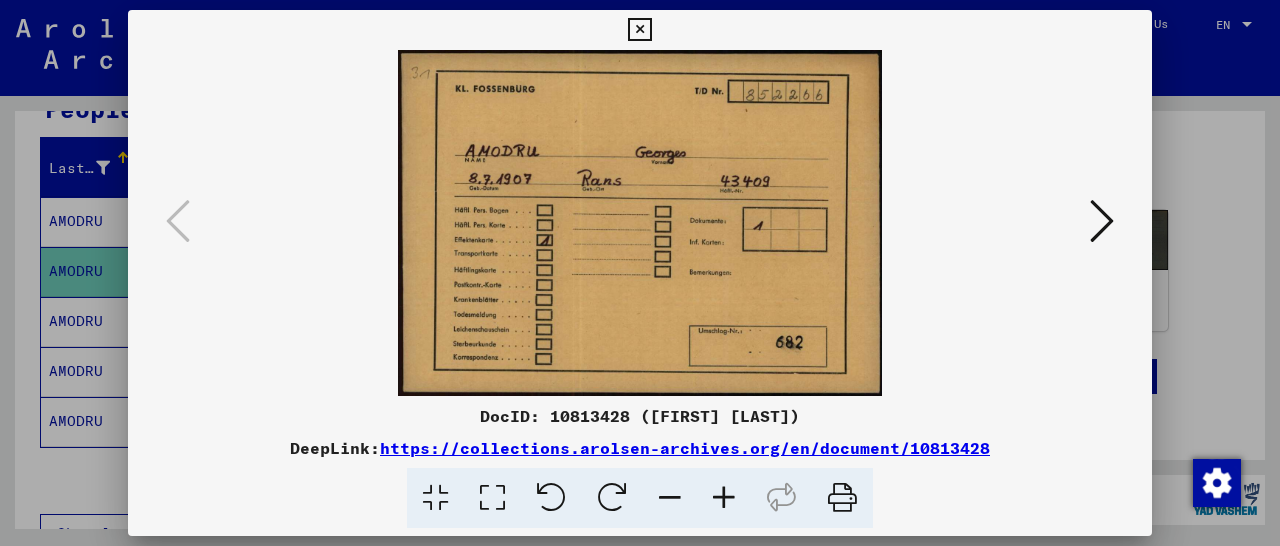 scroll, scrollTop: 279, scrollLeft: 0, axis: vertical 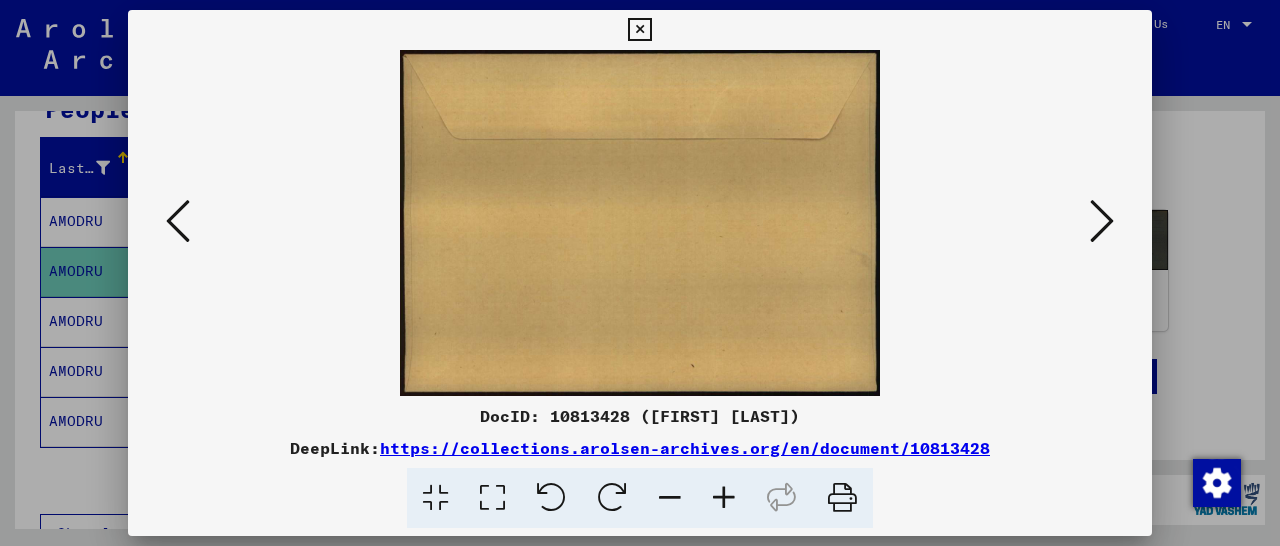 click at bounding box center (1102, 221) 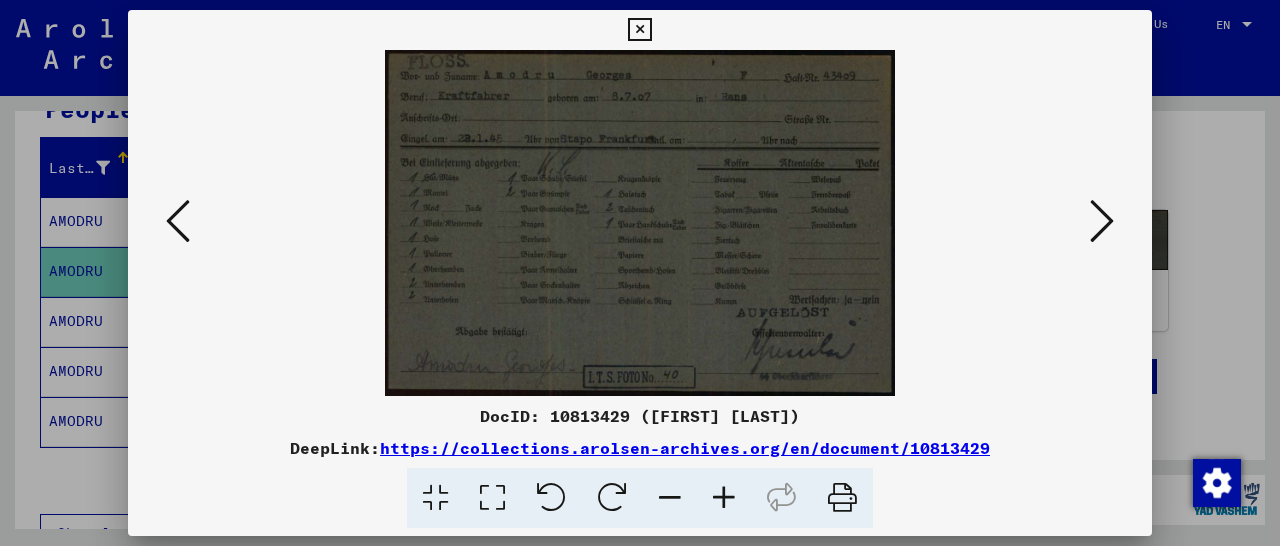click at bounding box center (724, 498) 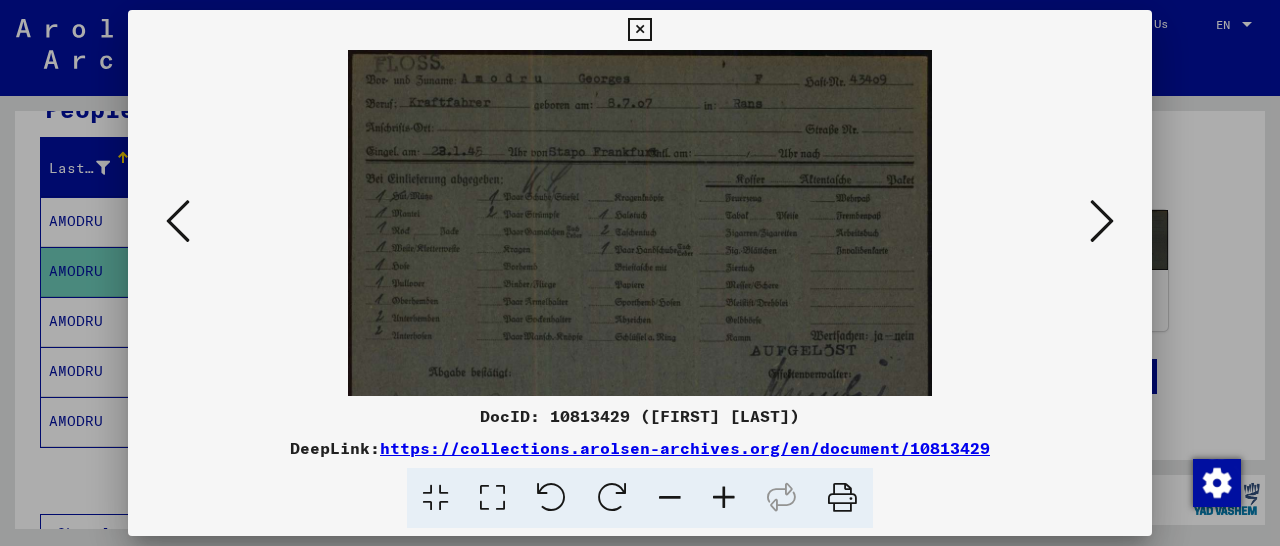 click at bounding box center [724, 498] 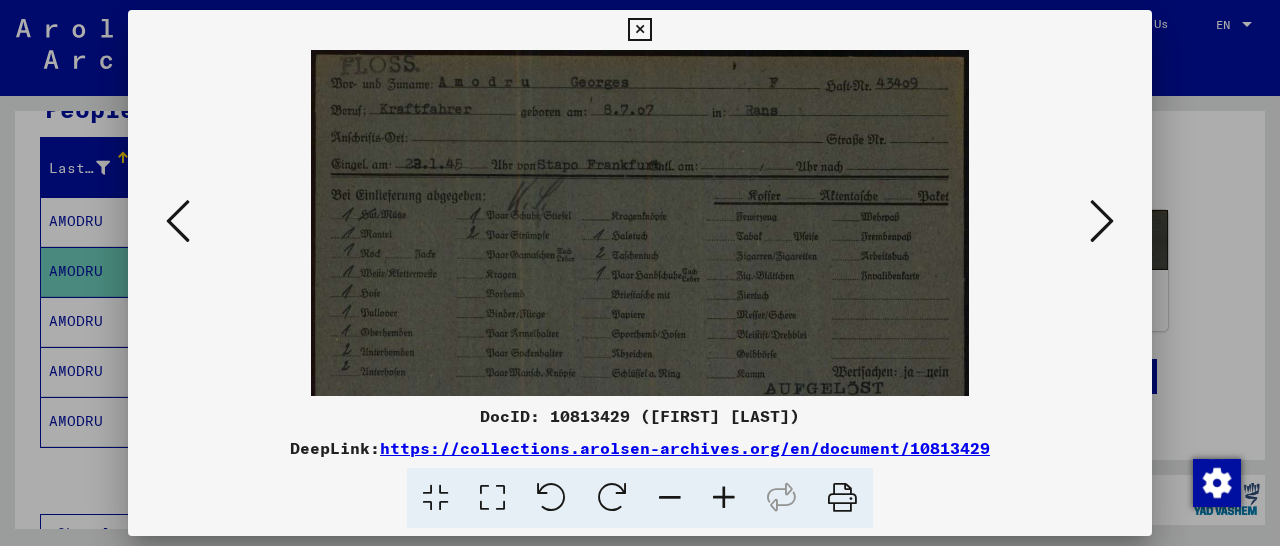 click at bounding box center [724, 498] 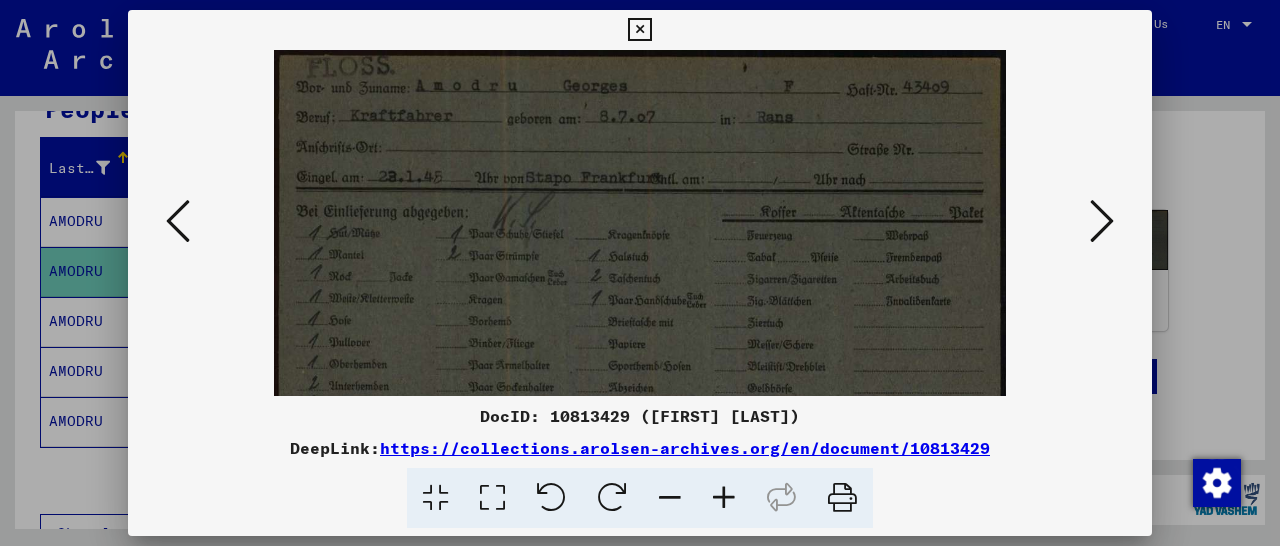 click at bounding box center (724, 498) 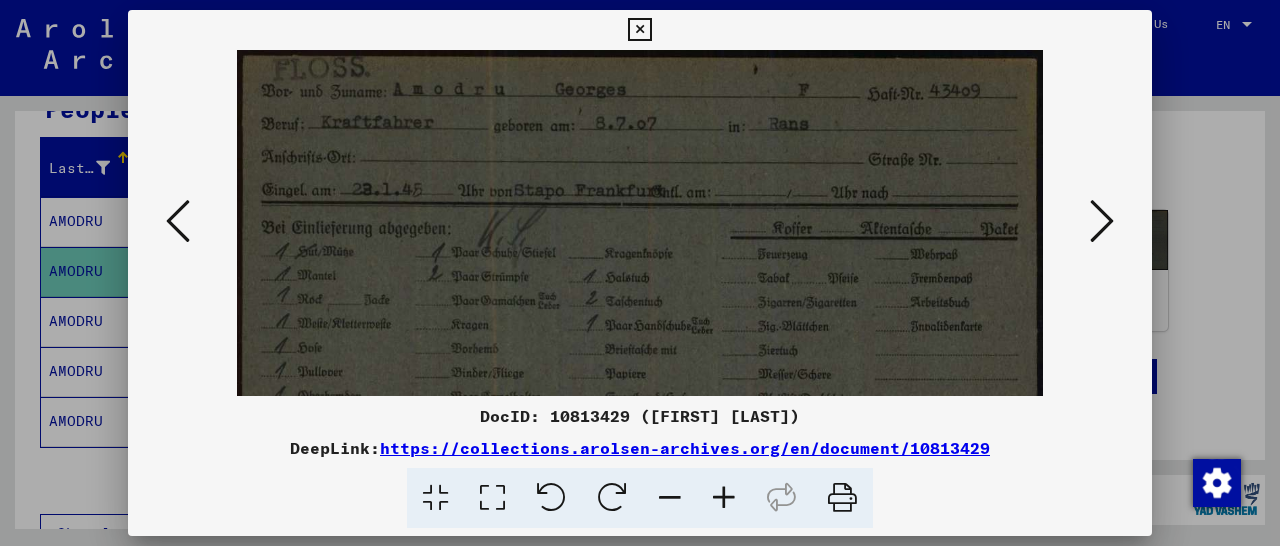 click at bounding box center [724, 498] 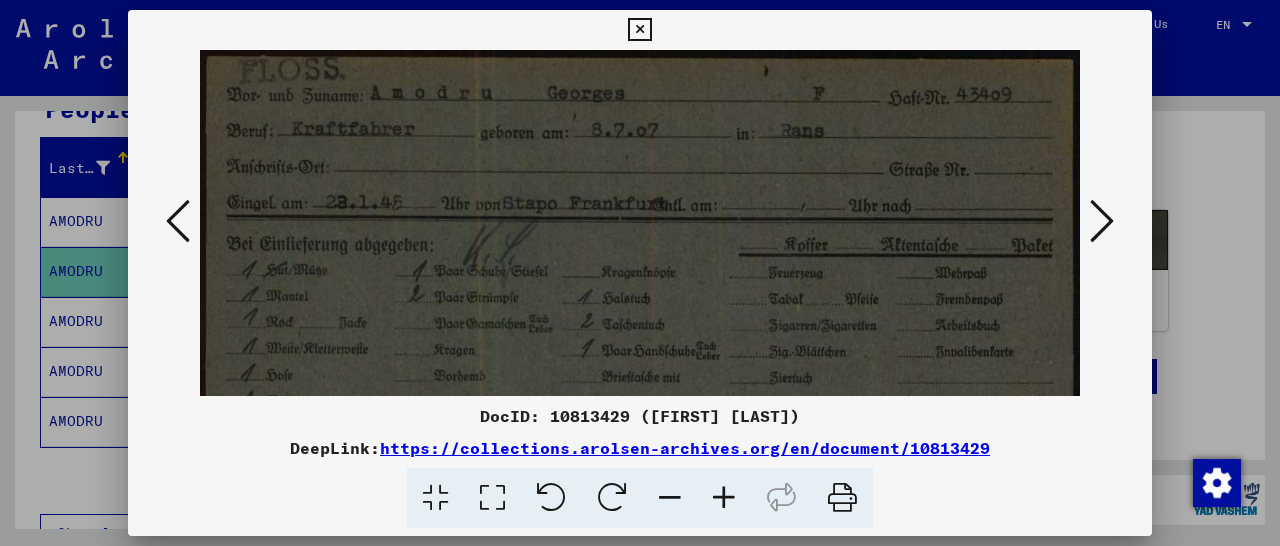 click at bounding box center (724, 498) 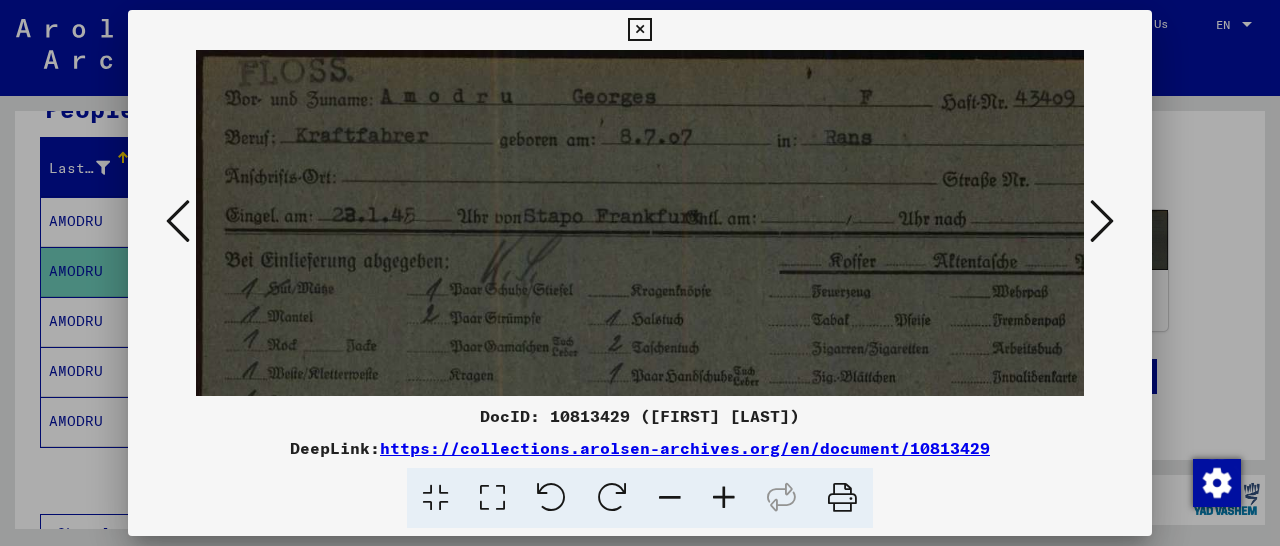 scroll, scrollTop: 57, scrollLeft: 0, axis: vertical 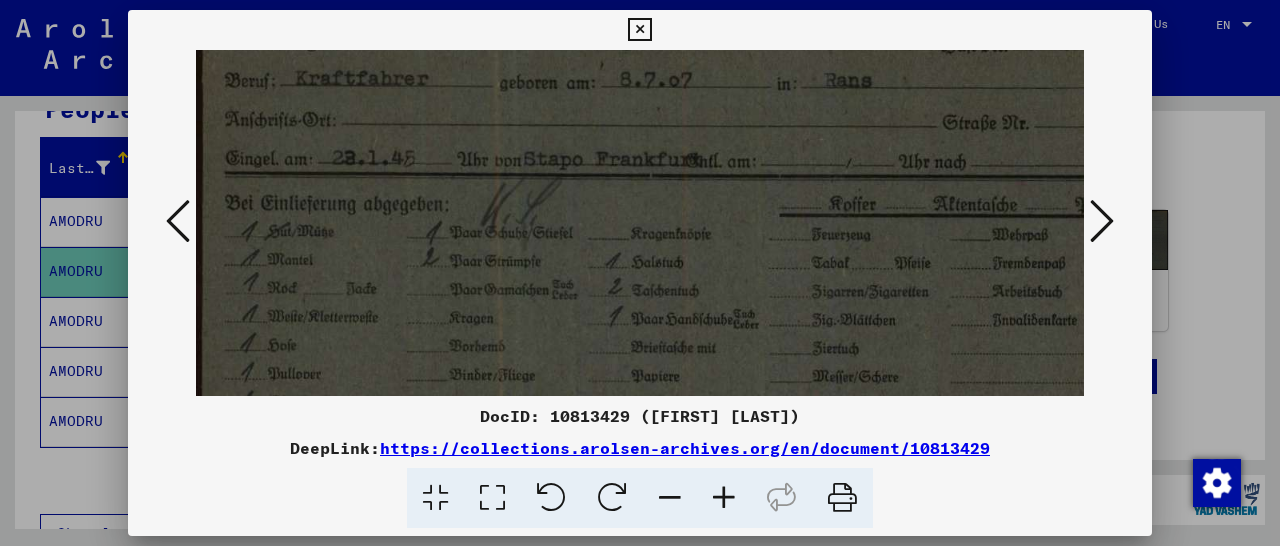 drag, startPoint x: 667, startPoint y: 283, endPoint x: 691, endPoint y: 226, distance: 61.846584 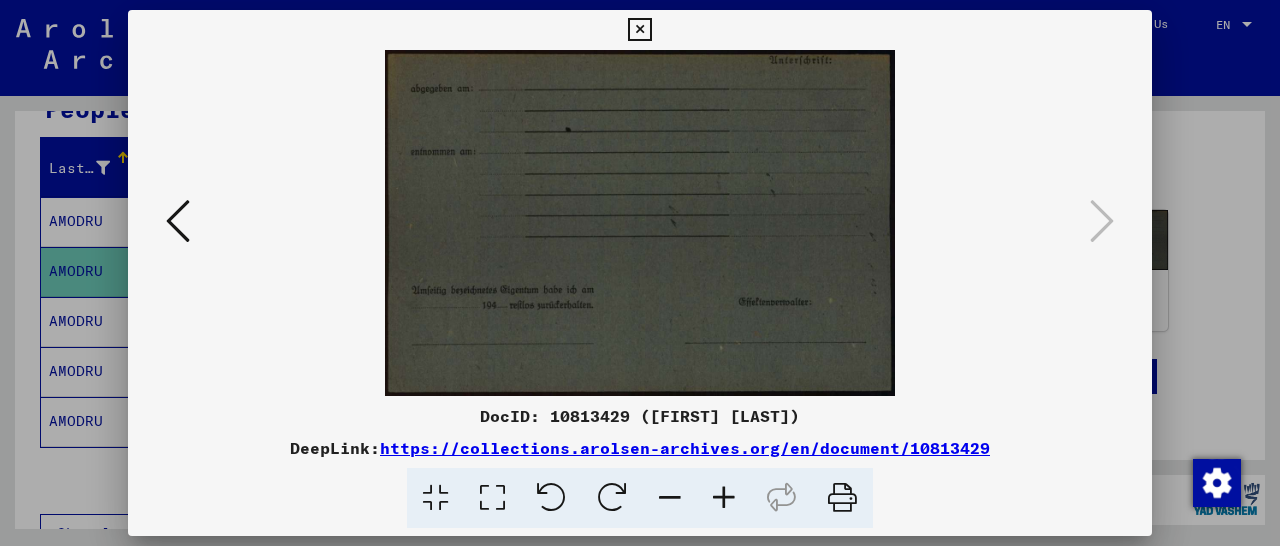scroll, scrollTop: 0, scrollLeft: 0, axis: both 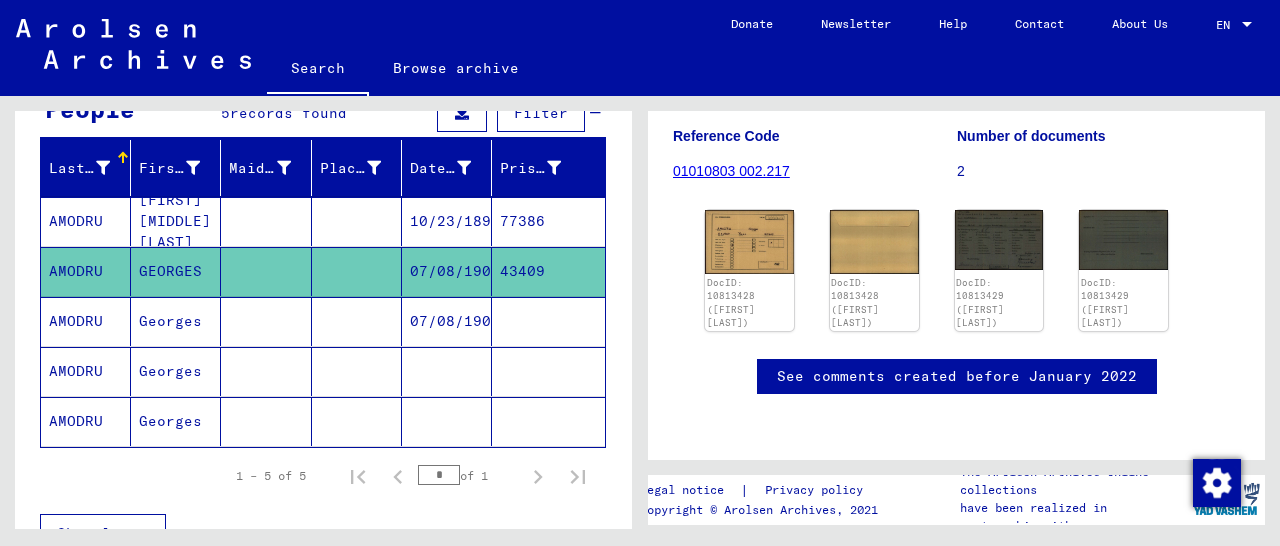click on "77386" at bounding box center [548, 271] 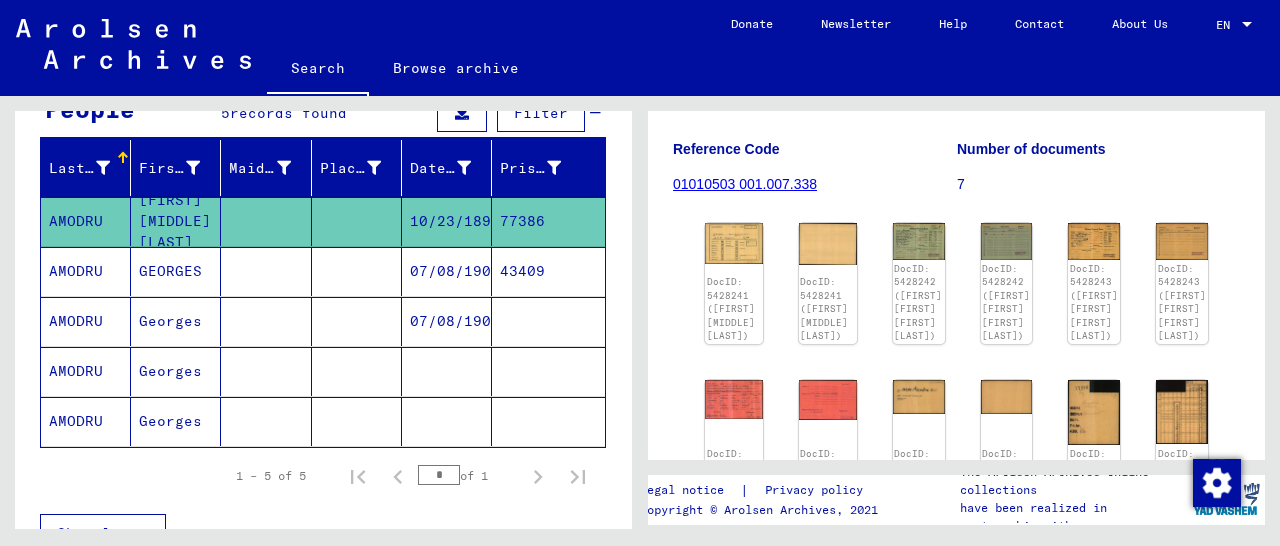 scroll, scrollTop: 312, scrollLeft: 0, axis: vertical 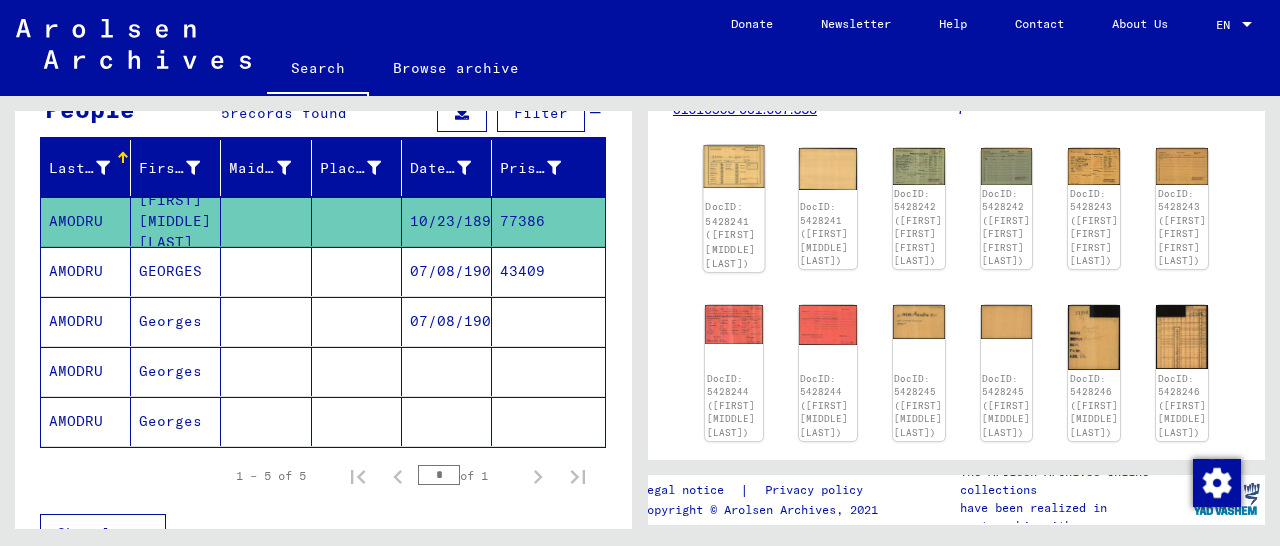 click 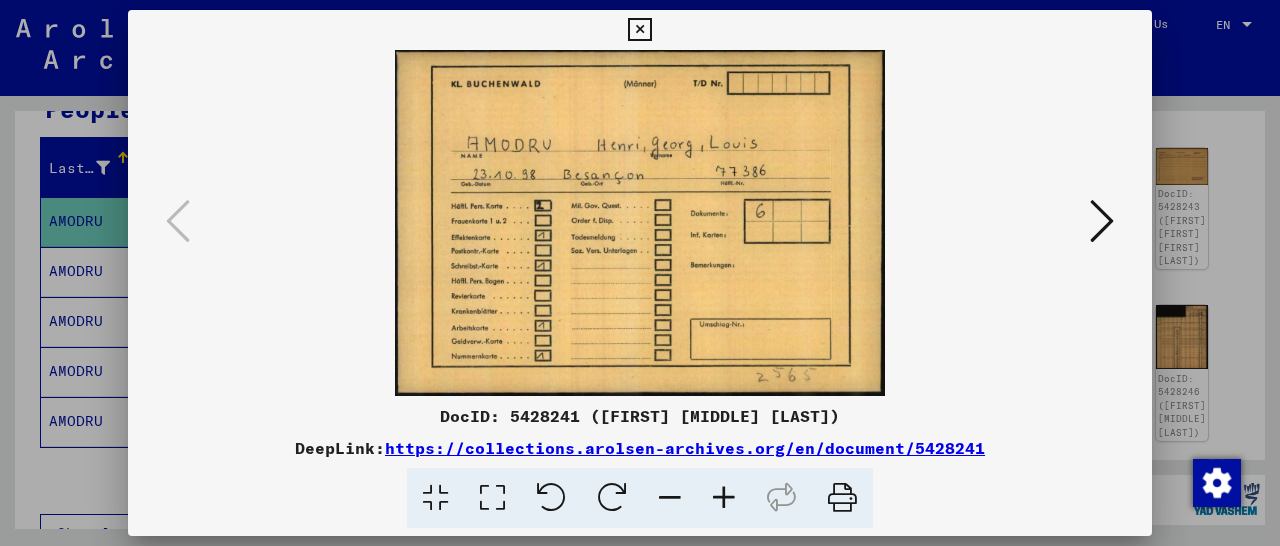 click at bounding box center [1102, 221] 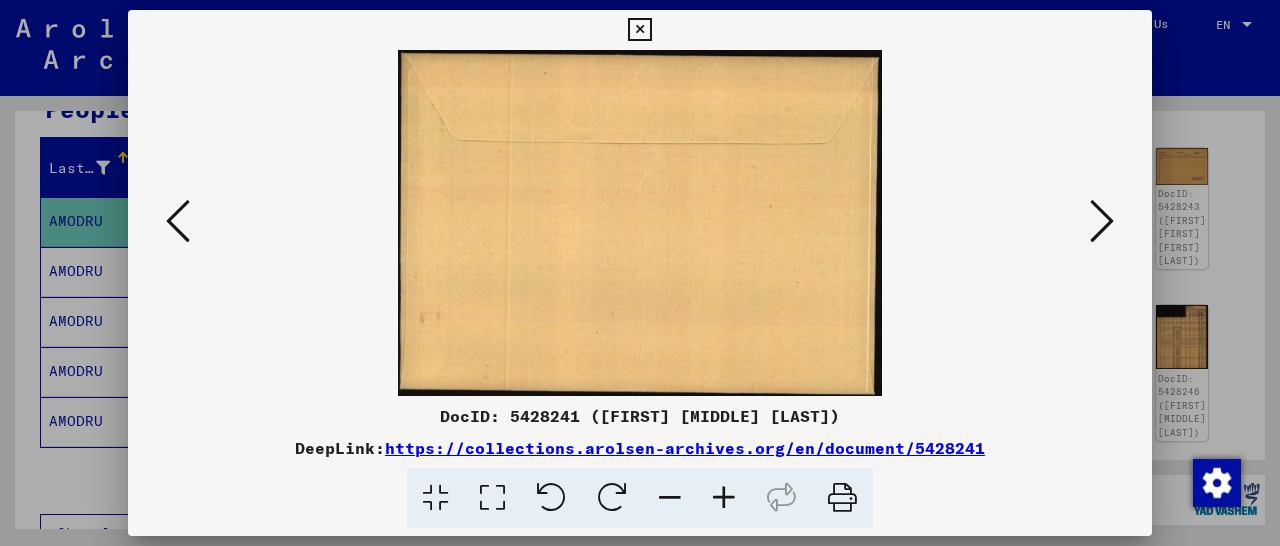 click at bounding box center [1102, 221] 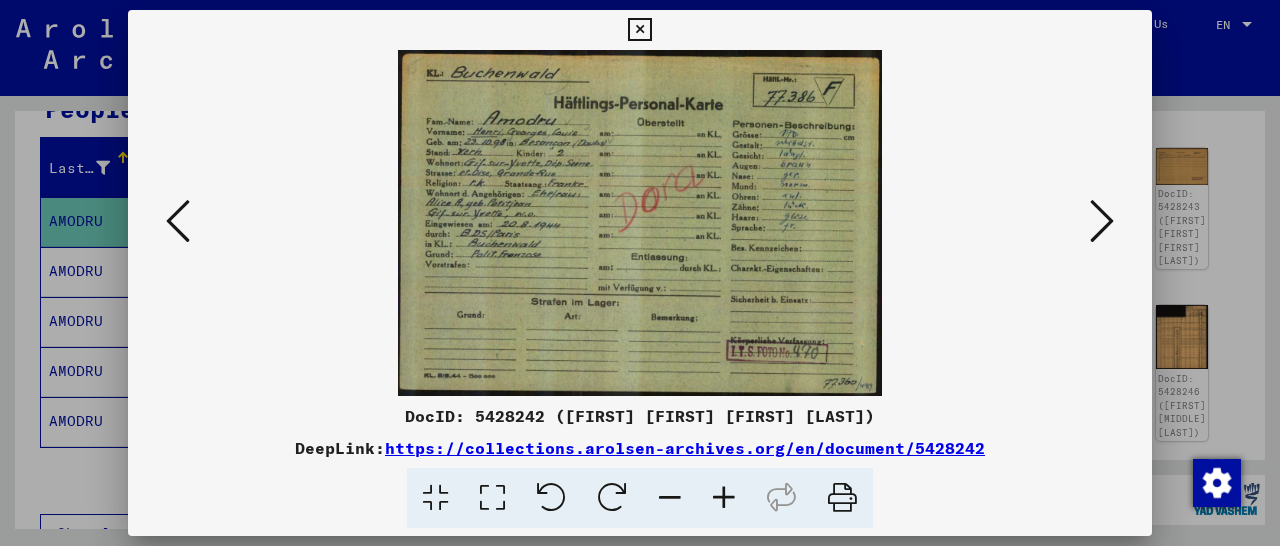 click at bounding box center (724, 498) 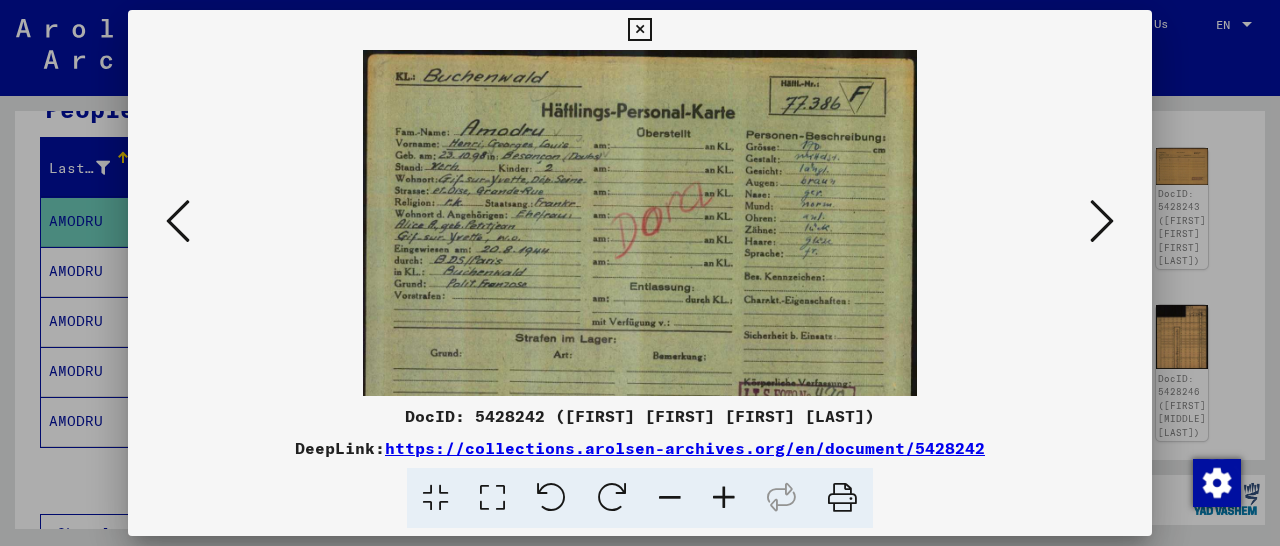 click at bounding box center (724, 498) 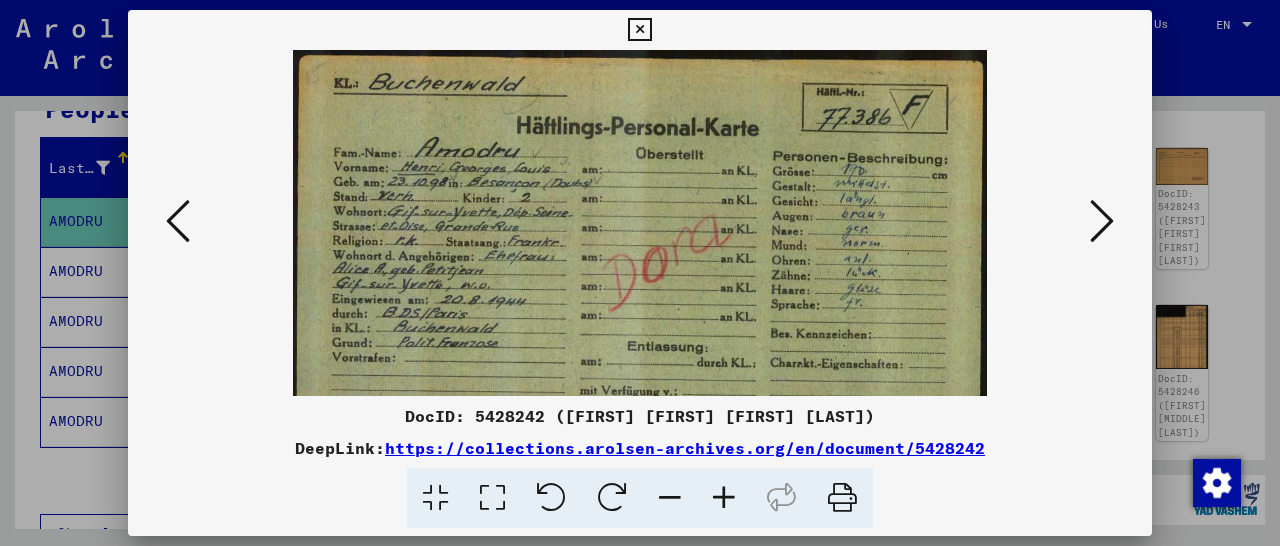 click at bounding box center (724, 498) 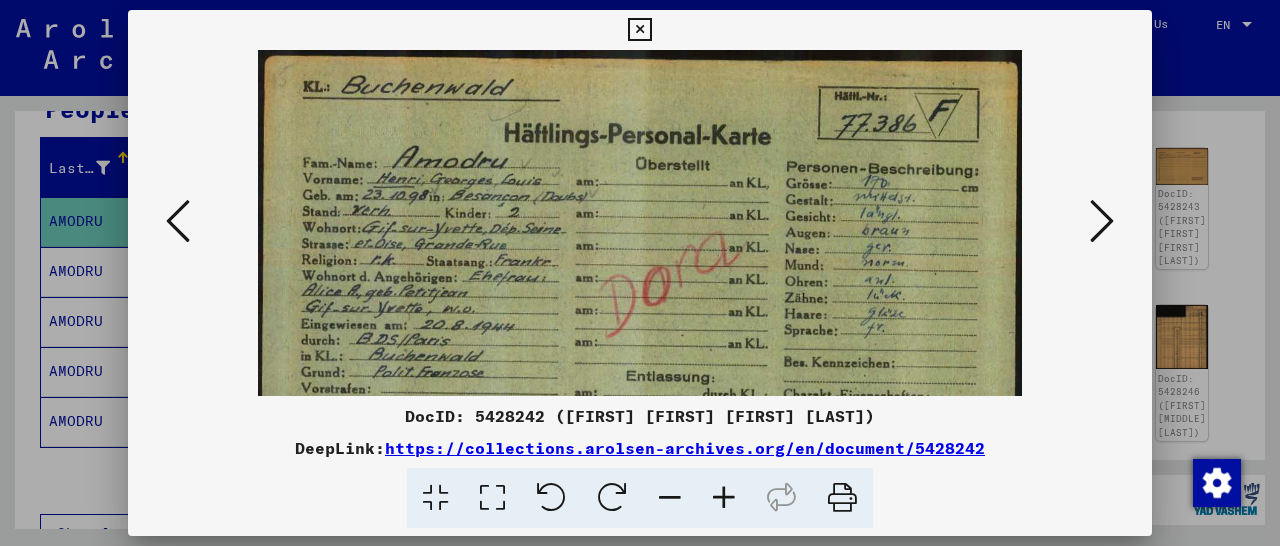 click at bounding box center (724, 498) 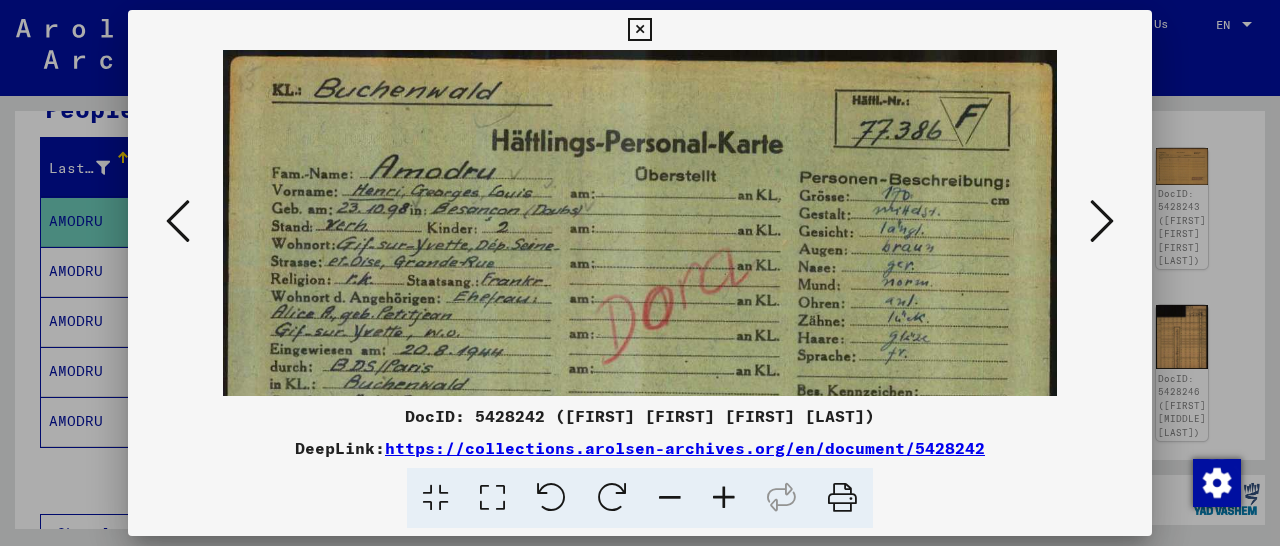 click at bounding box center [724, 498] 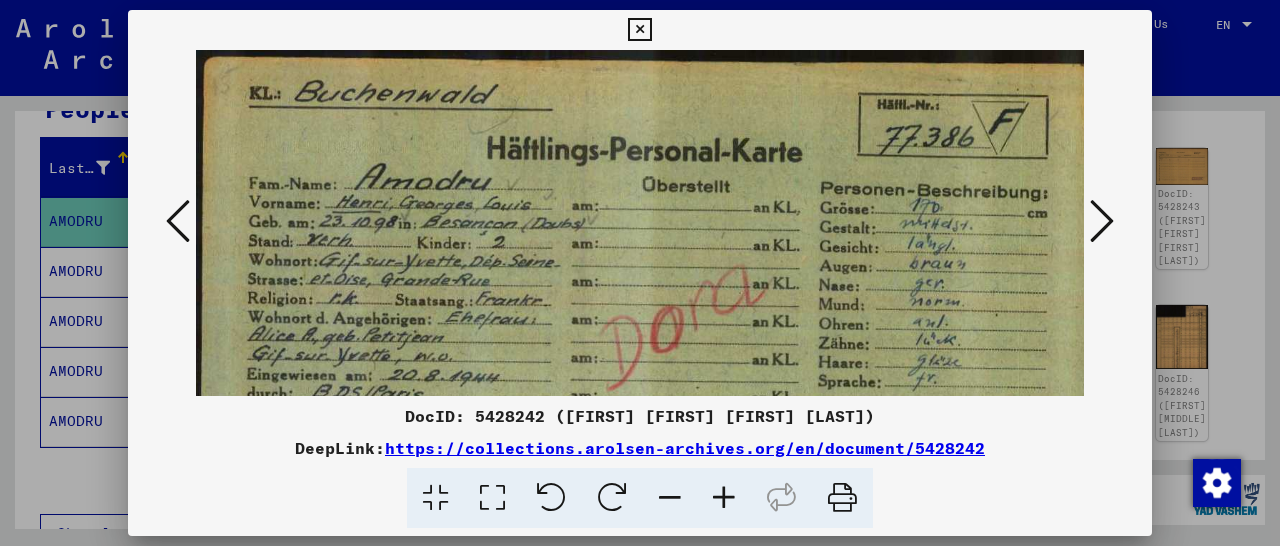 click at bounding box center [724, 498] 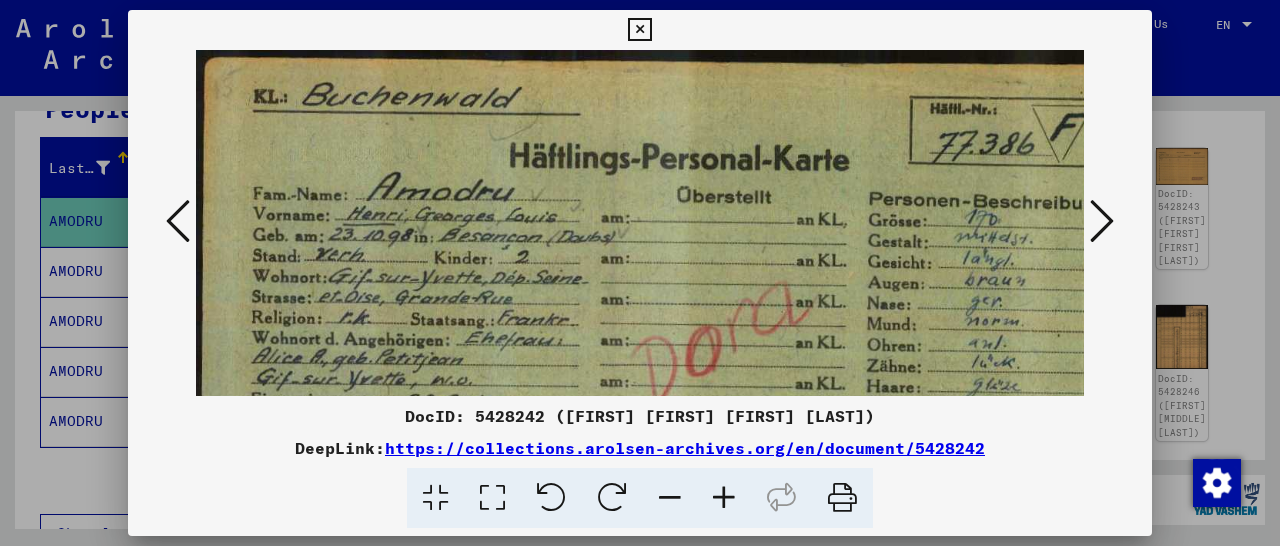 click at bounding box center [724, 498] 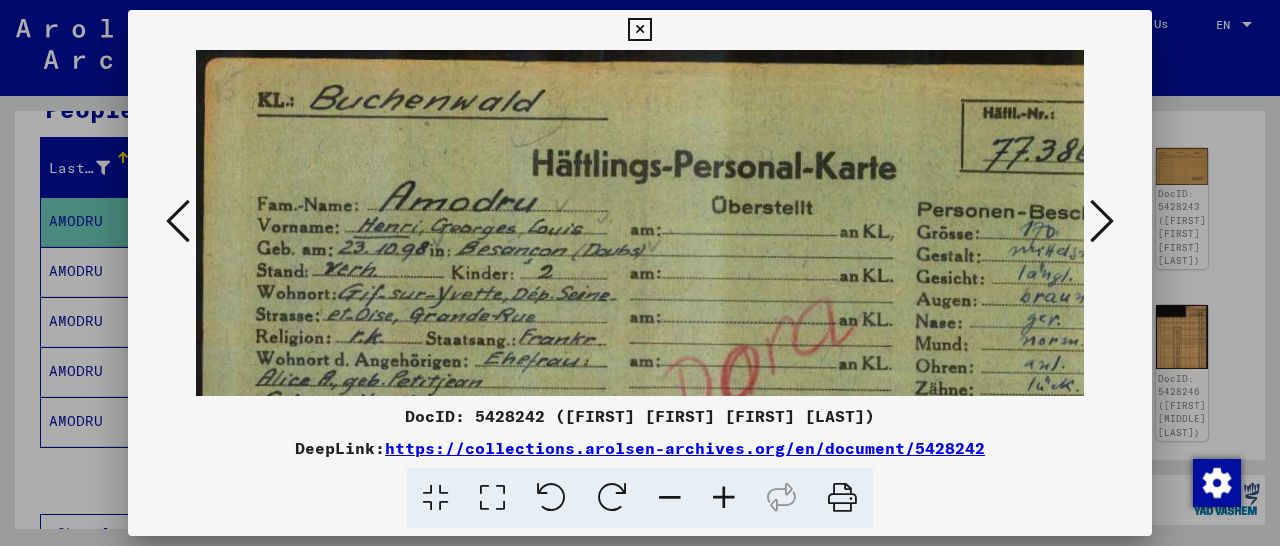 click at bounding box center (724, 498) 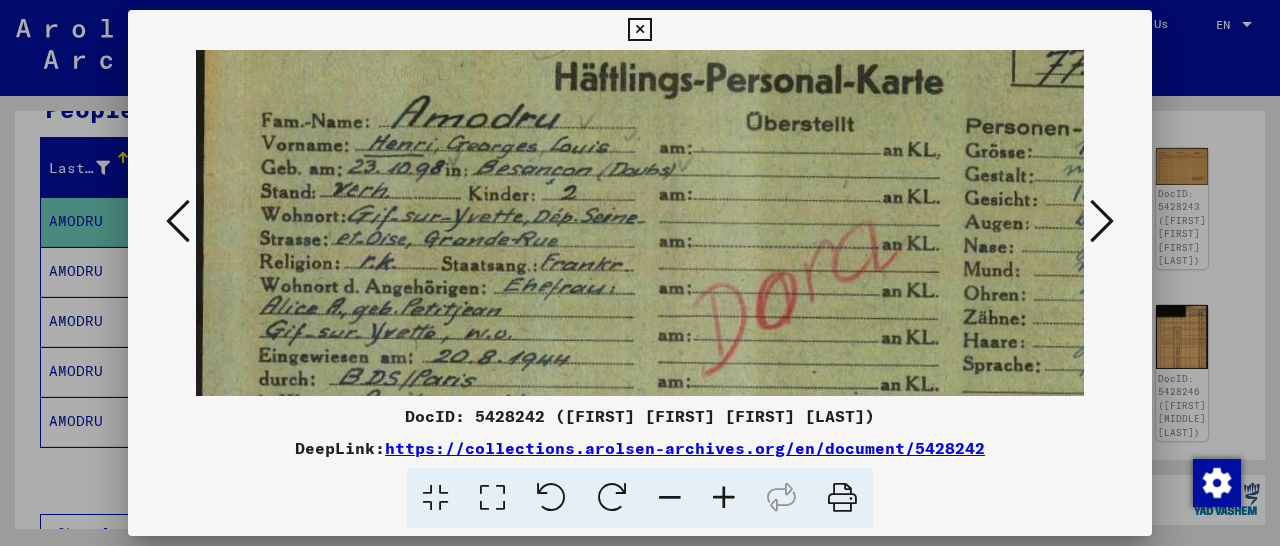 drag, startPoint x: 611, startPoint y: 304, endPoint x: 641, endPoint y: 234, distance: 76.15773 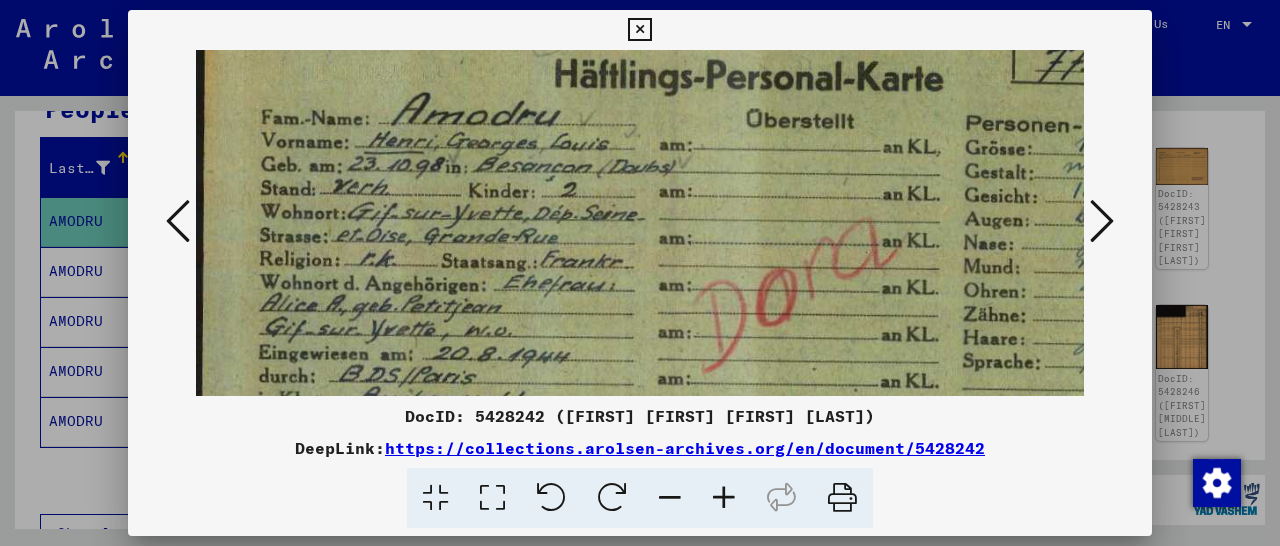 click at bounding box center [752, 351] 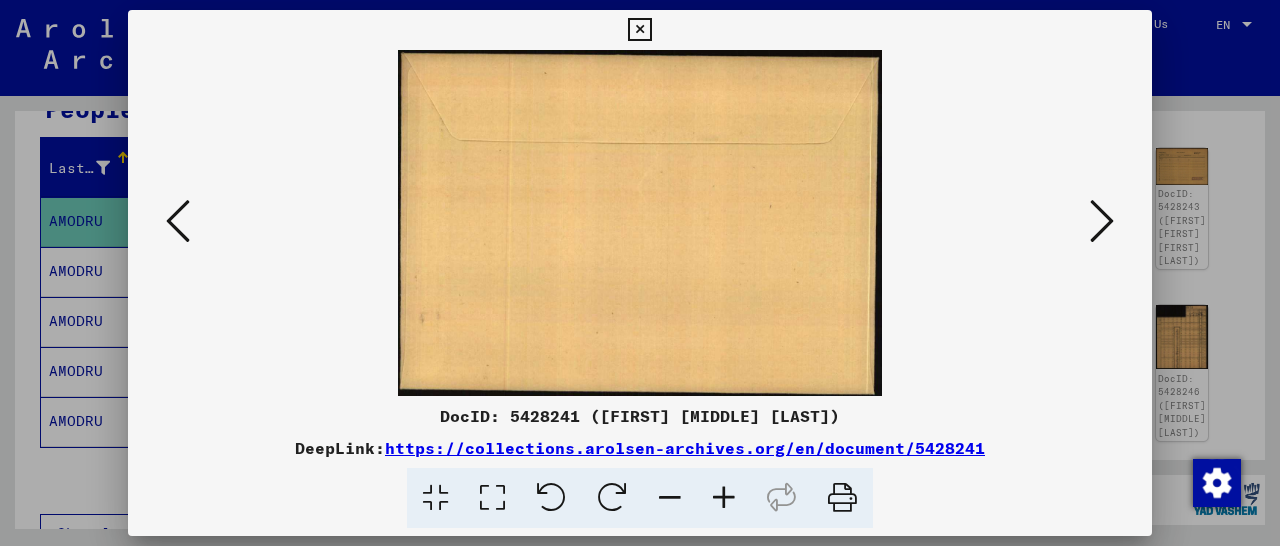 click at bounding box center (178, 221) 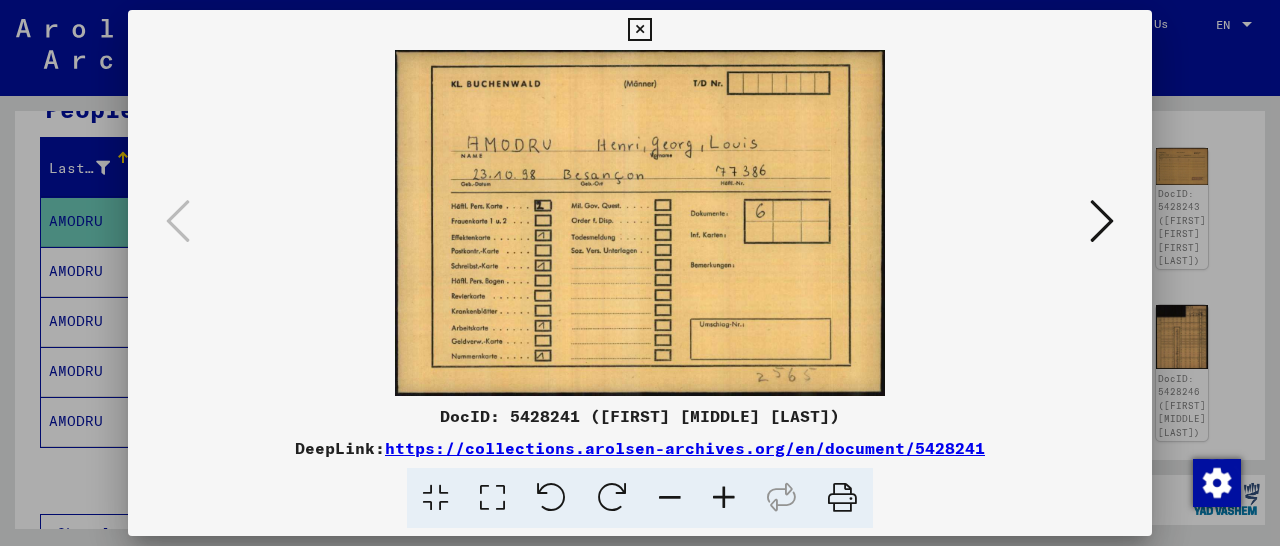 click at bounding box center (639, 30) 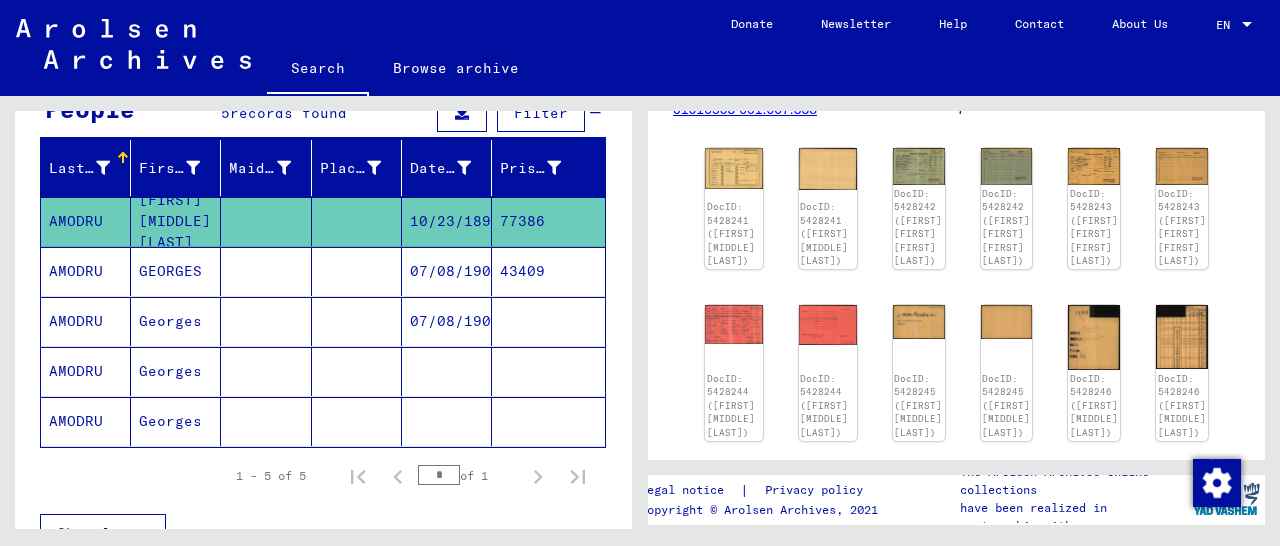 click at bounding box center [548, 371] 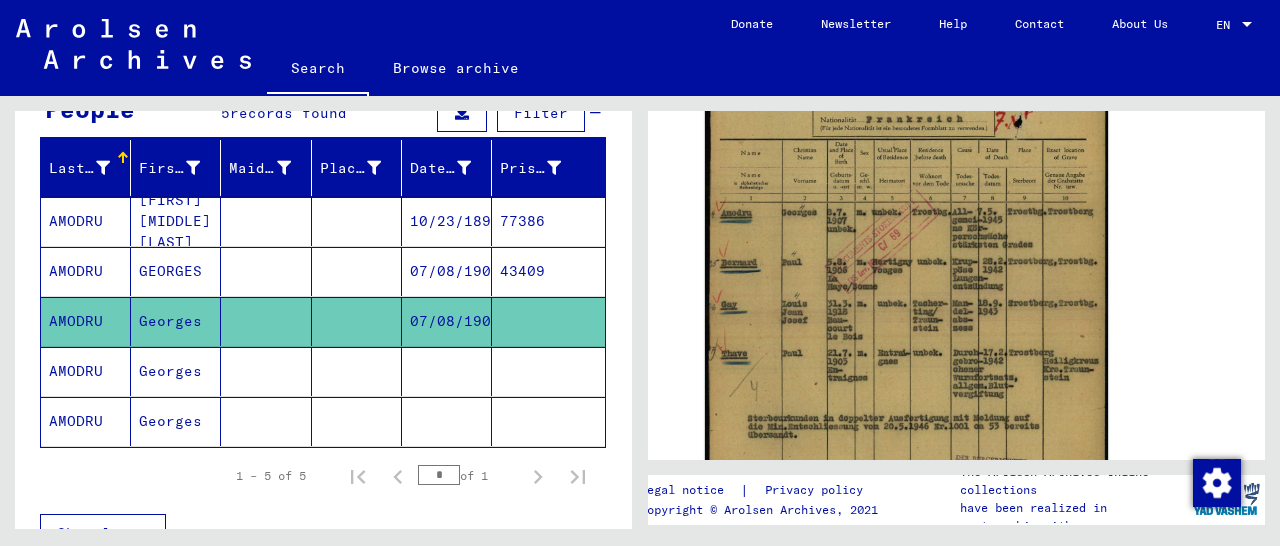 scroll, scrollTop: 521, scrollLeft: 0, axis: vertical 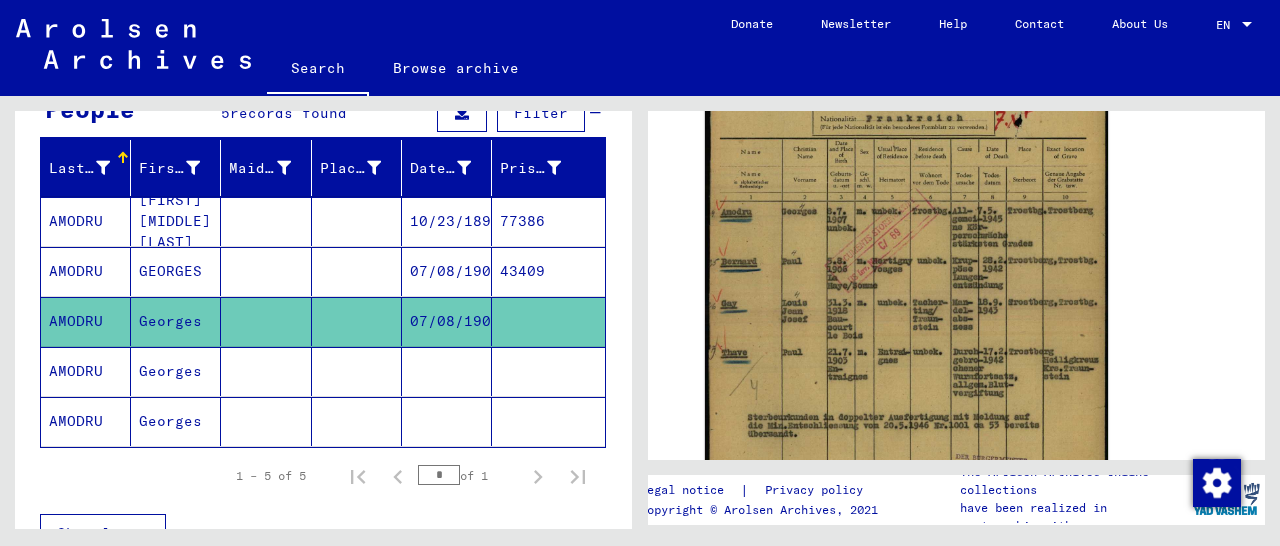 click 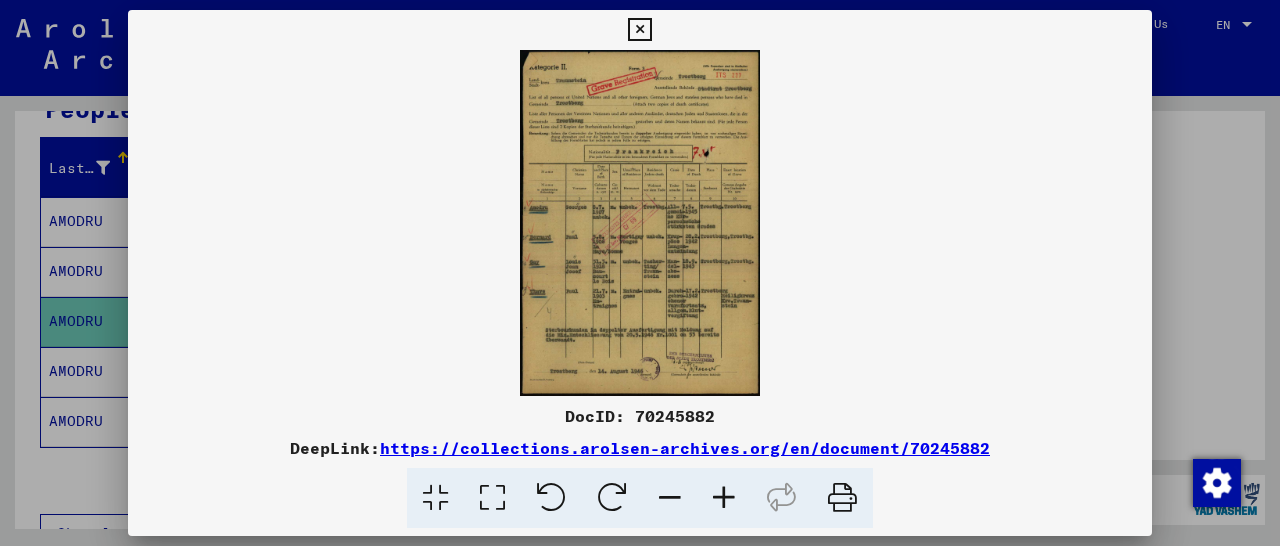 scroll, scrollTop: 520, scrollLeft: 0, axis: vertical 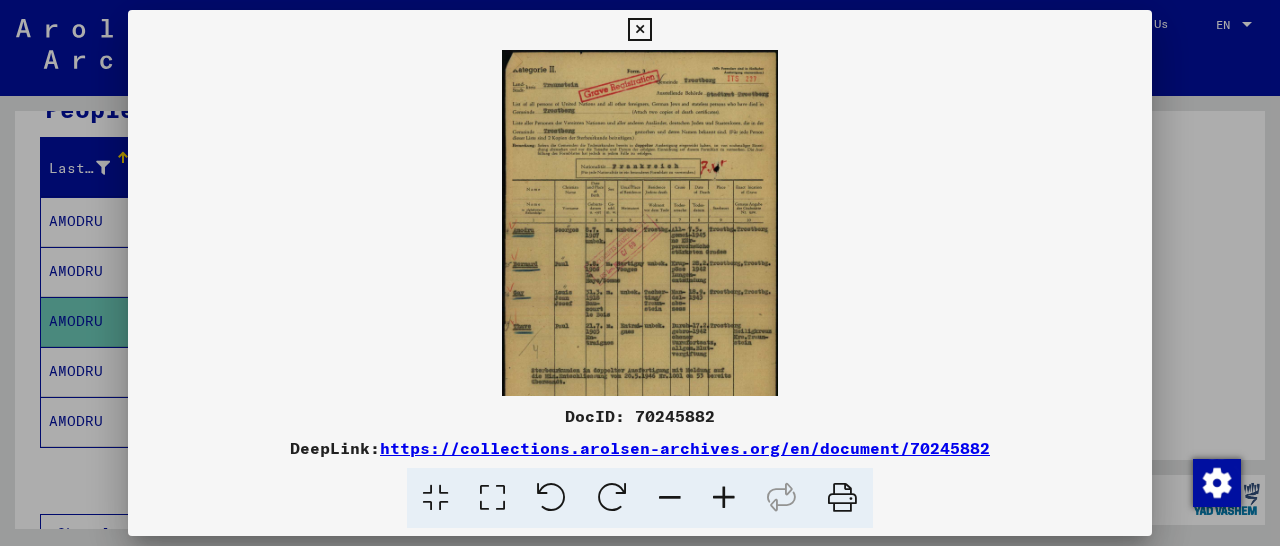 click at bounding box center (724, 498) 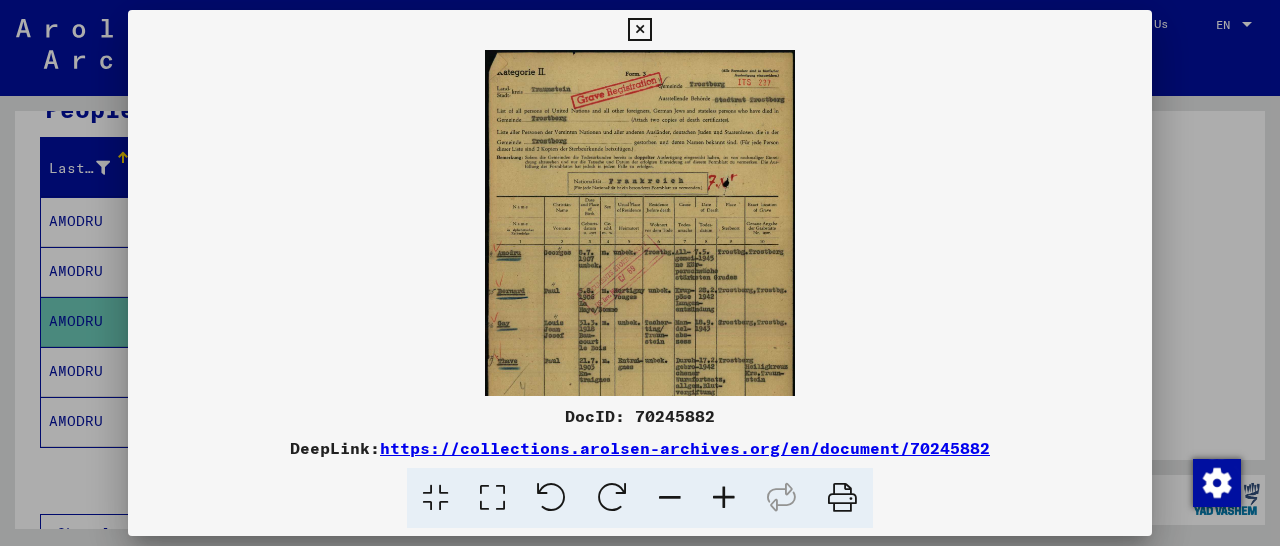 click at bounding box center (724, 498) 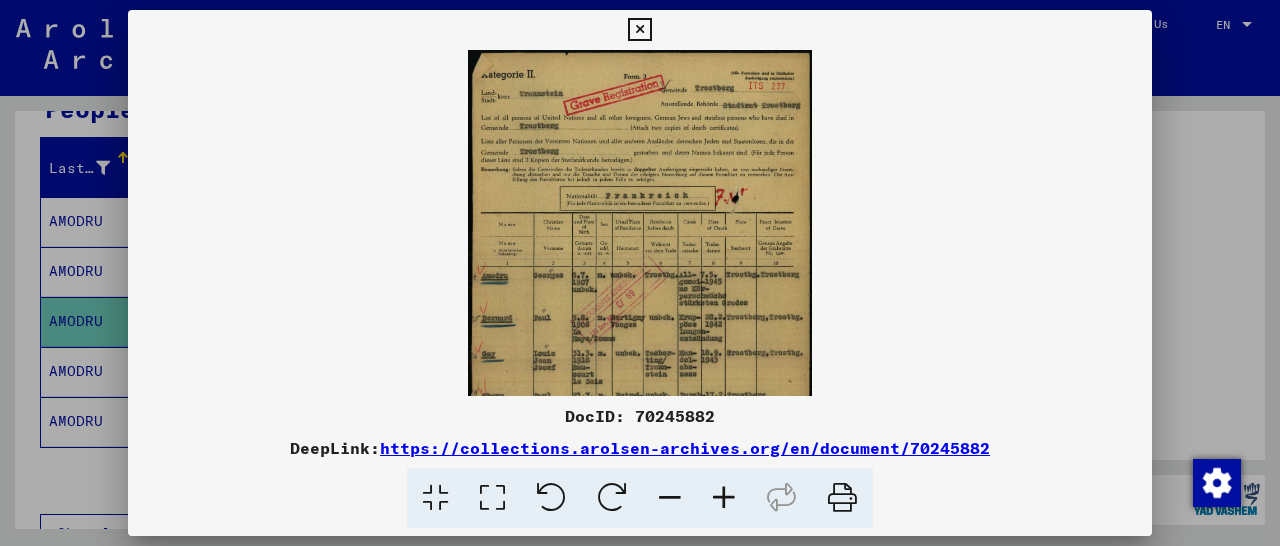click at bounding box center [724, 498] 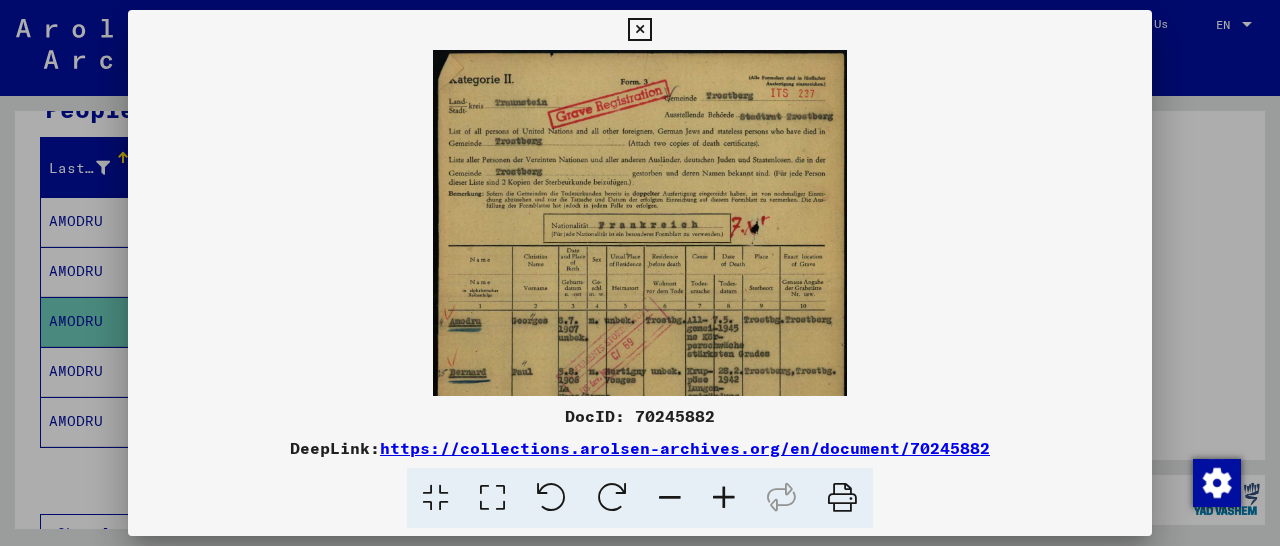 click at bounding box center (724, 498) 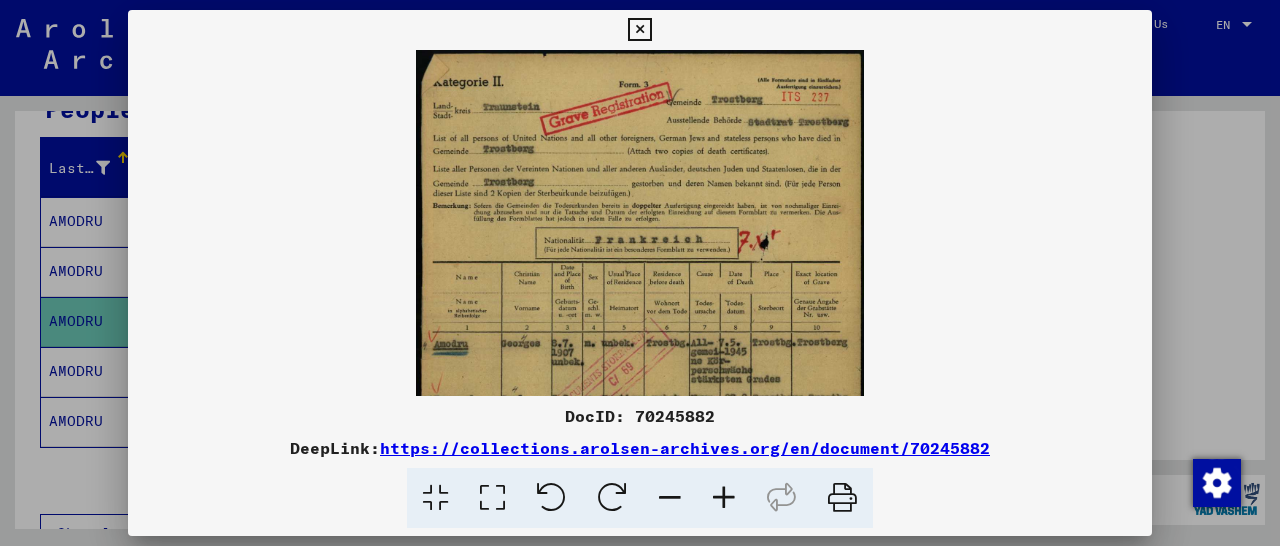 click at bounding box center (724, 498) 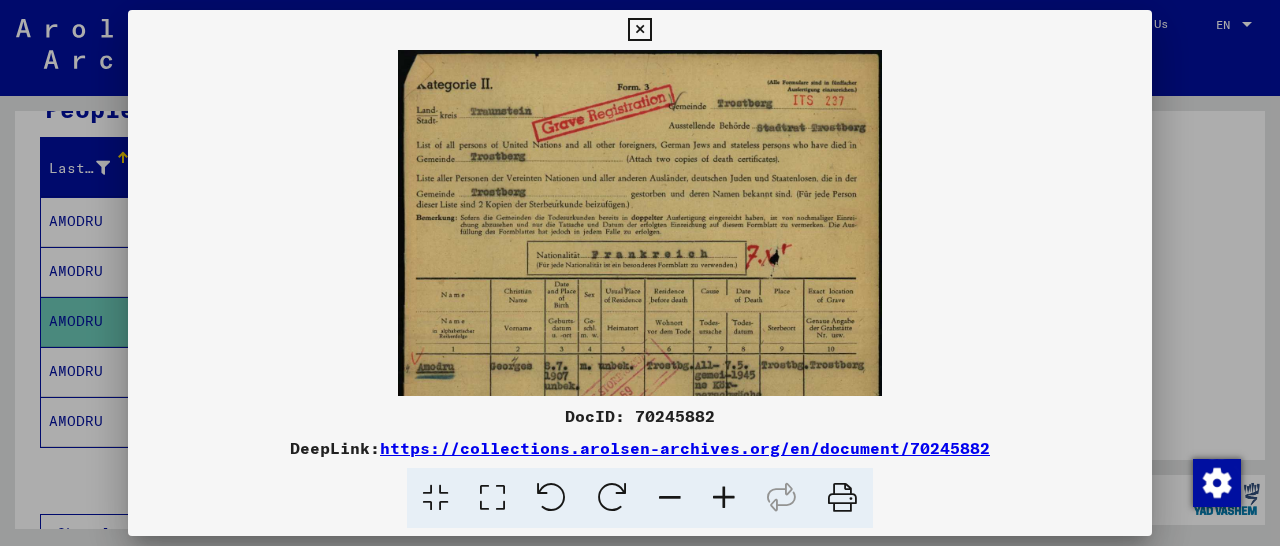 click at bounding box center [724, 498] 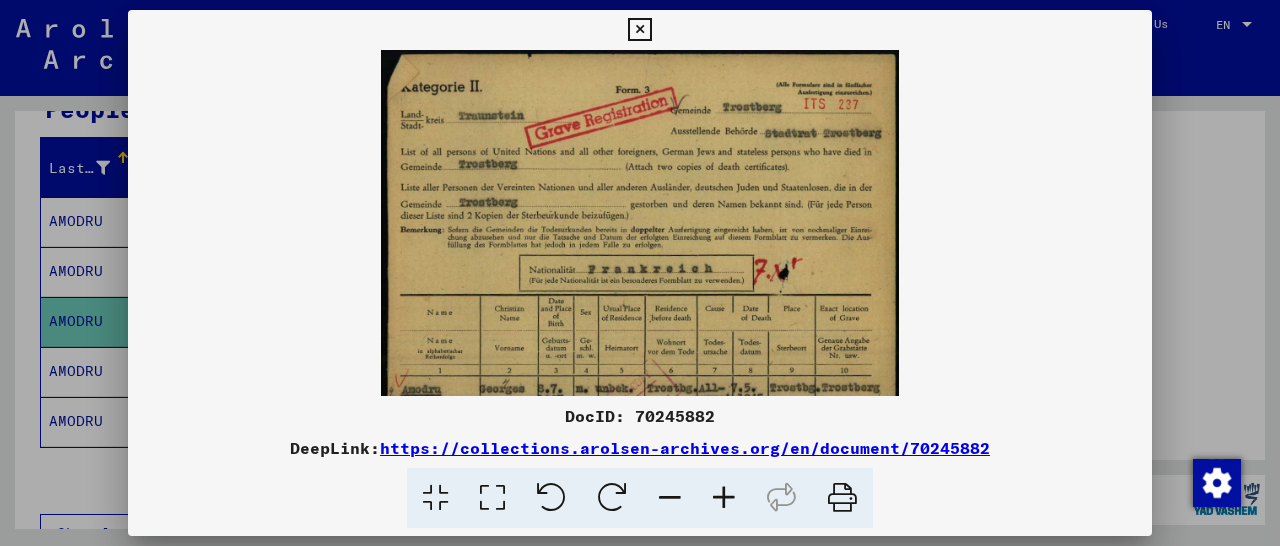 click at bounding box center [724, 498] 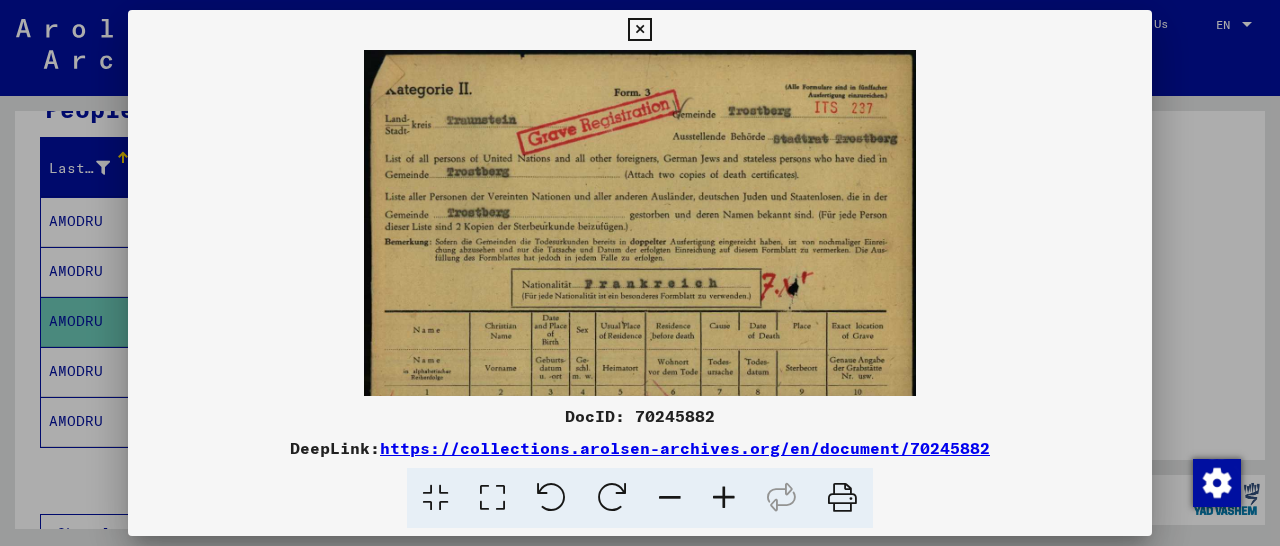 click at bounding box center [724, 498] 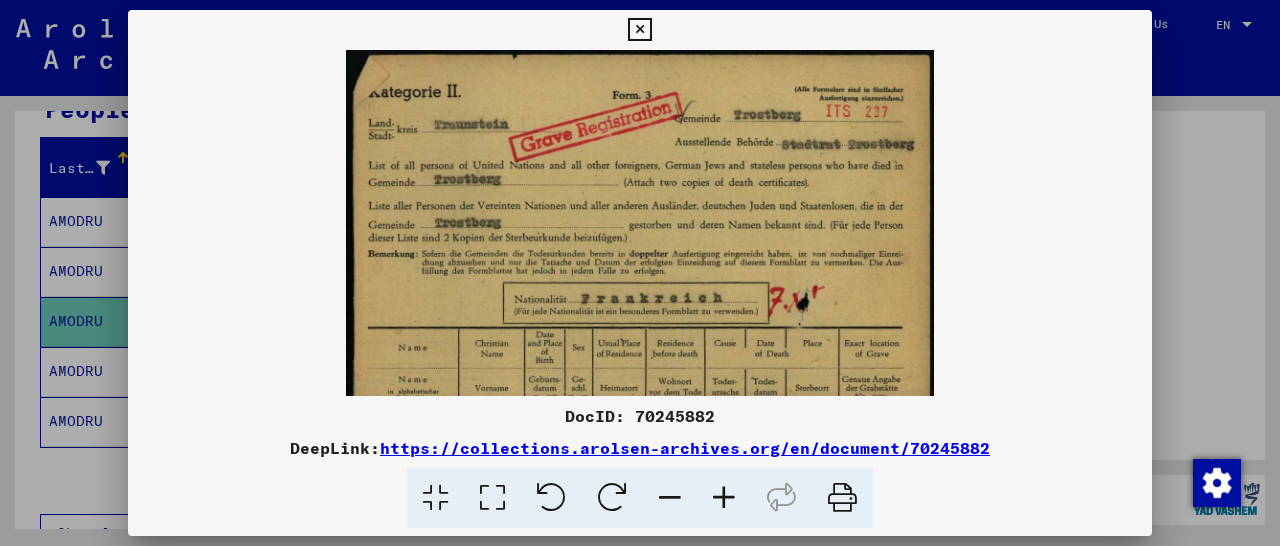 click at bounding box center [724, 498] 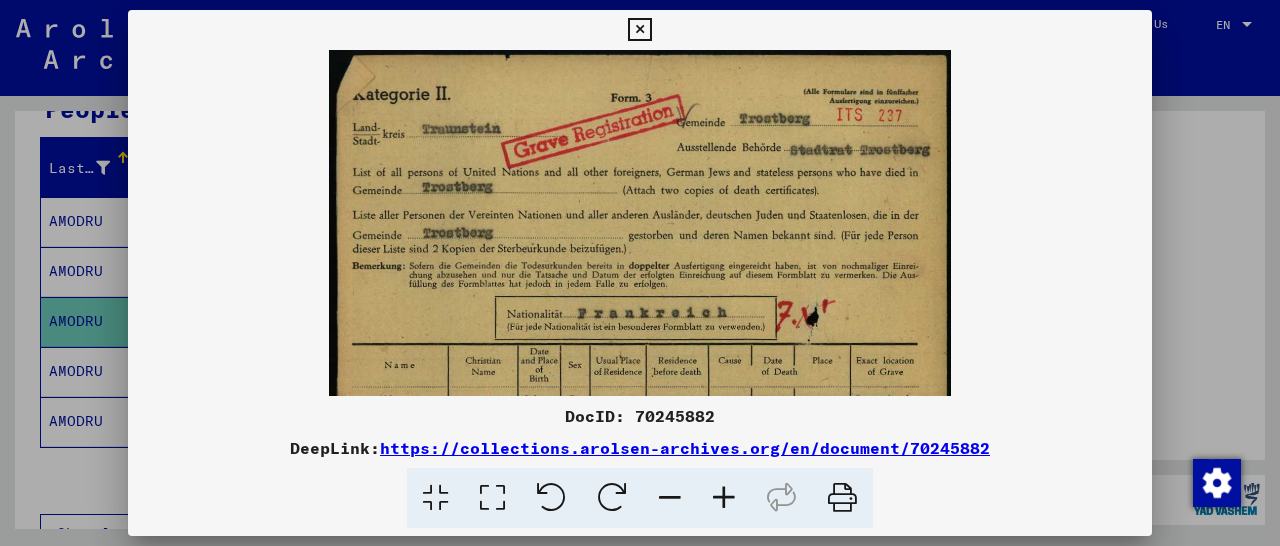 click at bounding box center (724, 498) 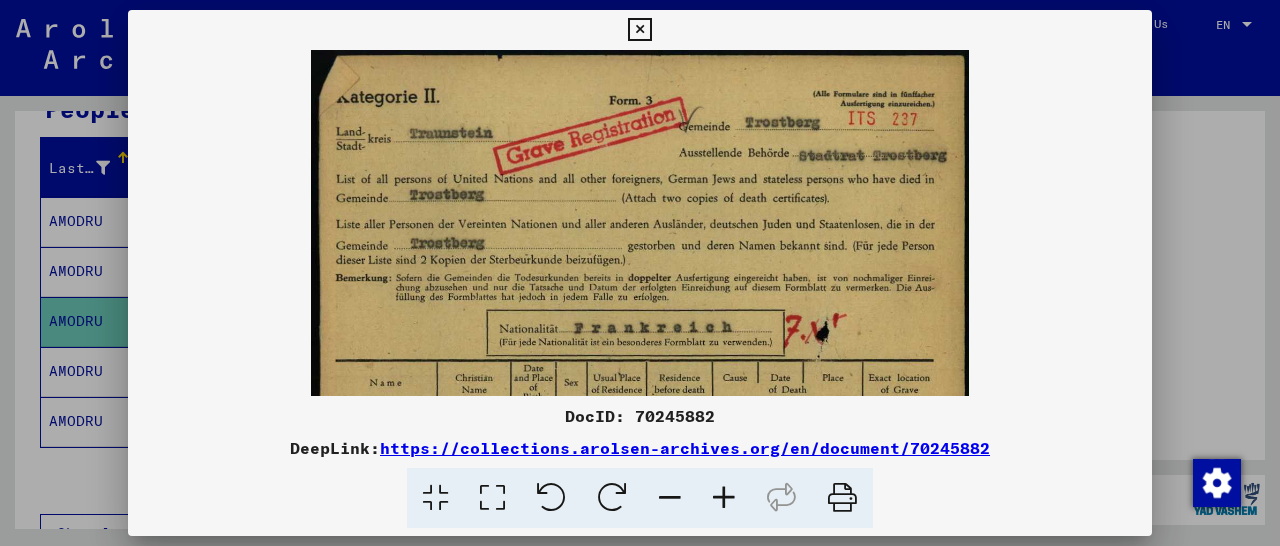 click at bounding box center [724, 498] 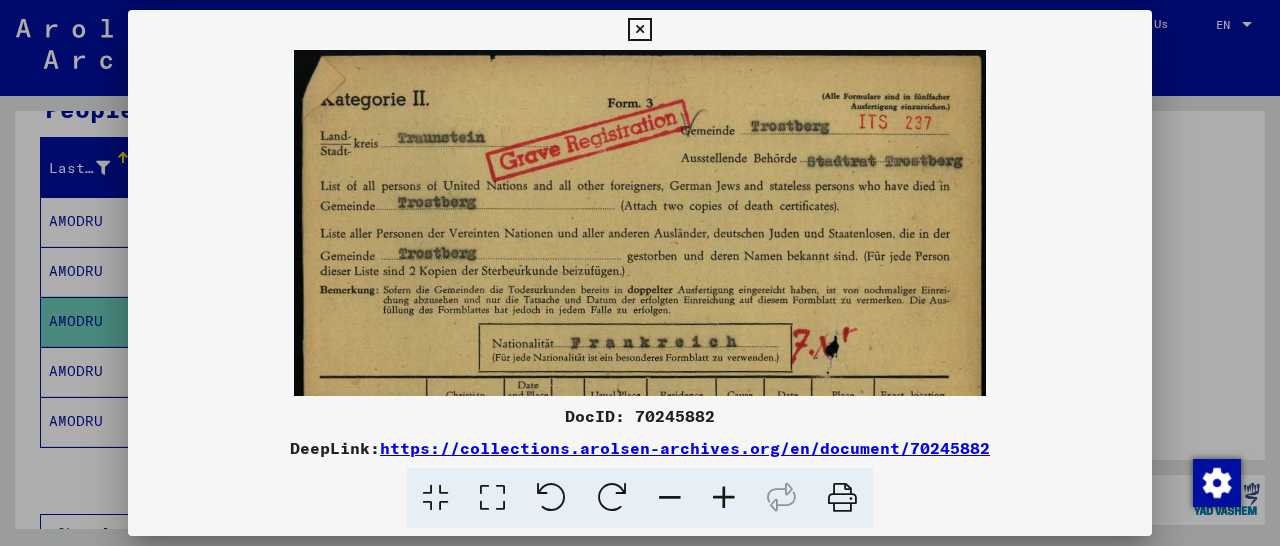 click at bounding box center [724, 498] 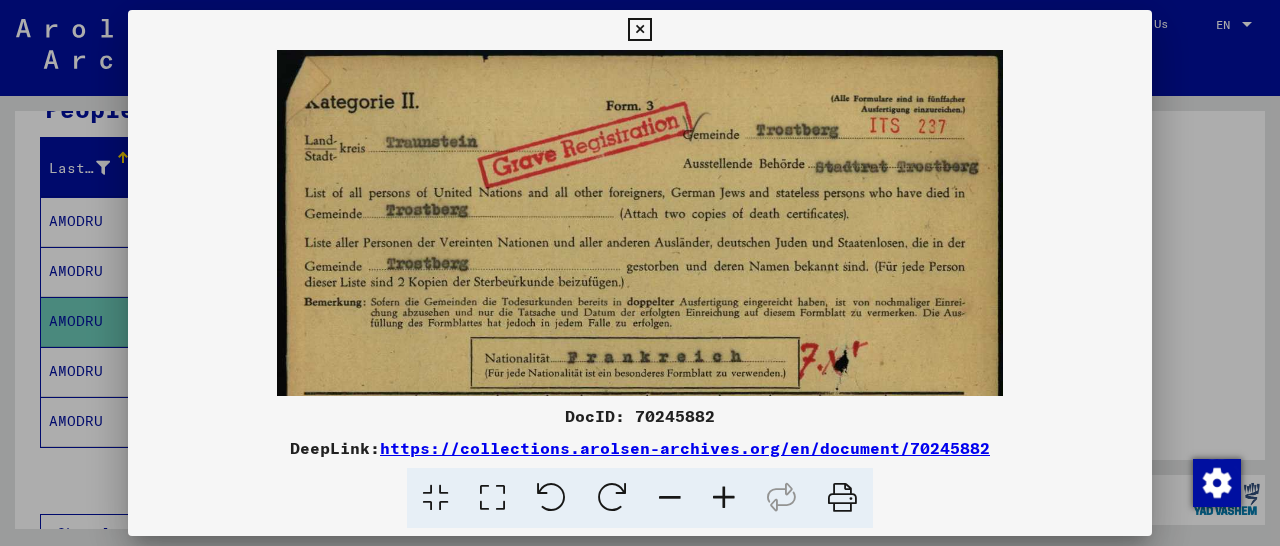 click at bounding box center (724, 498) 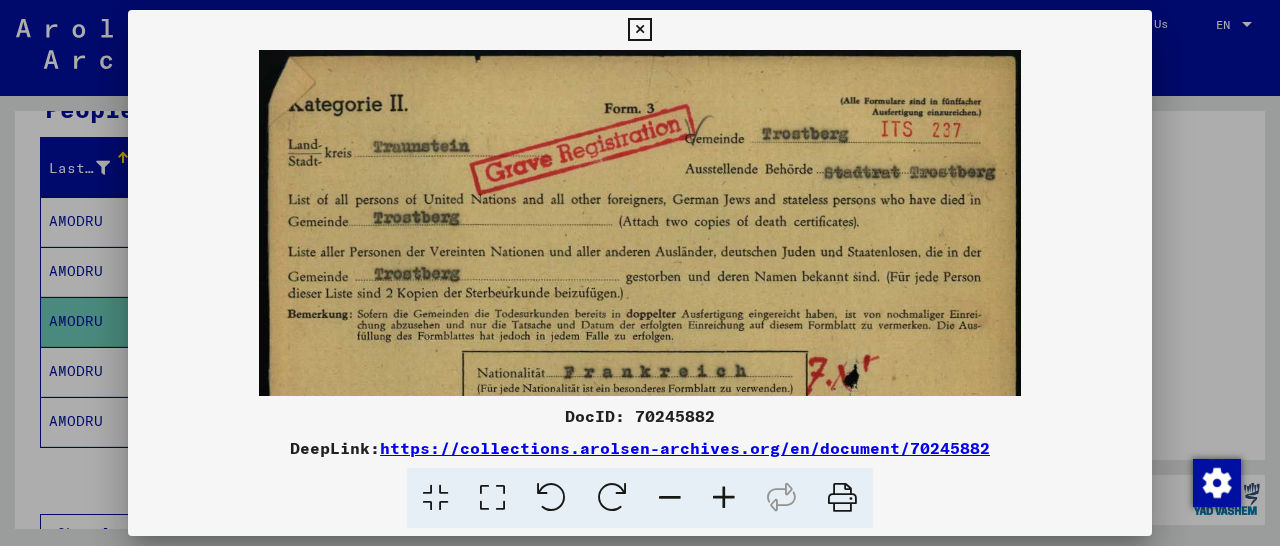 click at bounding box center (724, 498) 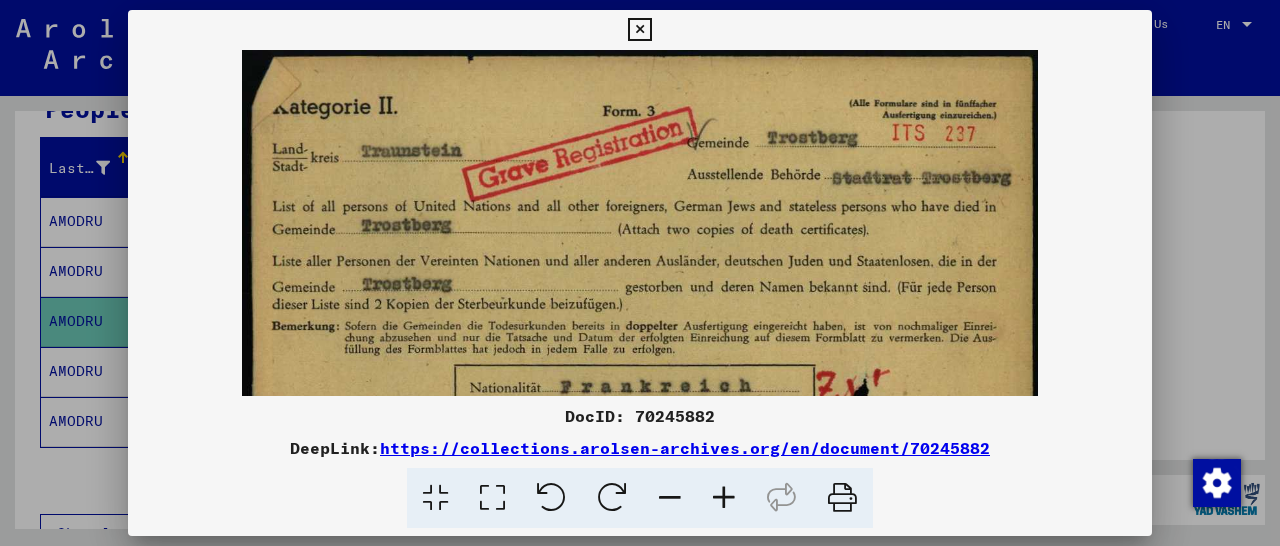 click at bounding box center (724, 498) 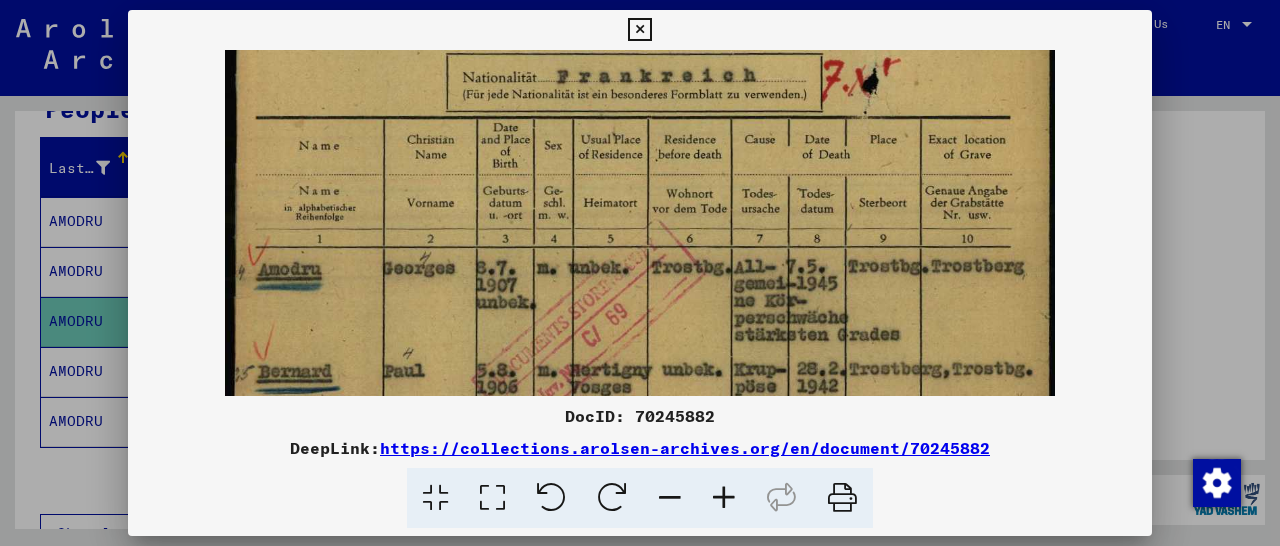drag, startPoint x: 675, startPoint y: 328, endPoint x: 713, endPoint y: 3, distance: 327.214 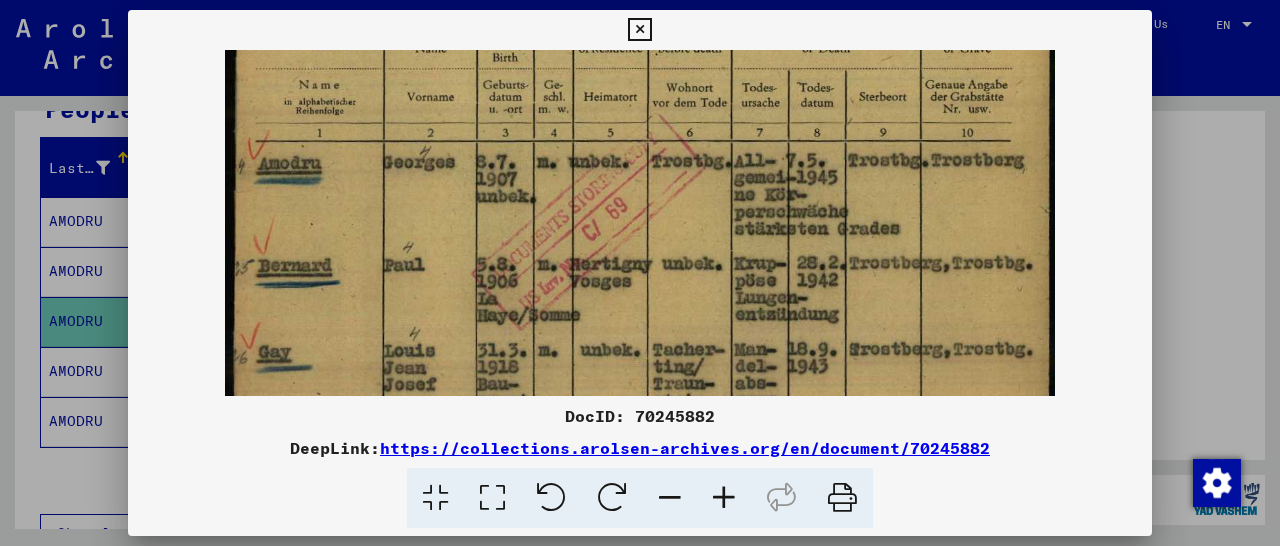 scroll, scrollTop: 432, scrollLeft: 0, axis: vertical 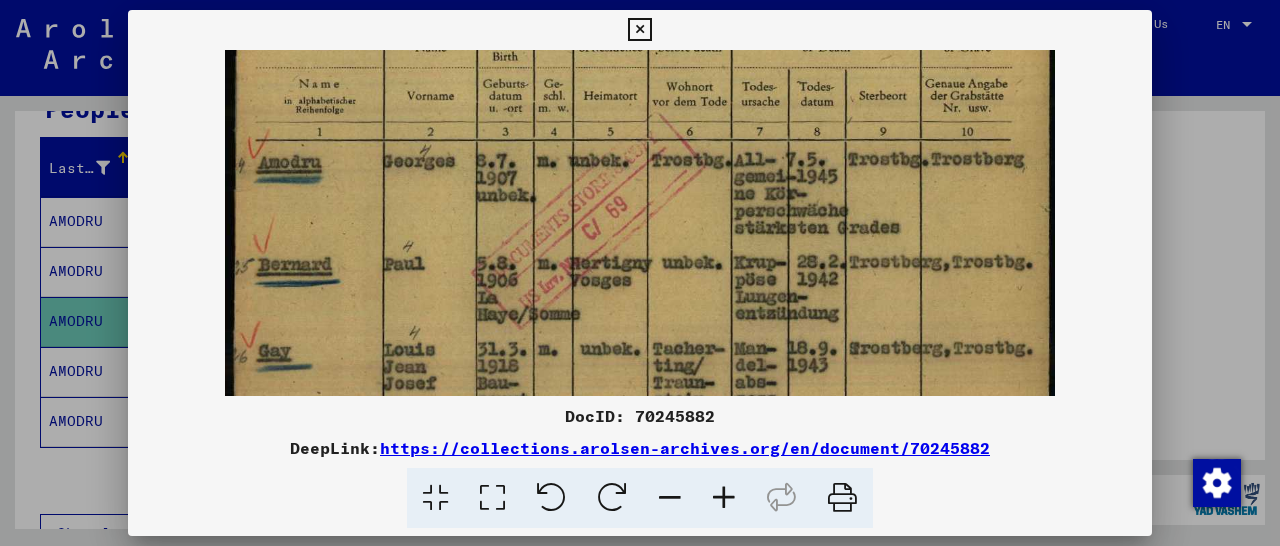 drag, startPoint x: 614, startPoint y: 235, endPoint x: 617, endPoint y: 155, distance: 80.05623 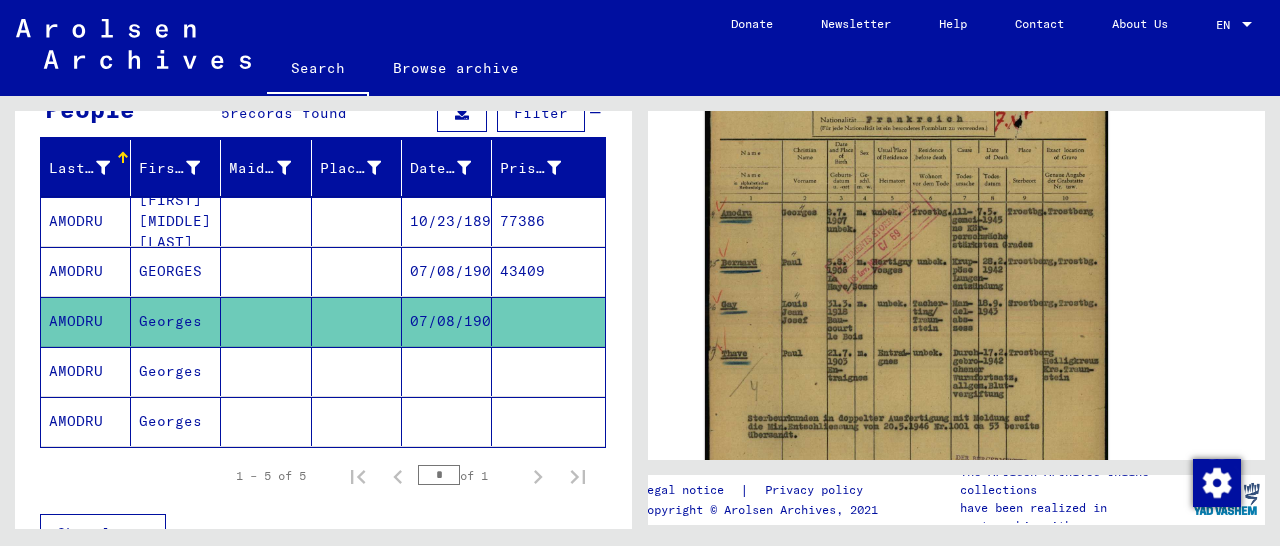click at bounding box center (548, 421) 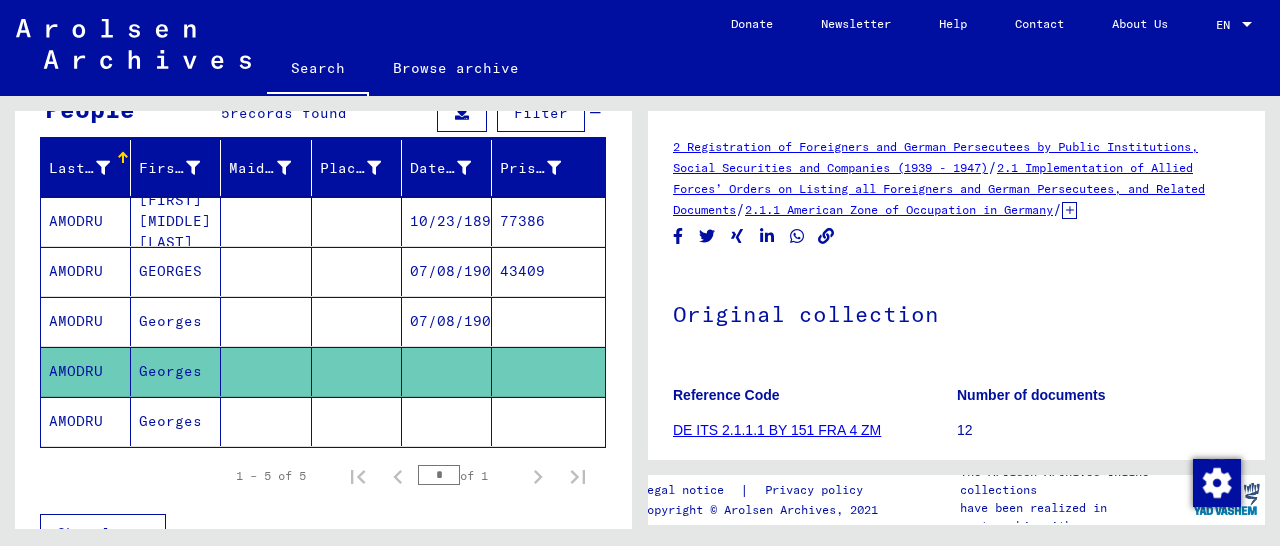 scroll, scrollTop: 416, scrollLeft: 0, axis: vertical 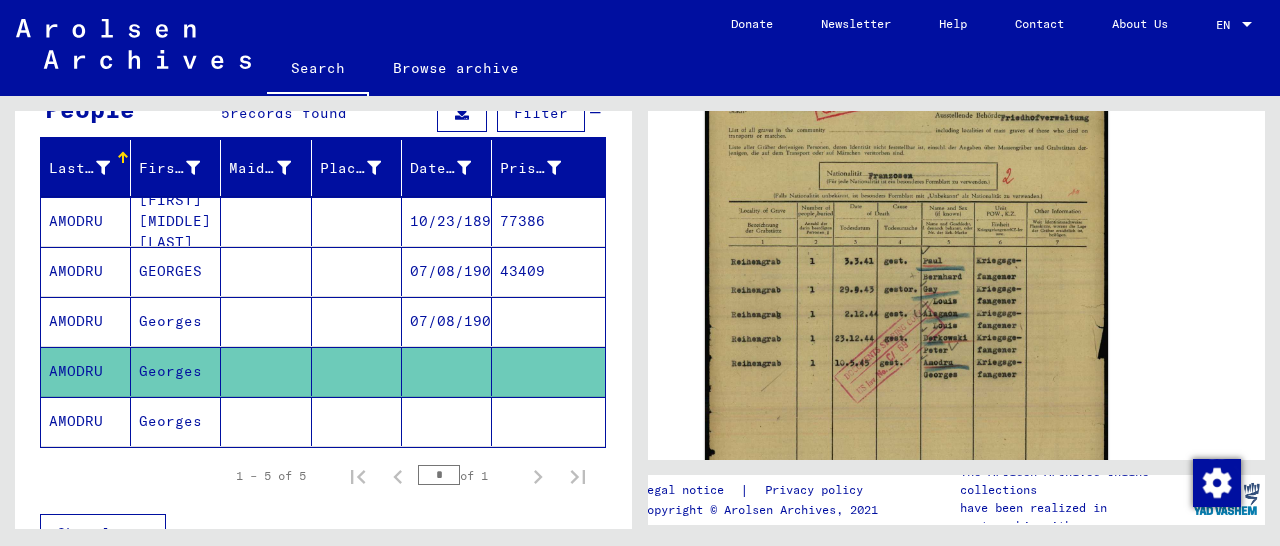 click 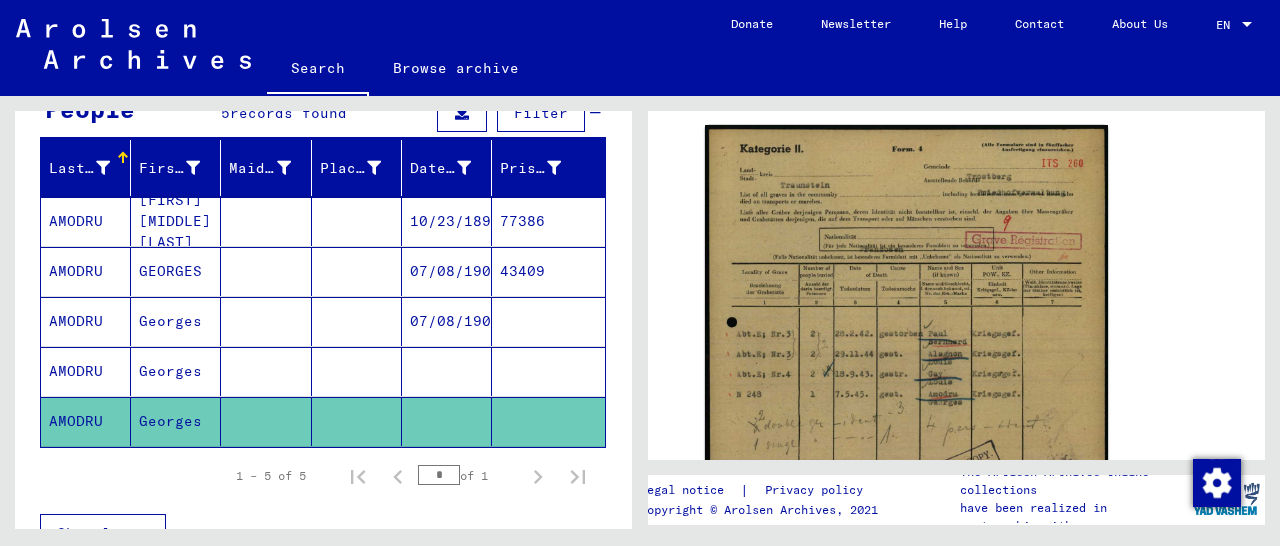 scroll, scrollTop: 416, scrollLeft: 0, axis: vertical 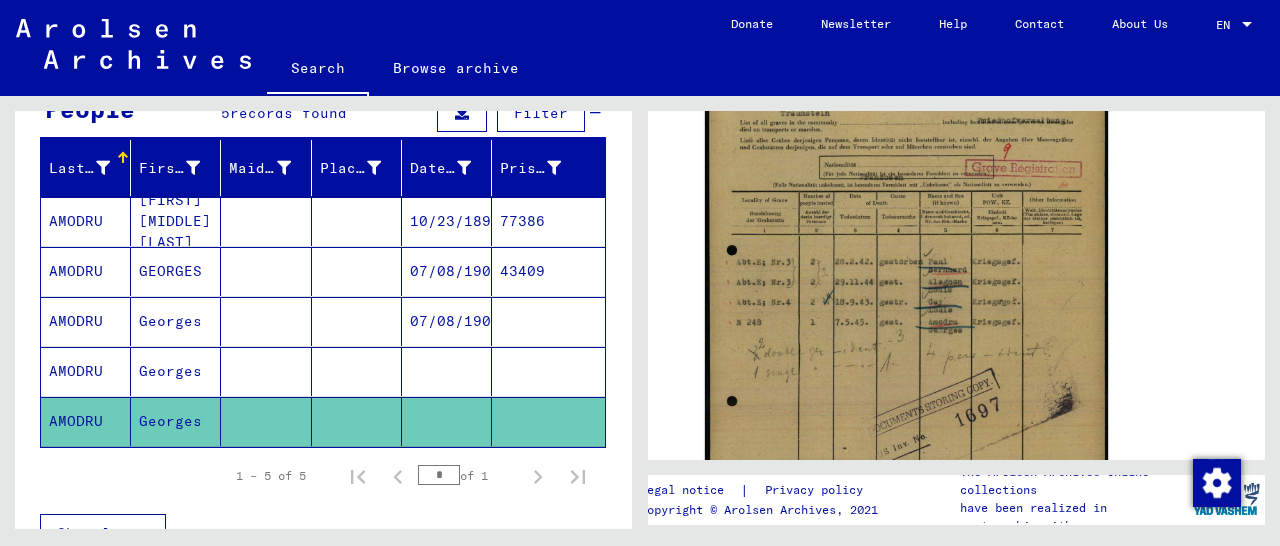 click on "77386" at bounding box center (548, 271) 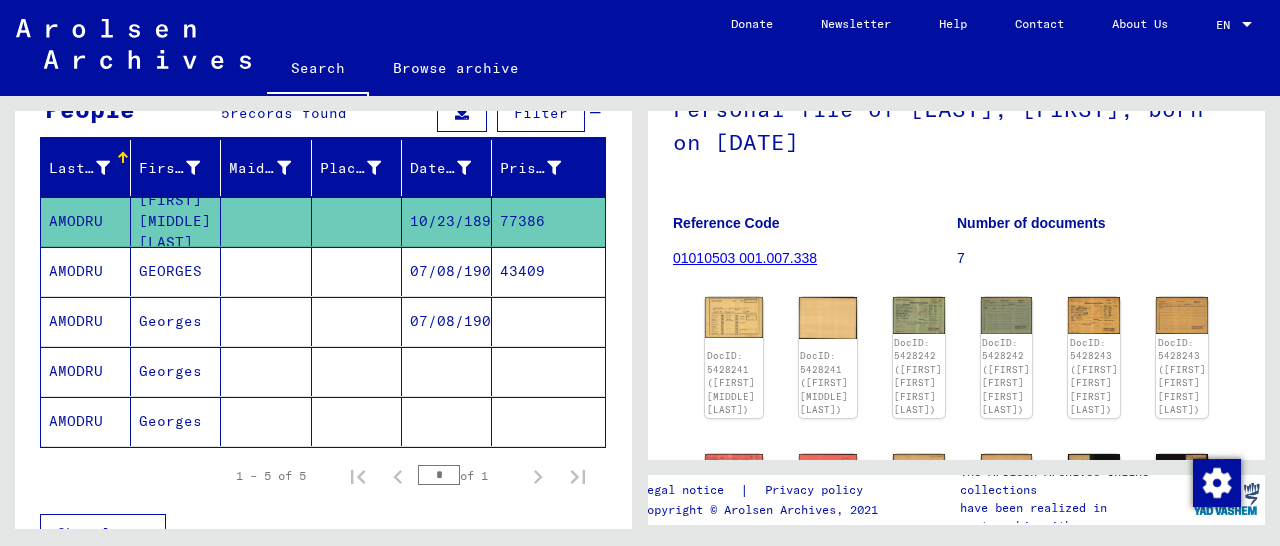 scroll, scrollTop: 312, scrollLeft: 0, axis: vertical 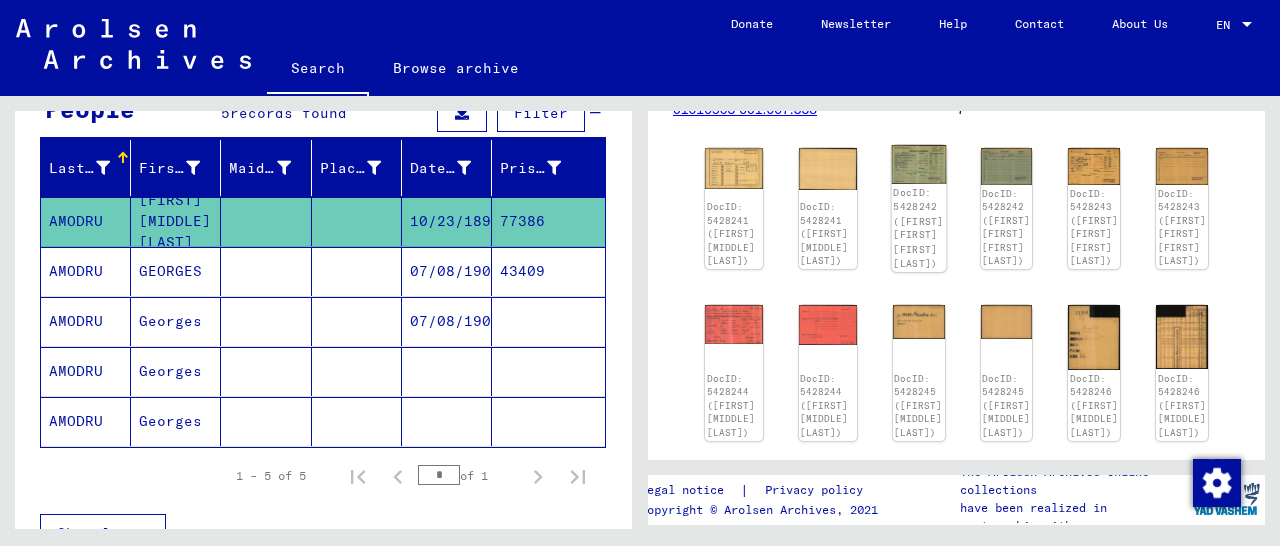 click 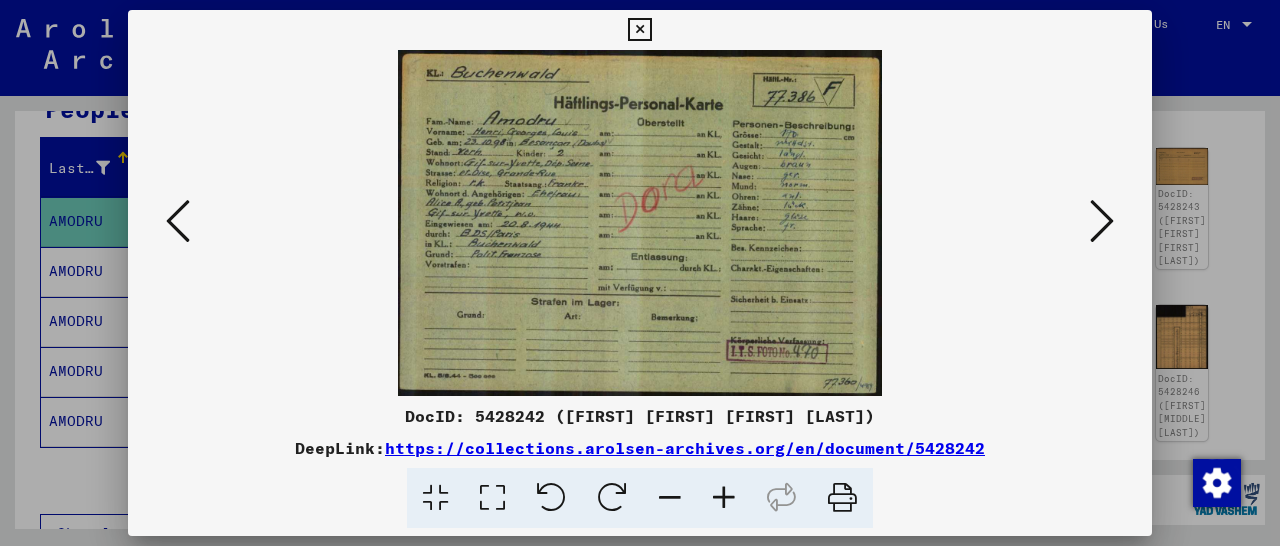 click at bounding box center (639, 30) 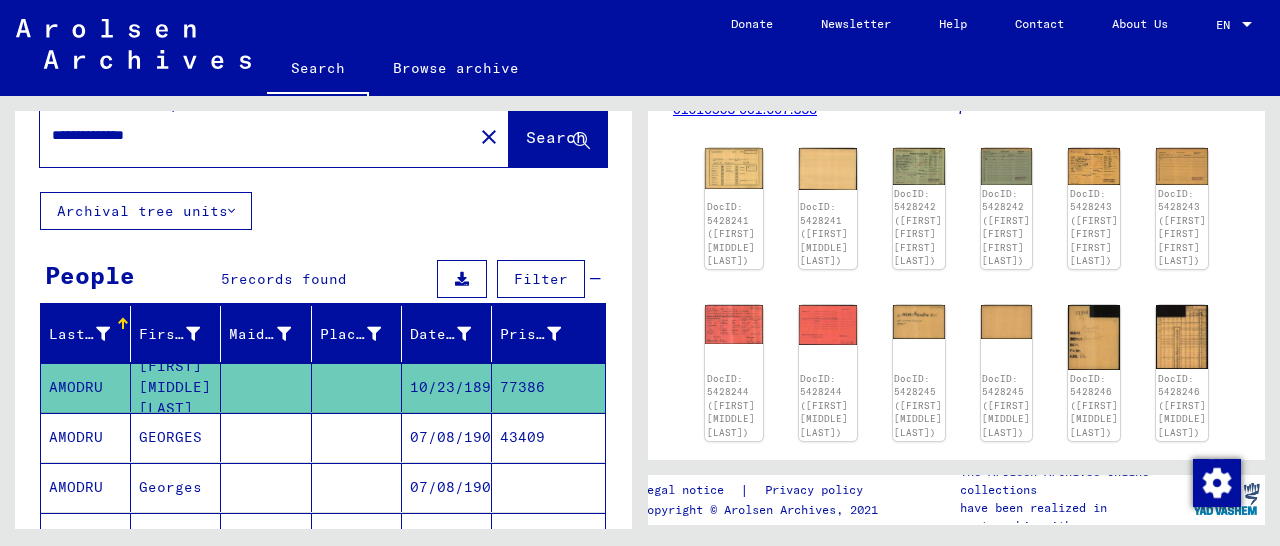 scroll, scrollTop: 0, scrollLeft: 0, axis: both 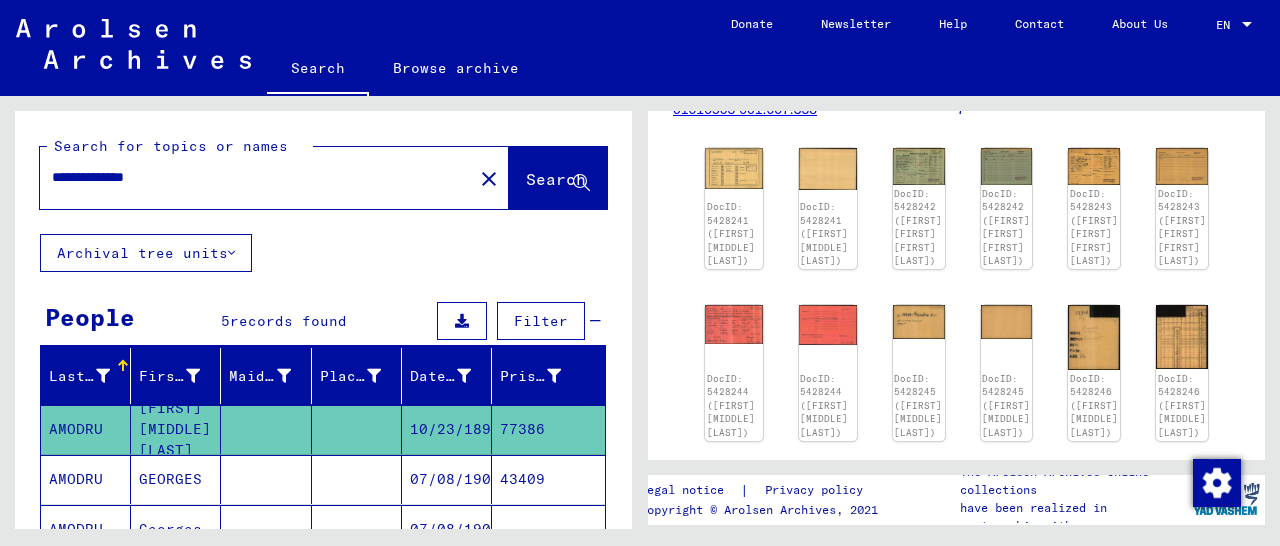 drag, startPoint x: 203, startPoint y: 176, endPoint x: 60, endPoint y: 188, distance: 143.50261 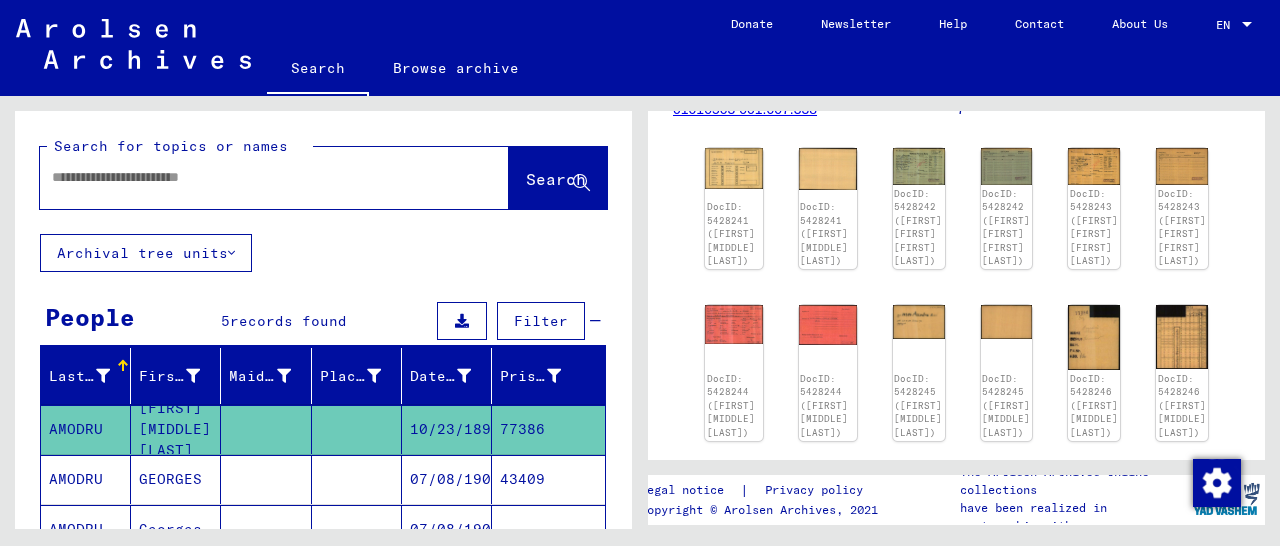 paste on "*****" 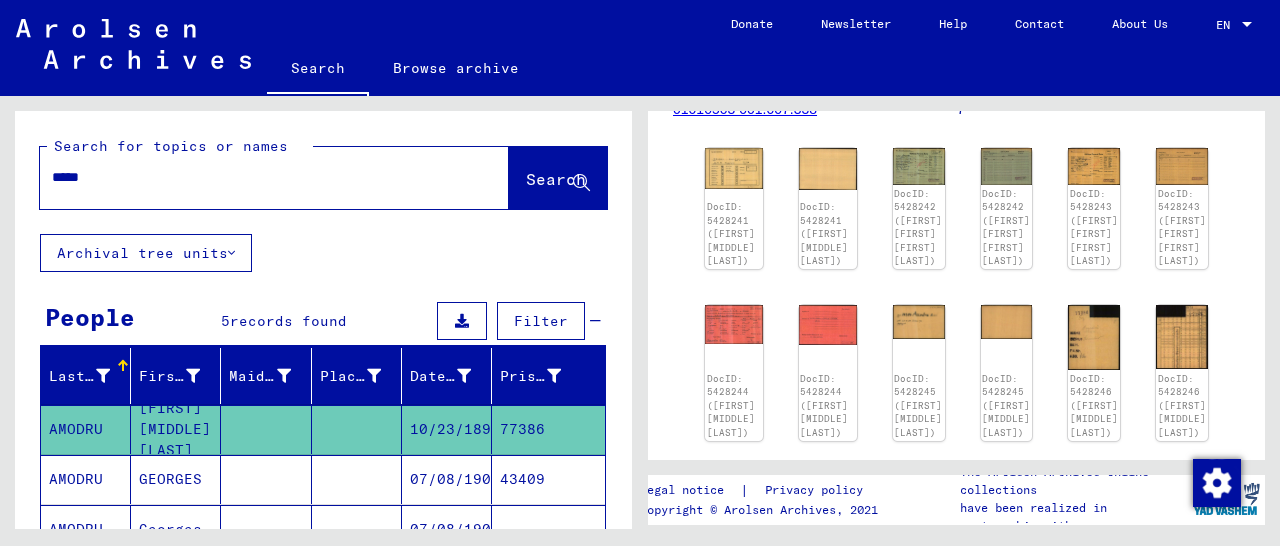 type on "*****" 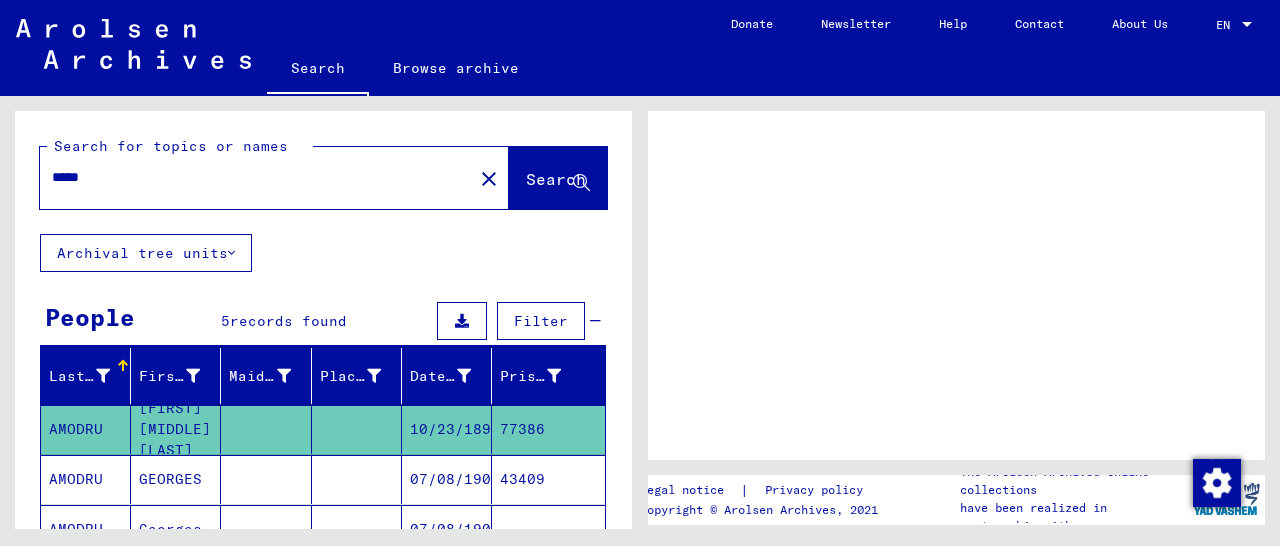 scroll, scrollTop: 0, scrollLeft: 0, axis: both 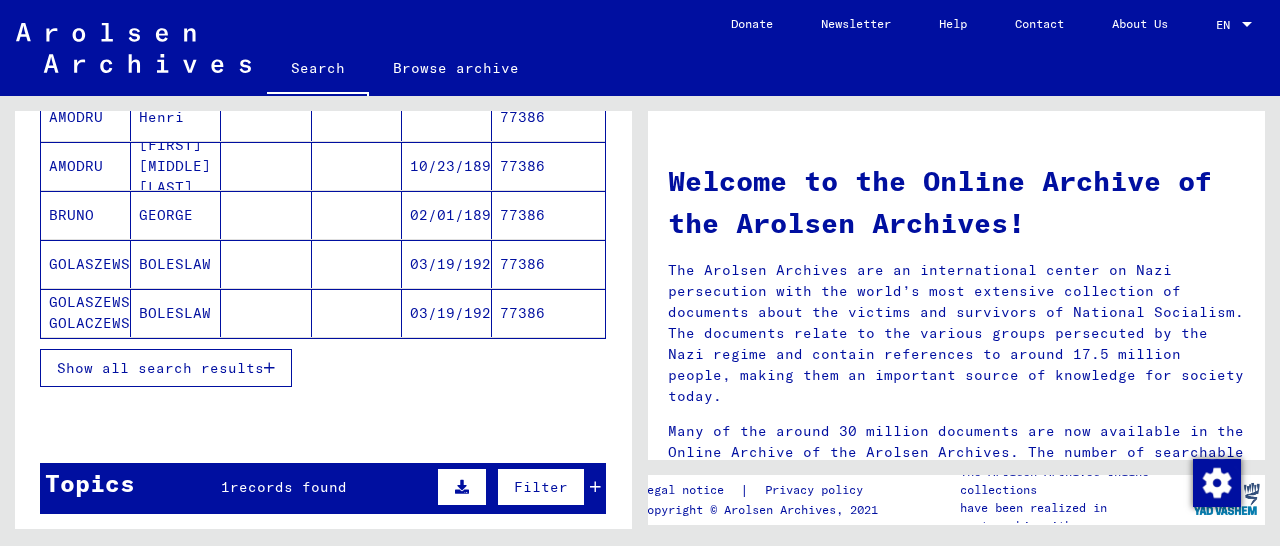 click on "77386" at bounding box center [548, 215] 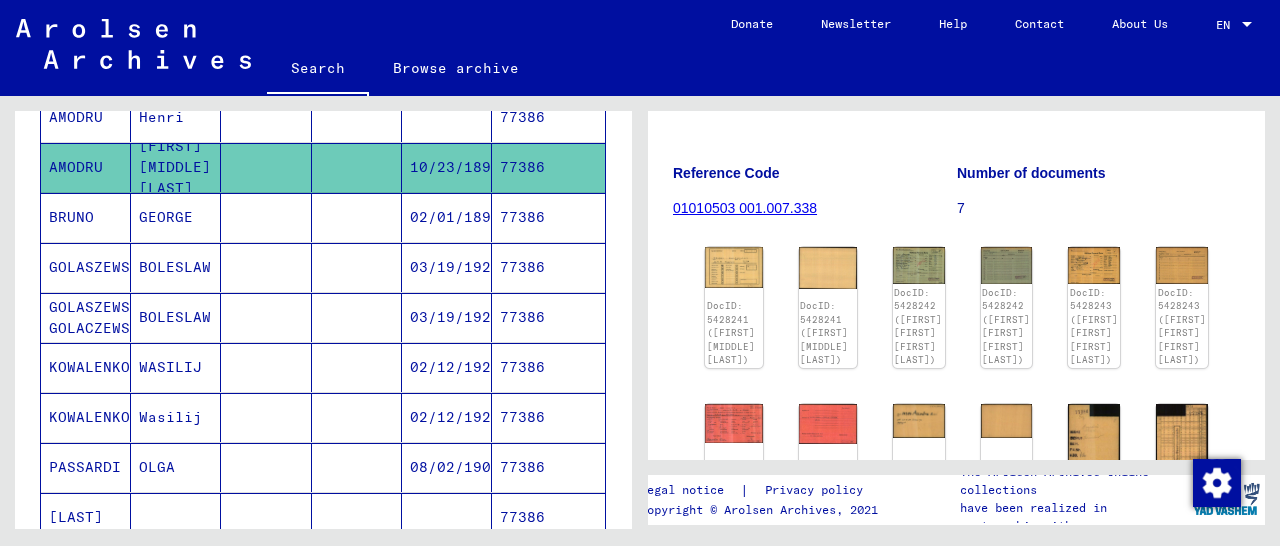 scroll, scrollTop: 312, scrollLeft: 0, axis: vertical 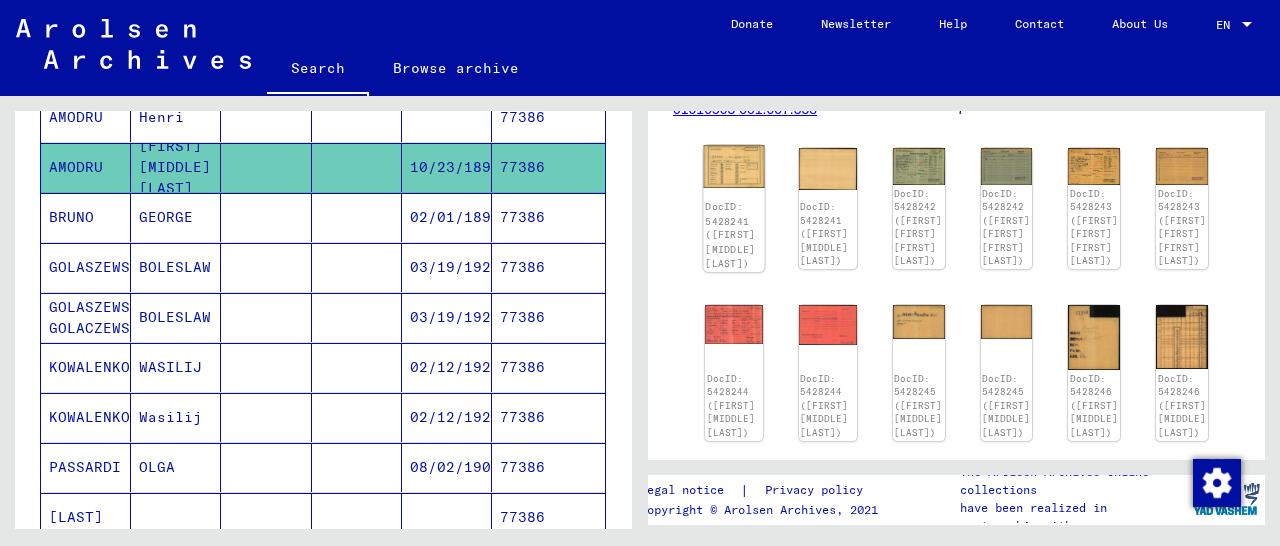 click 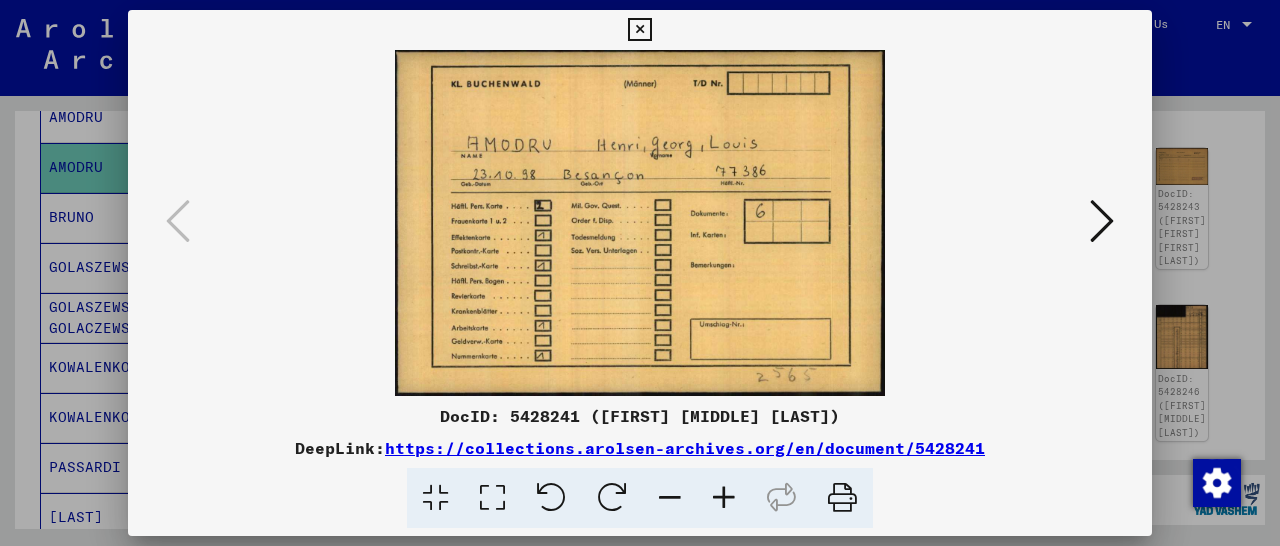 click at bounding box center (1102, 221) 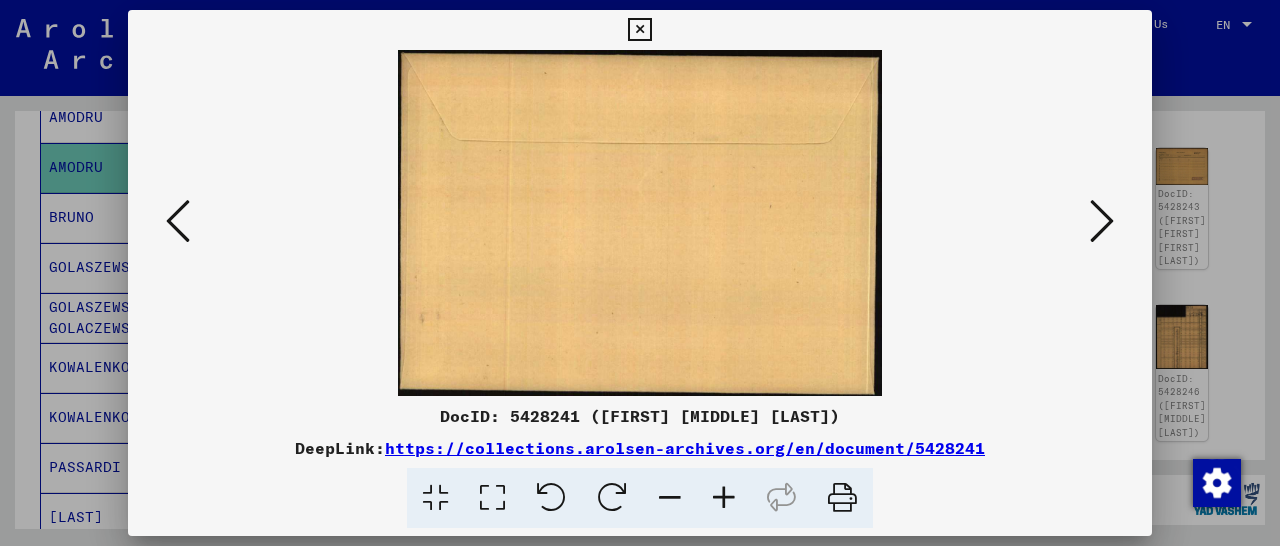click at bounding box center [1102, 221] 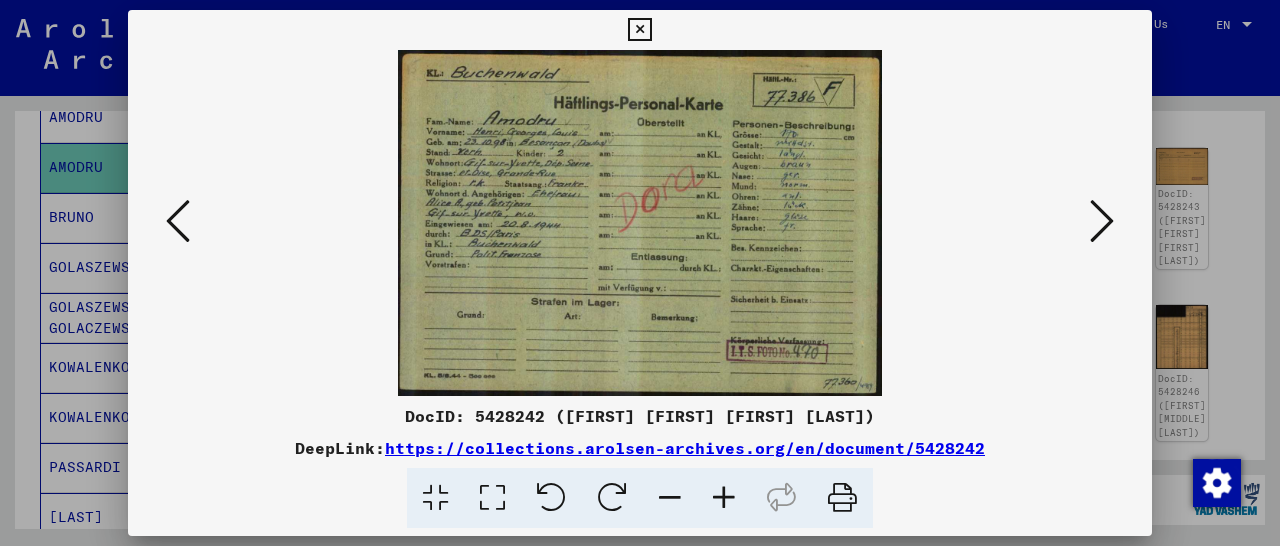 click at bounding box center [1102, 221] 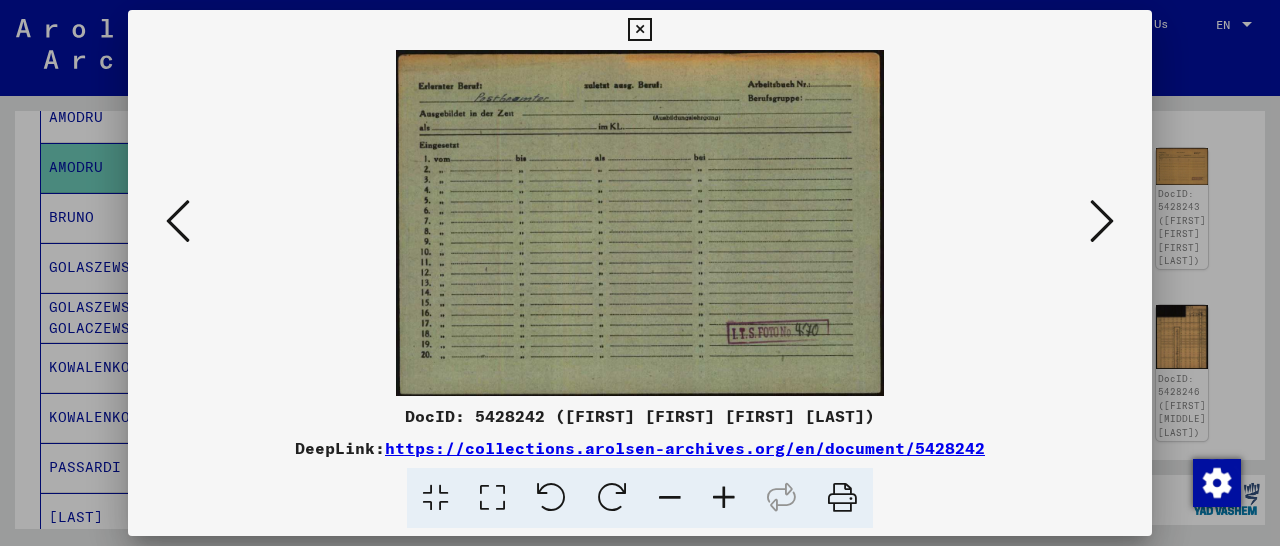 click at bounding box center (1102, 221) 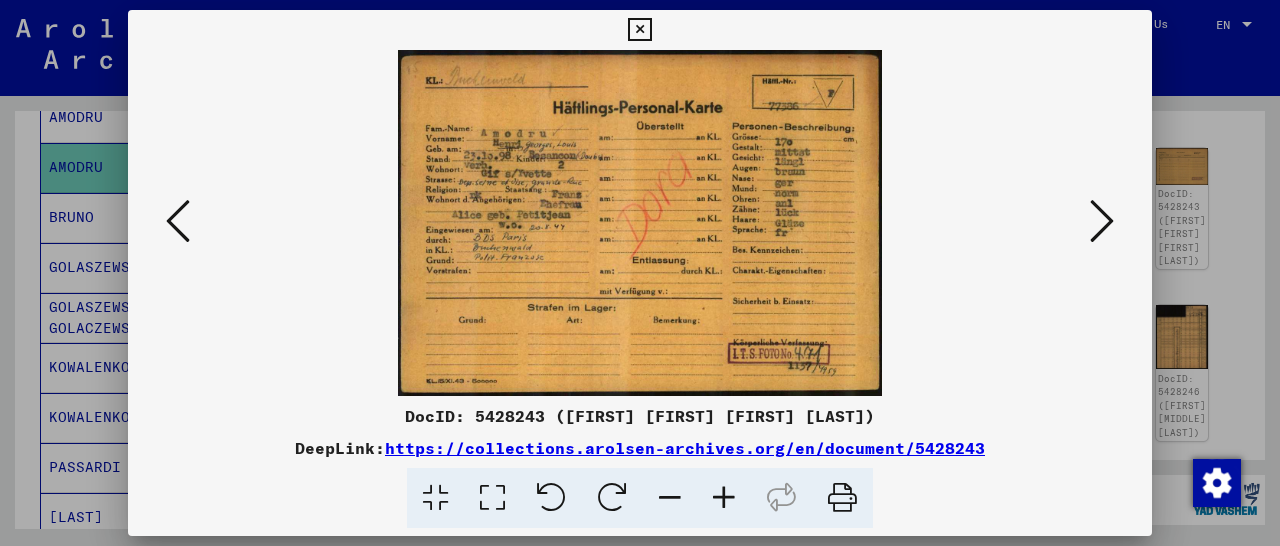 click at bounding box center [1102, 221] 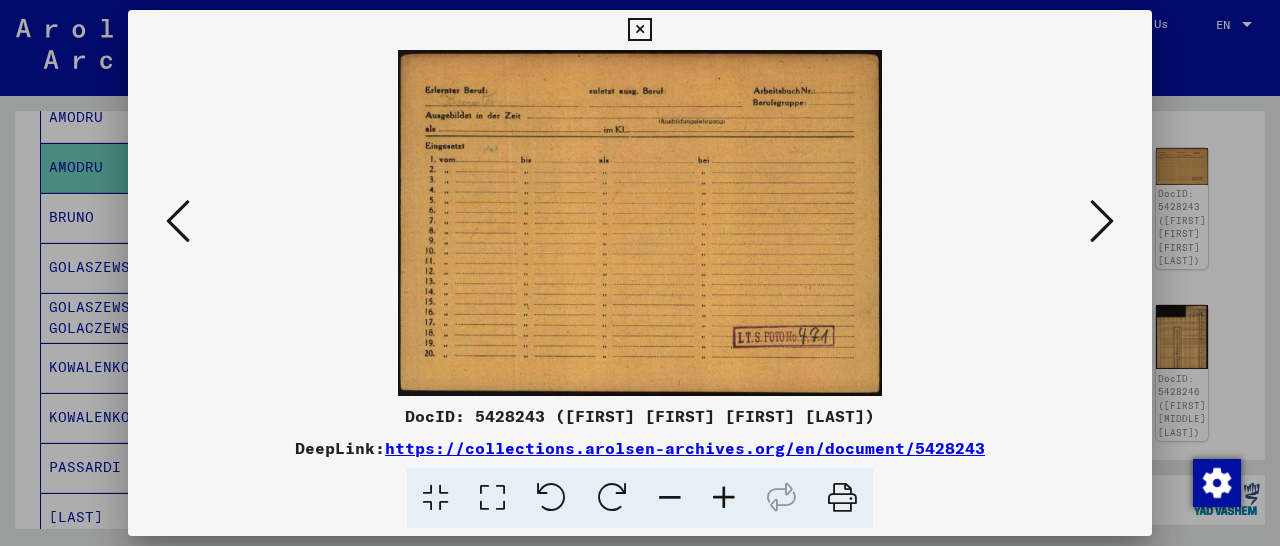 click at bounding box center (1102, 221) 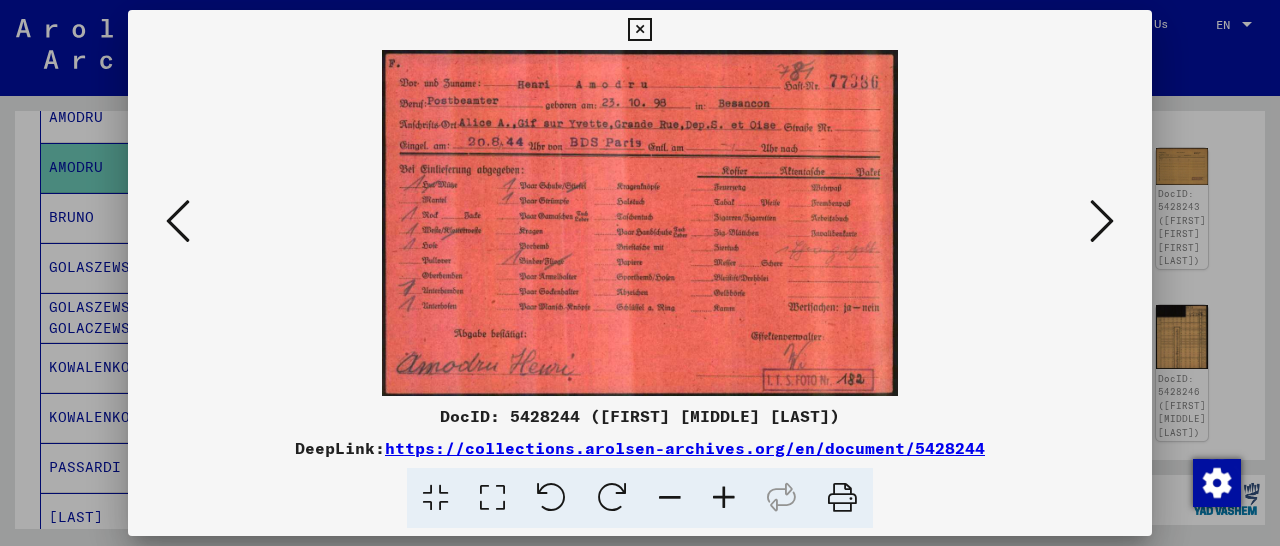 click at bounding box center (1102, 221) 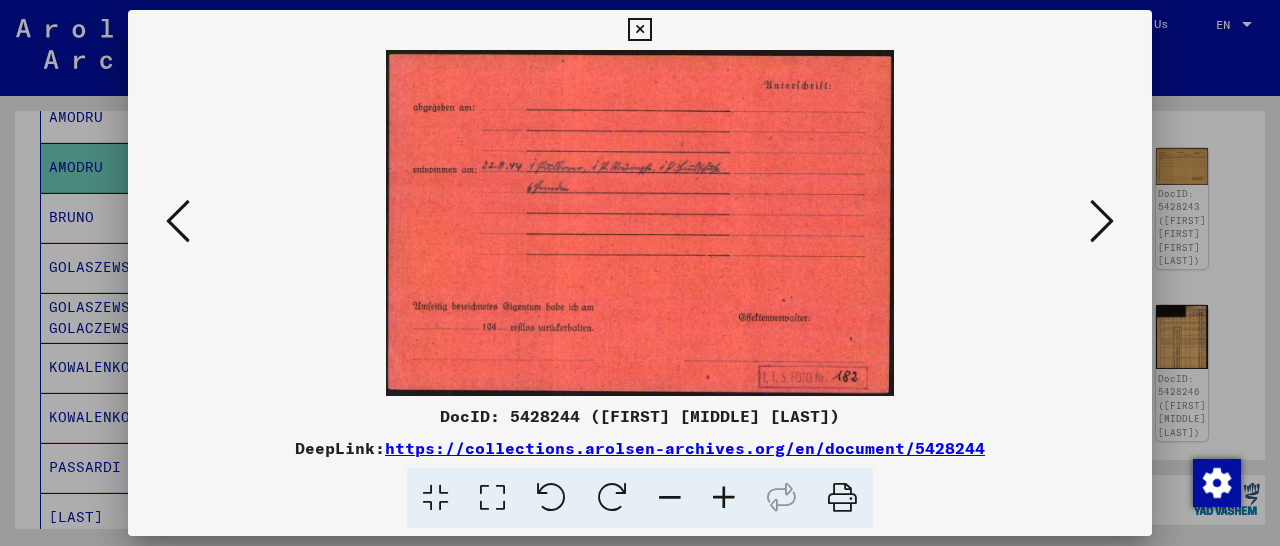 click at bounding box center [1102, 221] 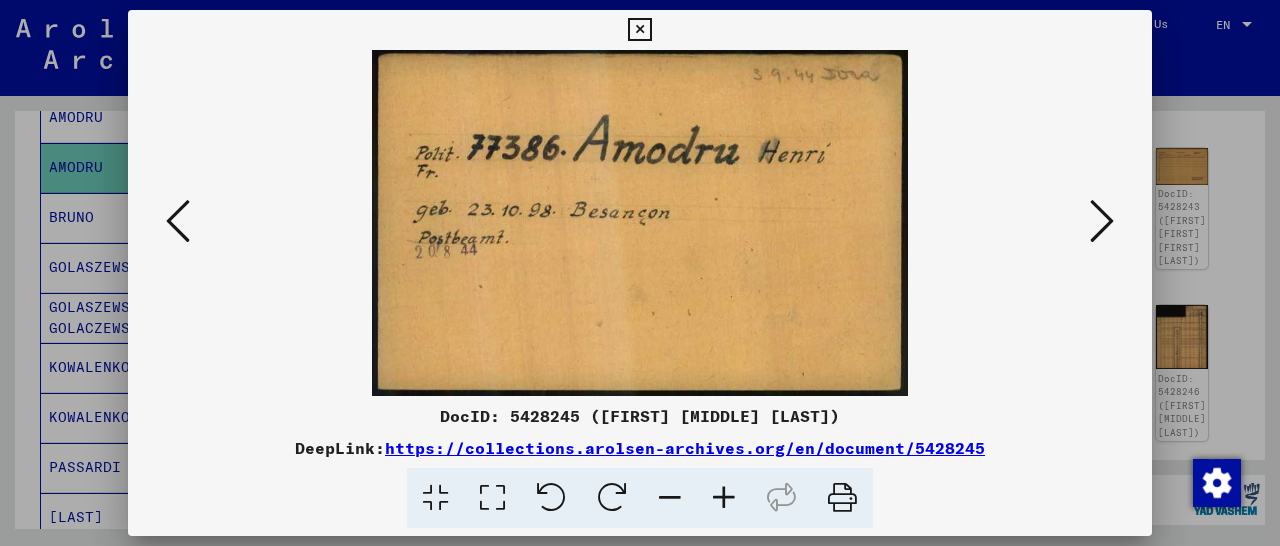 click at bounding box center [1102, 221] 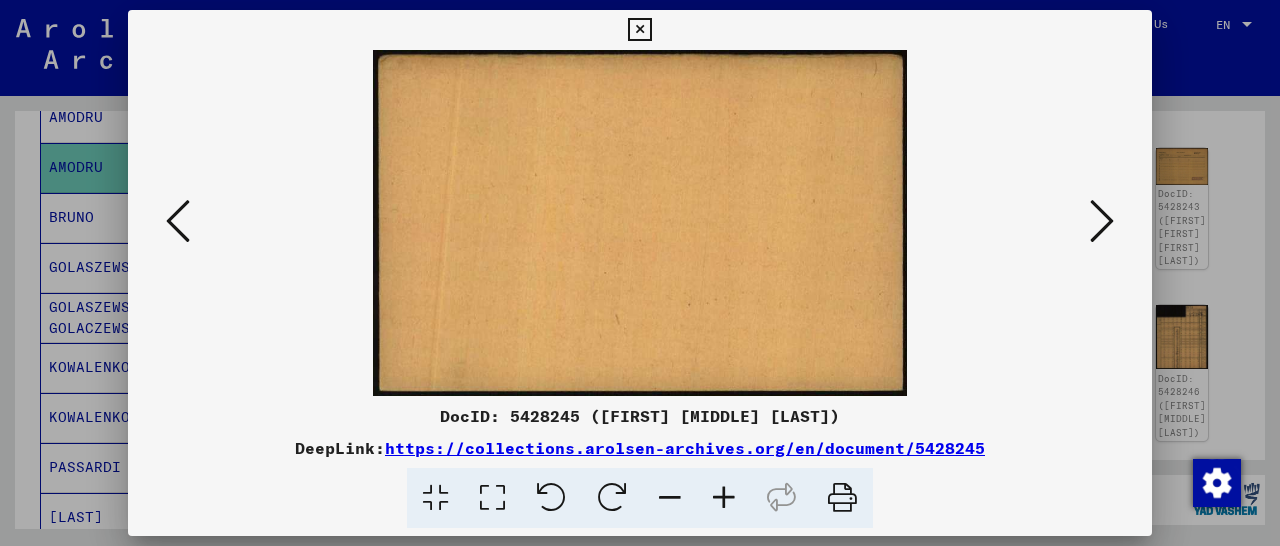 click at bounding box center [1102, 221] 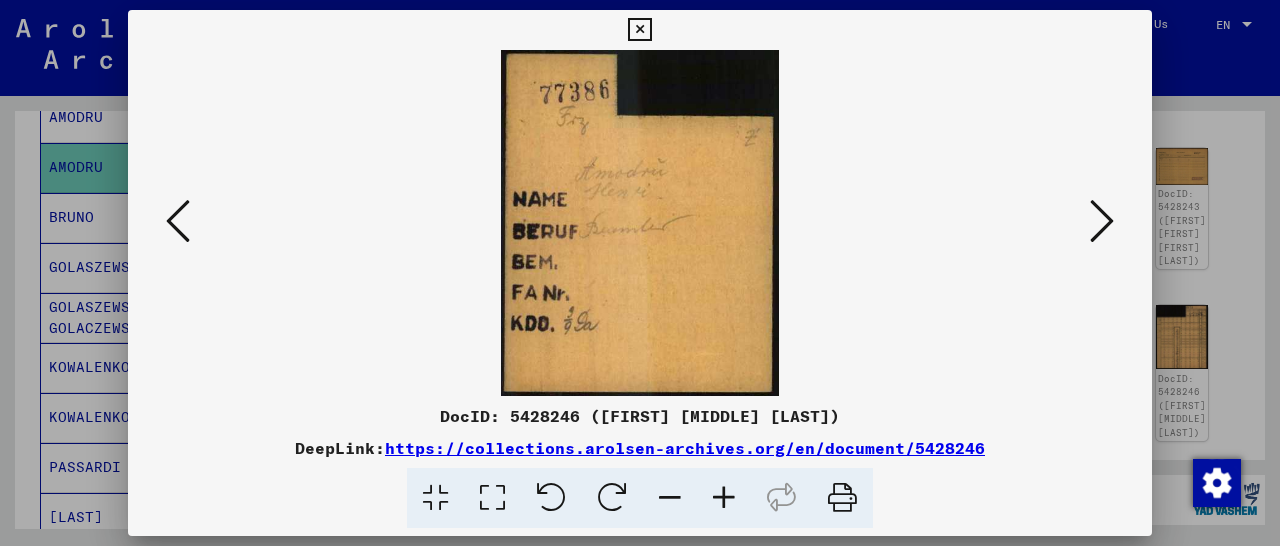 click at bounding box center (1102, 221) 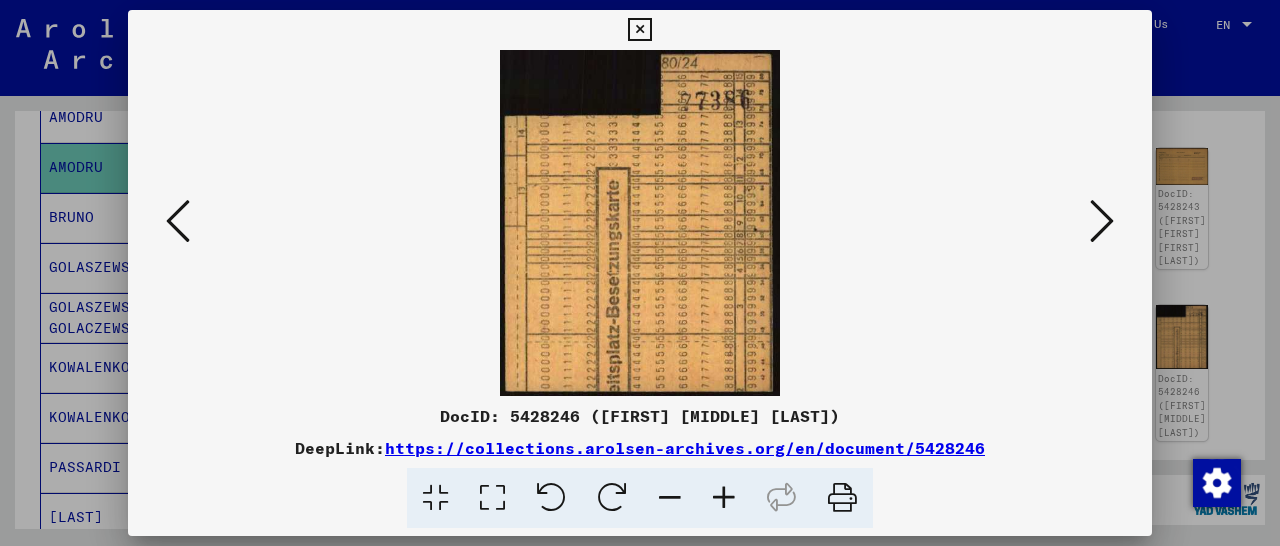 click at bounding box center [1102, 221] 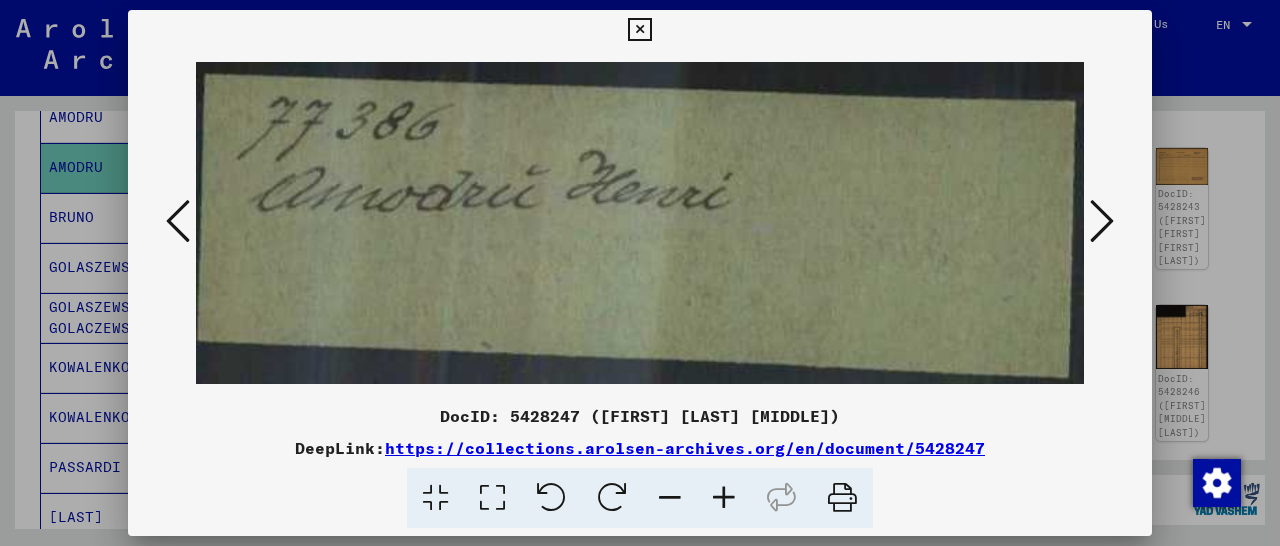 click at bounding box center (1102, 221) 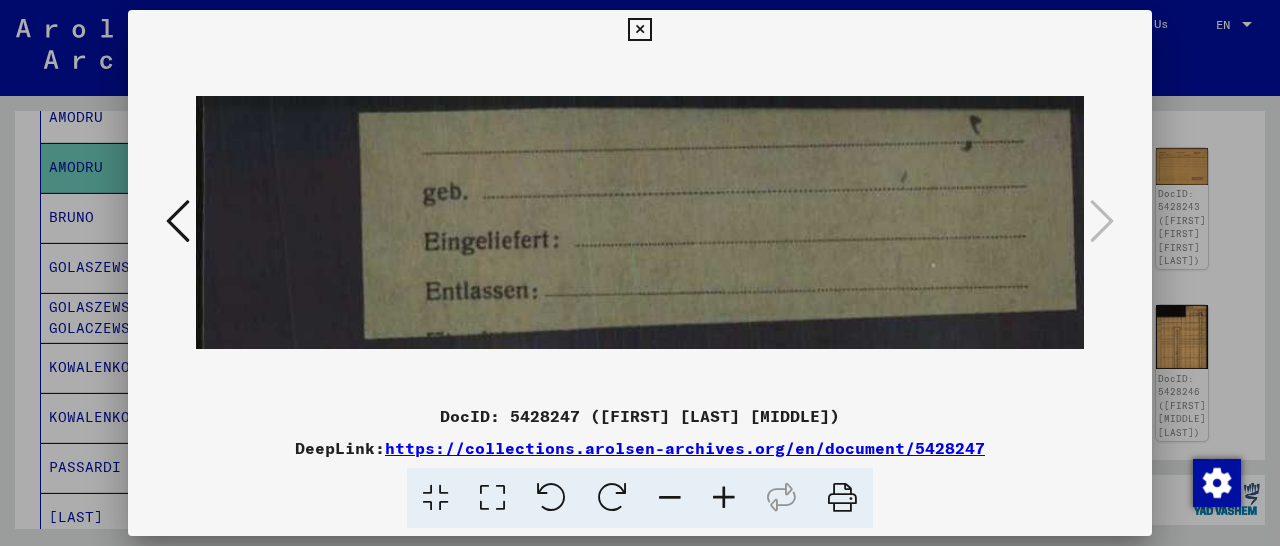 click at bounding box center [639, 30] 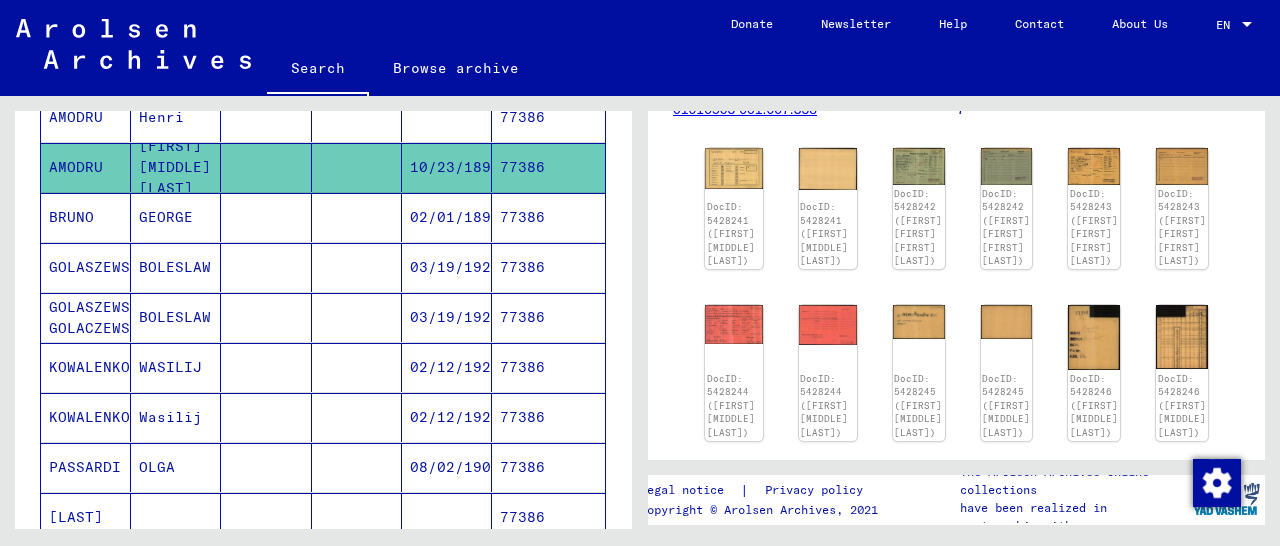 scroll, scrollTop: 208, scrollLeft: 0, axis: vertical 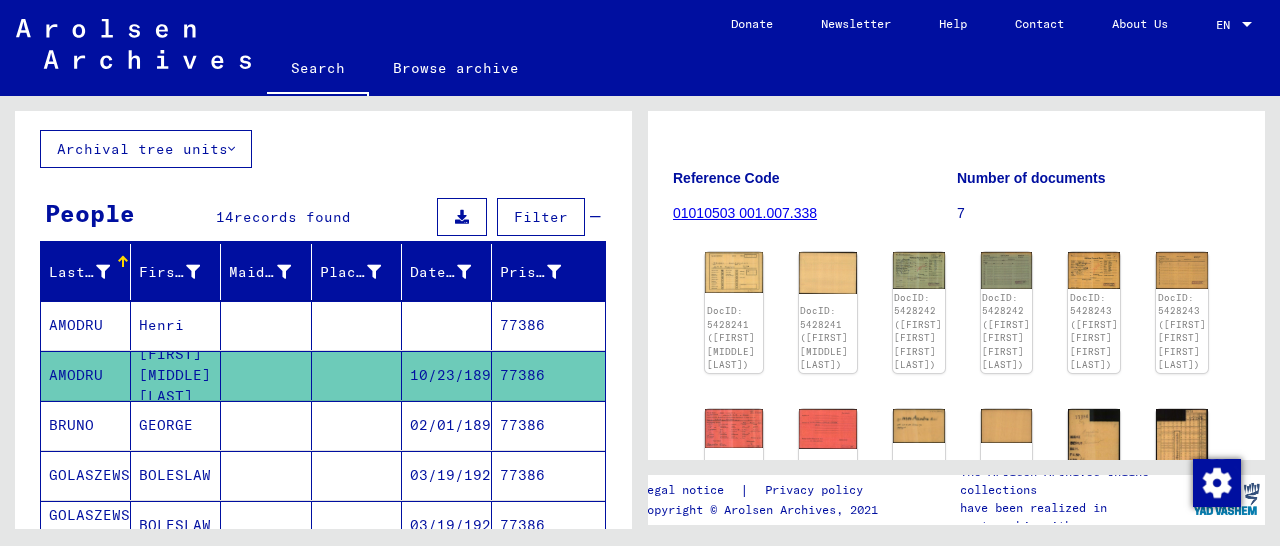 click on "77386" at bounding box center [548, 375] 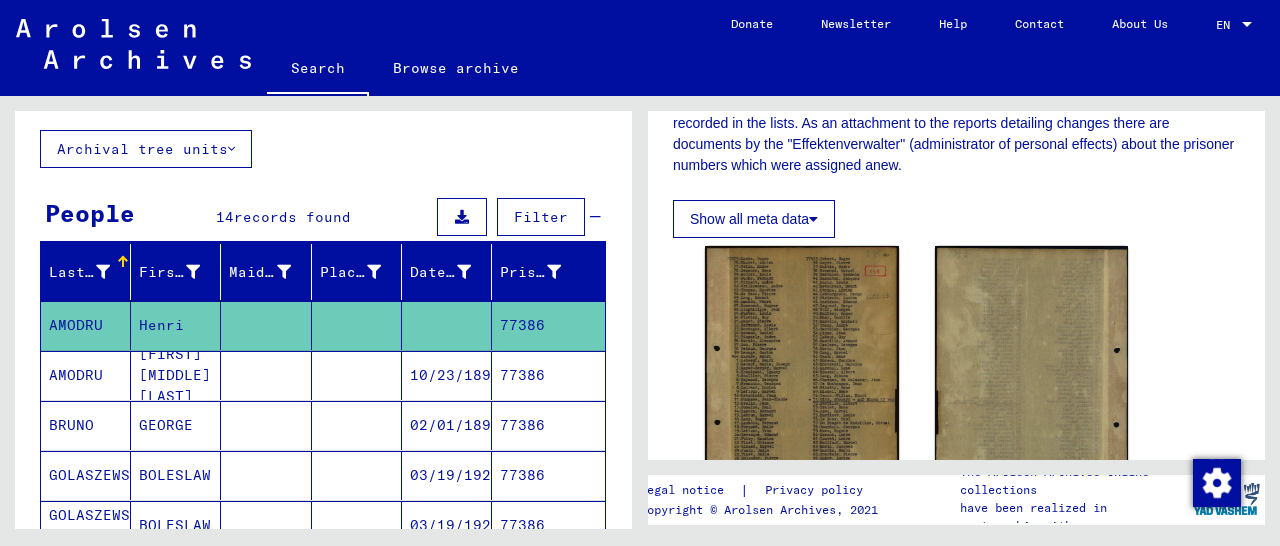 scroll, scrollTop: 520, scrollLeft: 0, axis: vertical 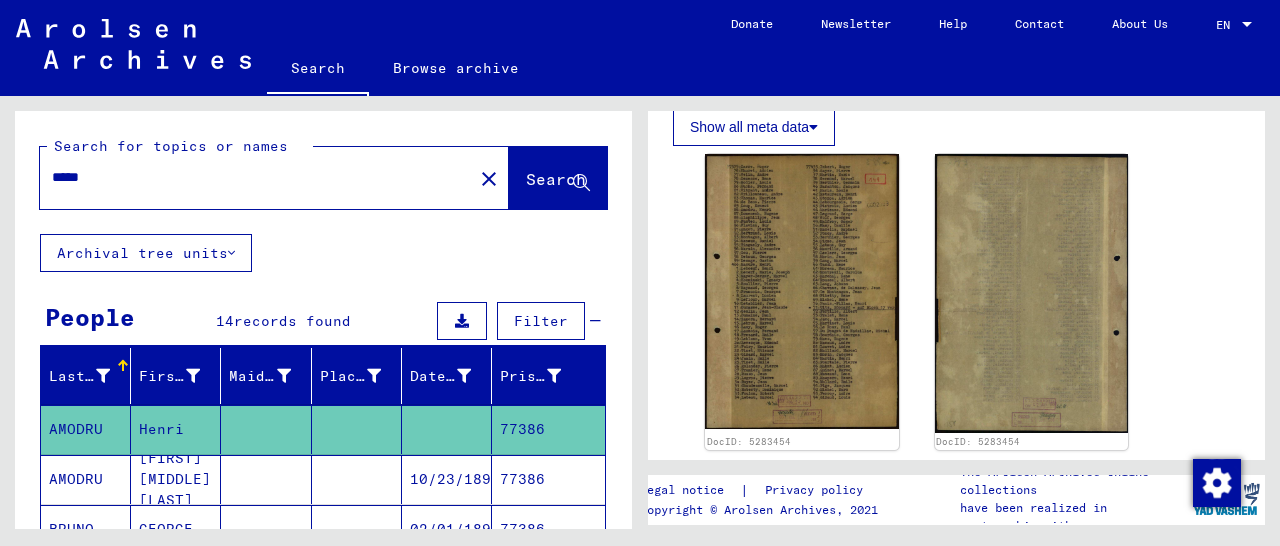 drag, startPoint x: 149, startPoint y: 183, endPoint x: 0, endPoint y: 184, distance: 149.00336 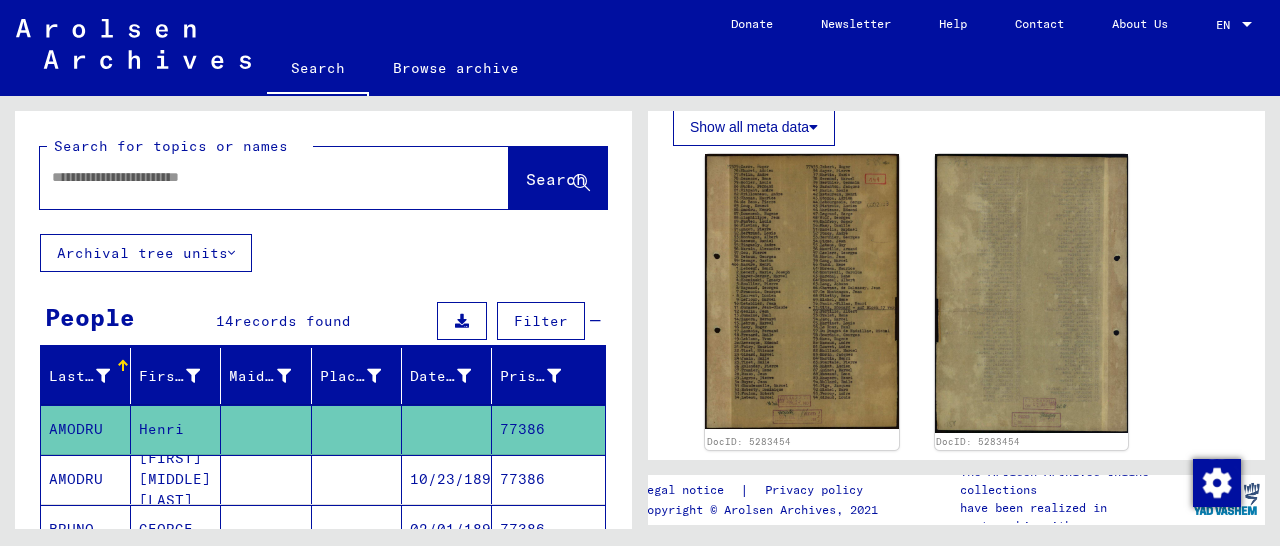 paste on "**********" 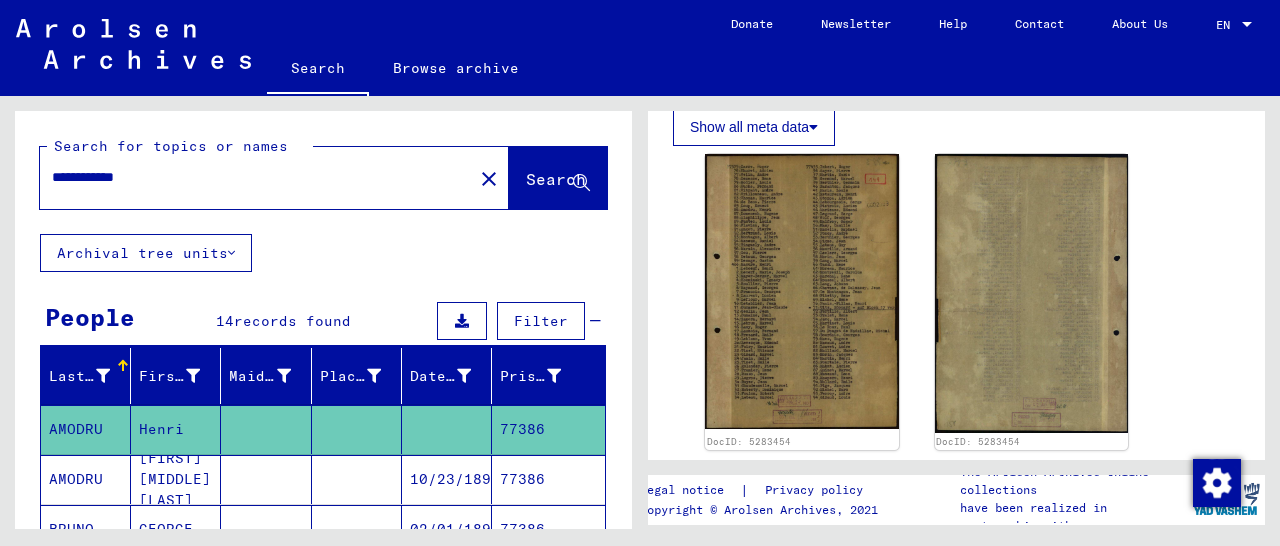 type on "**********" 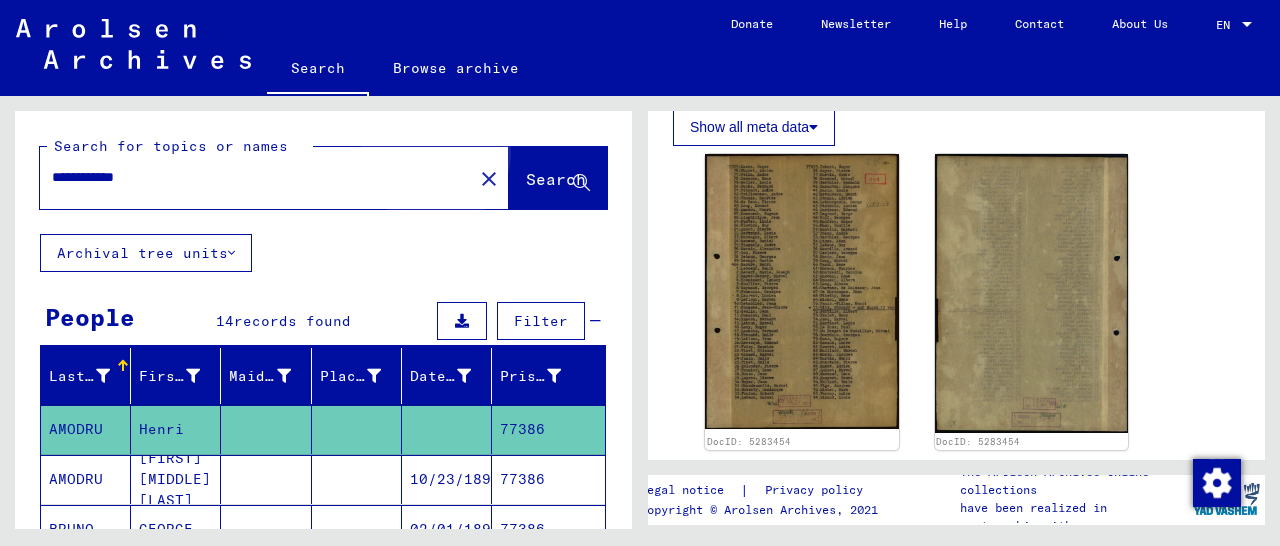click on "Search" 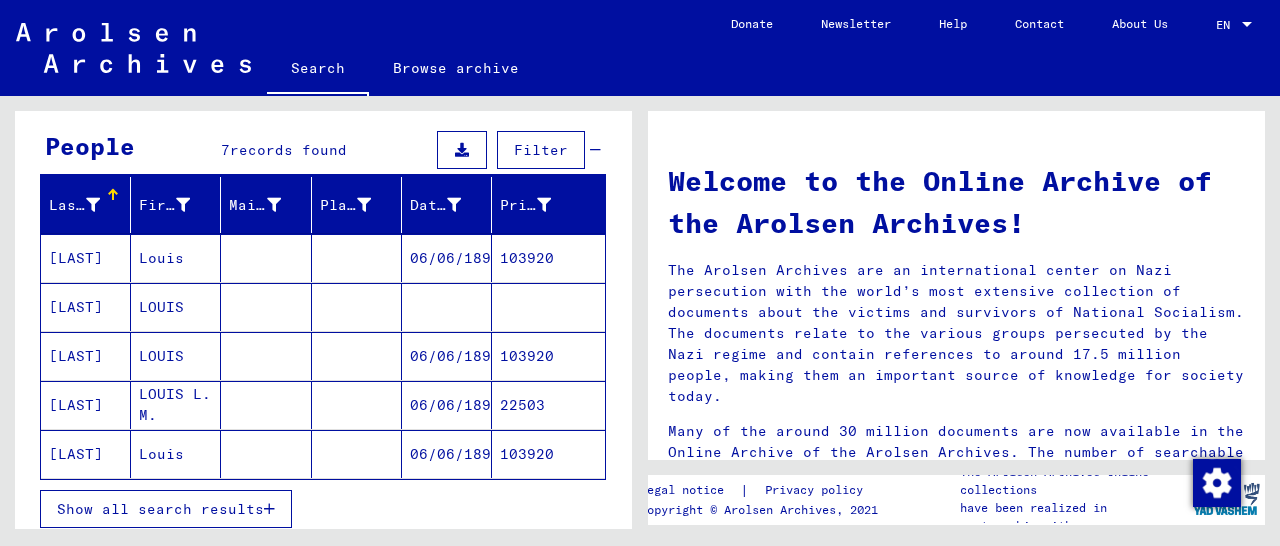 scroll, scrollTop: 208, scrollLeft: 0, axis: vertical 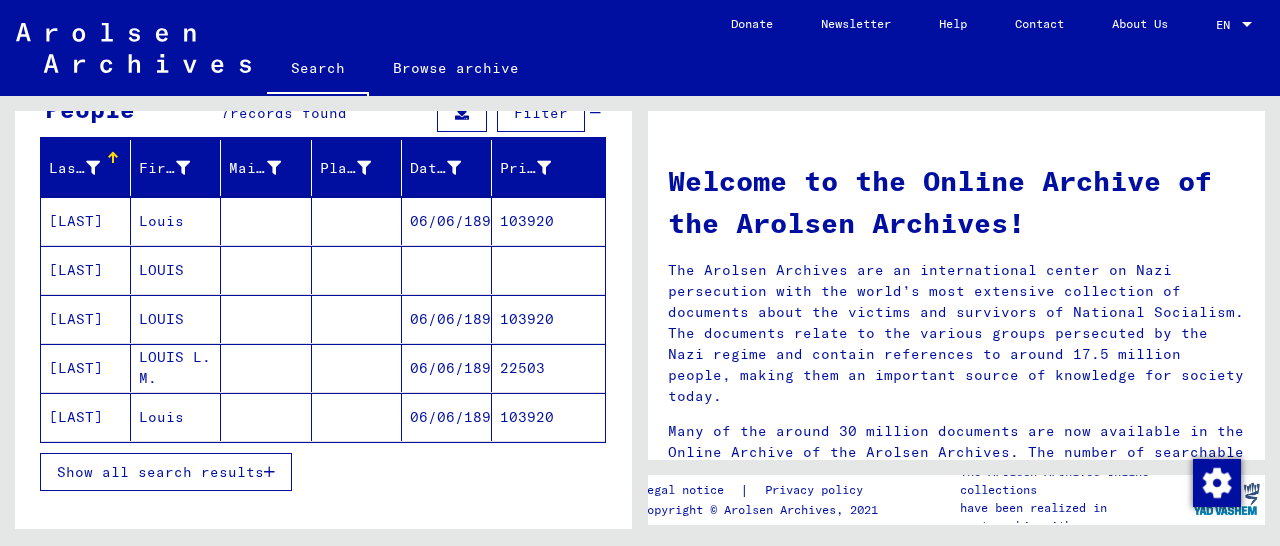 click on "103920" at bounding box center (548, 270) 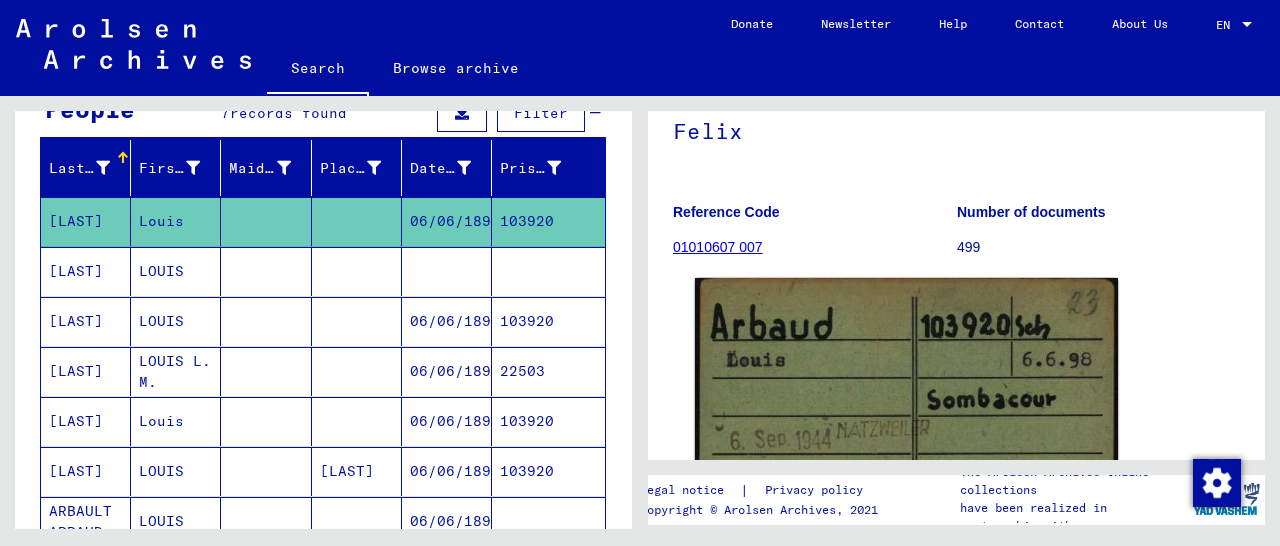 scroll, scrollTop: 312, scrollLeft: 0, axis: vertical 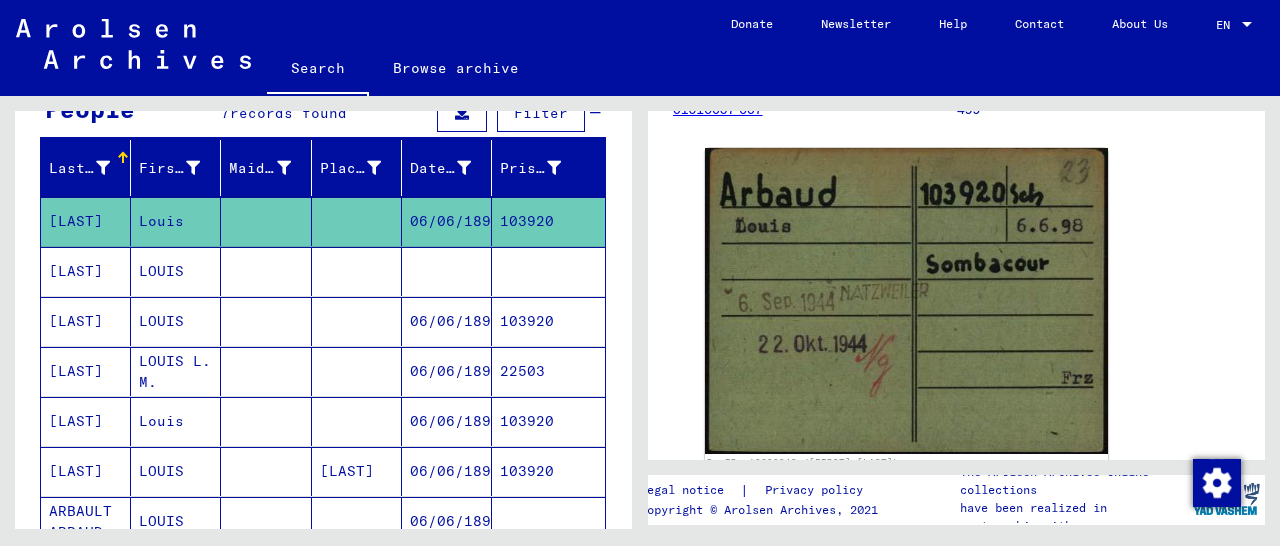 click on "103920" at bounding box center [548, 371] 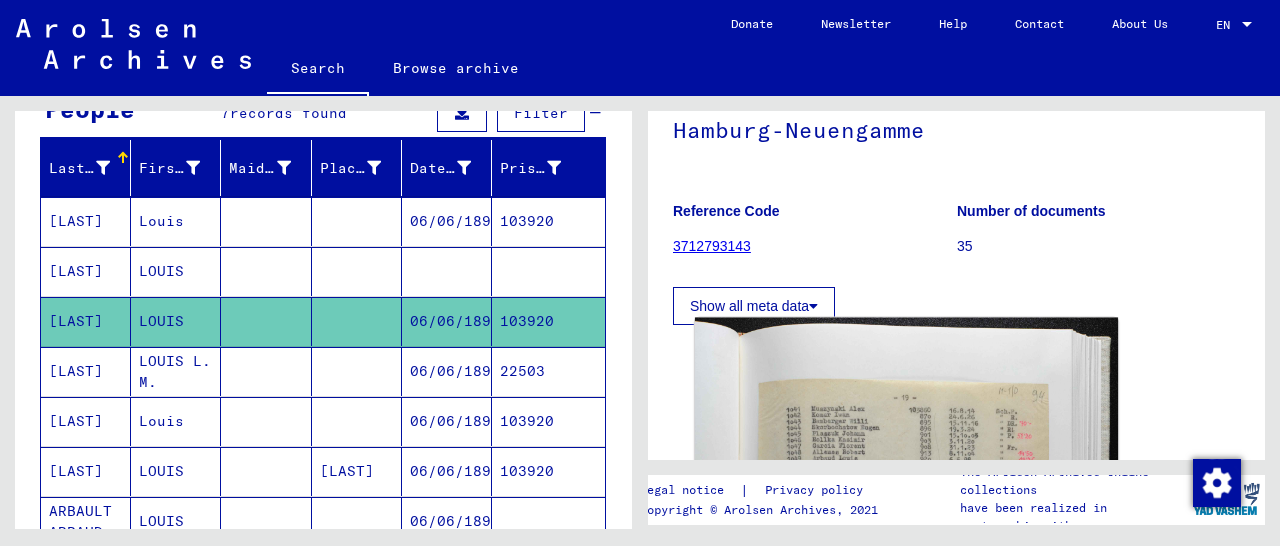 scroll, scrollTop: 226, scrollLeft: 0, axis: vertical 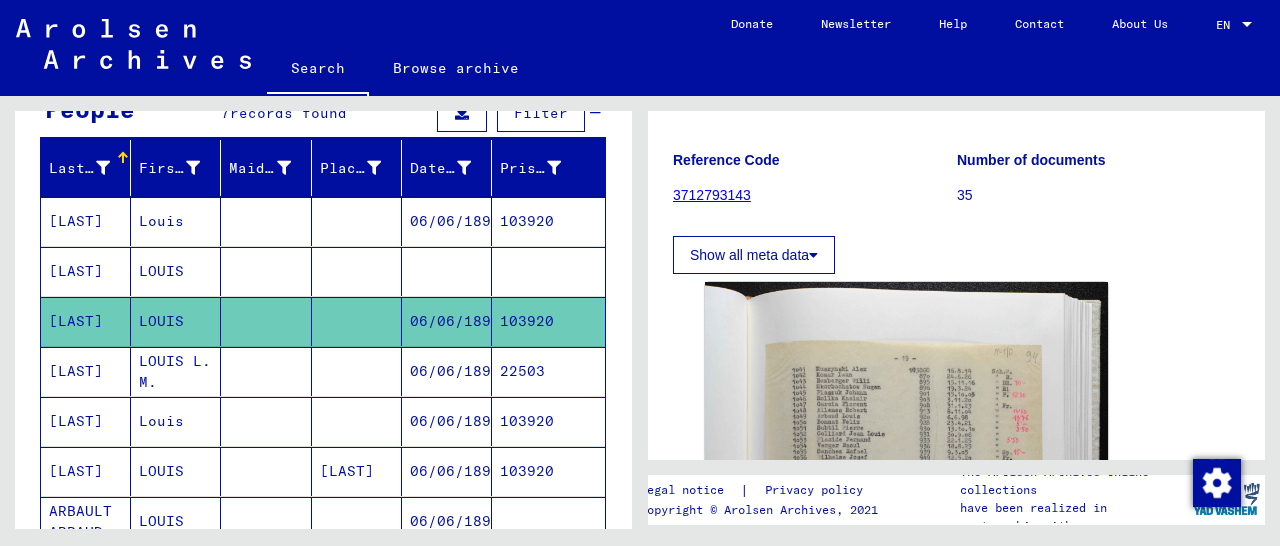 click at bounding box center [548, 321] 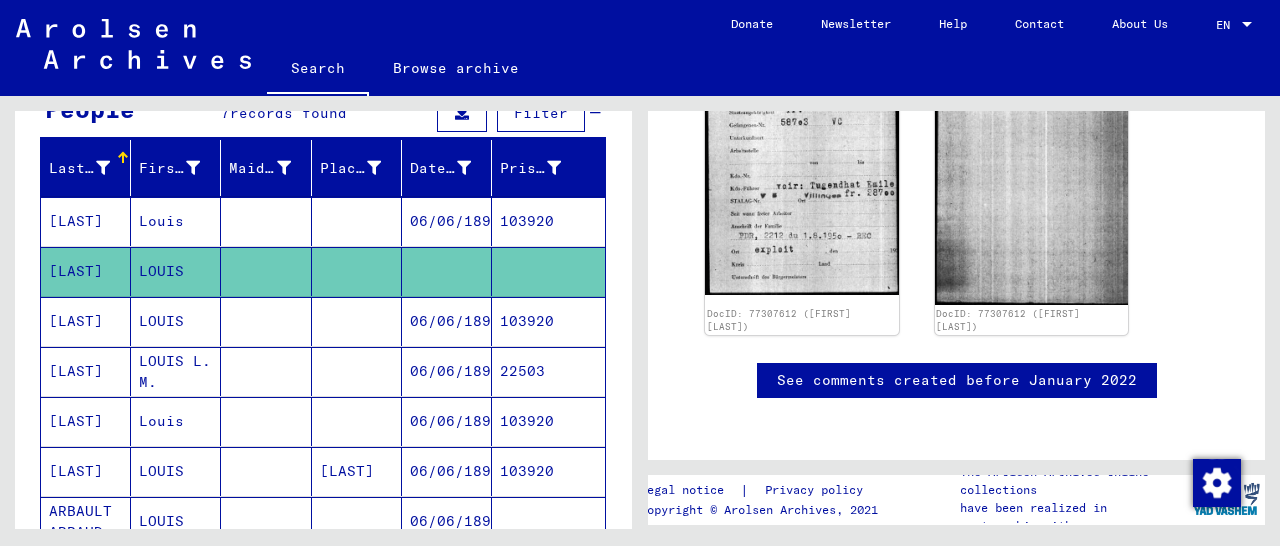 scroll, scrollTop: 491, scrollLeft: 0, axis: vertical 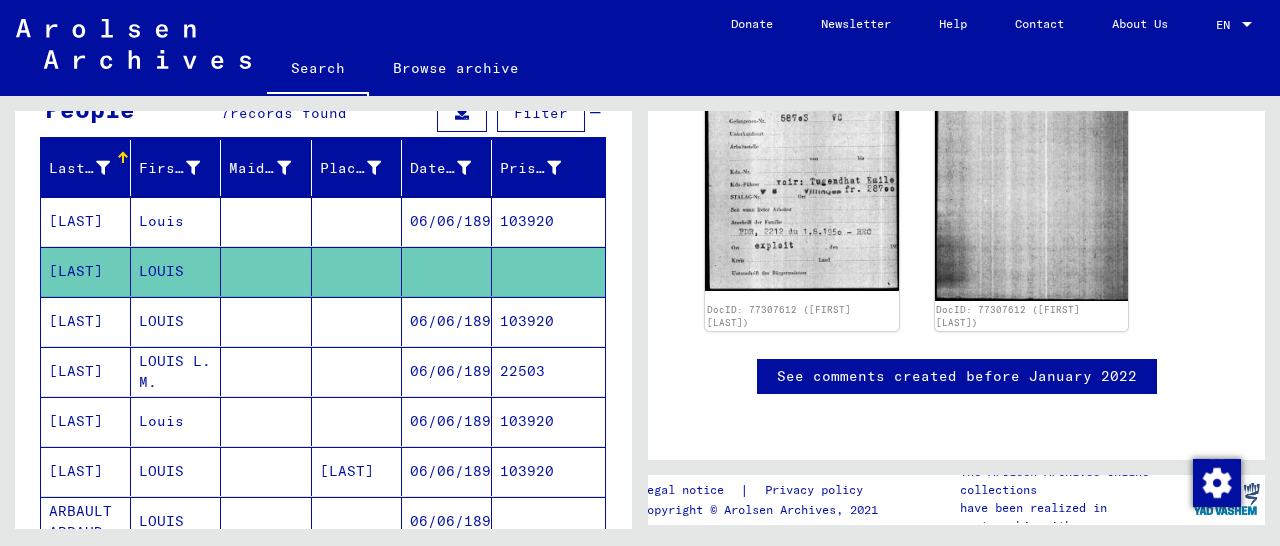 click on "22503" at bounding box center (548, 421) 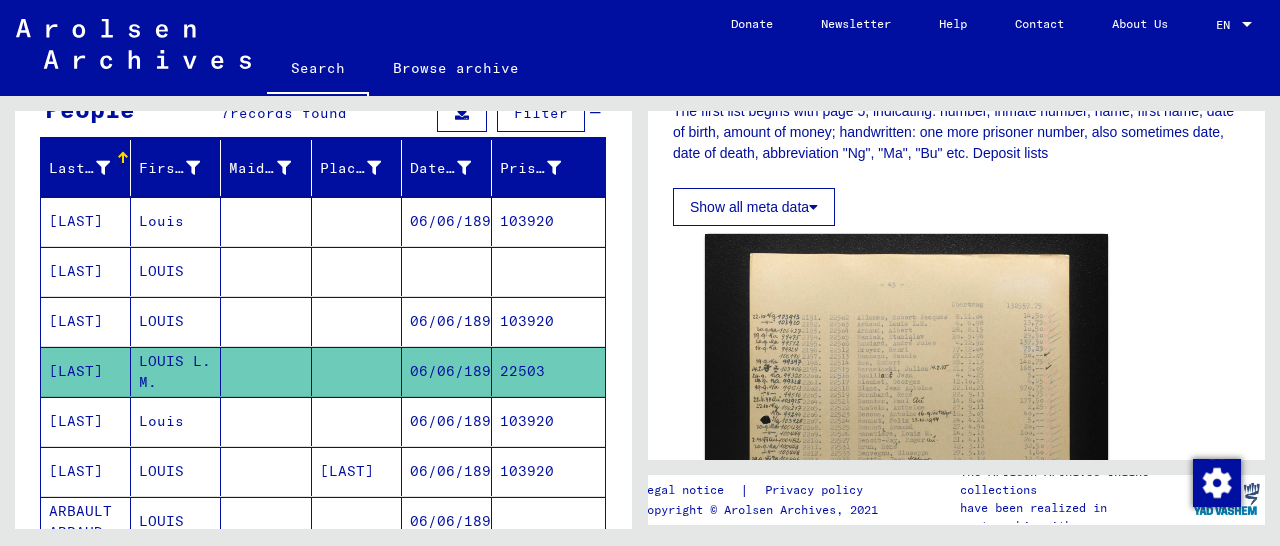 scroll, scrollTop: 624, scrollLeft: 0, axis: vertical 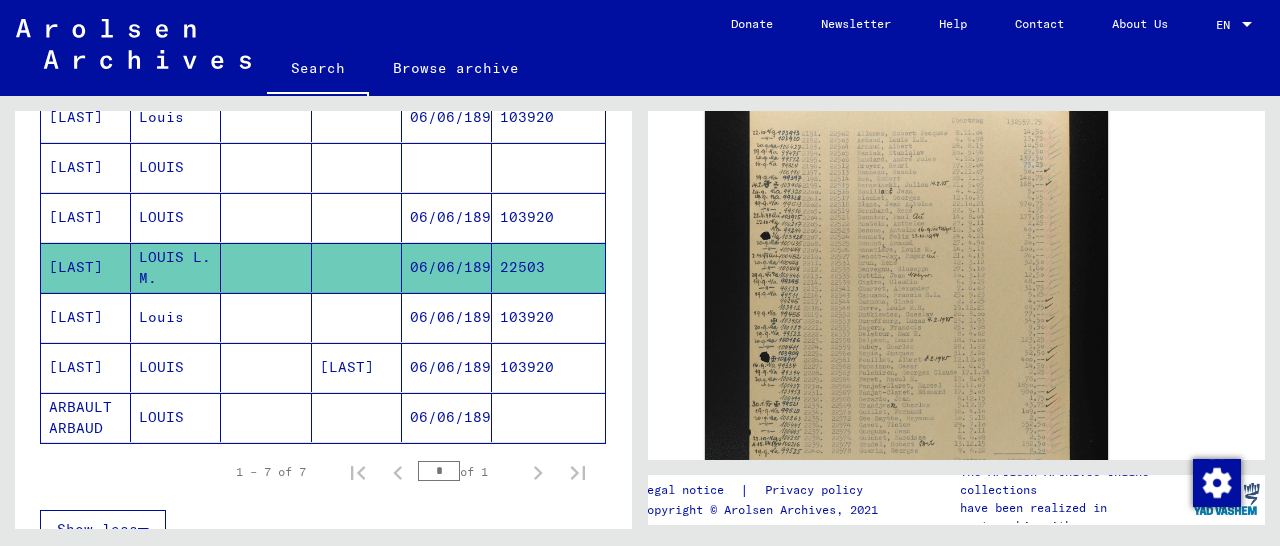 click on "103920" at bounding box center (548, 367) 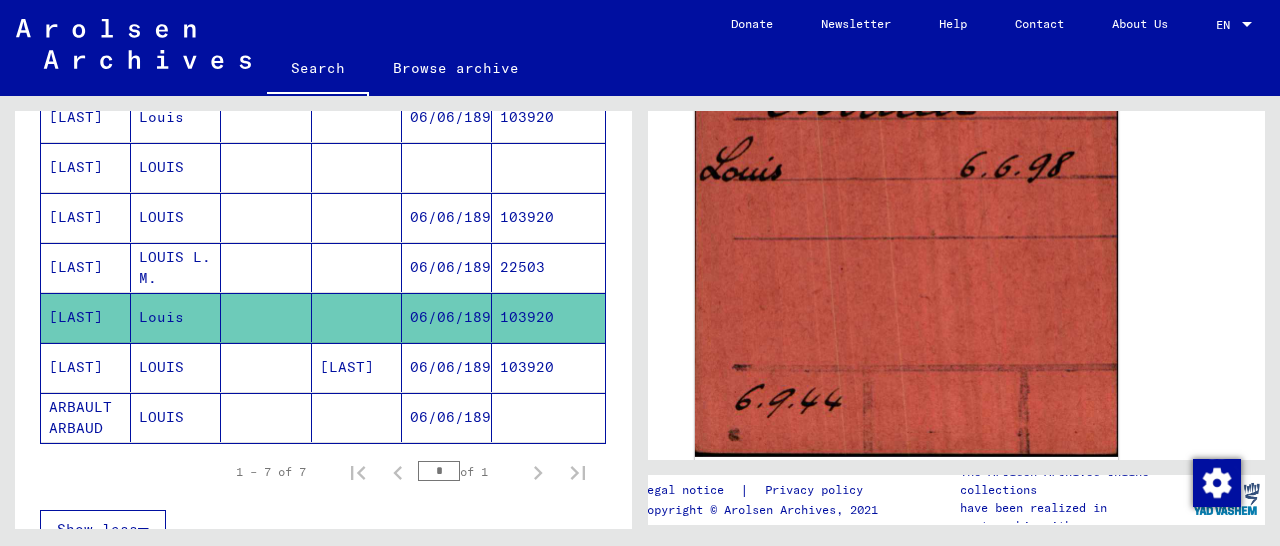 scroll, scrollTop: 520, scrollLeft: 0, axis: vertical 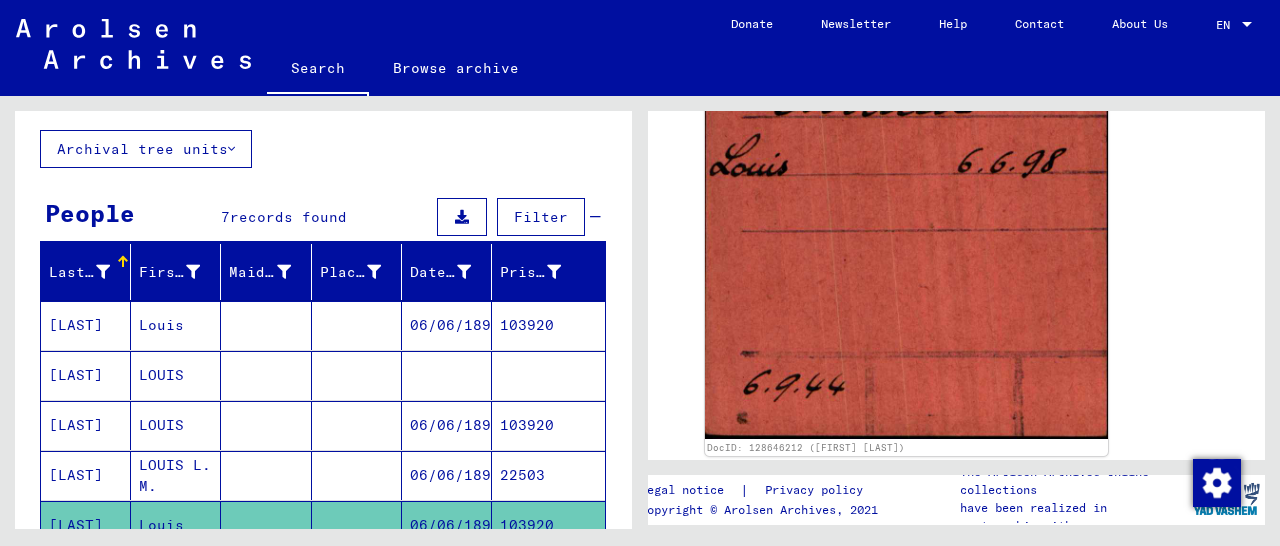 click on "103920" at bounding box center (548, 375) 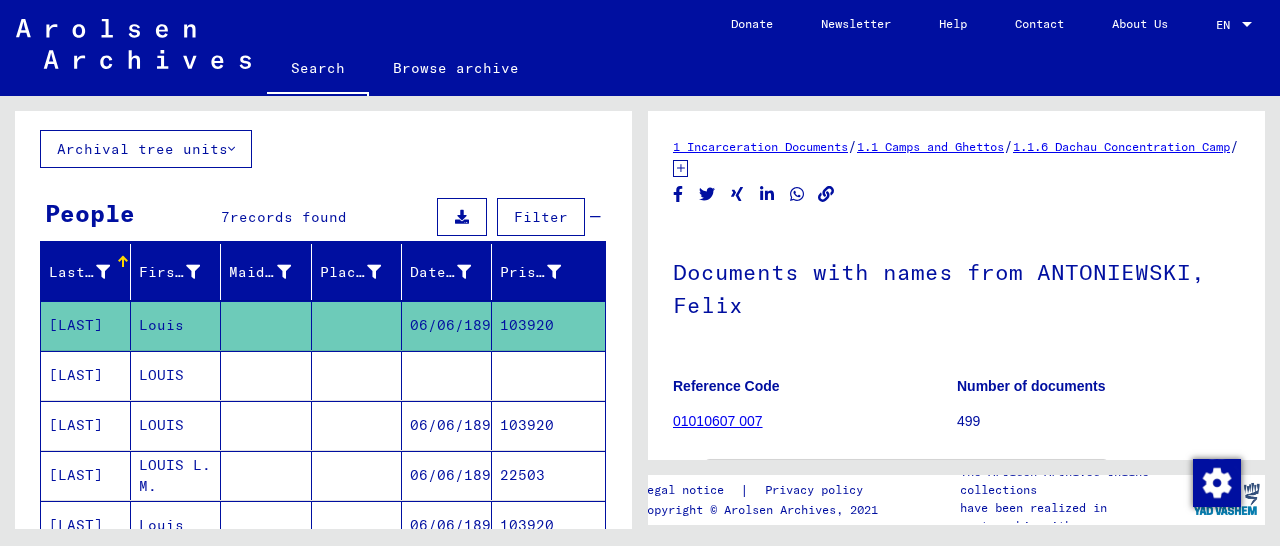 scroll, scrollTop: 312, scrollLeft: 0, axis: vertical 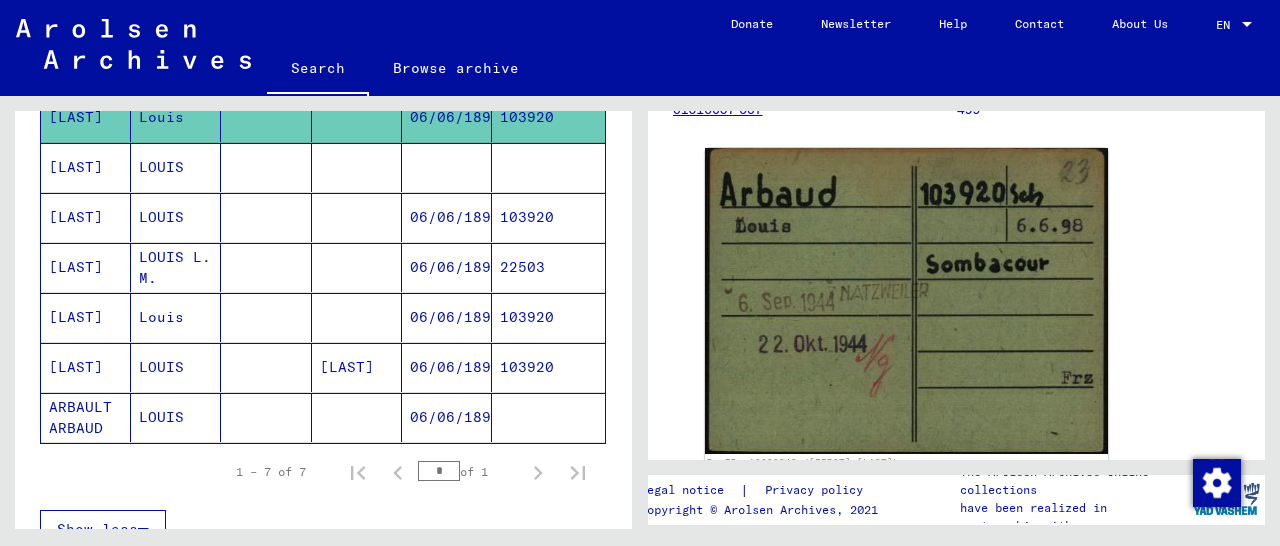 click on "22503" at bounding box center [548, 317] 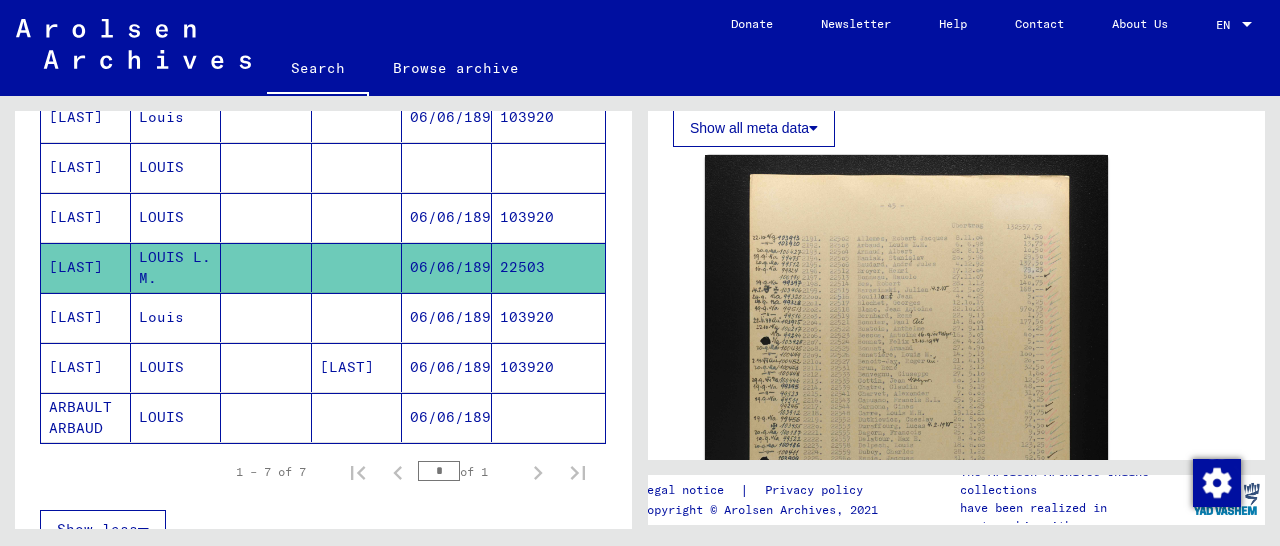 scroll, scrollTop: 520, scrollLeft: 0, axis: vertical 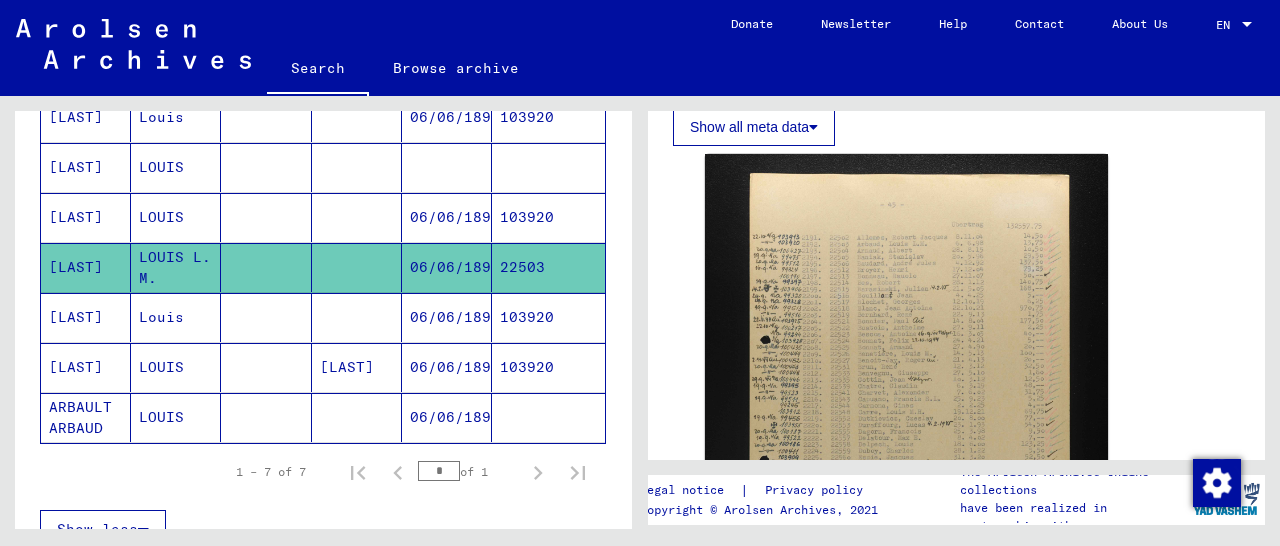click on "103920" at bounding box center (548, 367) 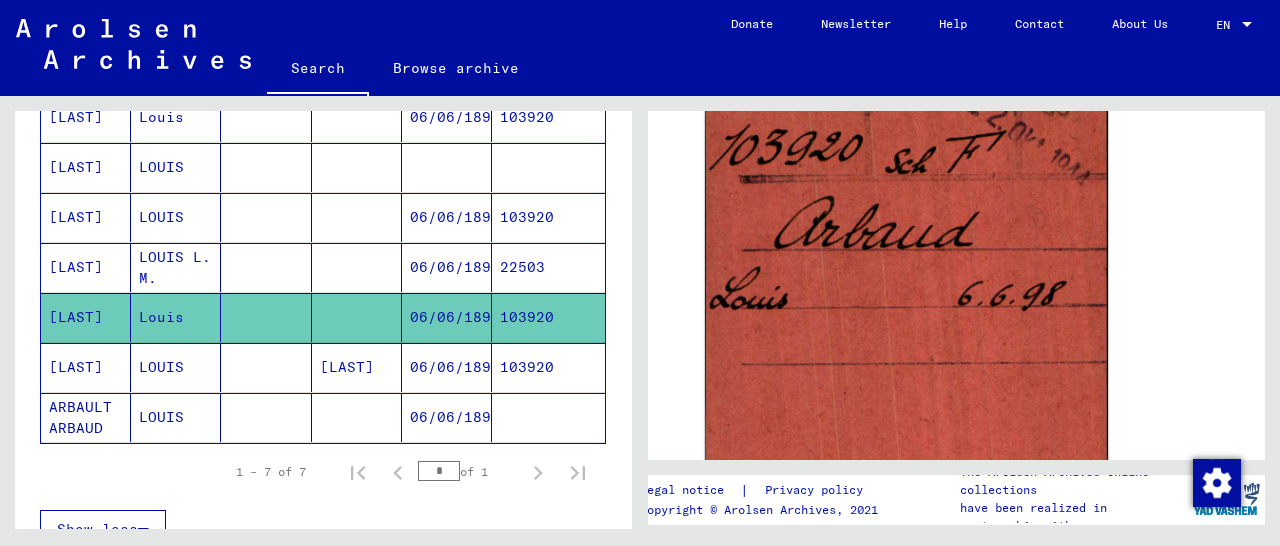 scroll, scrollTop: 416, scrollLeft: 0, axis: vertical 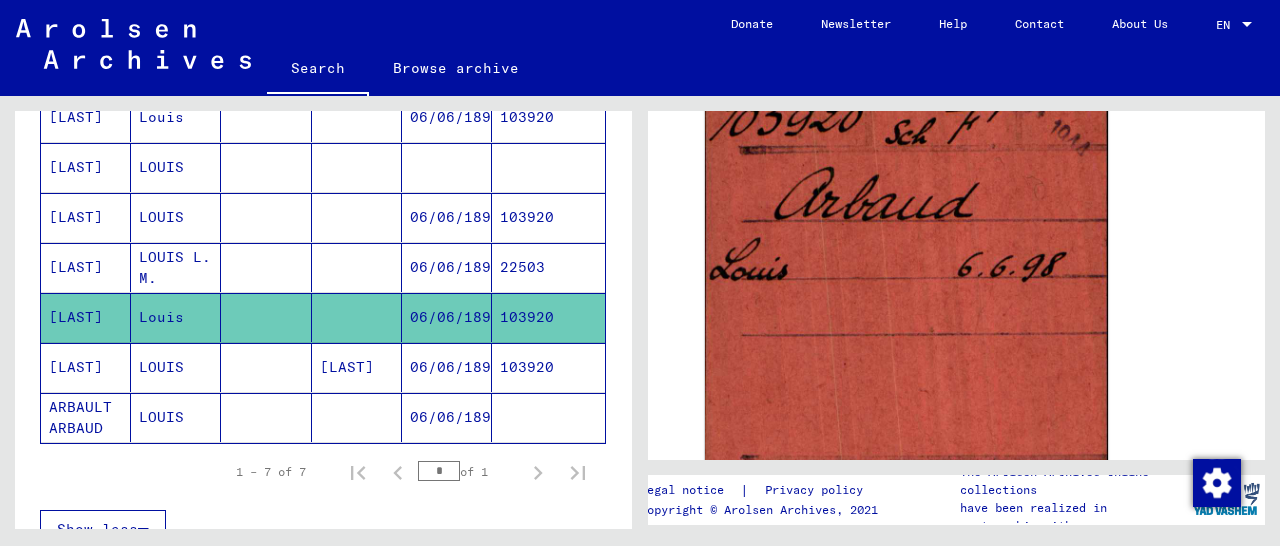 click on "103920" at bounding box center (548, 417) 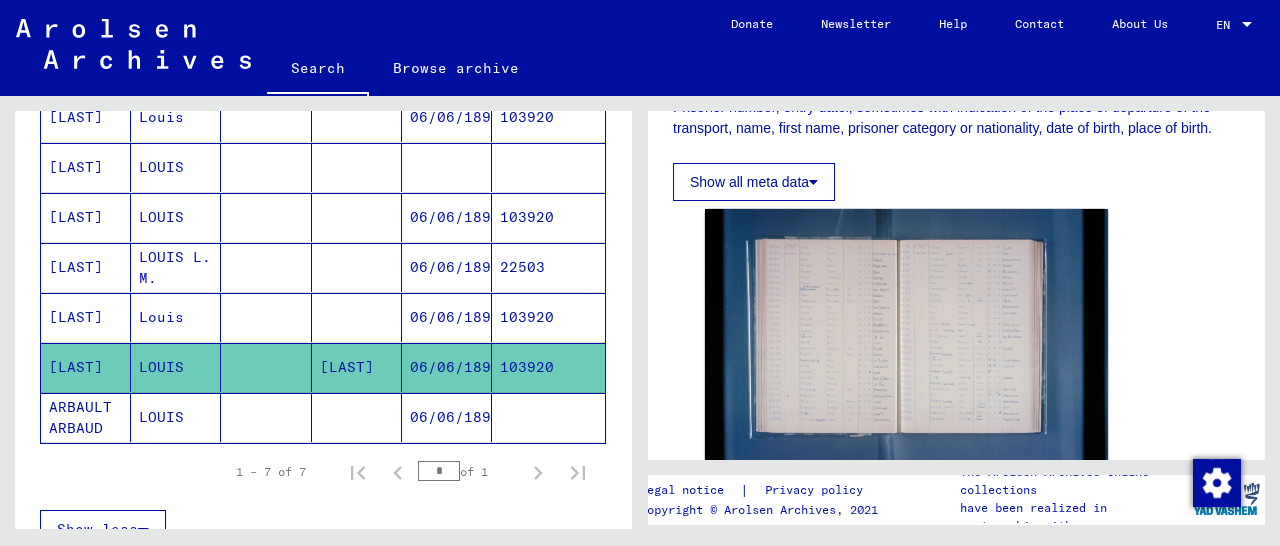 scroll, scrollTop: 520, scrollLeft: 0, axis: vertical 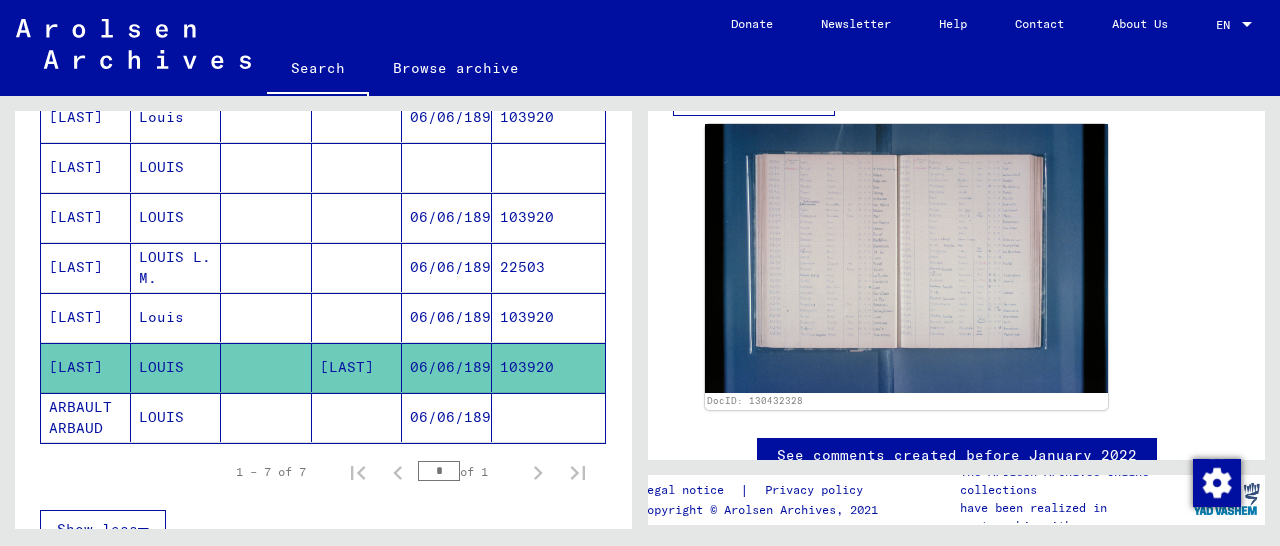 click 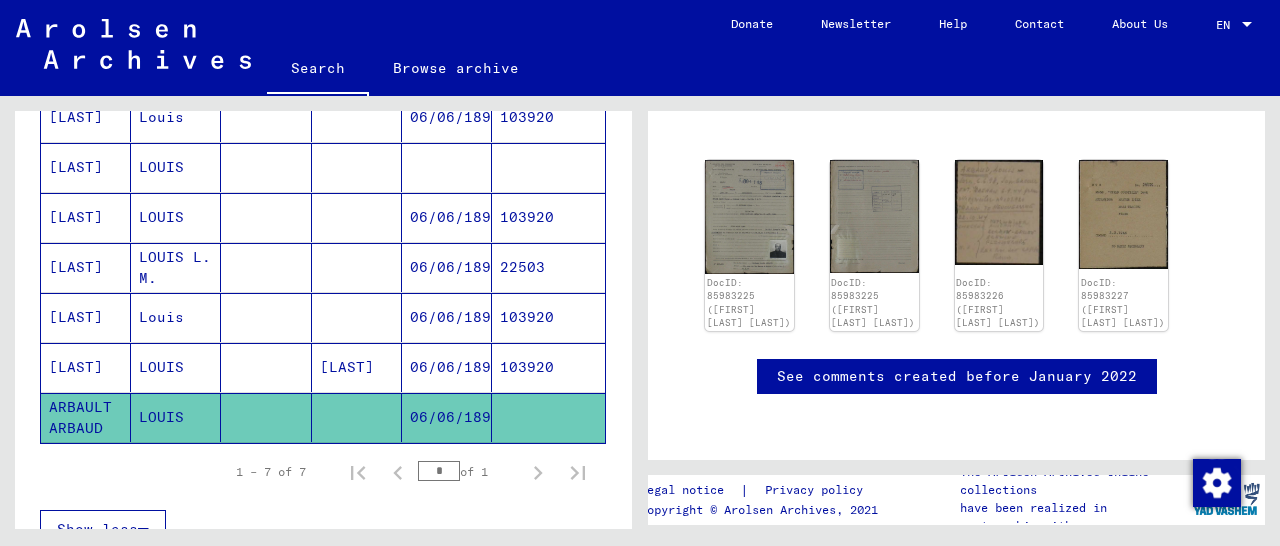 scroll, scrollTop: 117, scrollLeft: 0, axis: vertical 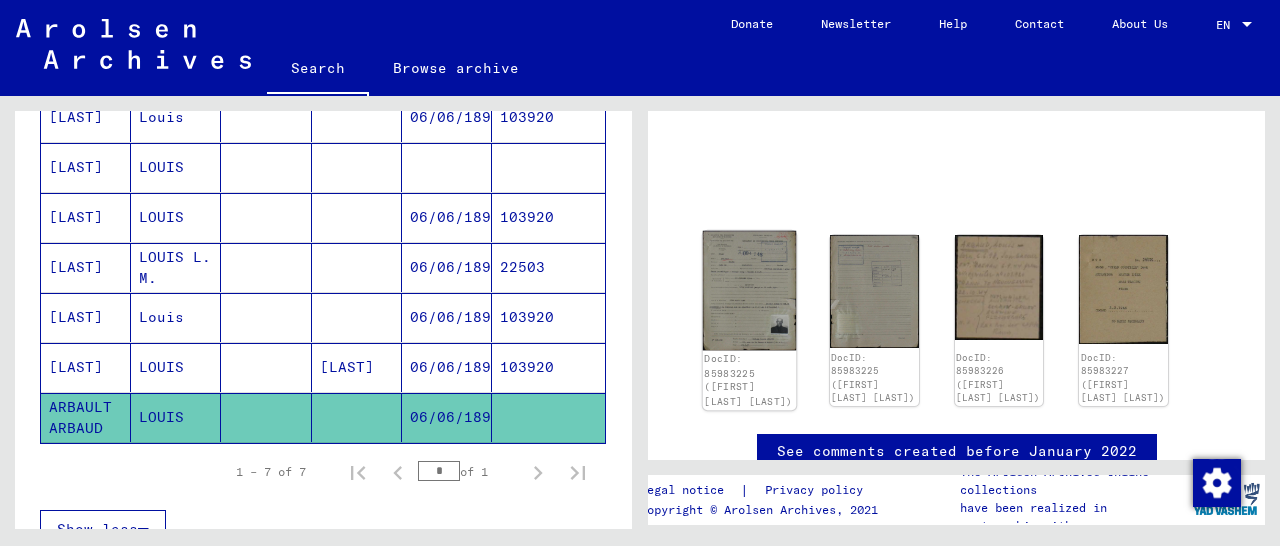 click 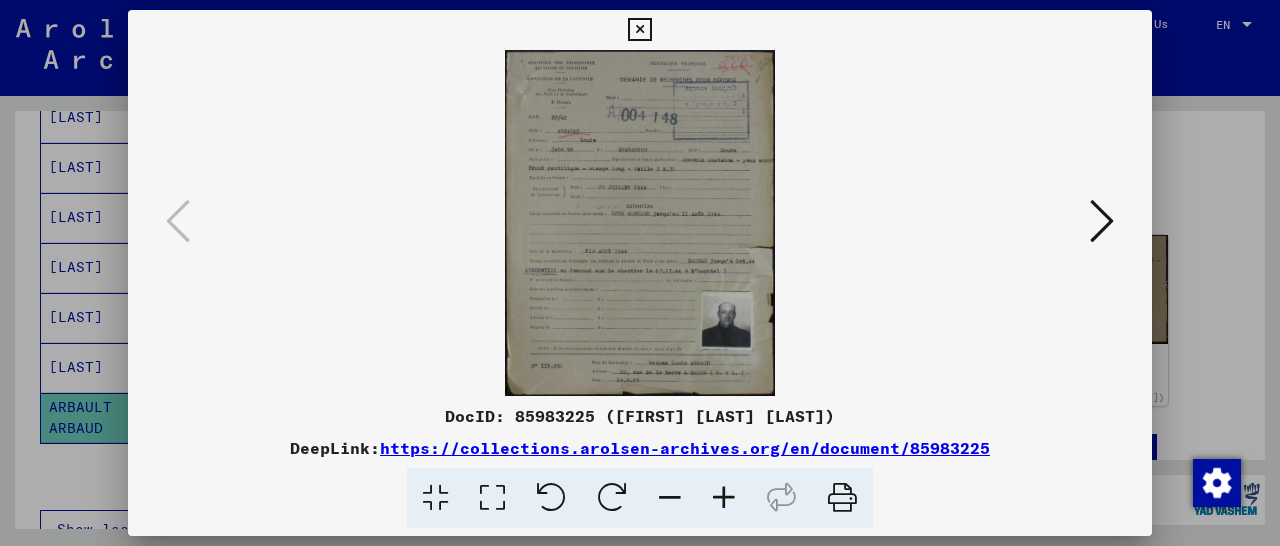 click at bounding box center (724, 498) 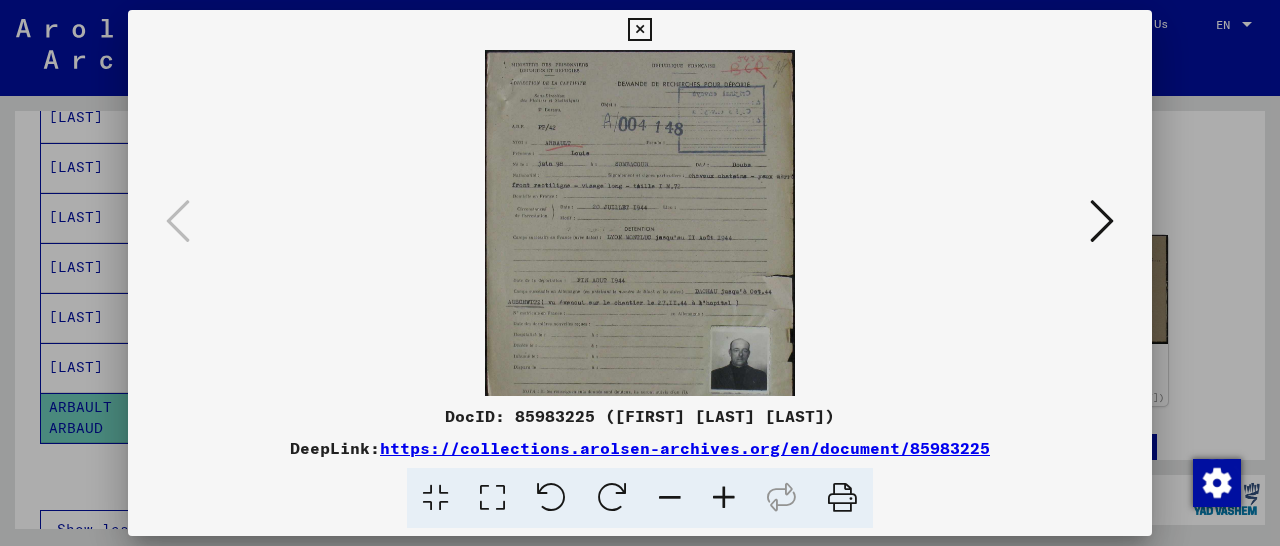 click at bounding box center [724, 498] 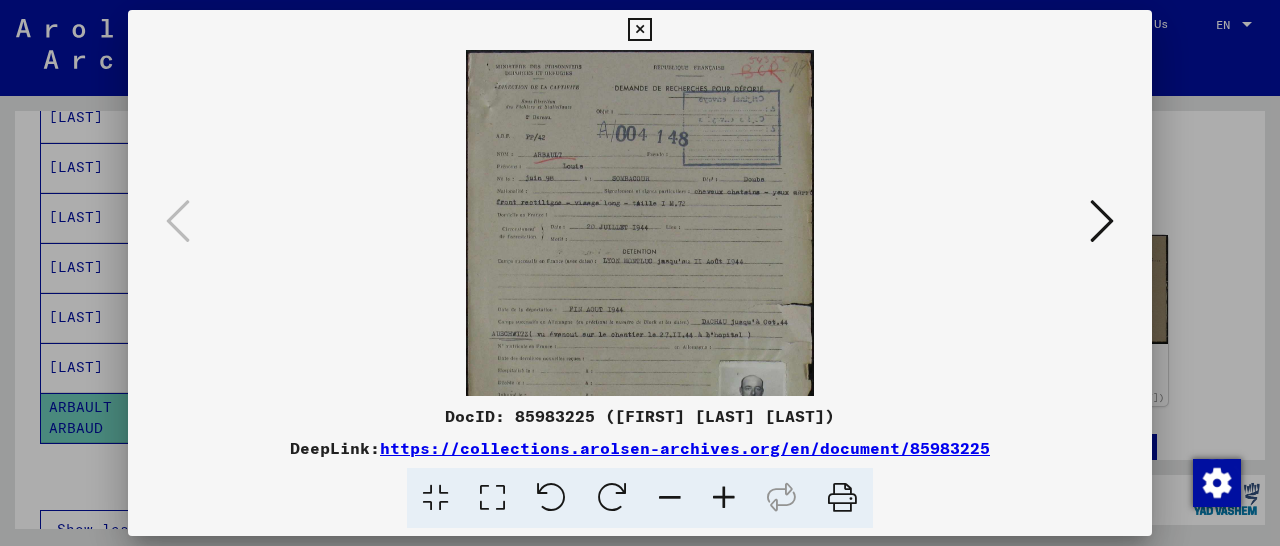 click at bounding box center (724, 498) 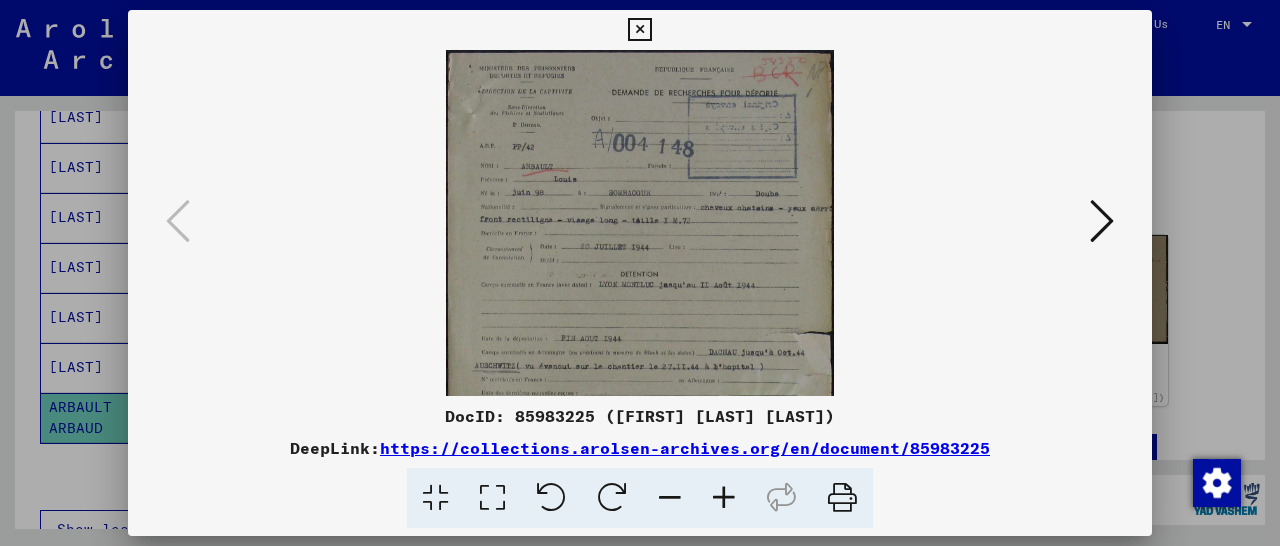 click at bounding box center (724, 498) 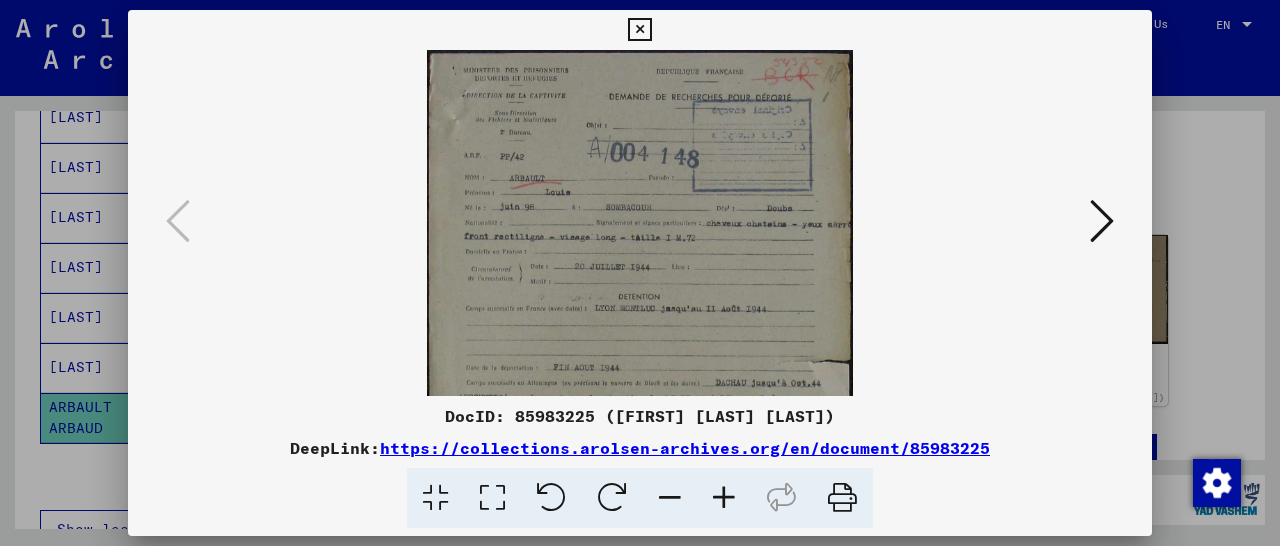 click at bounding box center (724, 498) 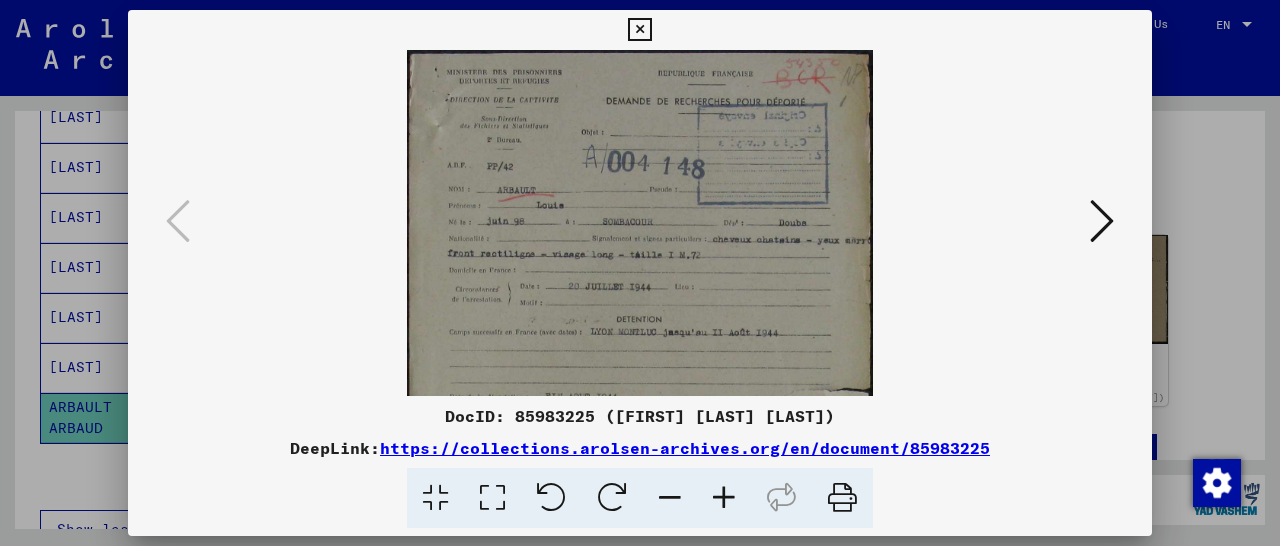 click at bounding box center [724, 498] 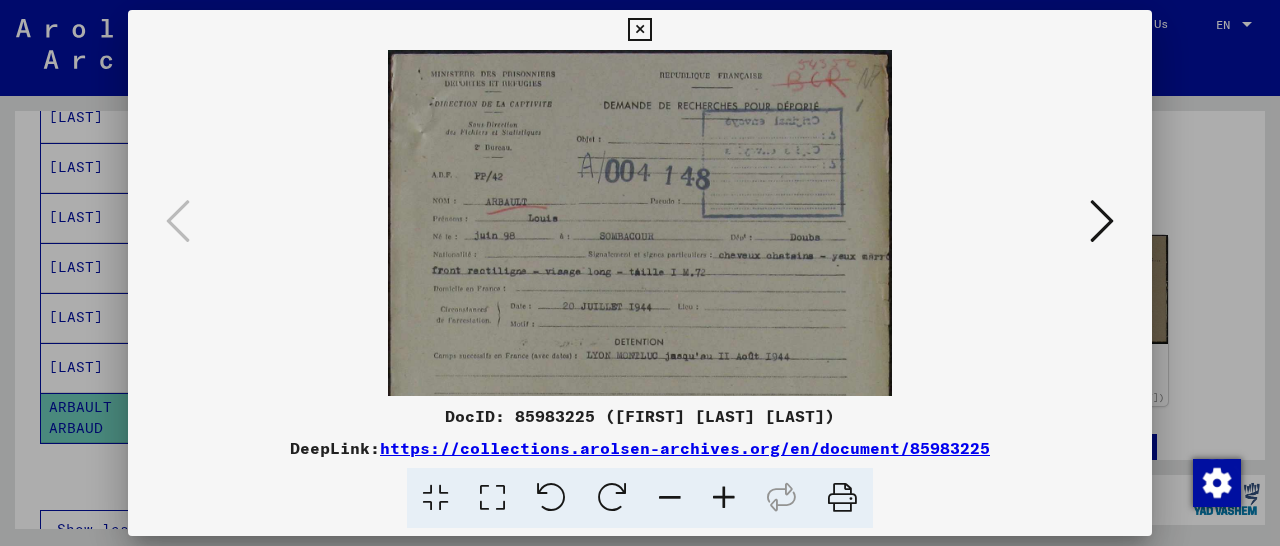 click at bounding box center [724, 498] 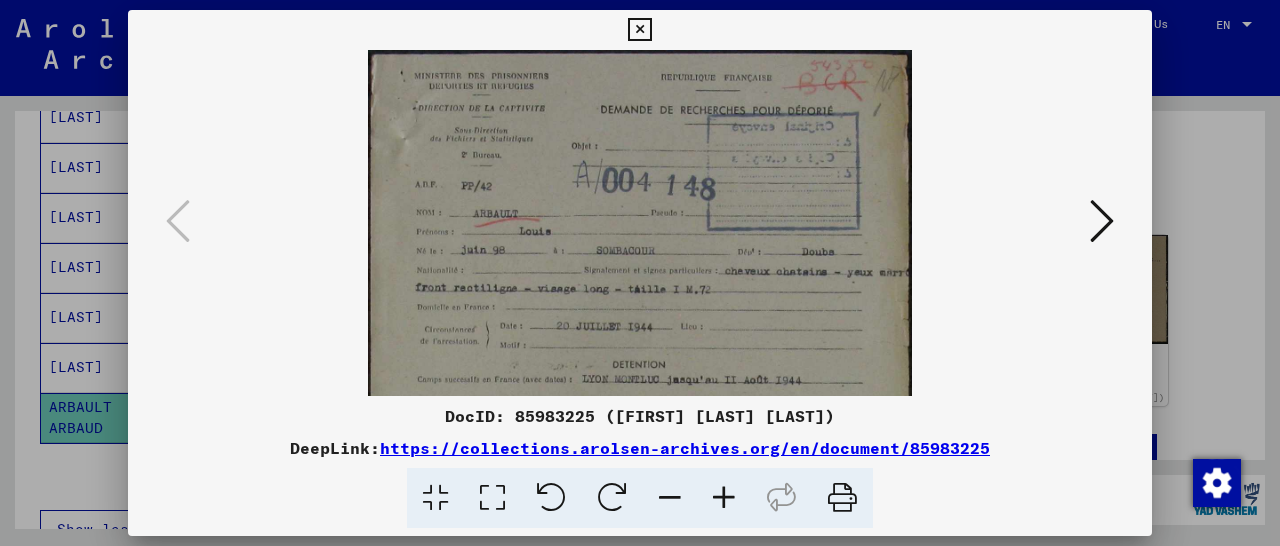 click at bounding box center (724, 498) 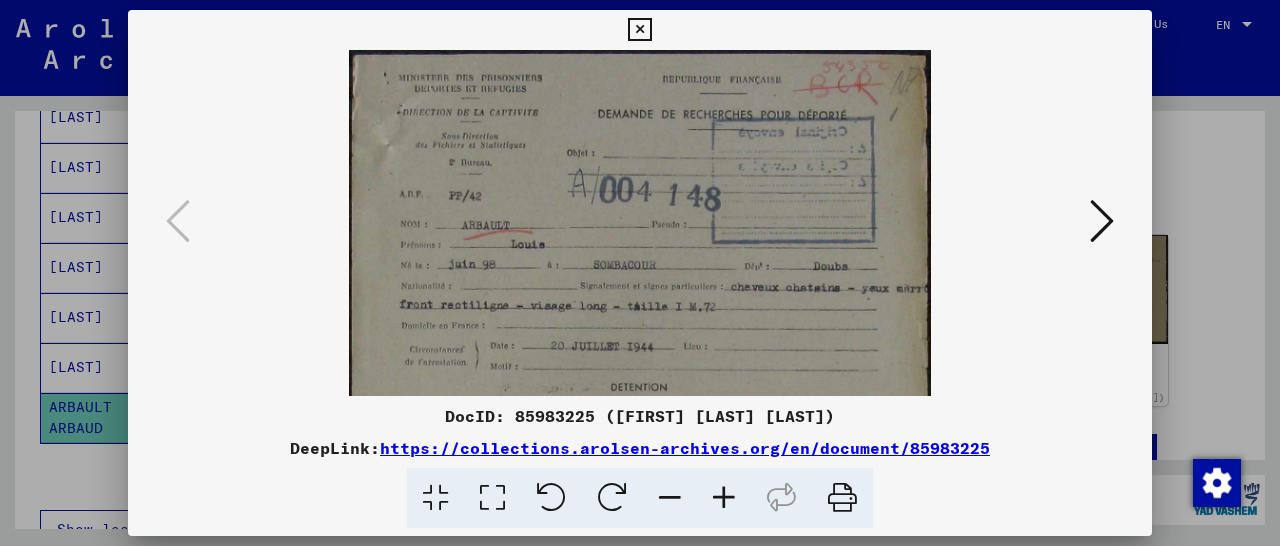 click at bounding box center (724, 498) 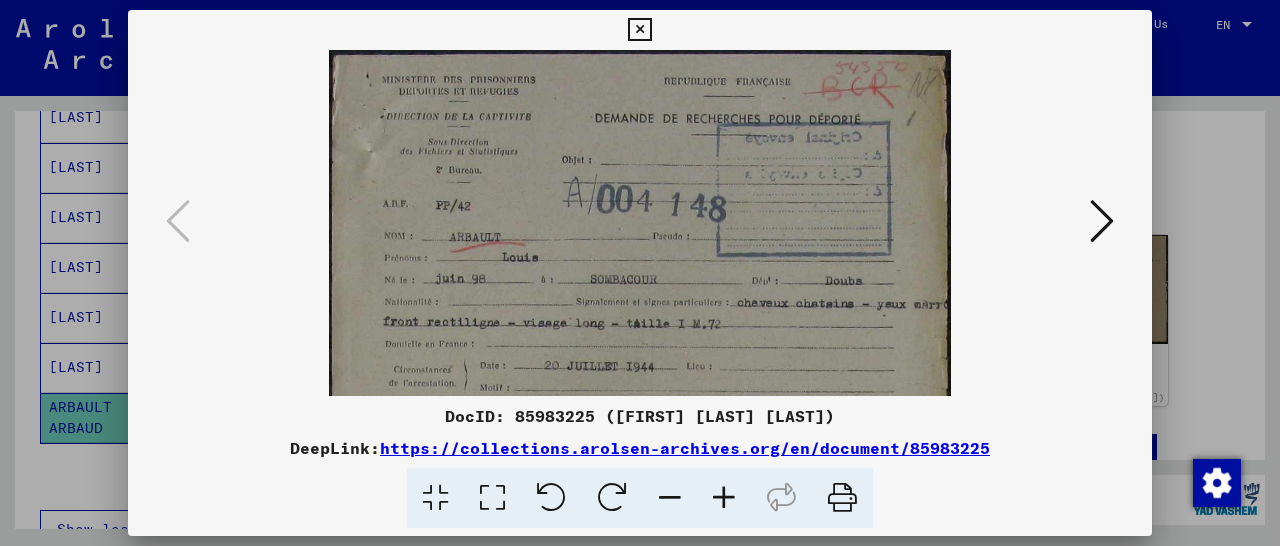 click at bounding box center (724, 498) 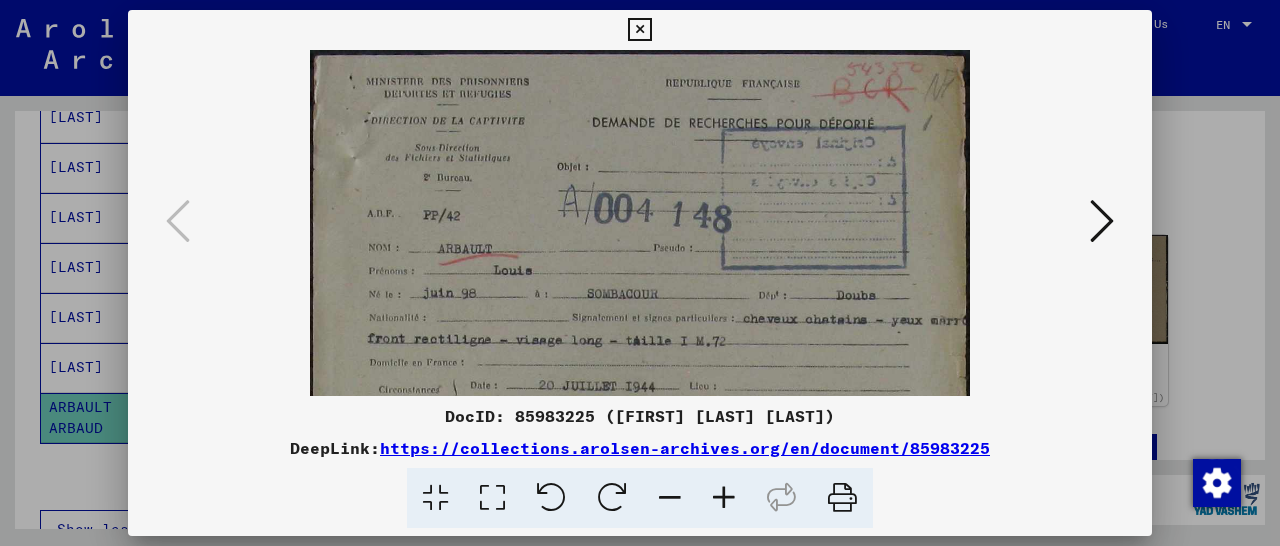 click at bounding box center [724, 498] 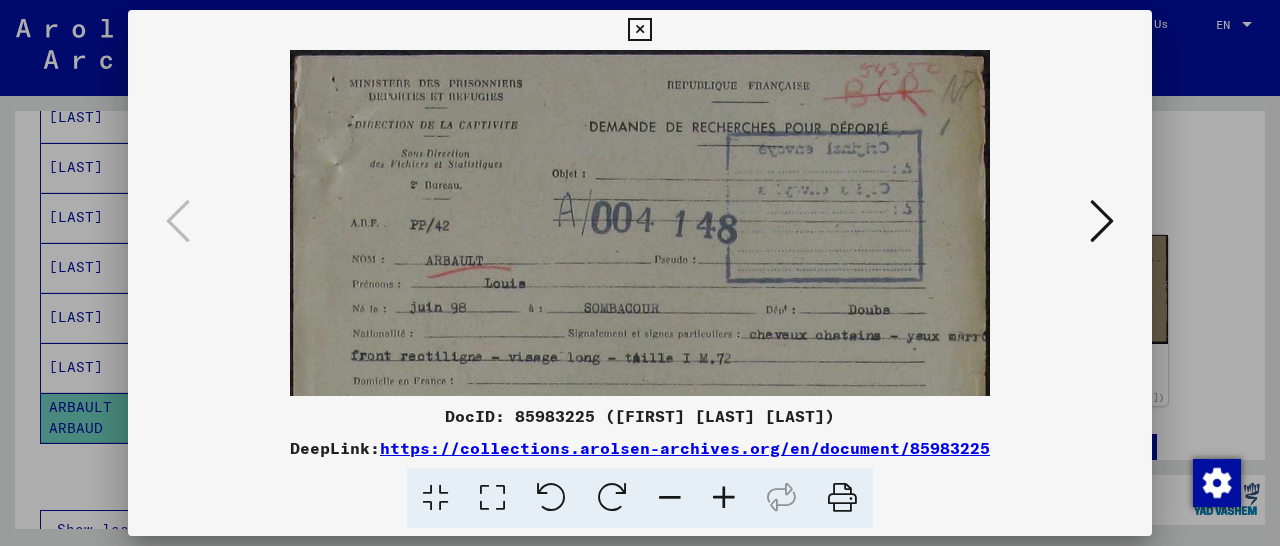click at bounding box center (724, 498) 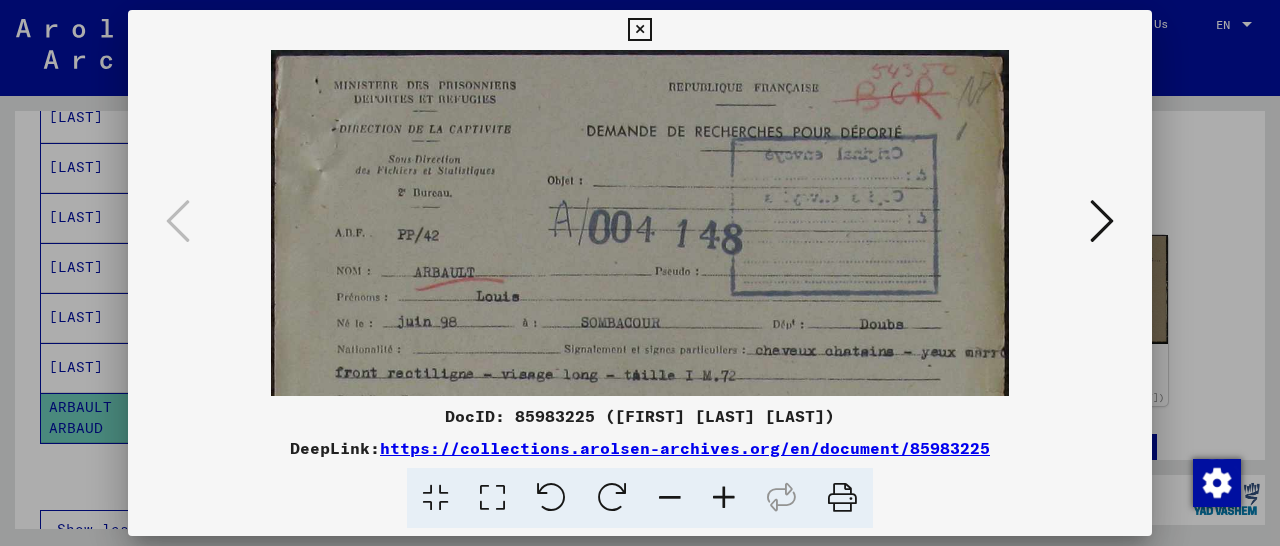 click at bounding box center [724, 498] 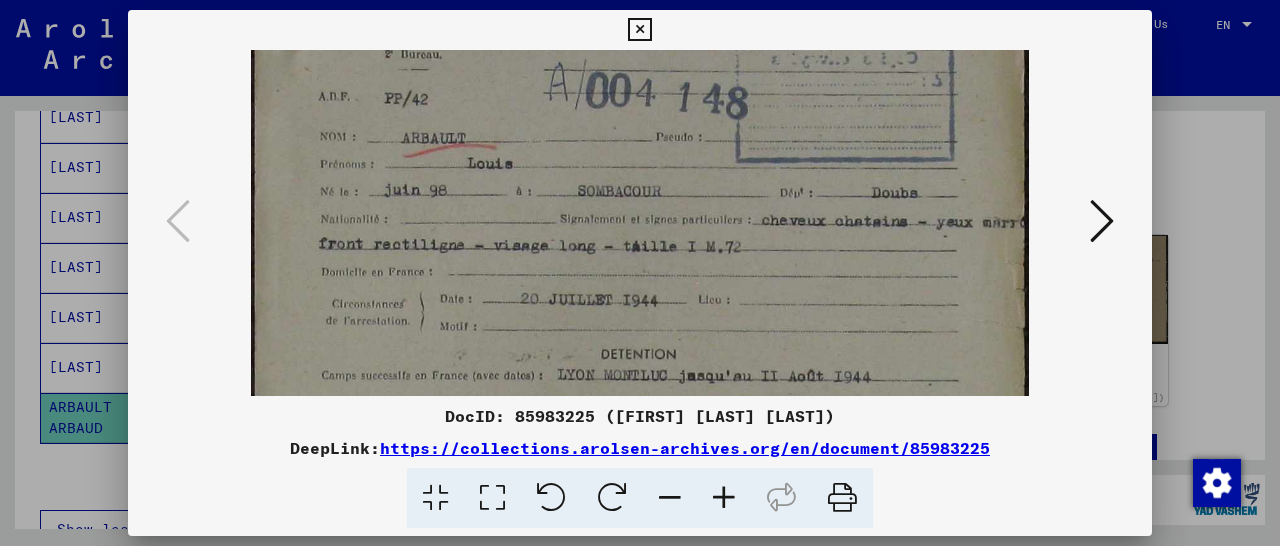 drag, startPoint x: 697, startPoint y: 309, endPoint x: 732, endPoint y: 153, distance: 159.87808 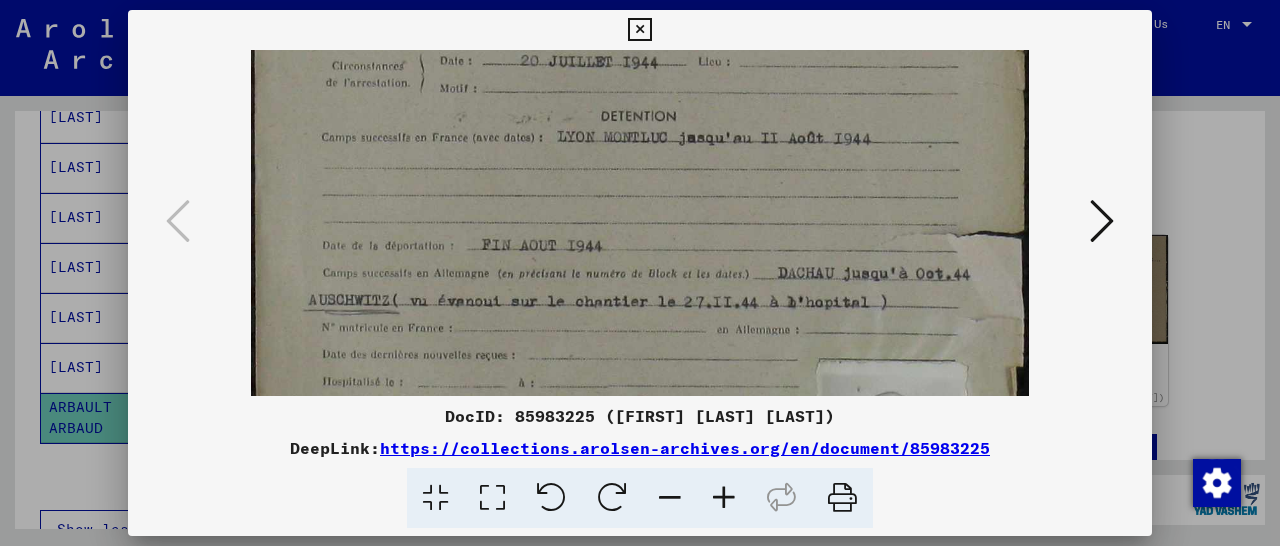 drag, startPoint x: 671, startPoint y: 303, endPoint x: 675, endPoint y: 72, distance: 231.03462 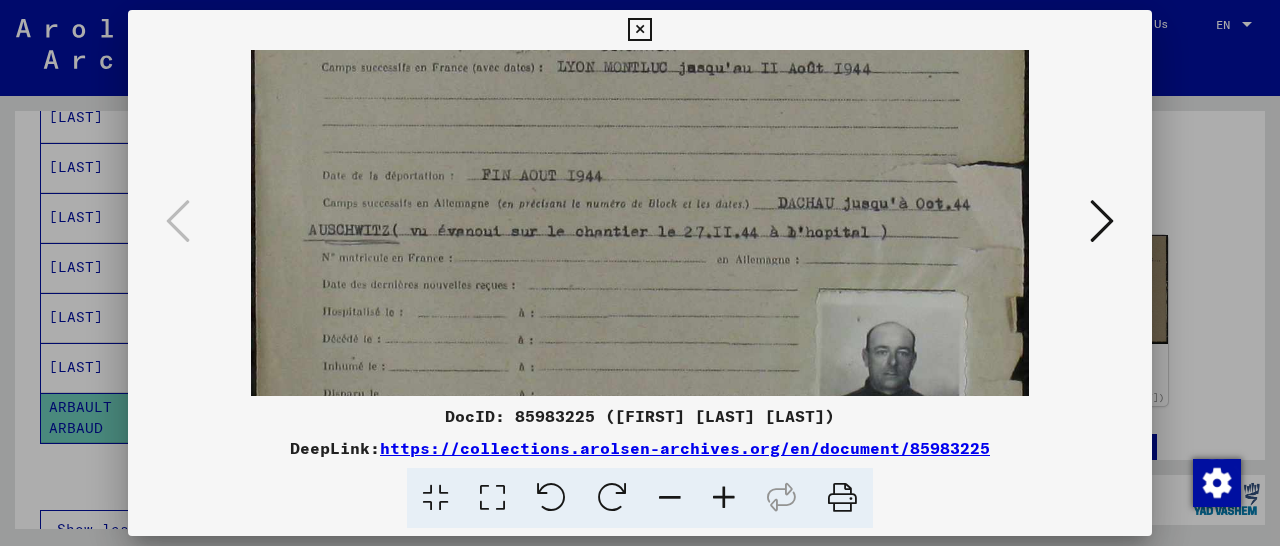 scroll, scrollTop: 463, scrollLeft: 0, axis: vertical 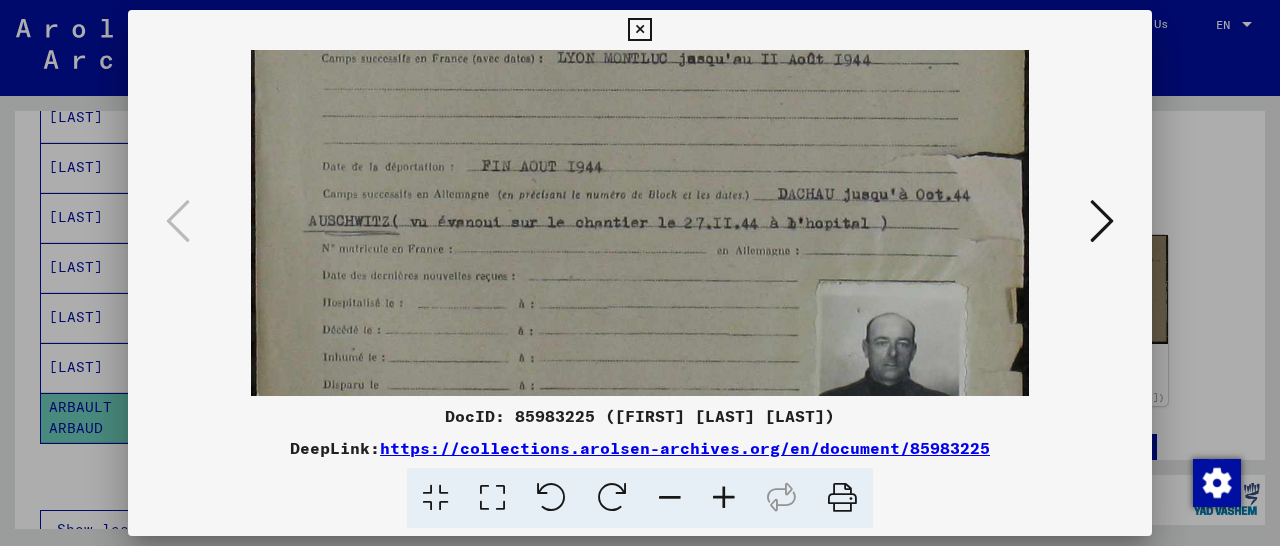 drag, startPoint x: 636, startPoint y: 293, endPoint x: 623, endPoint y: 214, distance: 80.06248 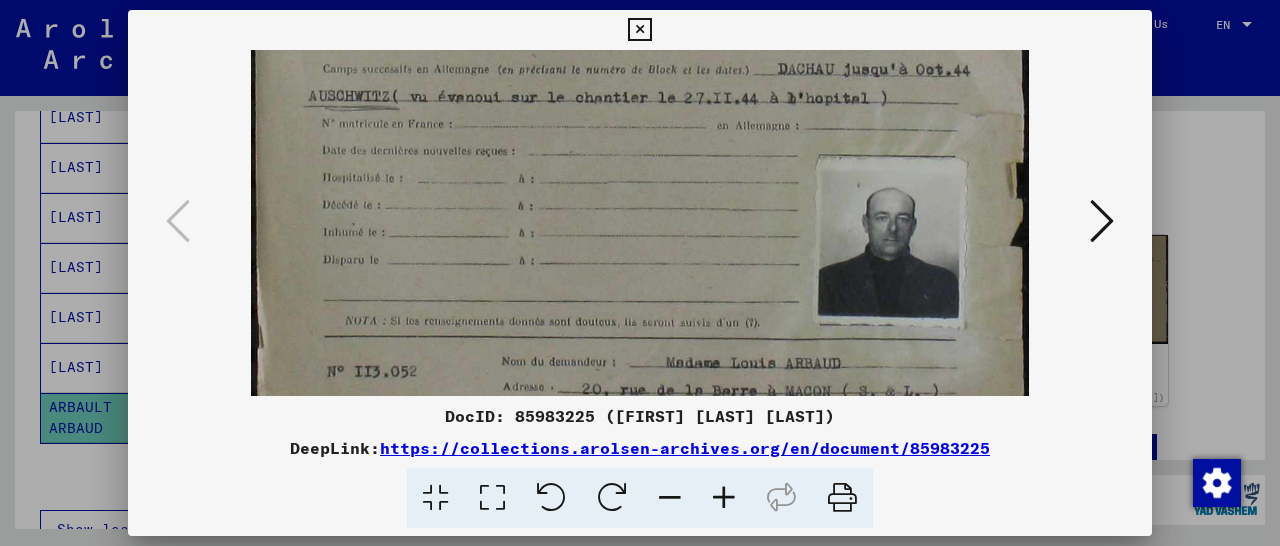 scroll, scrollTop: 650, scrollLeft: 0, axis: vertical 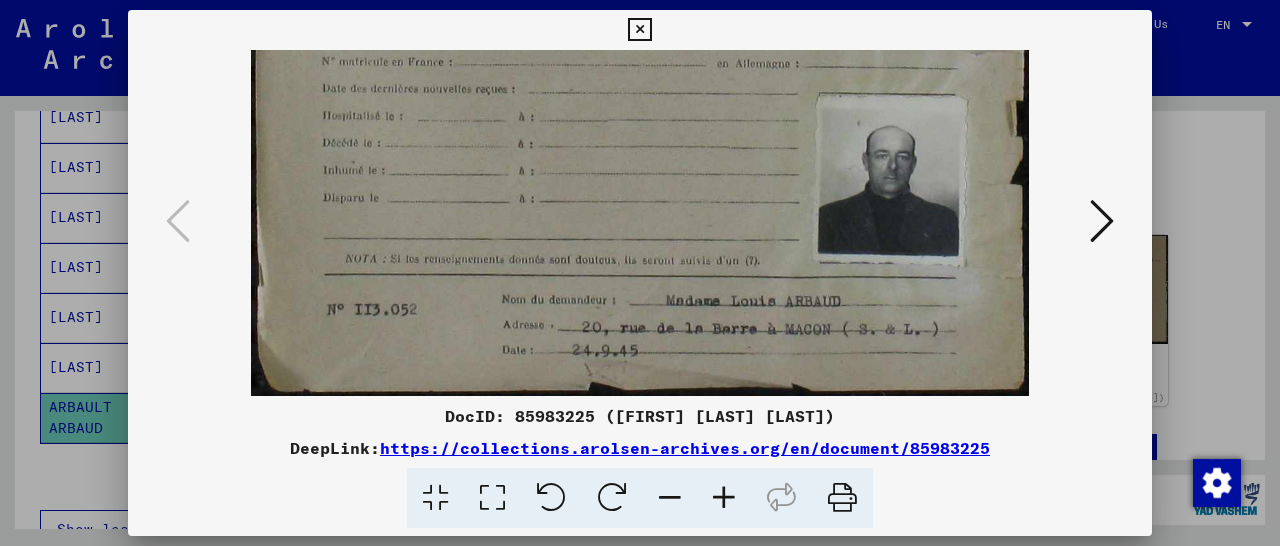 drag, startPoint x: 751, startPoint y: 333, endPoint x: 811, endPoint y: 130, distance: 211.68137 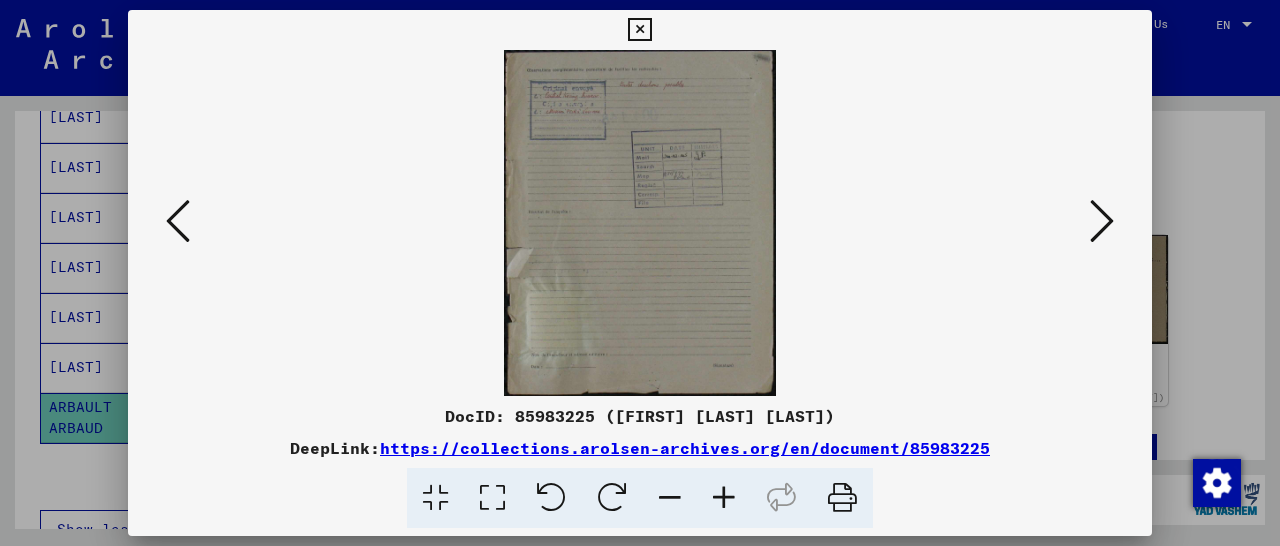 click at bounding box center (1102, 221) 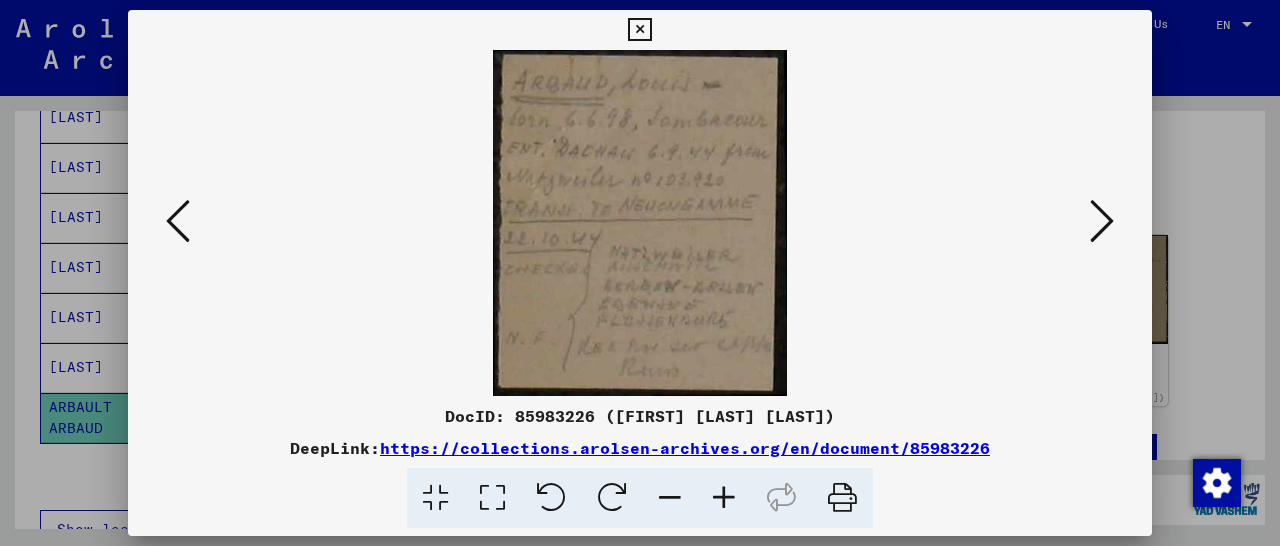 click at bounding box center [724, 498] 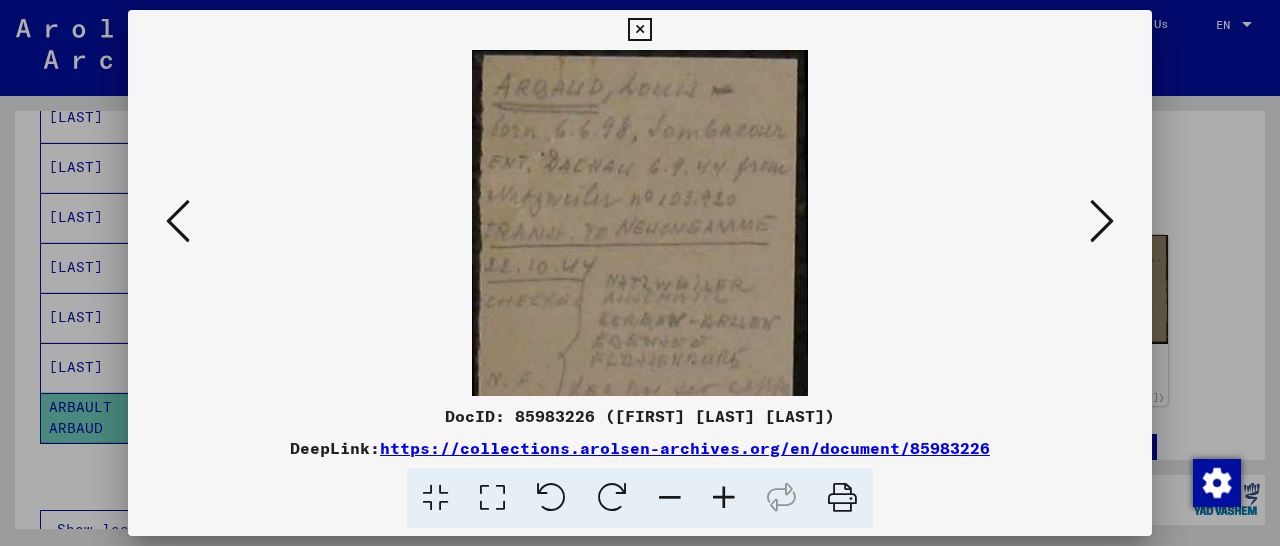 click at bounding box center (724, 498) 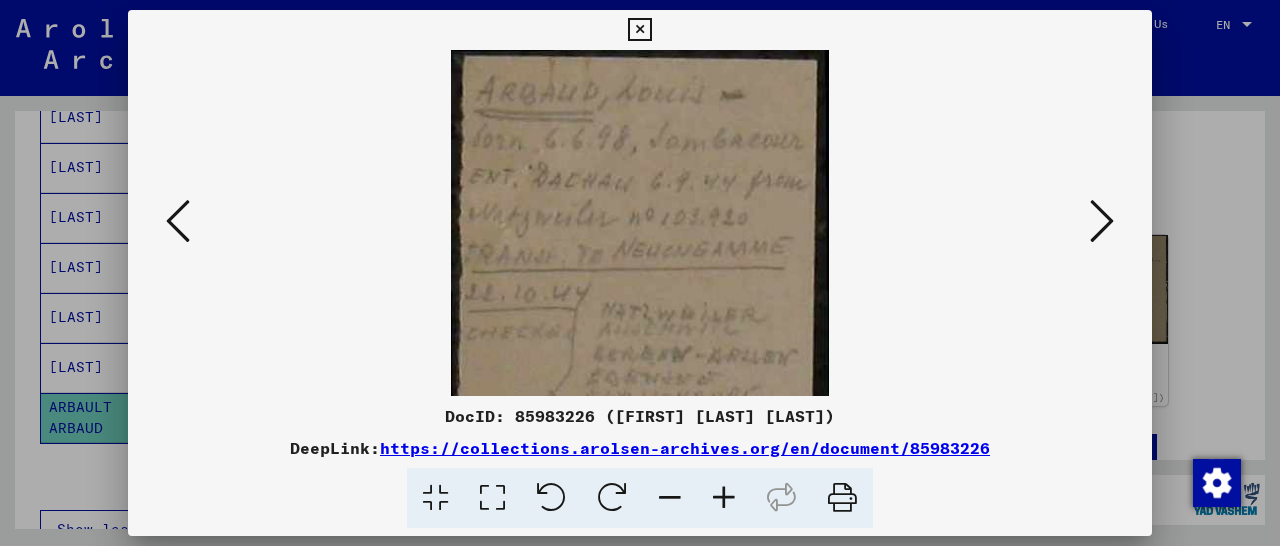 click at bounding box center (724, 498) 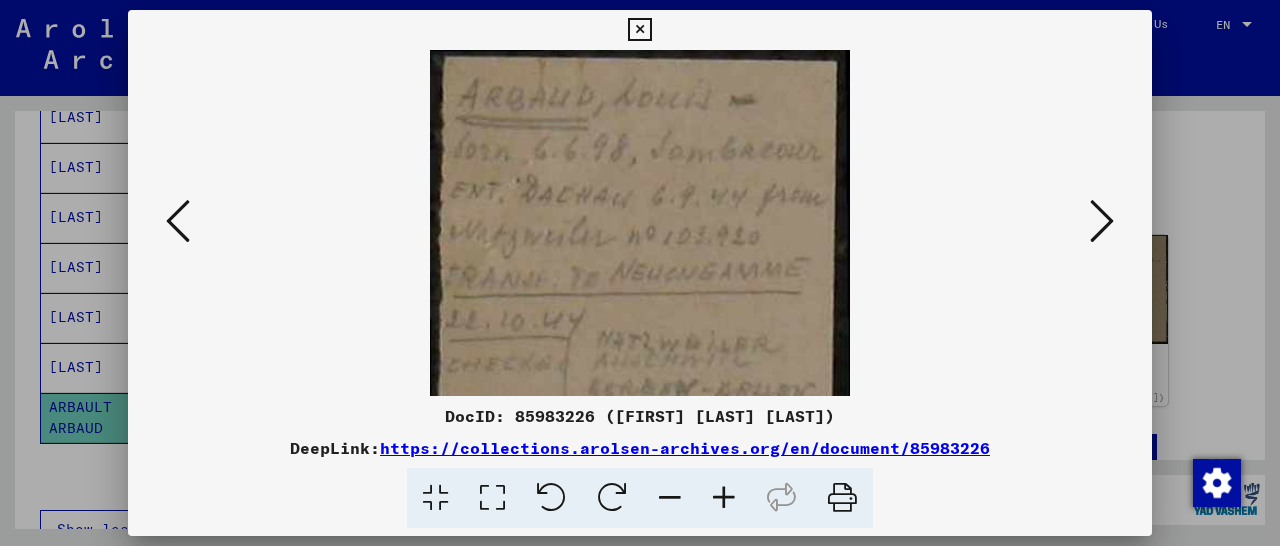 click at bounding box center [724, 498] 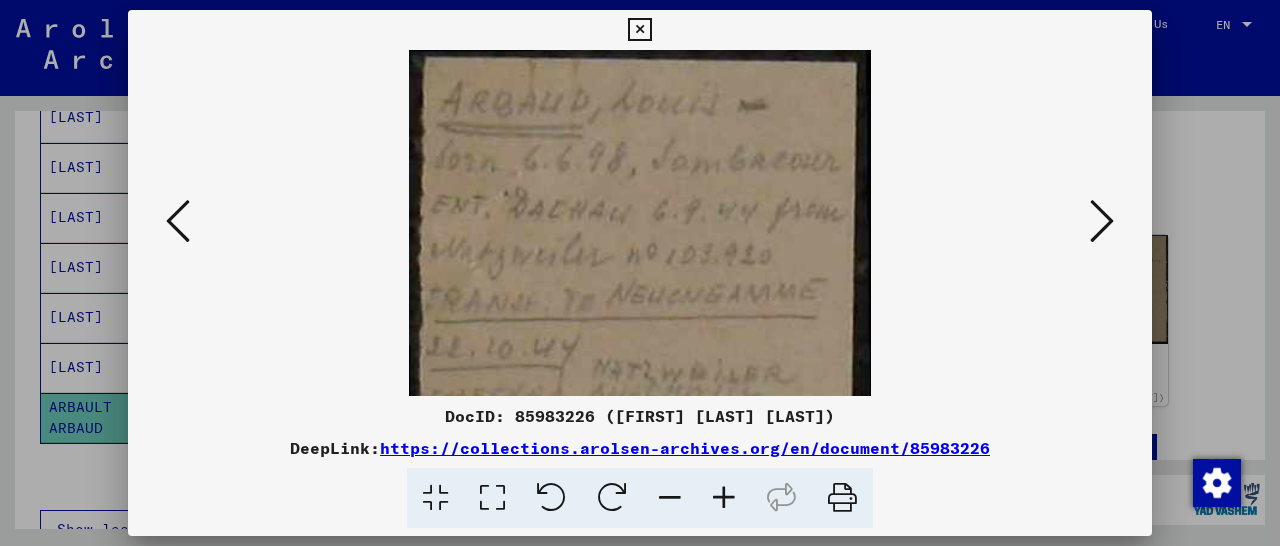 click at bounding box center (724, 498) 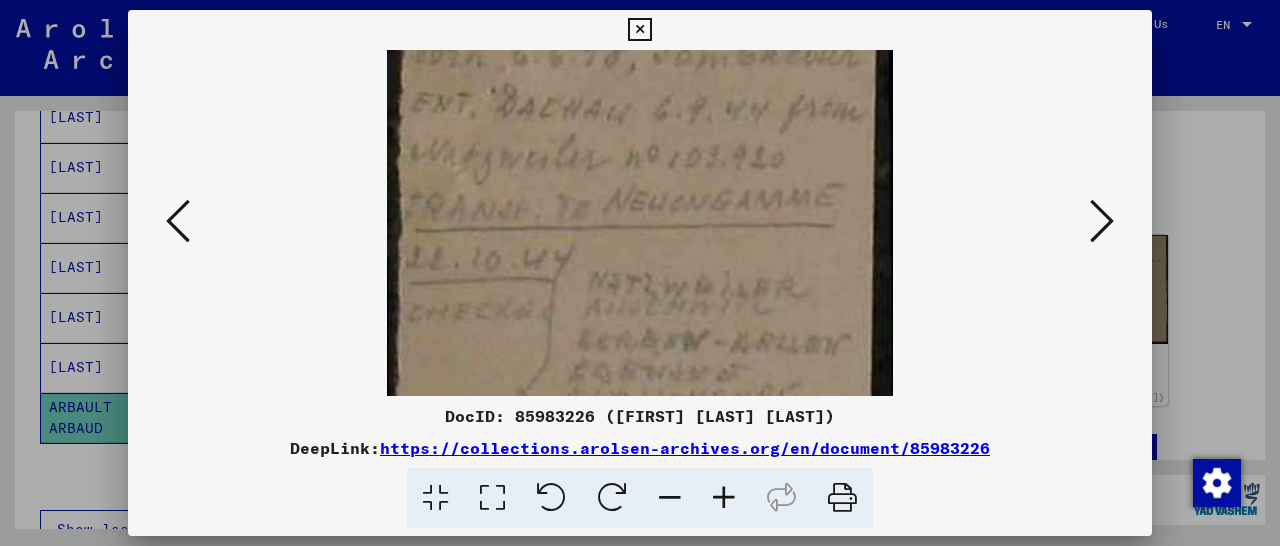 scroll, scrollTop: 109, scrollLeft: 0, axis: vertical 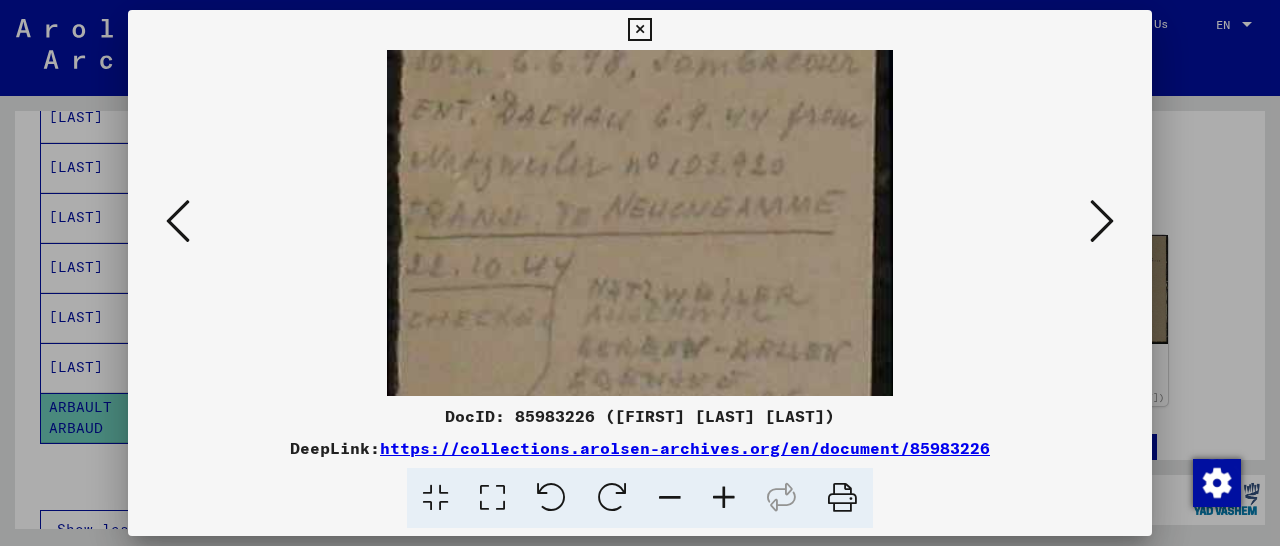 drag, startPoint x: 715, startPoint y: 283, endPoint x: 807, endPoint y: 174, distance: 142.6359 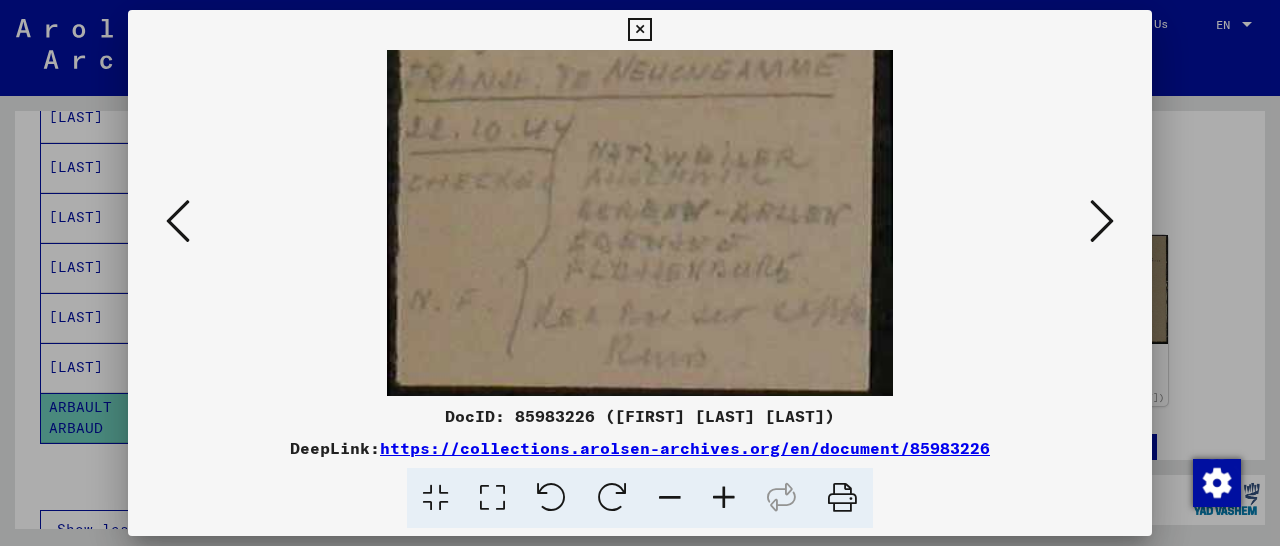 scroll, scrollTop: 250, scrollLeft: 0, axis: vertical 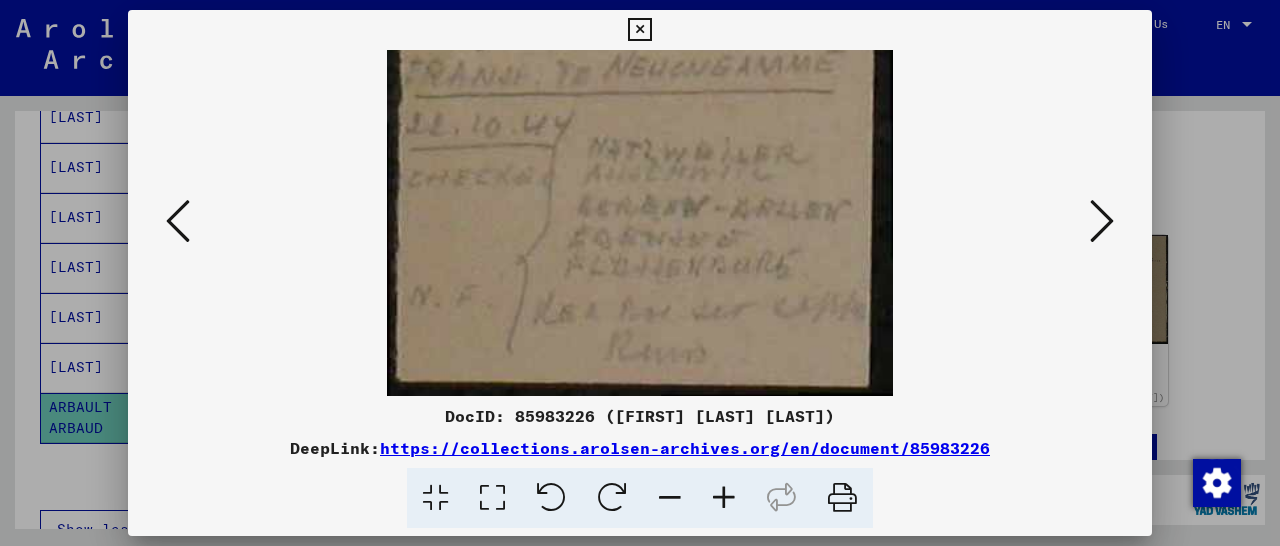 drag, startPoint x: 681, startPoint y: 287, endPoint x: 719, endPoint y: 145, distance: 146.9966 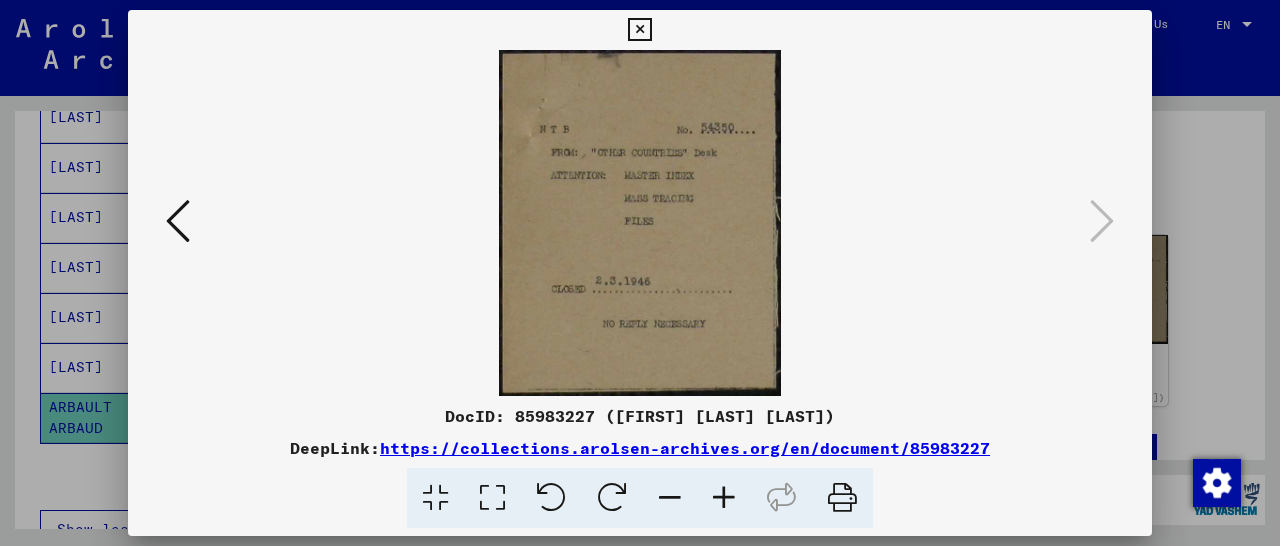 scroll, scrollTop: 0, scrollLeft: 0, axis: both 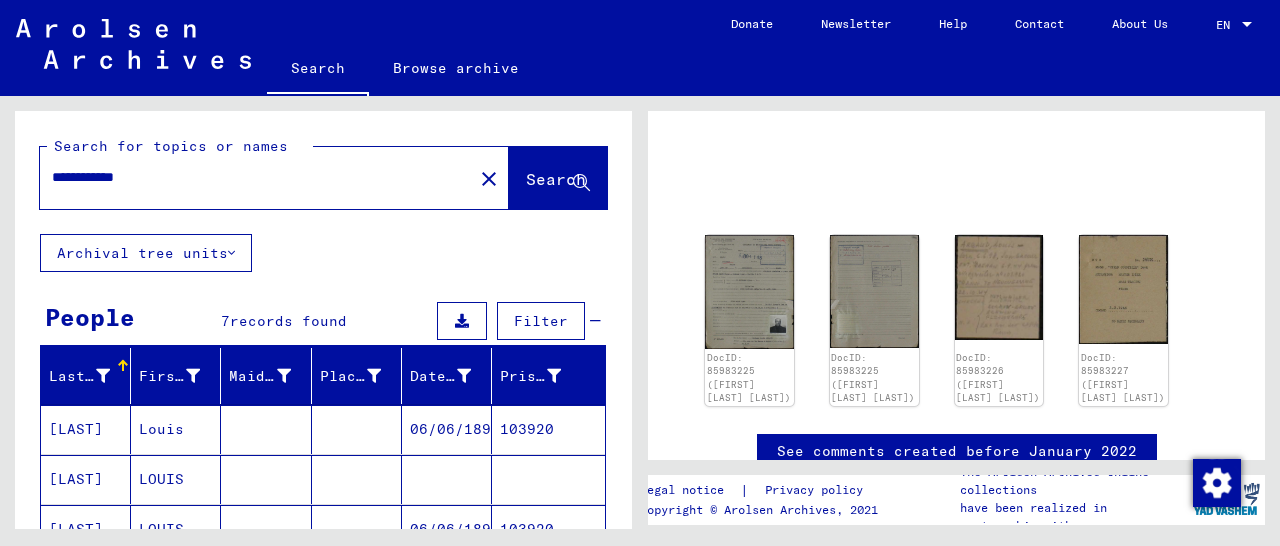 drag, startPoint x: 170, startPoint y: 174, endPoint x: 9, endPoint y: 179, distance: 161.07762 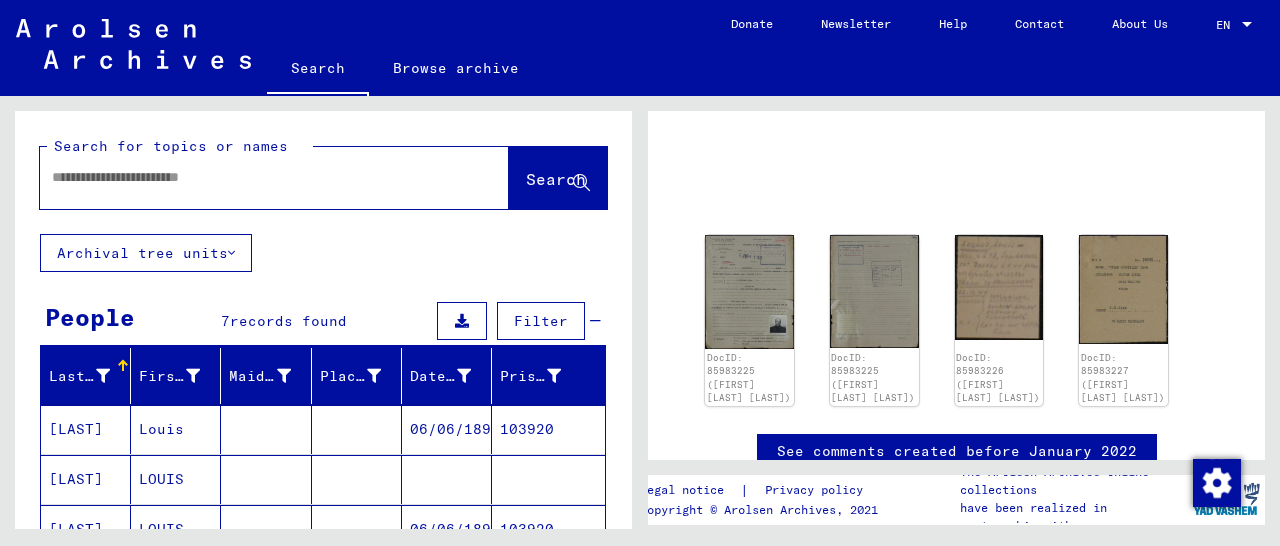 paste on "**********" 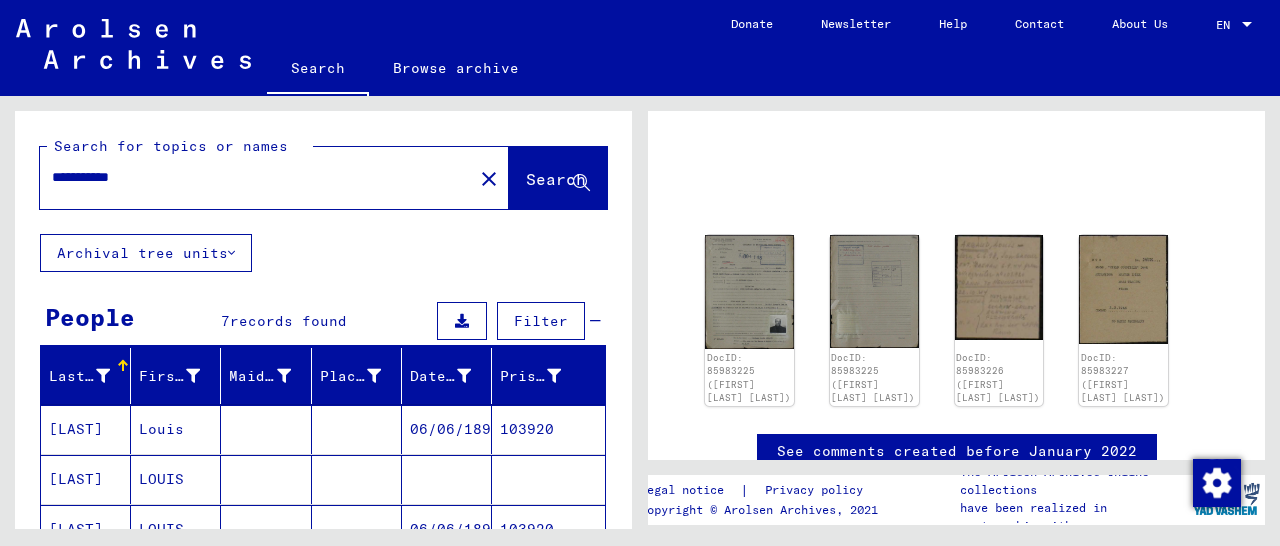 type on "**********" 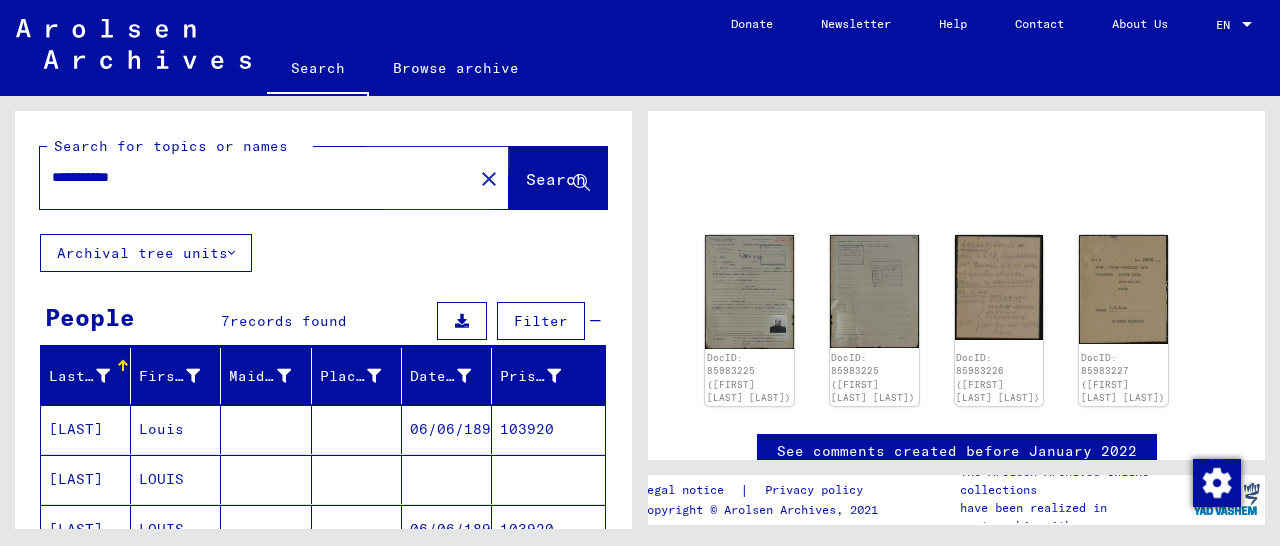 click on "Search" 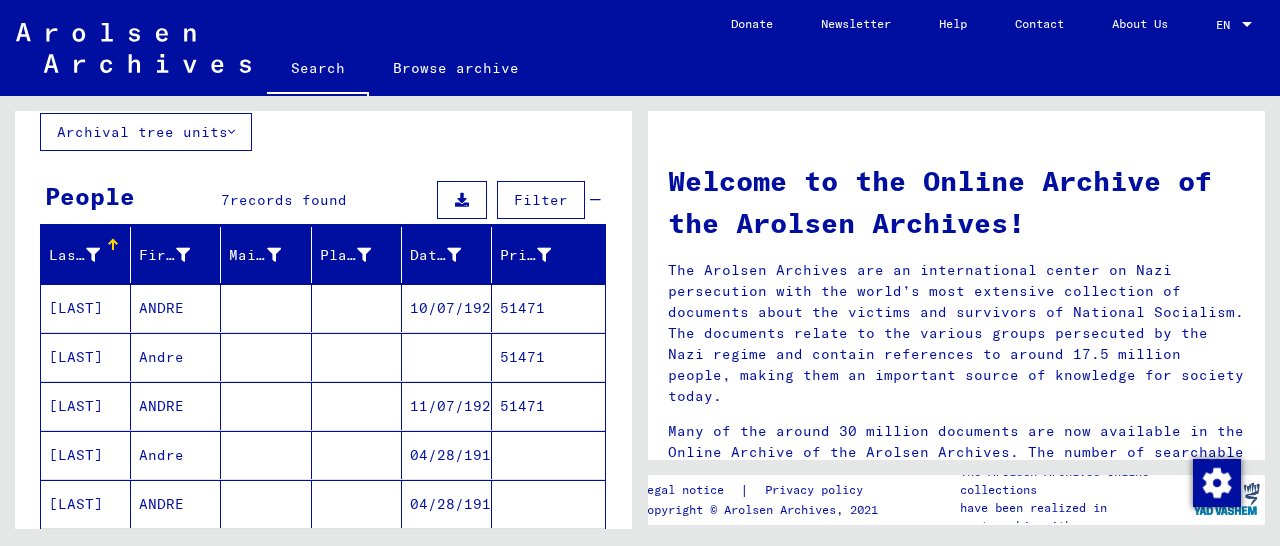 scroll, scrollTop: 208, scrollLeft: 0, axis: vertical 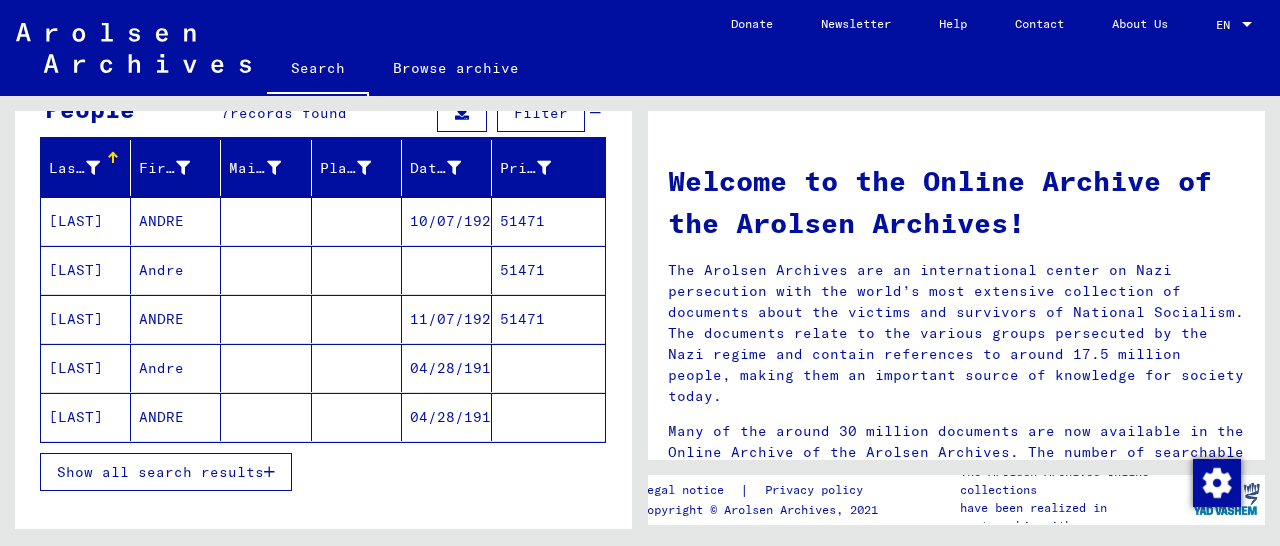 click on "51471" at bounding box center (548, 270) 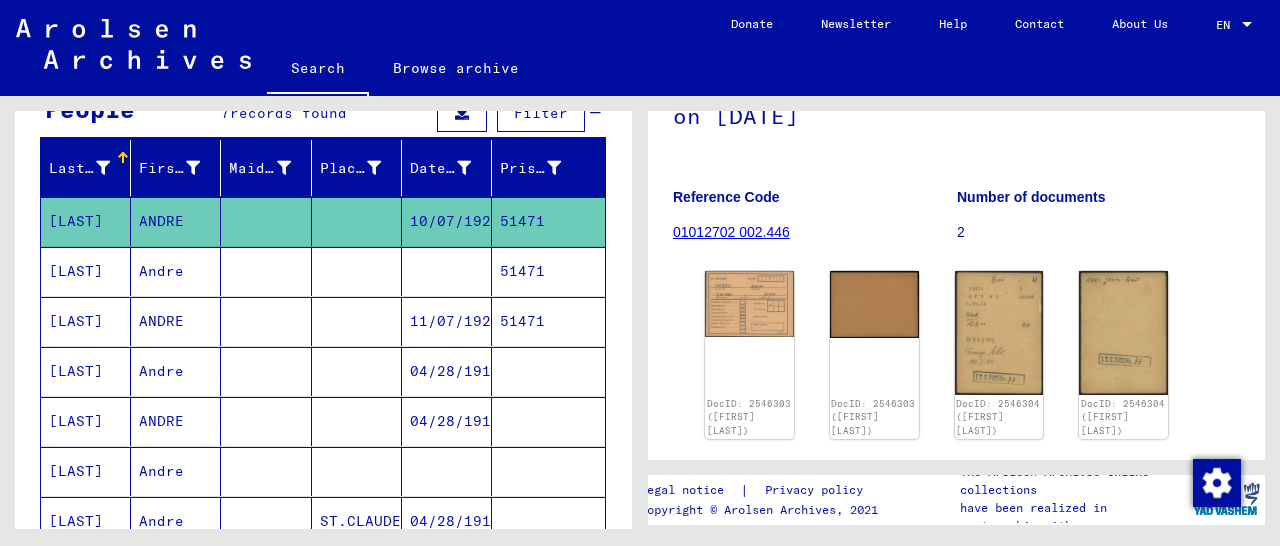 scroll, scrollTop: 193, scrollLeft: 0, axis: vertical 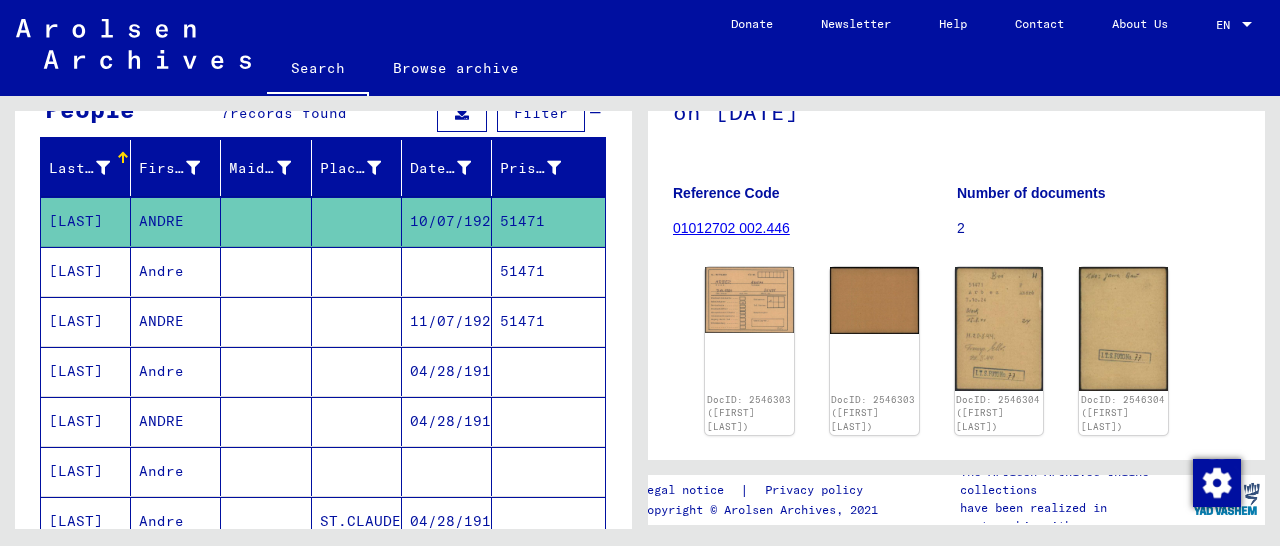 click on "51471" at bounding box center [548, 371] 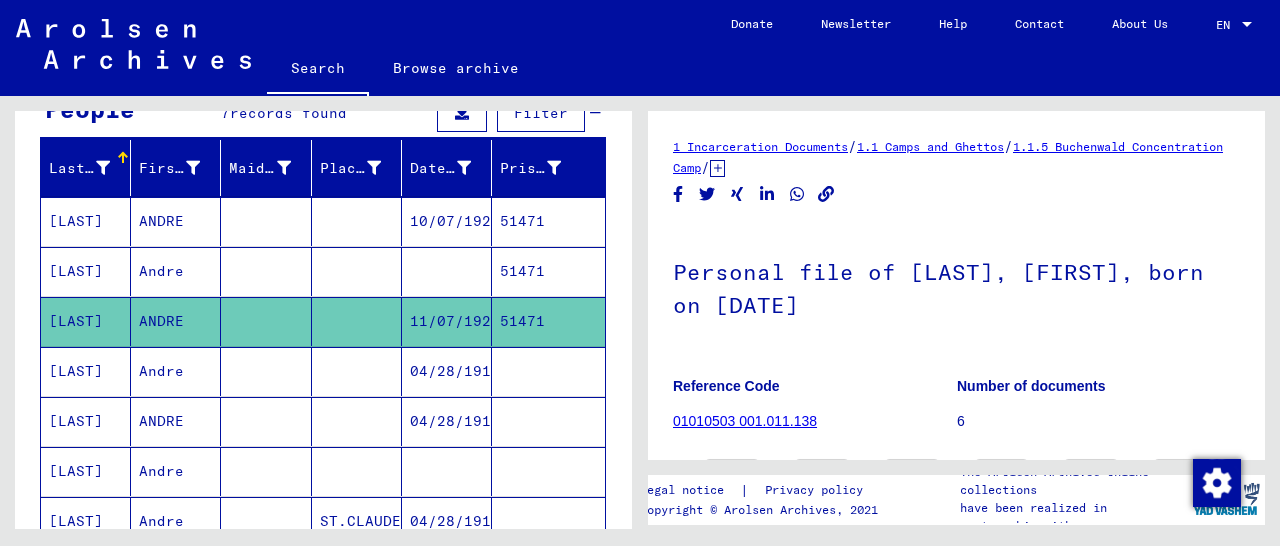 scroll, scrollTop: 312, scrollLeft: 0, axis: vertical 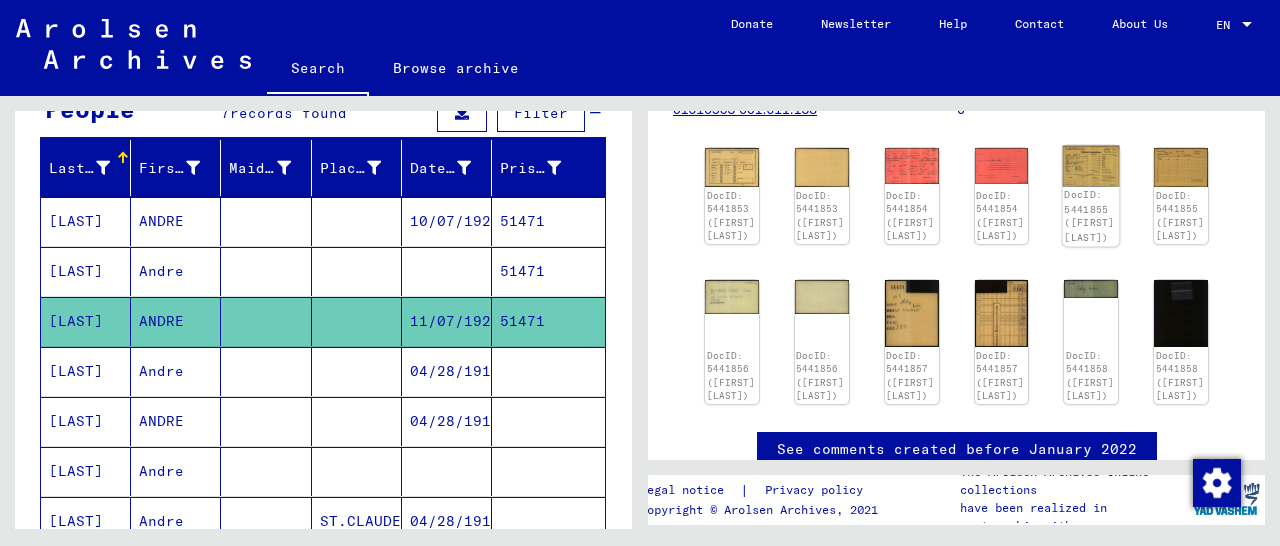 click 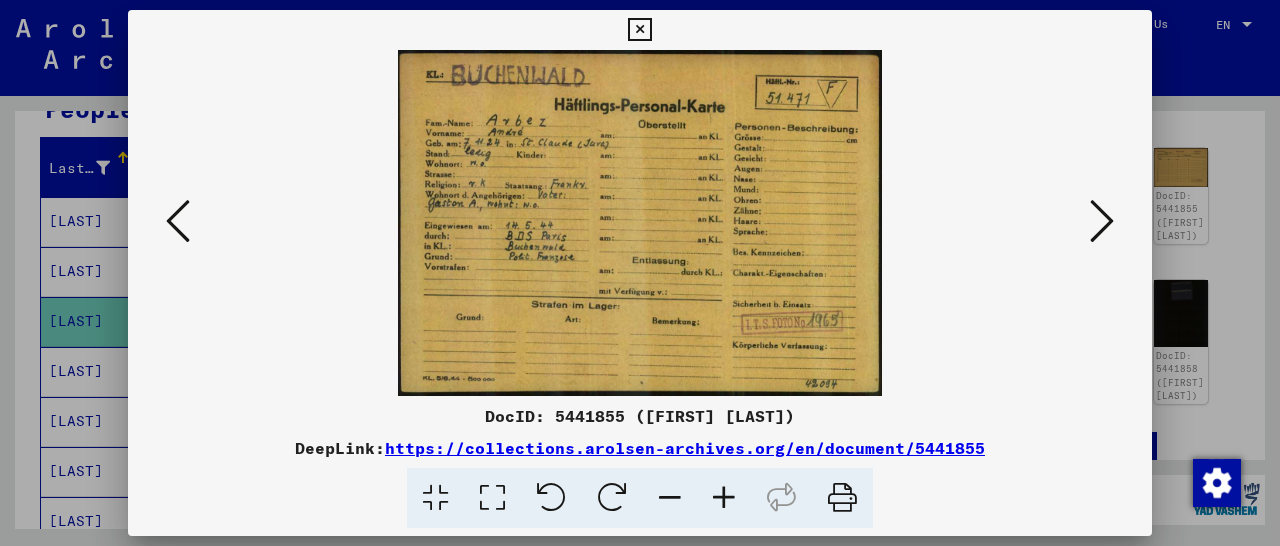 click at bounding box center (639, 30) 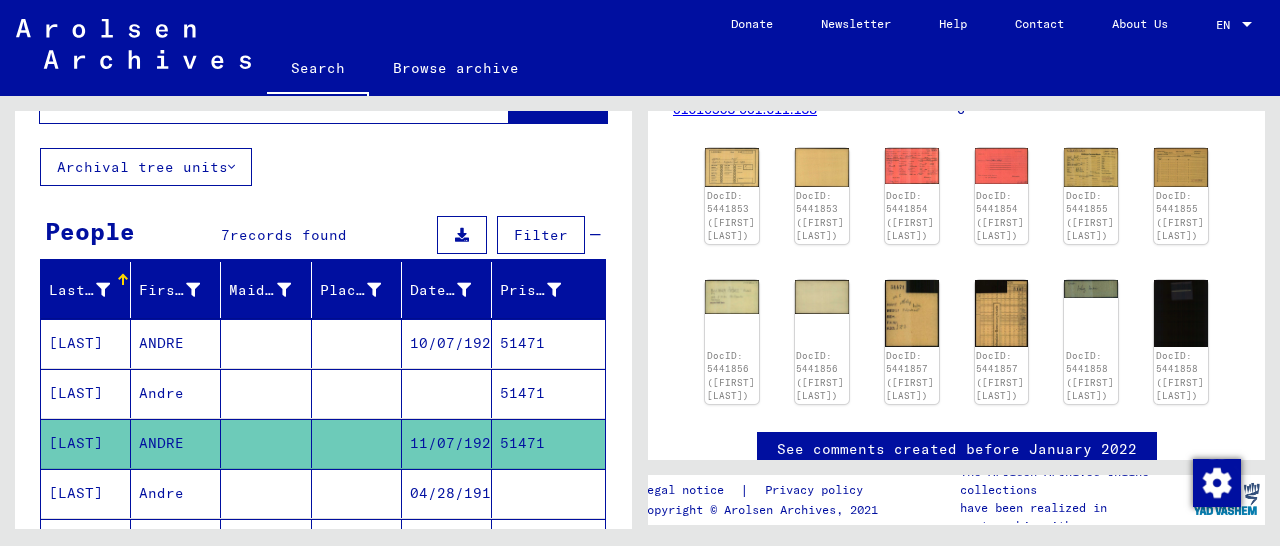 scroll, scrollTop: 0, scrollLeft: 0, axis: both 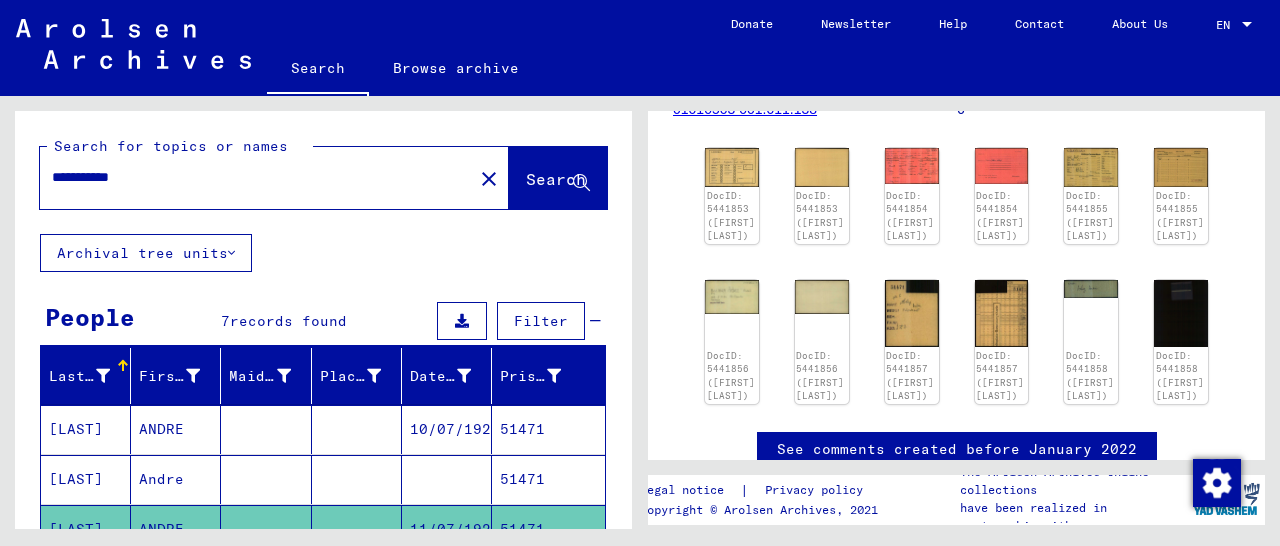 drag, startPoint x: 167, startPoint y: 179, endPoint x: 57, endPoint y: 208, distance: 113.758514 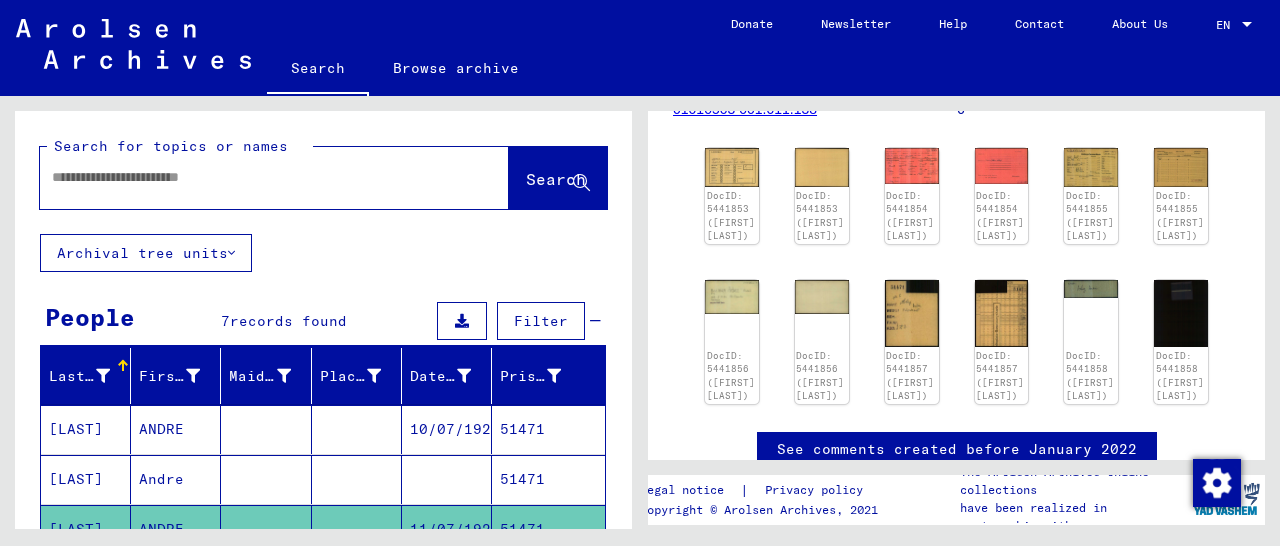 paste on "*****" 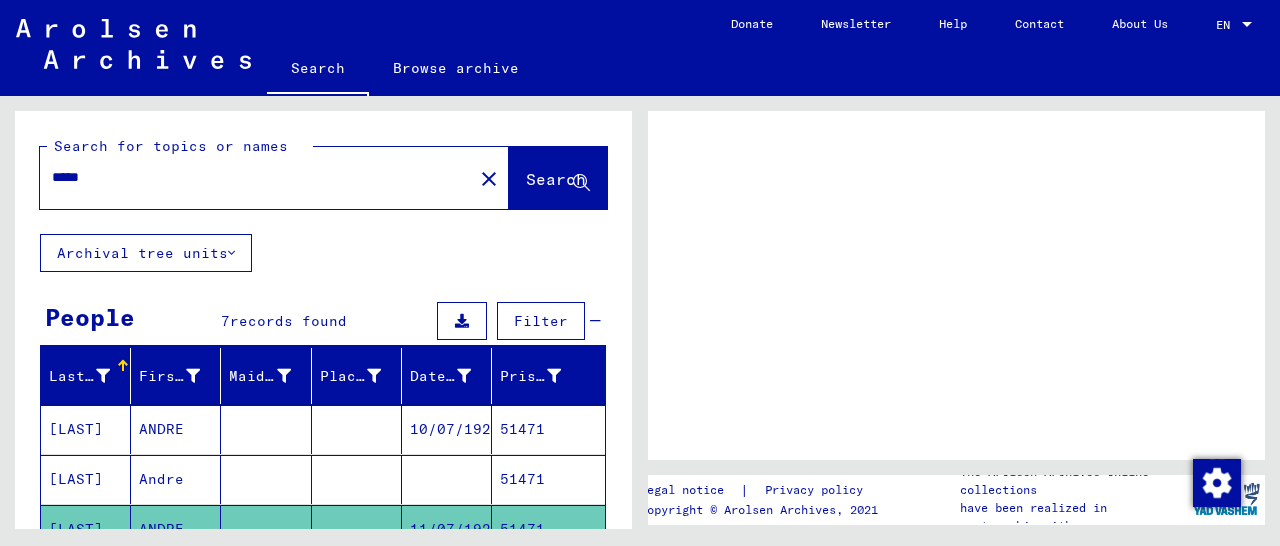 scroll, scrollTop: 0, scrollLeft: 0, axis: both 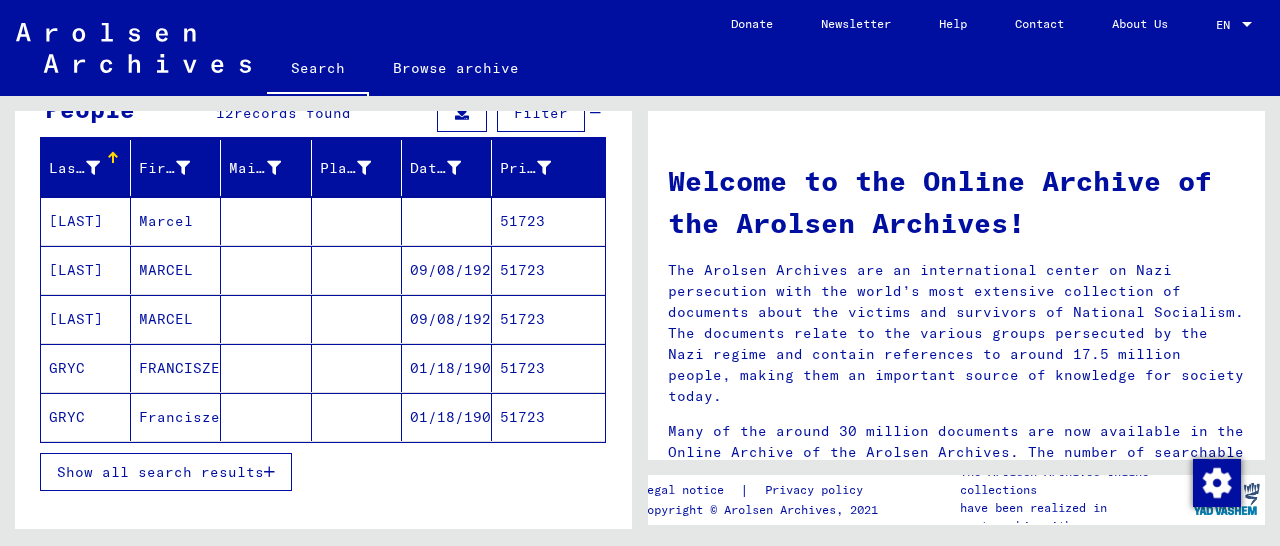 click on "51723" at bounding box center (548, 319) 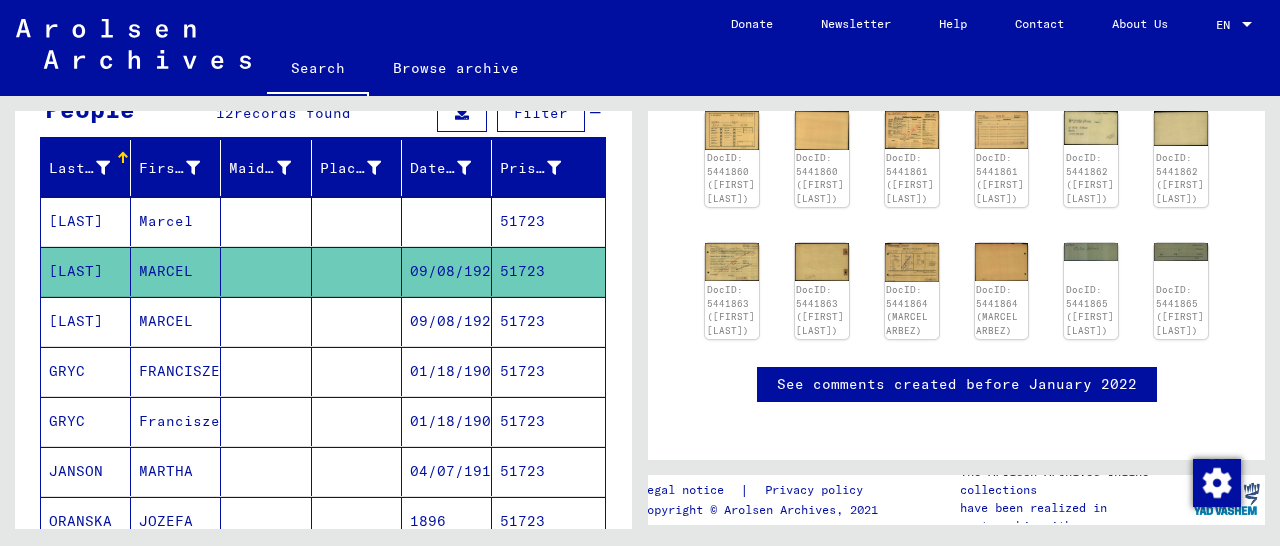 scroll, scrollTop: 245, scrollLeft: 0, axis: vertical 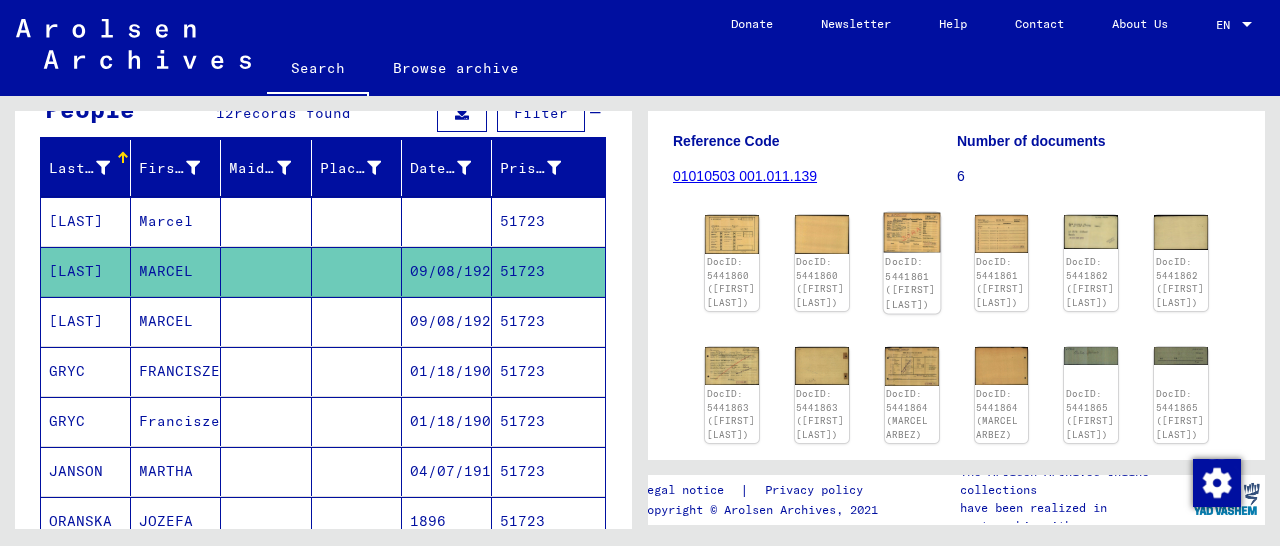 click 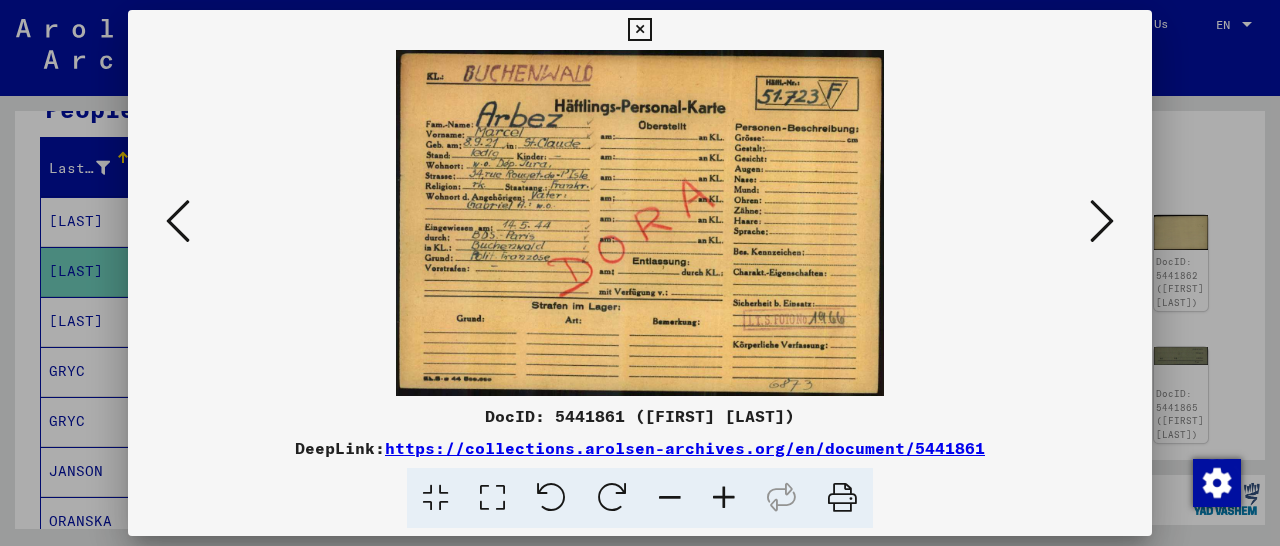 click at bounding box center (639, 30) 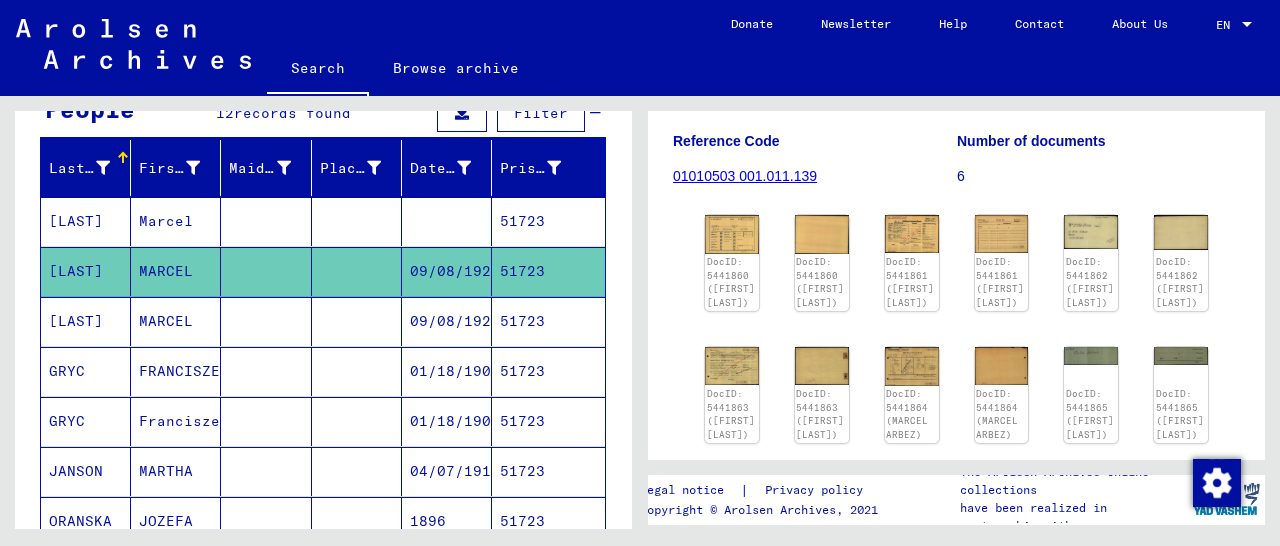 scroll, scrollTop: 0, scrollLeft: 0, axis: both 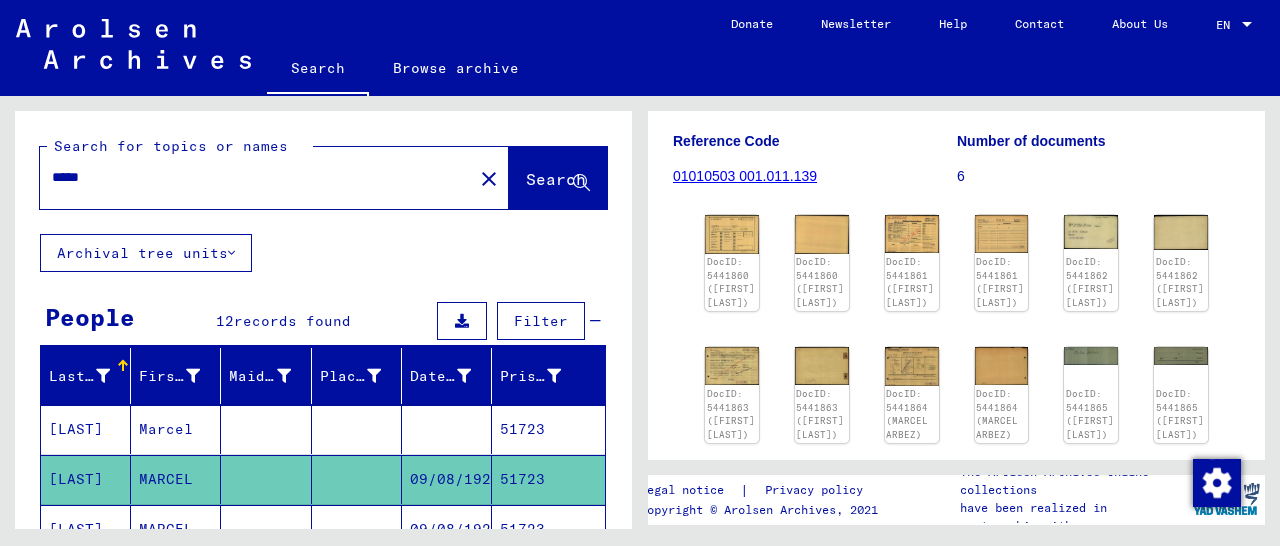 drag, startPoint x: 115, startPoint y: 185, endPoint x: 0, endPoint y: 194, distance: 115.35164 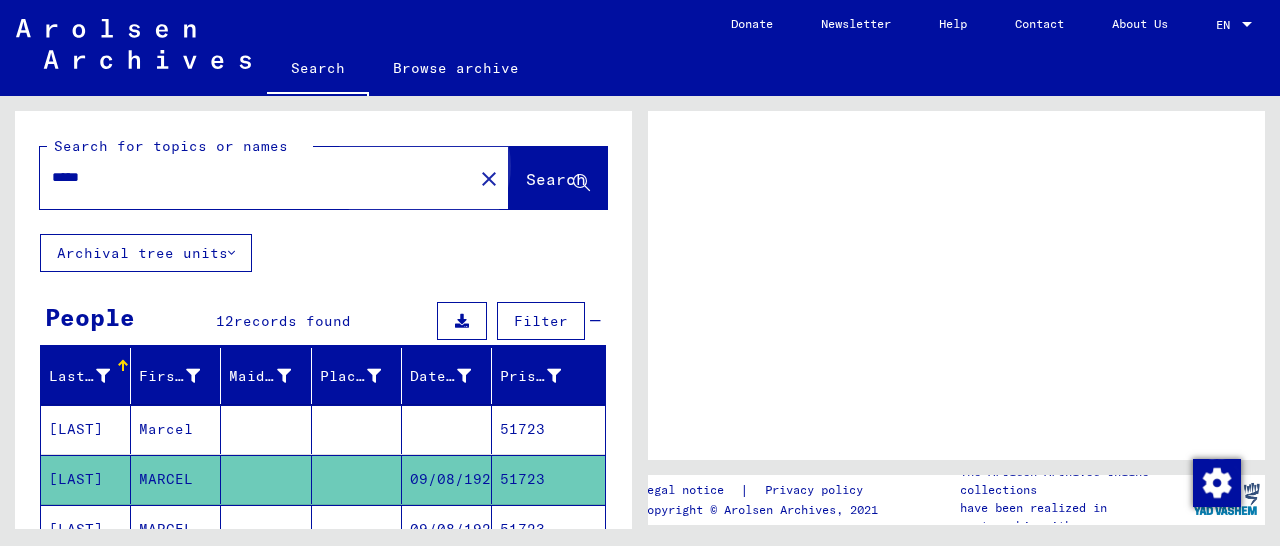 scroll, scrollTop: 0, scrollLeft: 0, axis: both 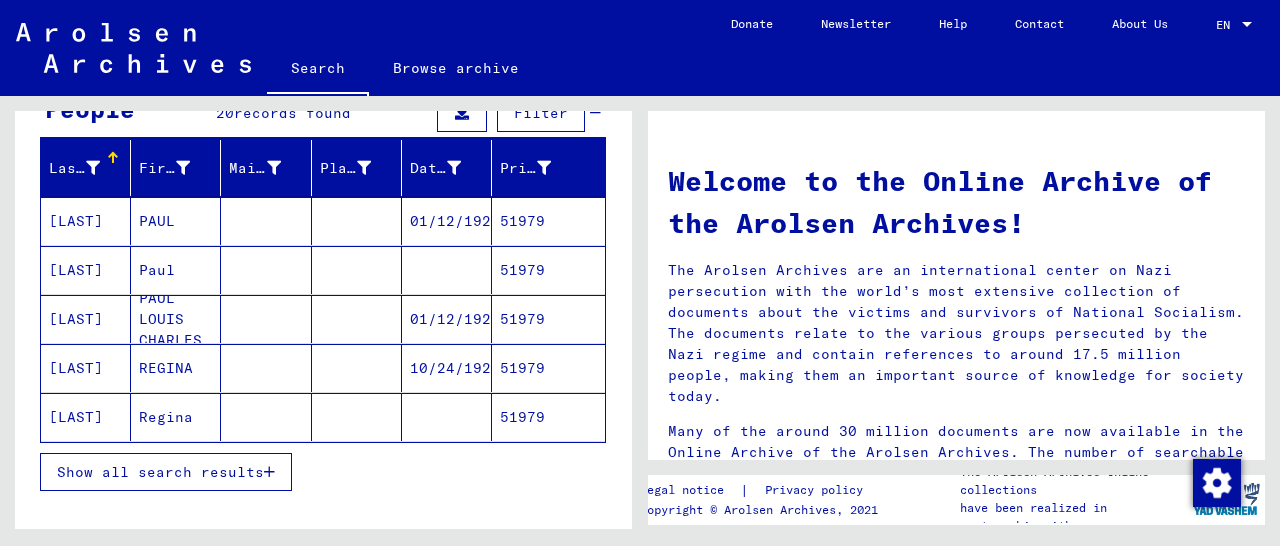 click on "51979" at bounding box center [548, 270] 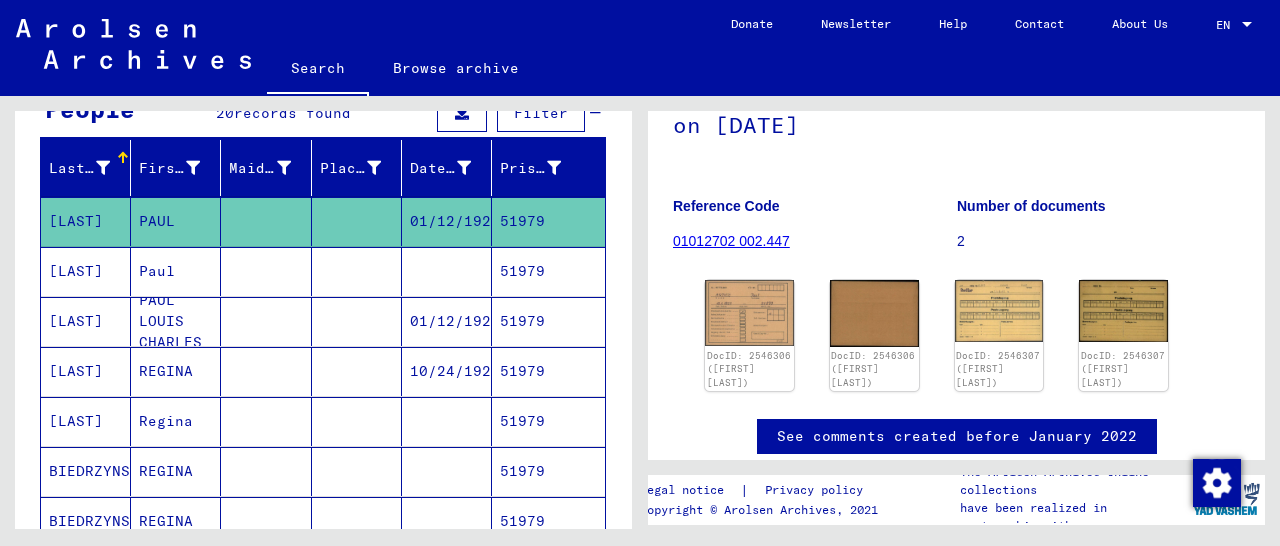 scroll, scrollTop: 257, scrollLeft: 0, axis: vertical 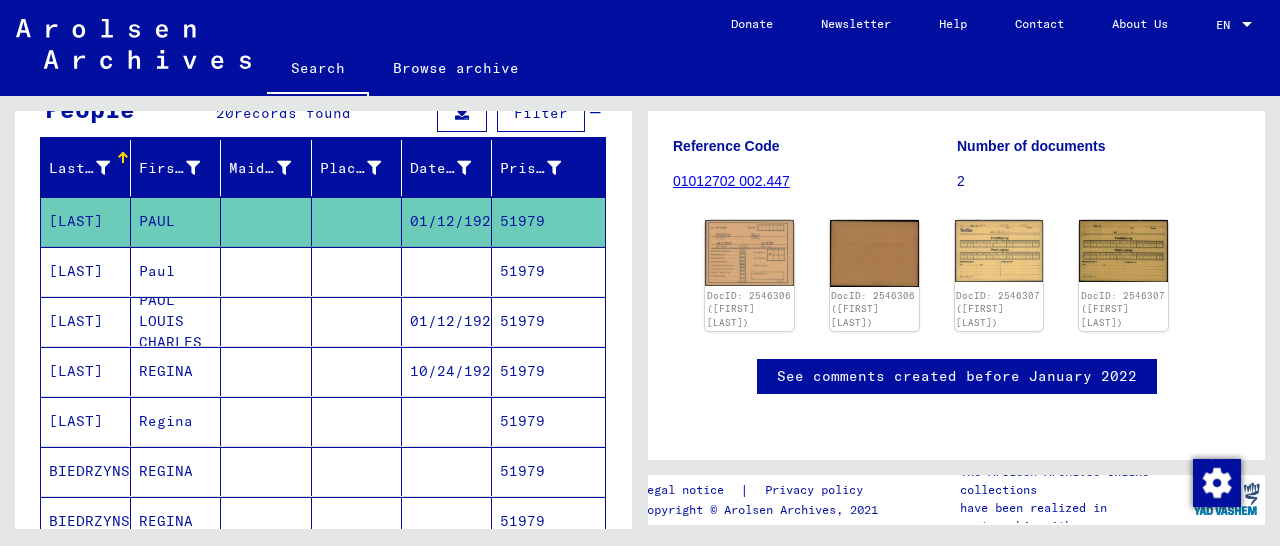 click on "51979" at bounding box center (548, 371) 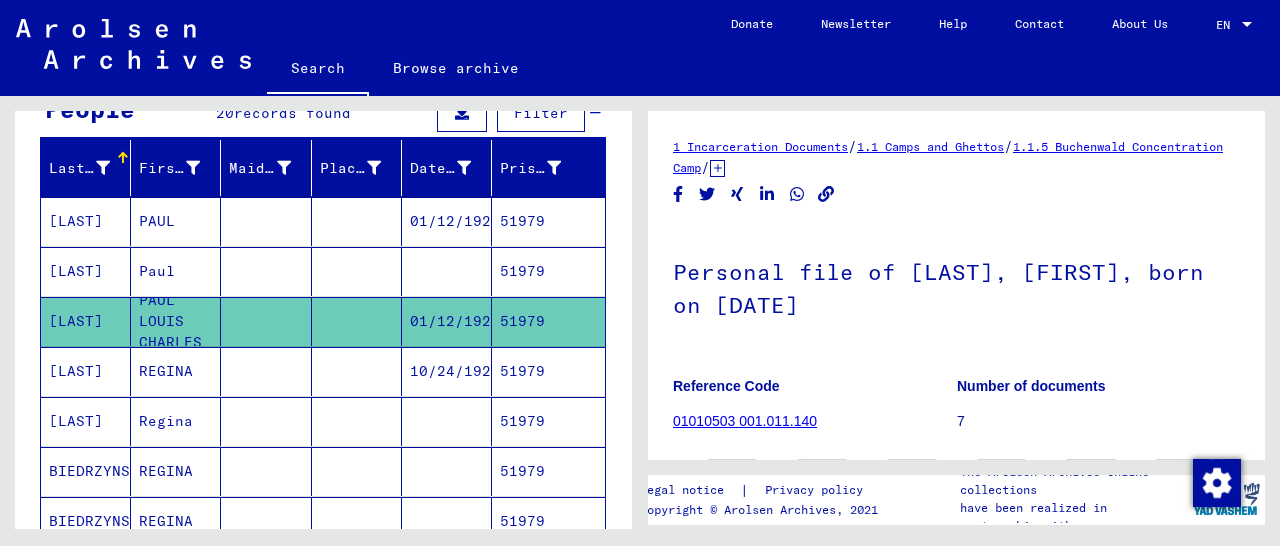 scroll, scrollTop: 312, scrollLeft: 0, axis: vertical 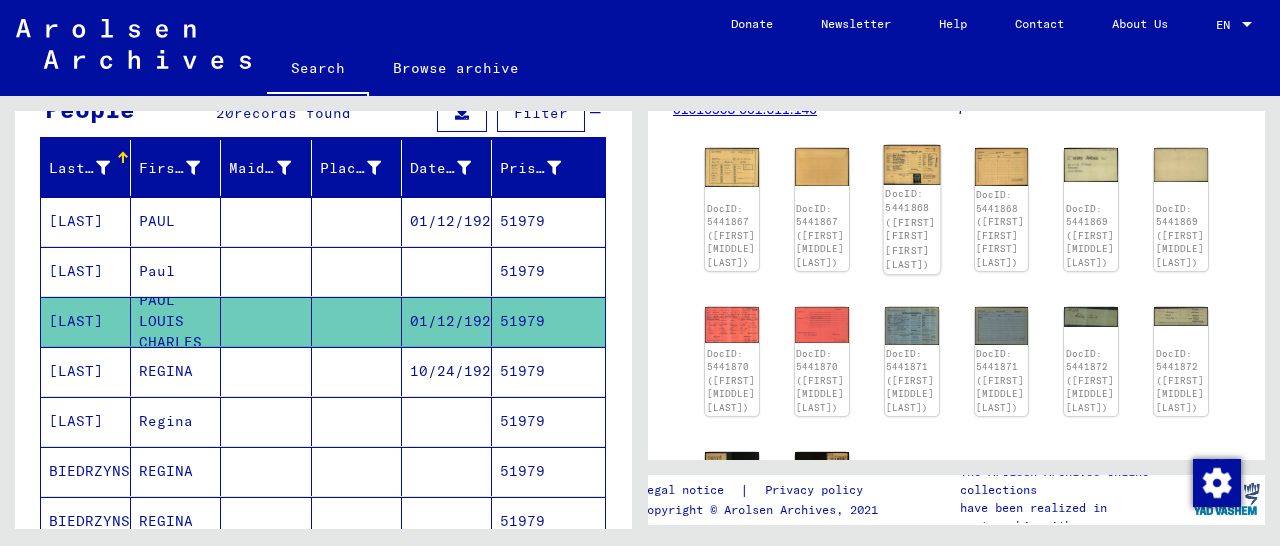 click 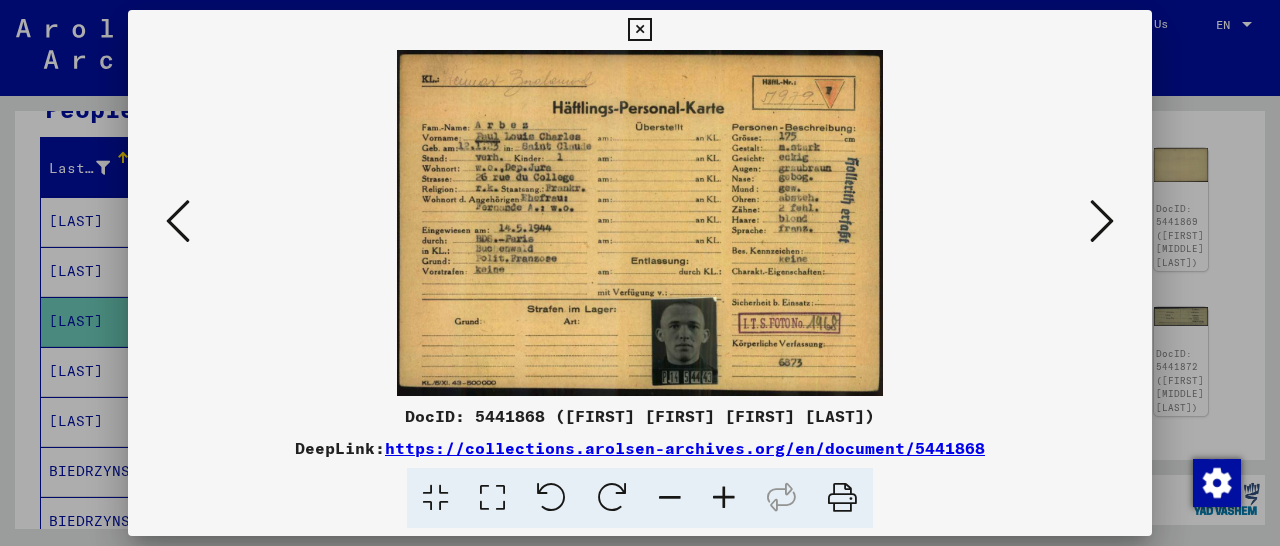 click at bounding box center (639, 30) 